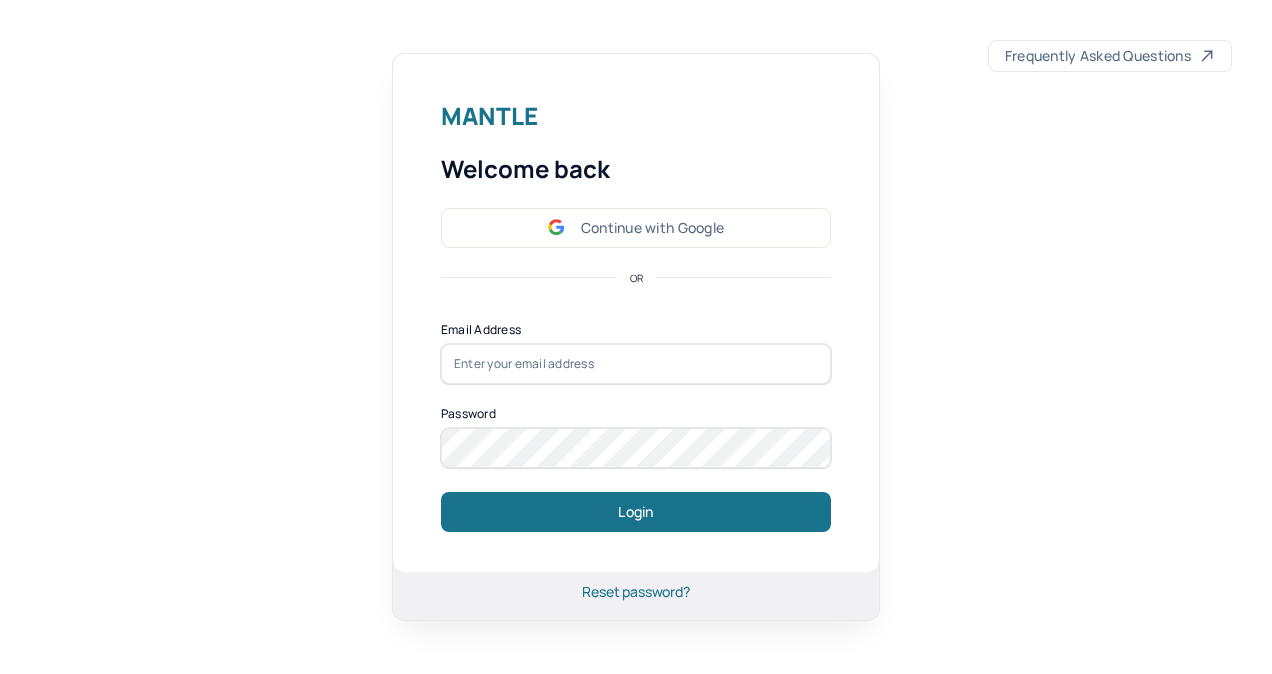 scroll, scrollTop: 0, scrollLeft: 0, axis: both 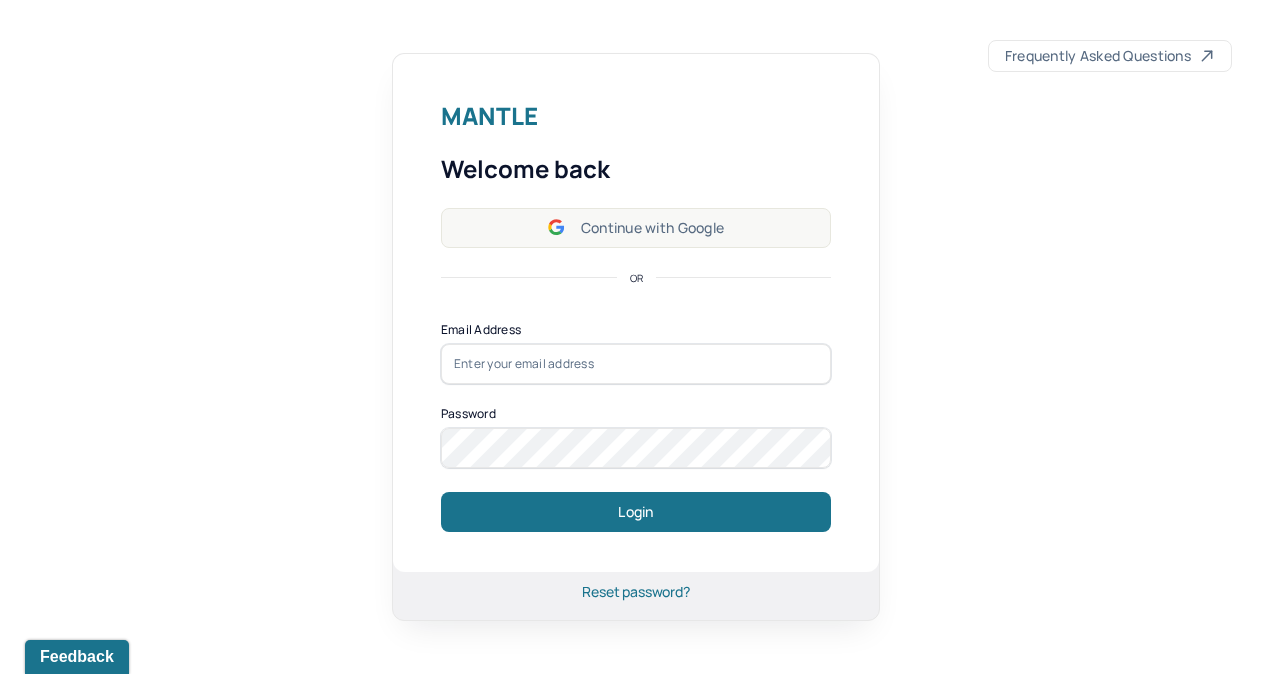 click on "Continue with Google" at bounding box center (636, 228) 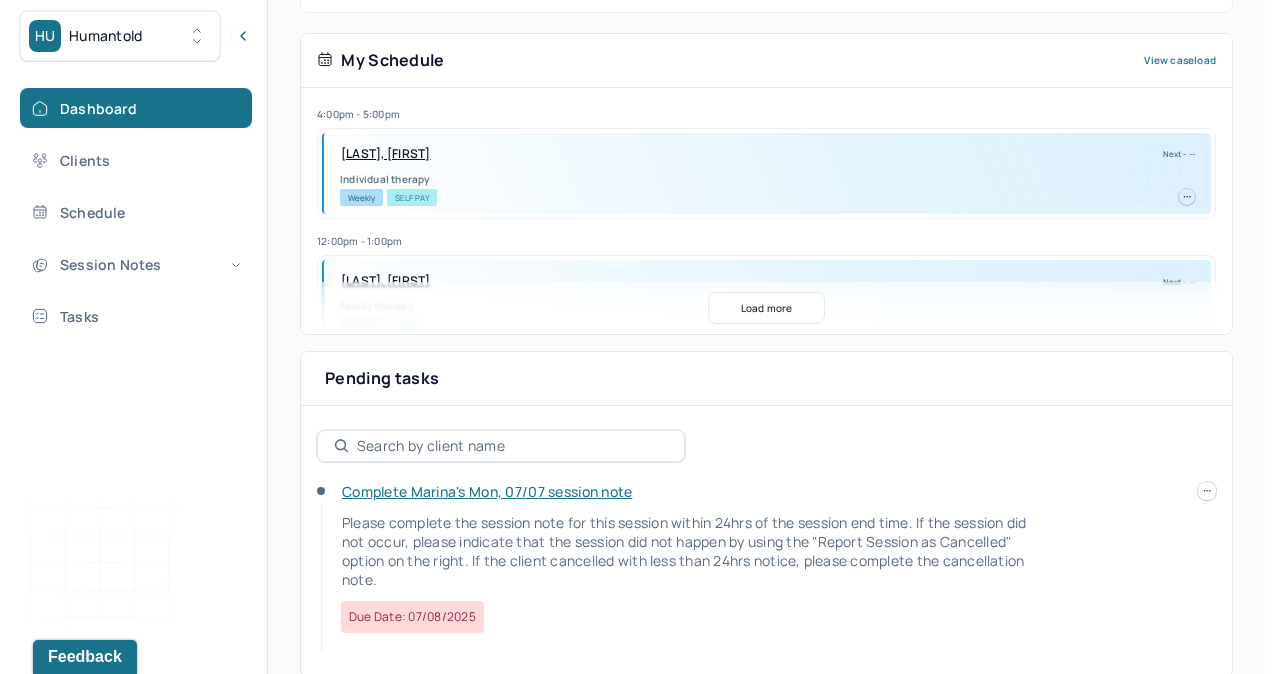 scroll, scrollTop: 431, scrollLeft: 0, axis: vertical 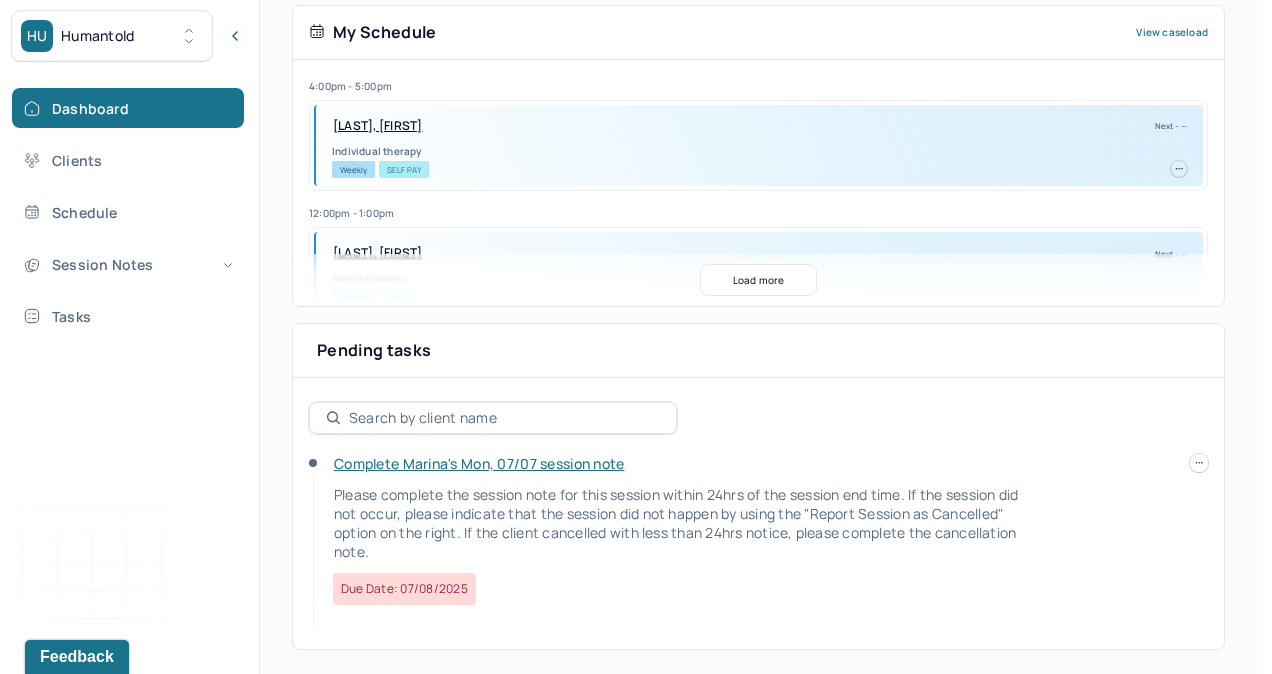 click on "HU Humantold" at bounding box center (112, 36) 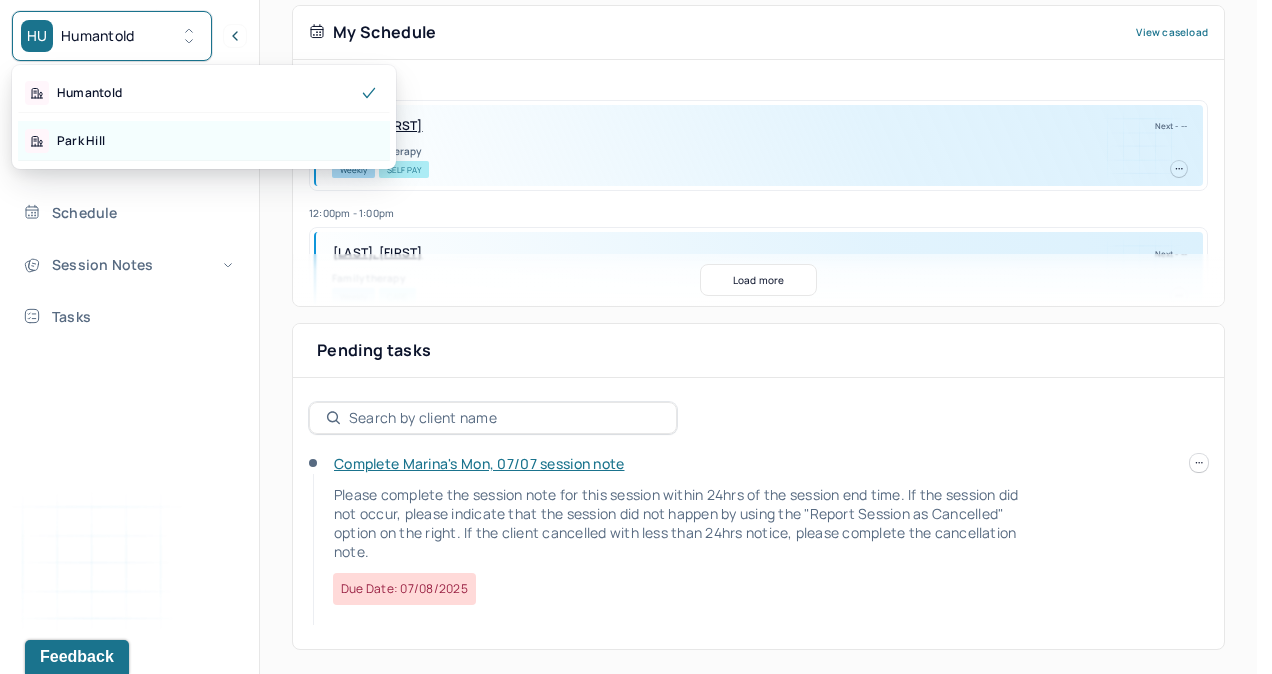 click on "Park Hill" at bounding box center (204, 141) 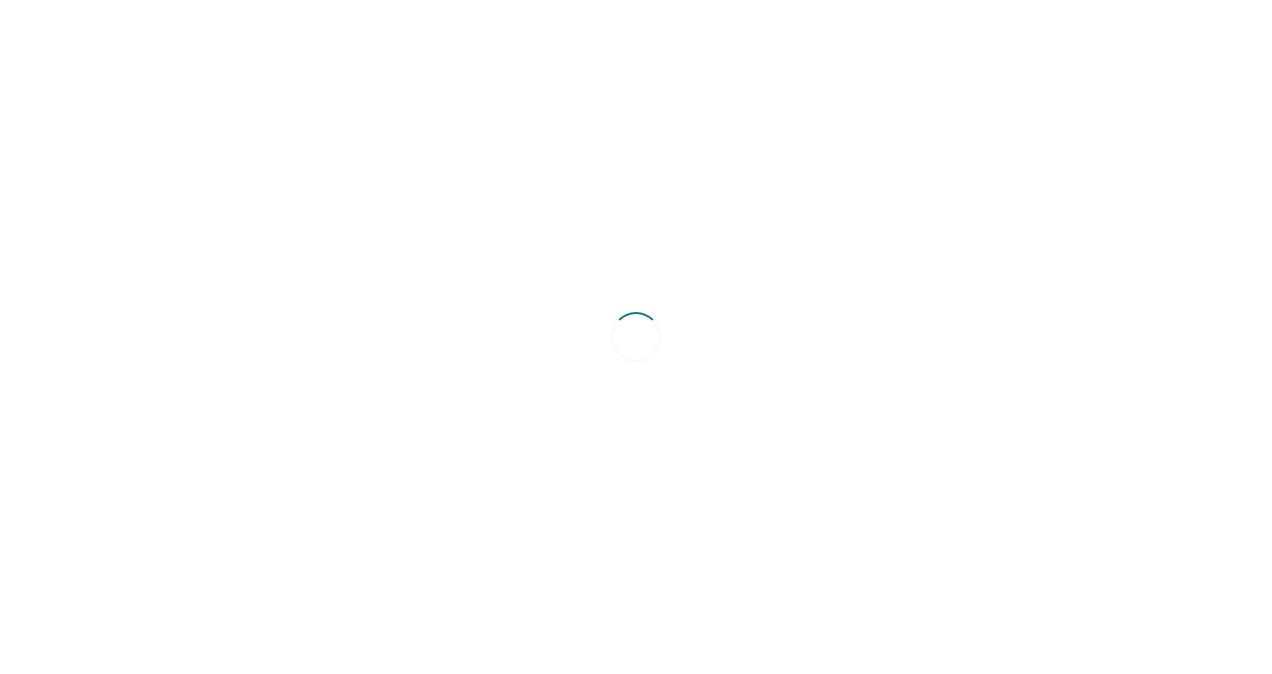 scroll, scrollTop: 0, scrollLeft: 0, axis: both 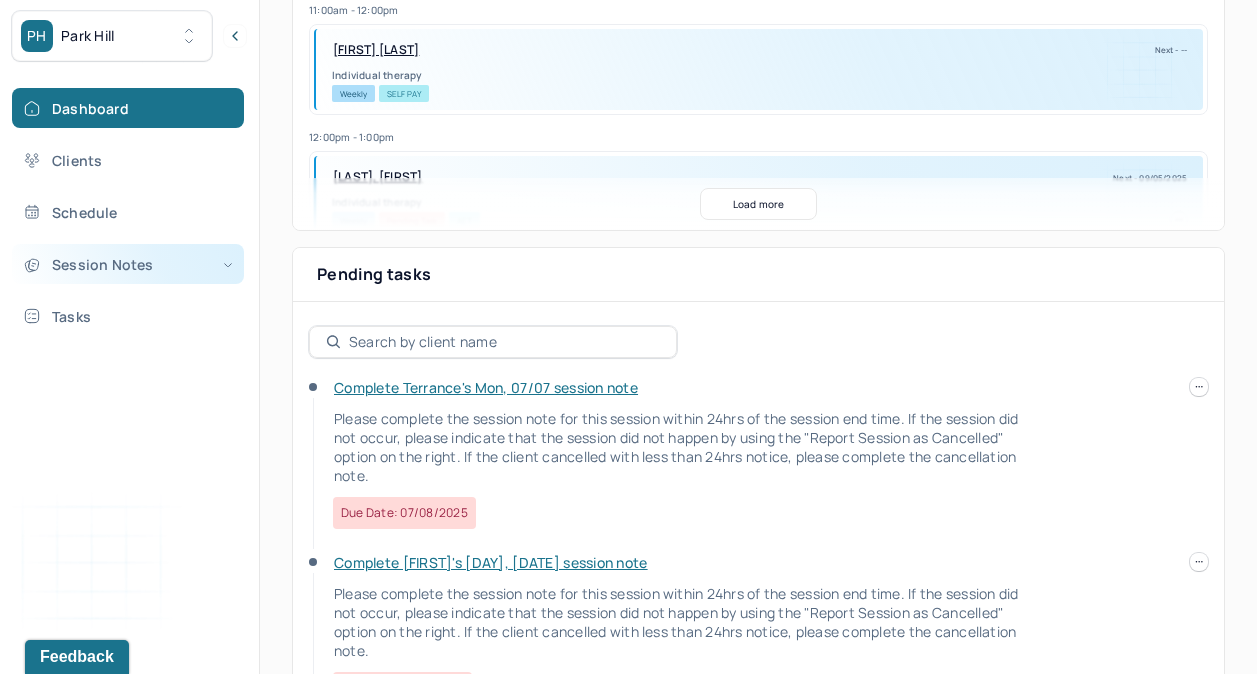 click on "Session Notes" at bounding box center [128, 264] 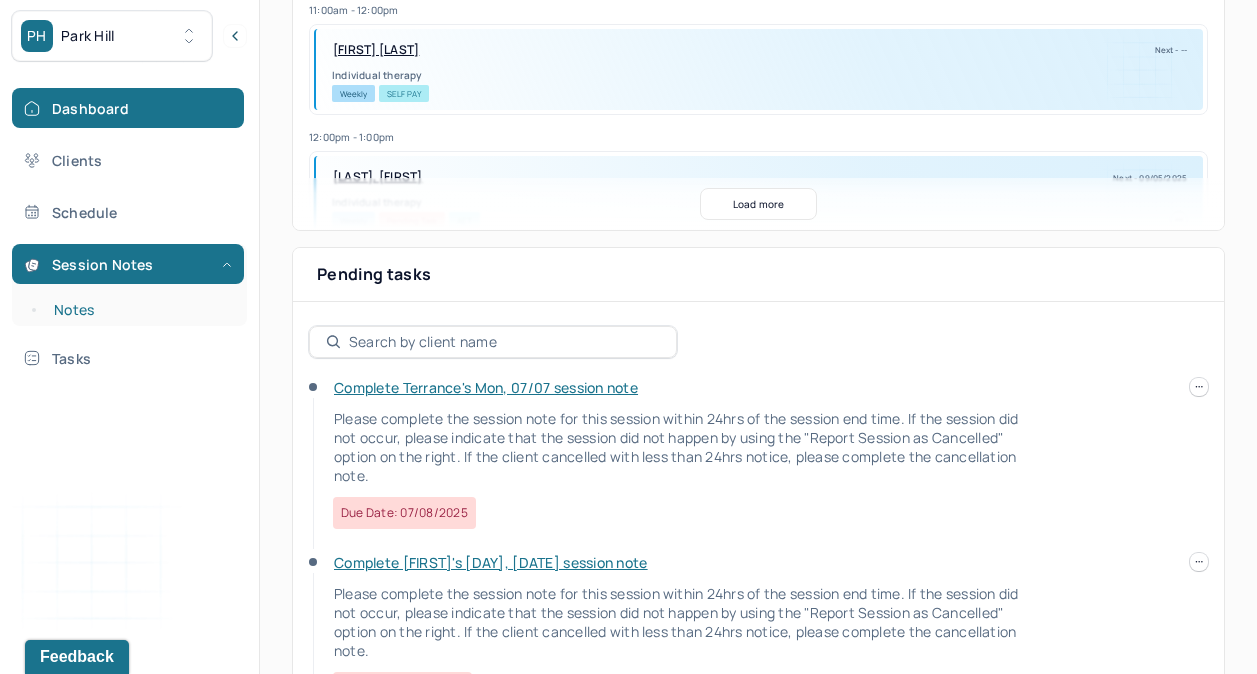 click on "Notes" at bounding box center [139, 310] 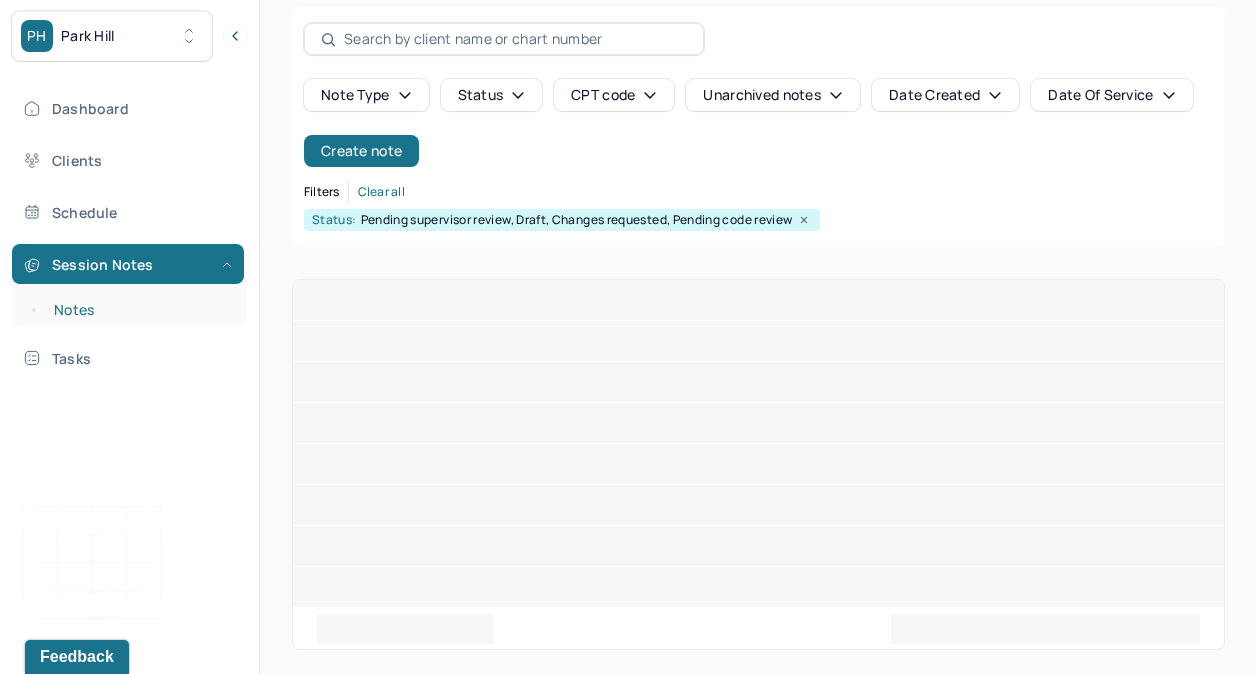 scroll, scrollTop: 72, scrollLeft: 0, axis: vertical 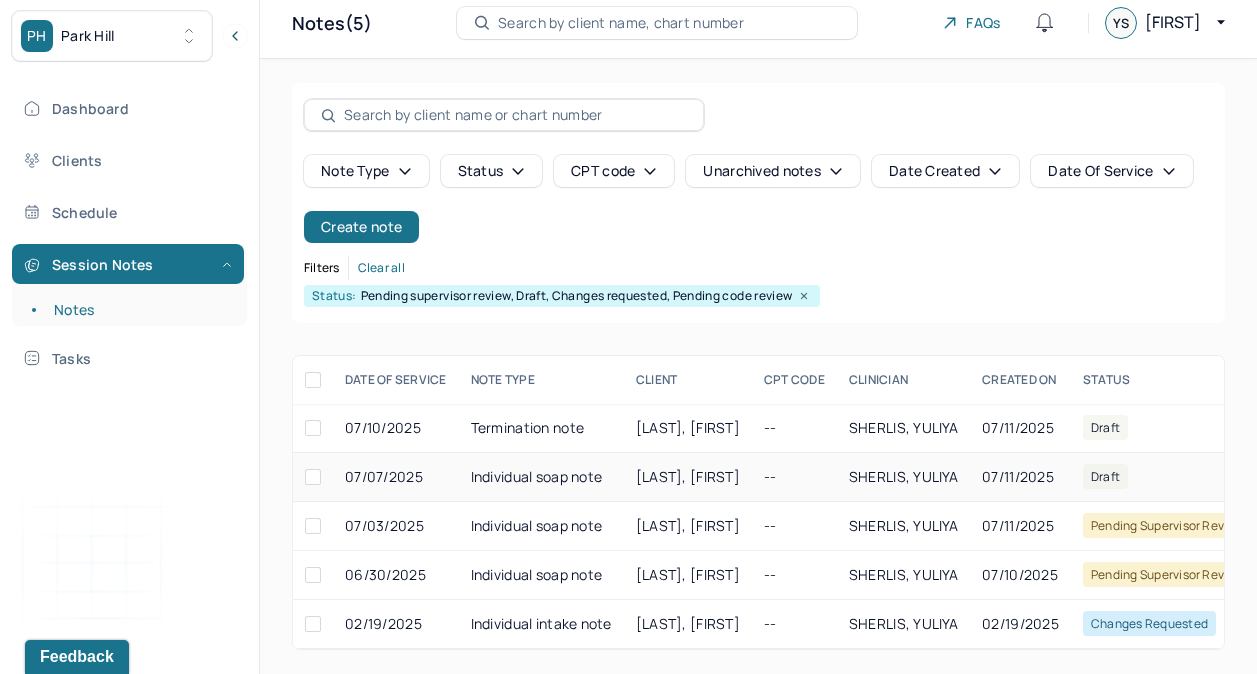click on "07/11/2025" at bounding box center [1020, 477] 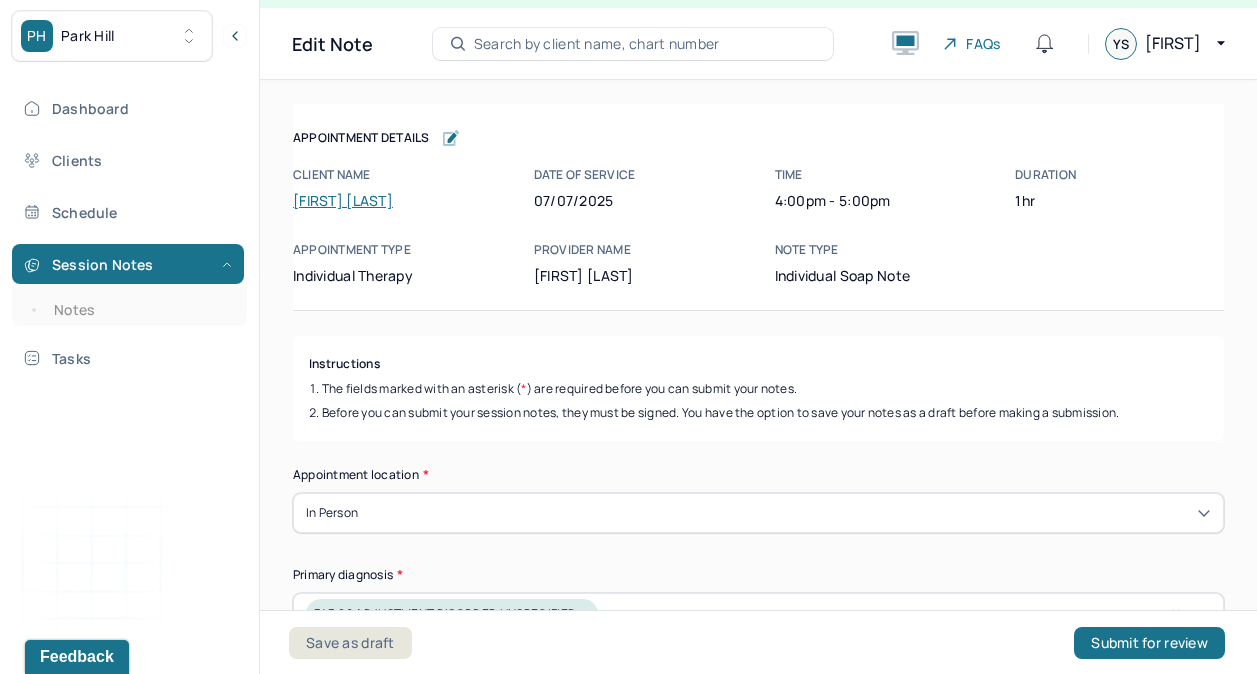 scroll, scrollTop: 36, scrollLeft: 0, axis: vertical 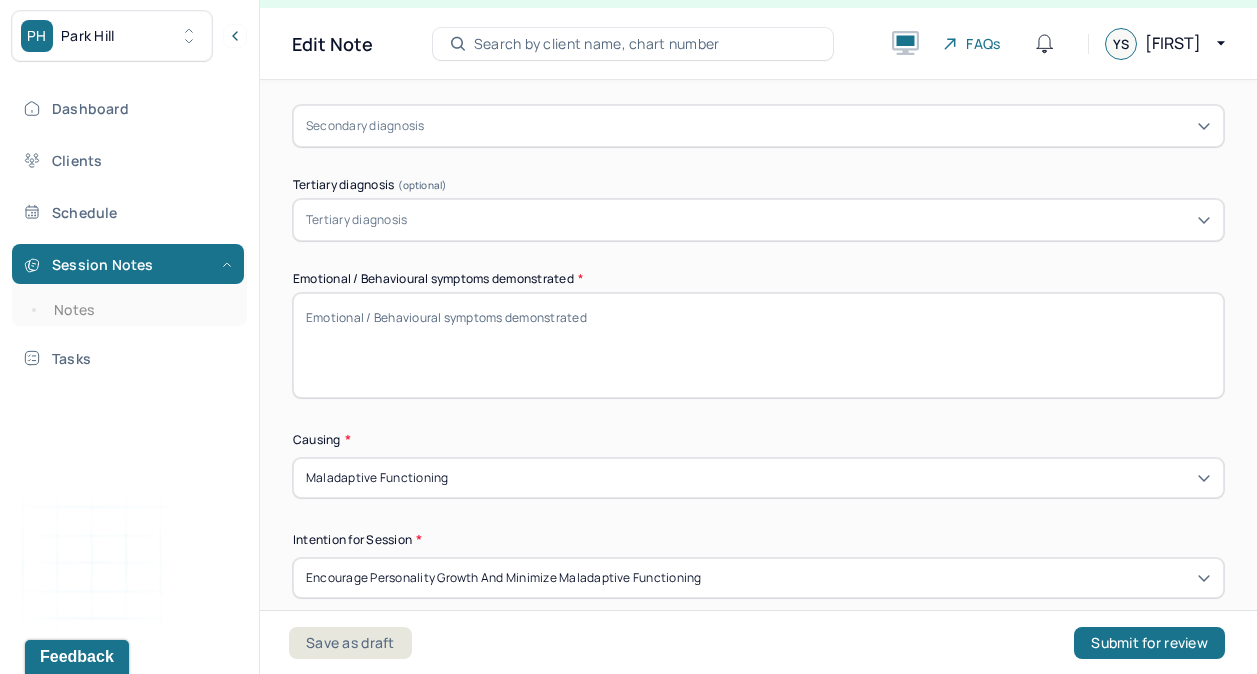 click on "Emotional / Behavioural symptoms demonstrated *" at bounding box center [758, 345] 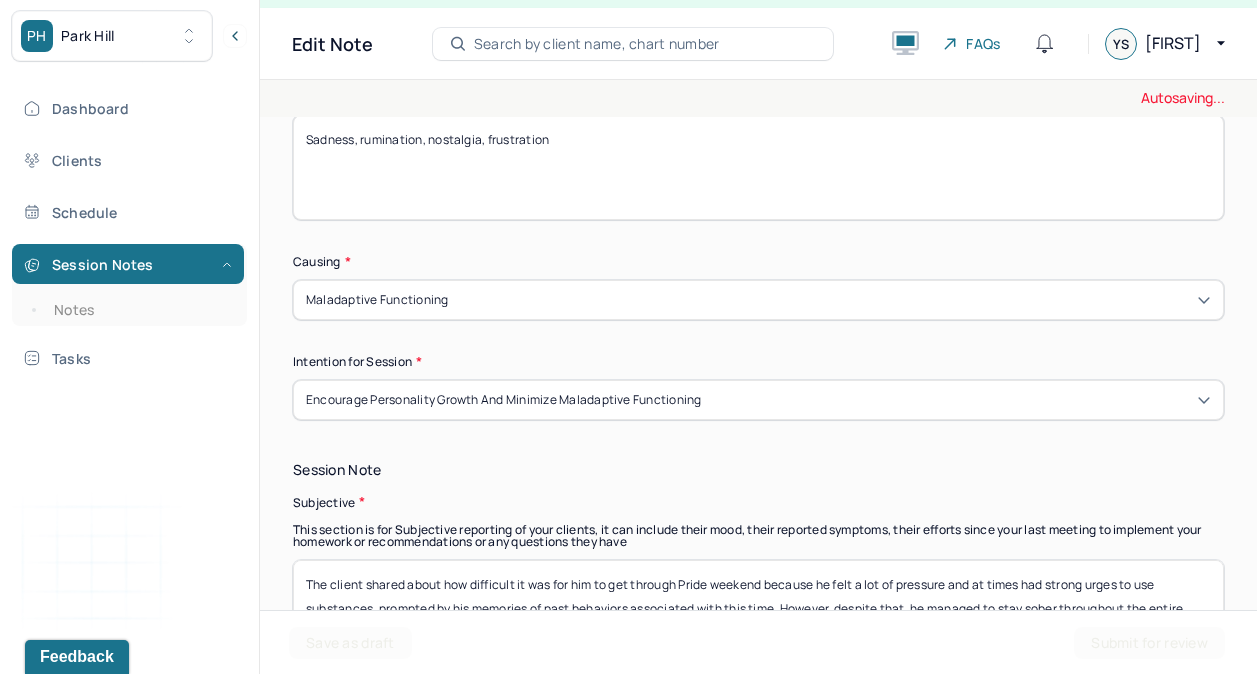 scroll, scrollTop: 1144, scrollLeft: 0, axis: vertical 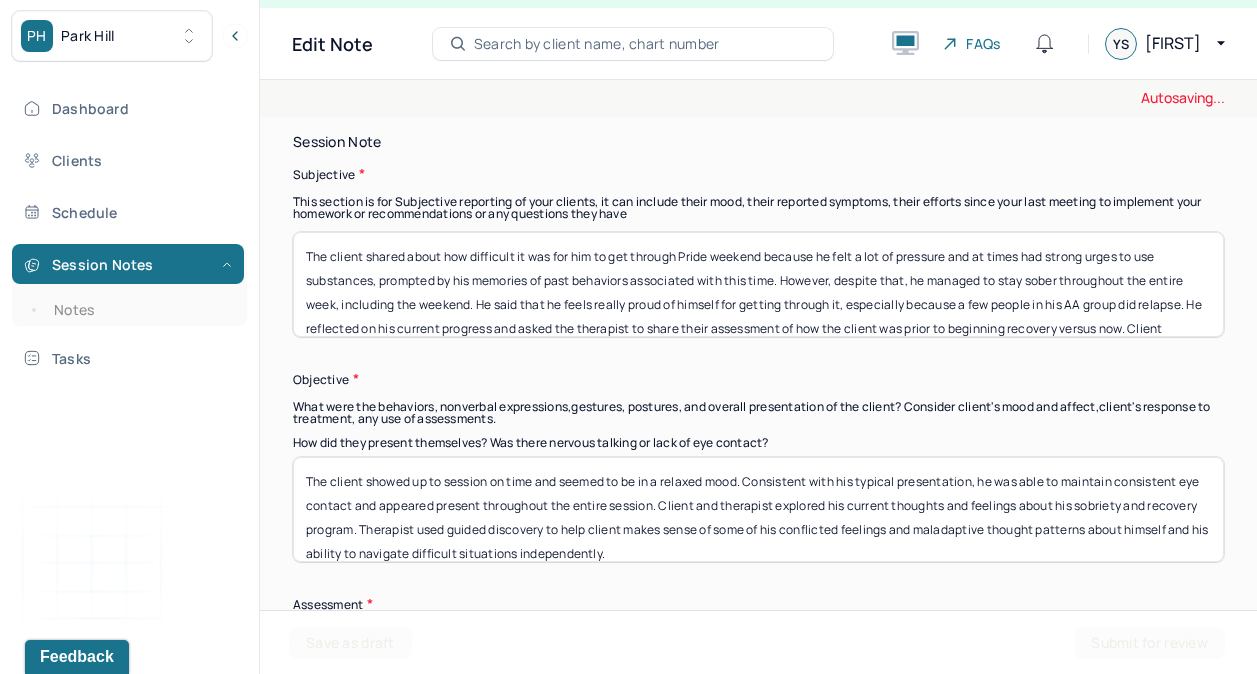 type on "Sadness, rumination, nostalgia, frustration" 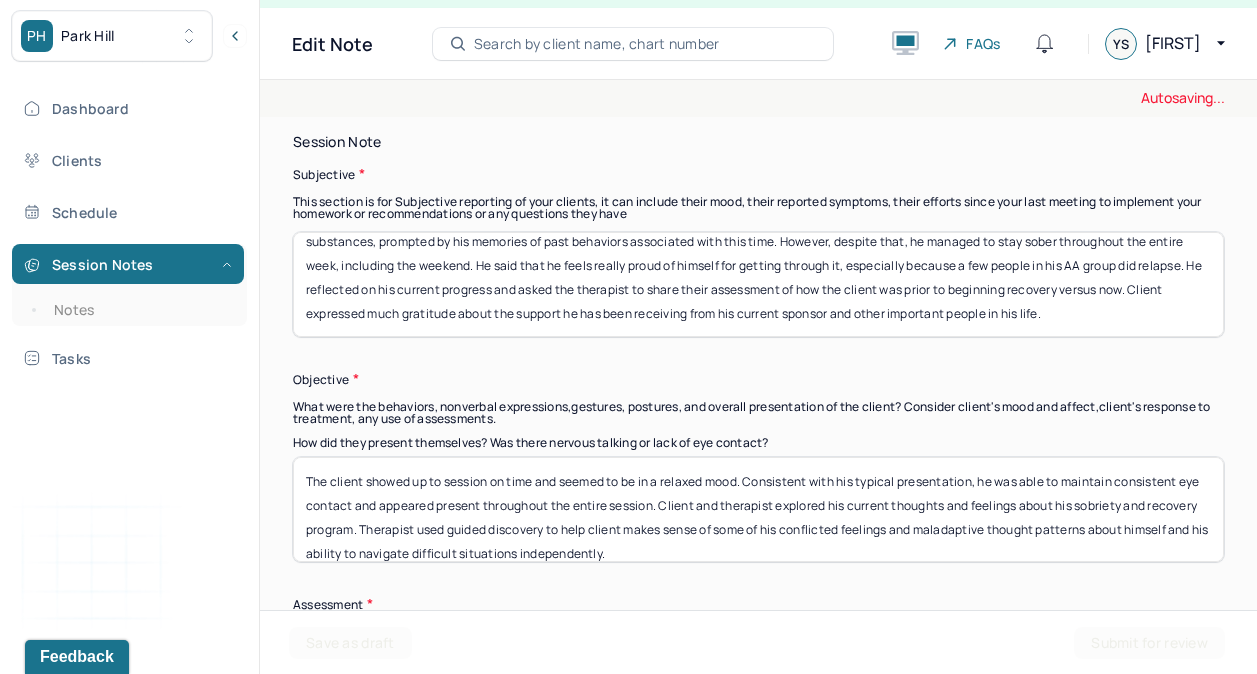 drag, startPoint x: 306, startPoint y: 250, endPoint x: 1218, endPoint y: 338, distance: 916.2358 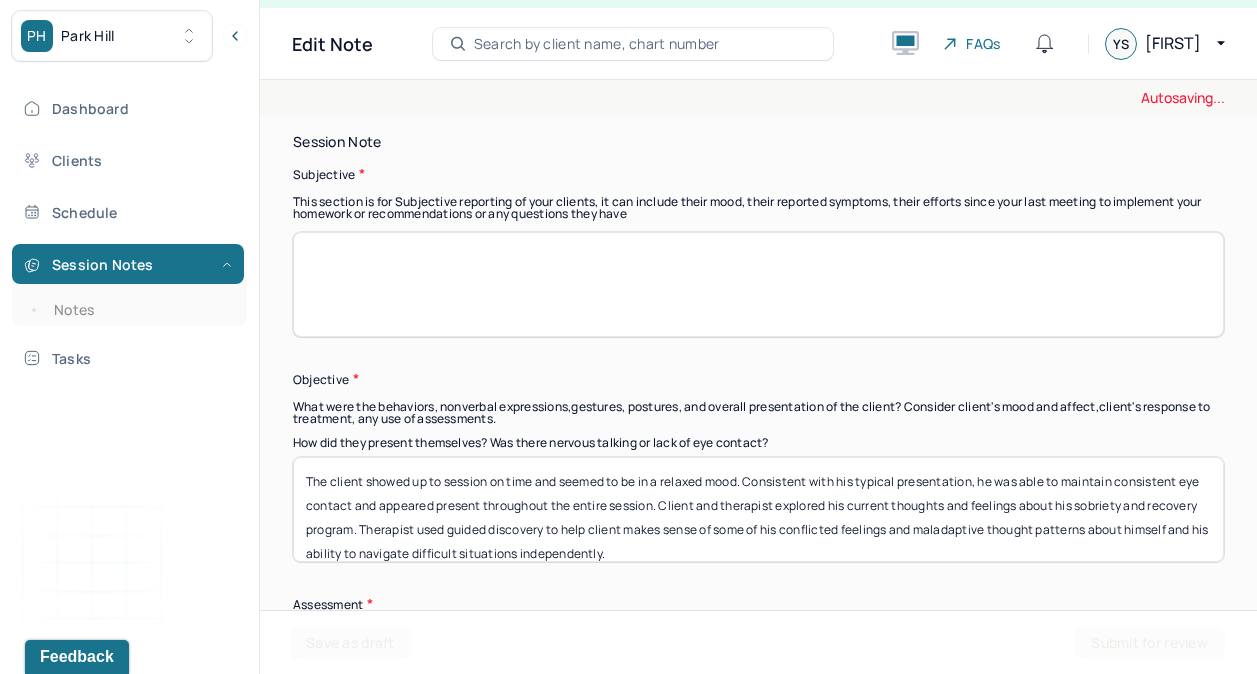 scroll, scrollTop: 0, scrollLeft: 0, axis: both 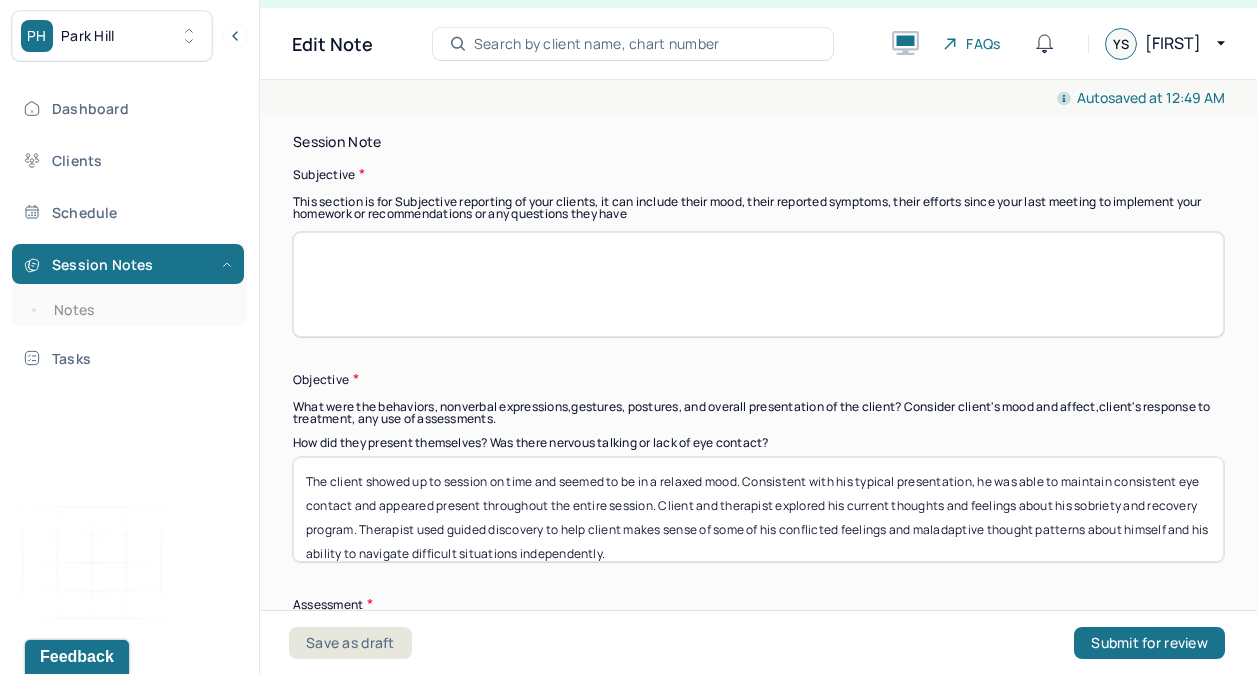 paste on "He shared a recent conversation with his older sister that brought up several emotions, including sadness and frustration. This experience led him to reflect on his relationship with both his sister and his parents. He noted personal changes he’s observed since starting his recovery, especially in how he sees and handles relationships." 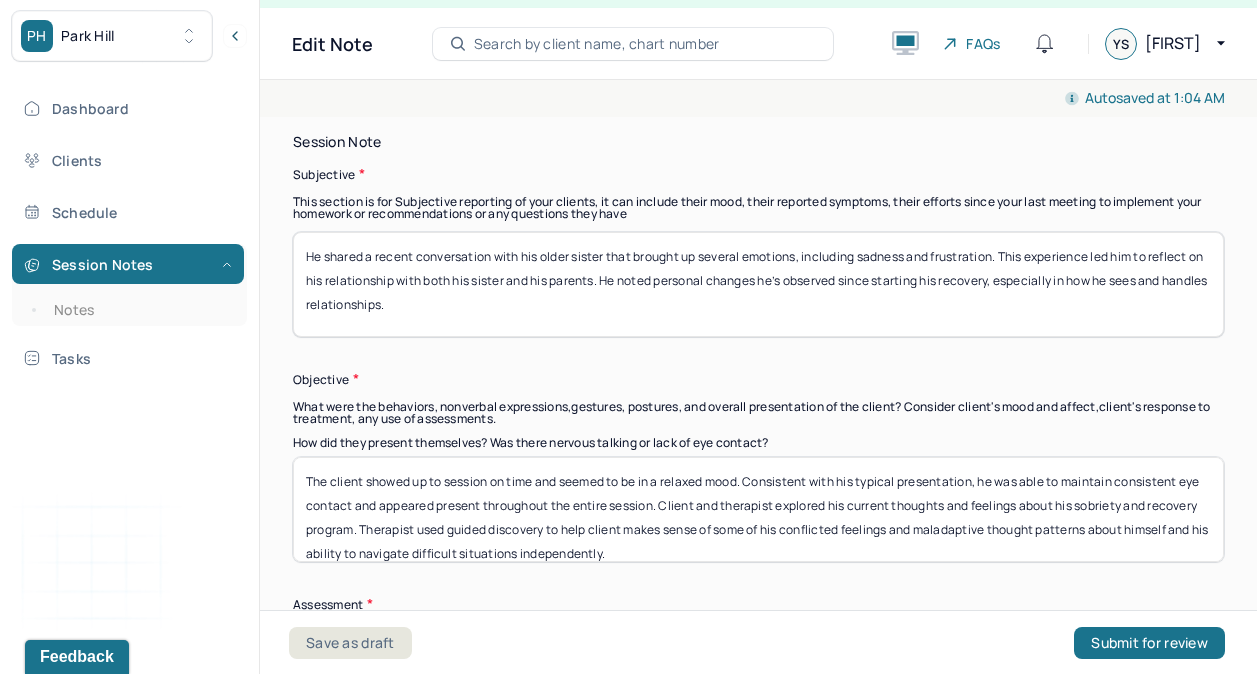paste on "He shared about a recent conversation he had with his older sister and how it brought up a mix of emotions — sadness, frustration, and even some insight. This talk made him reflect more deeply on how he relates not just to his sister, but also to his parents. He talked about the changes he’s noticed in himself since starting his recovery journey — more self-awareness, more emotional growth, and a greater sense of control over his life" 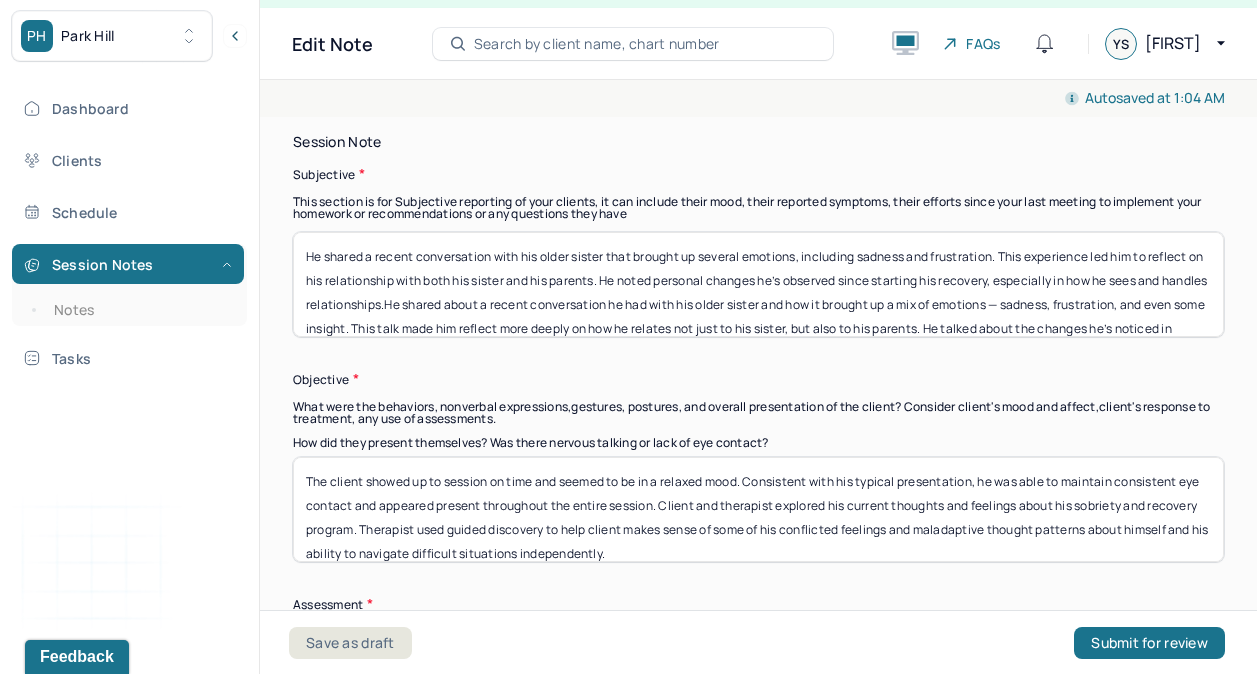 scroll, scrollTop: 47, scrollLeft: 0, axis: vertical 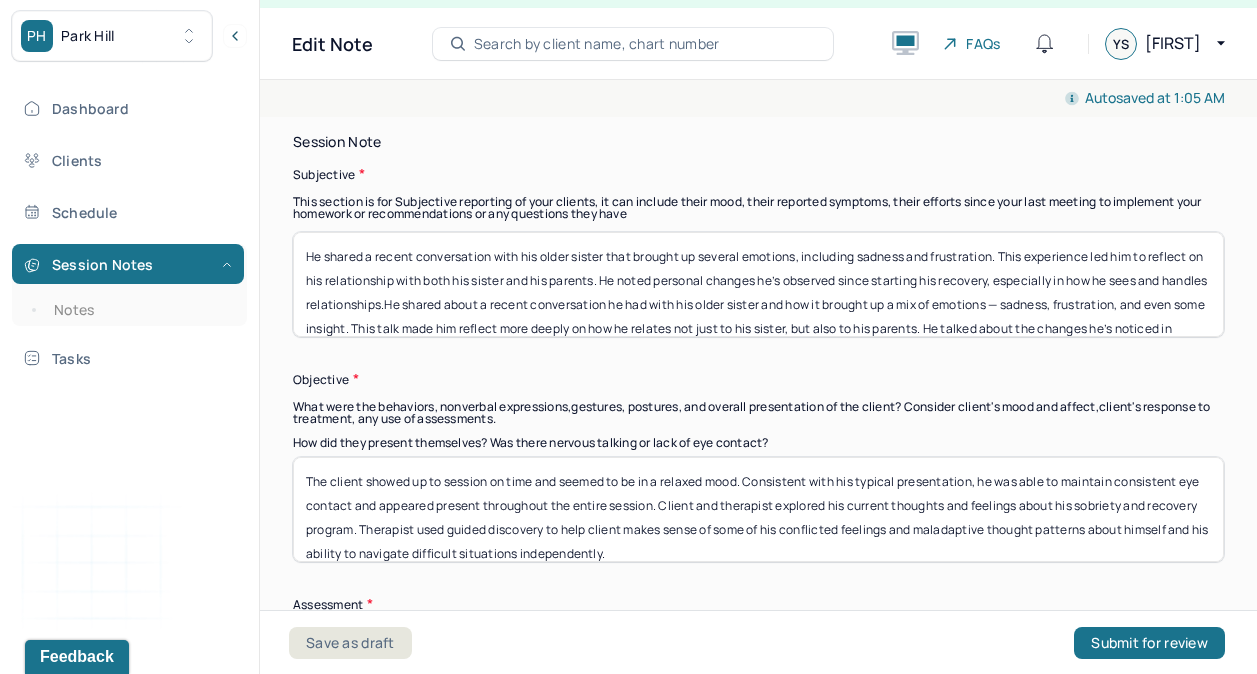 click on "He shared a recent conversation with his older sister that brought up several emotions, including sadness and frustration. This experience led him to reflect on his relationship with both his sister and his parents. He noted personal changes he’s observed since starting his recovery, especially in how he sees and handles relationships.He shared about a recent conversation he had with his older sister and how it brought up a mix of emotions — sadness, frustration, and even some insight. This talk made him reflect more deeply on how he relates not just to his sister, but also to his parents. He talked about the changes he’s noticed in himself since starting his recovery journey — more self-awareness, more emotional growth, and a greater sense of control over his life" at bounding box center (758, 284) 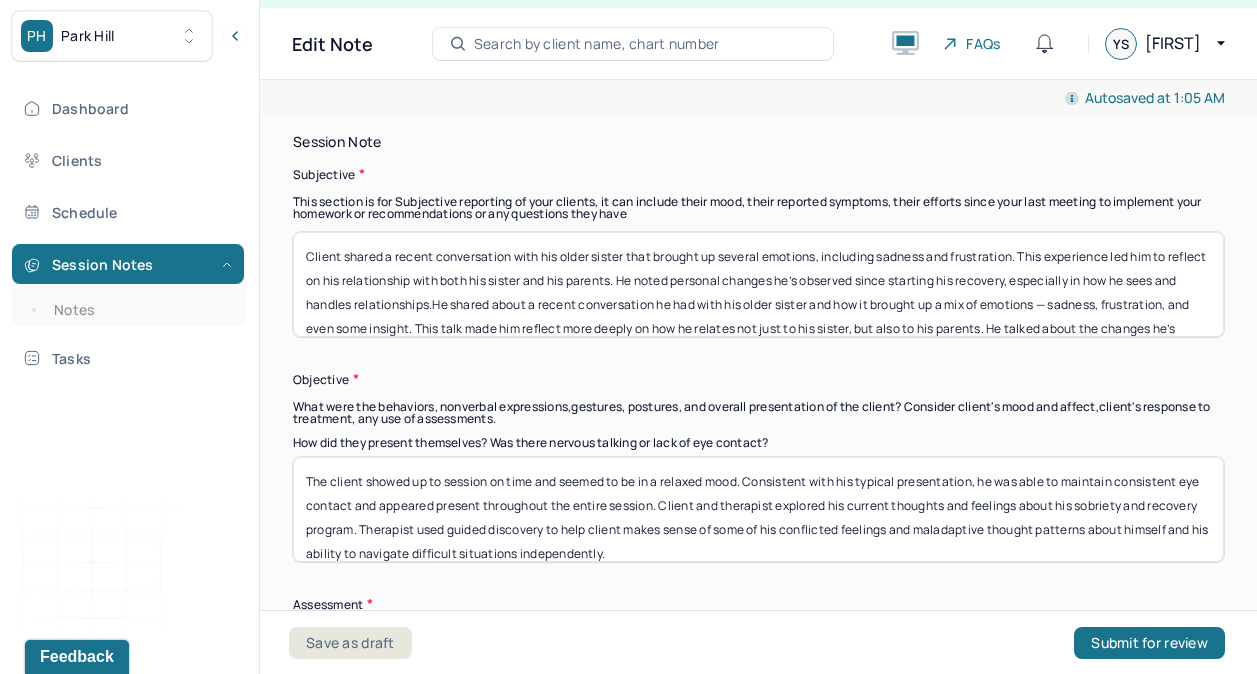 click on "Client shared a recent conversation with his older sister that brought up several emotions, including sadness and frustration. This experience led him to reflect on his relationship with both his sister and his parents. He noted personal changes he’s observed since starting his recovery, especially in how he sees and handles relationships.He shared about a recent conversation he had with his older sister and how it brought up a mix of emotions — sadness, frustration, and even some insight. This talk made him reflect more deeply on how he relates not just to his sister, but also to his parents. He talked about the changes he’s noticed in himself since starting his recovery journey — more self-awareness, more emotional growth, and a greater sense of control over his life" at bounding box center (758, 284) 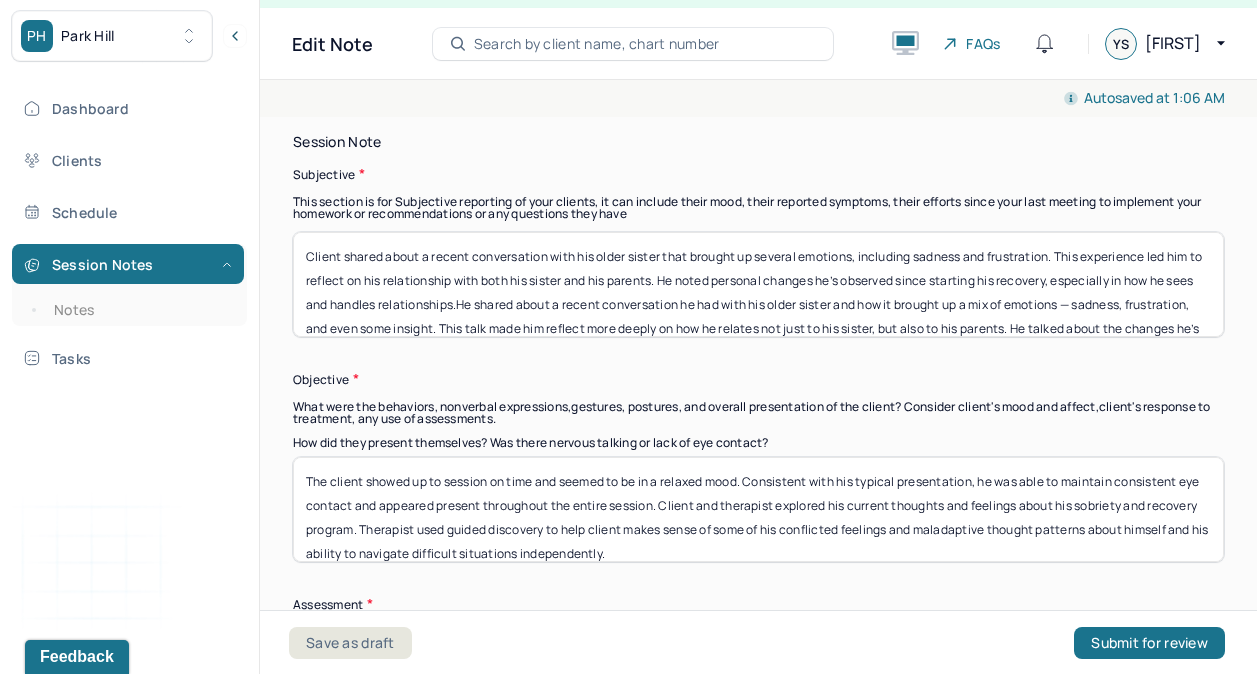 click on "Client shared about a recent conversation with his older sister that brought up several emotions, including sadness and frustration. This experience led him to reflect on his relationship with both his sister and his parents. He noted personal changes he’s observed since starting his recovery, especially in how he sees and handles relationships.He shared about a recent conversation he had with his older sister and how it brought up a mix of emotions — sadness, frustration, and even some insight. This talk made him reflect more deeply on how he relates not just to his sister, but also to his parents. He talked about the changes he’s noticed in himself since starting his recovery journey — more self-awareness, more emotional growth, and a greater sense of control over his life" at bounding box center [758, 284] 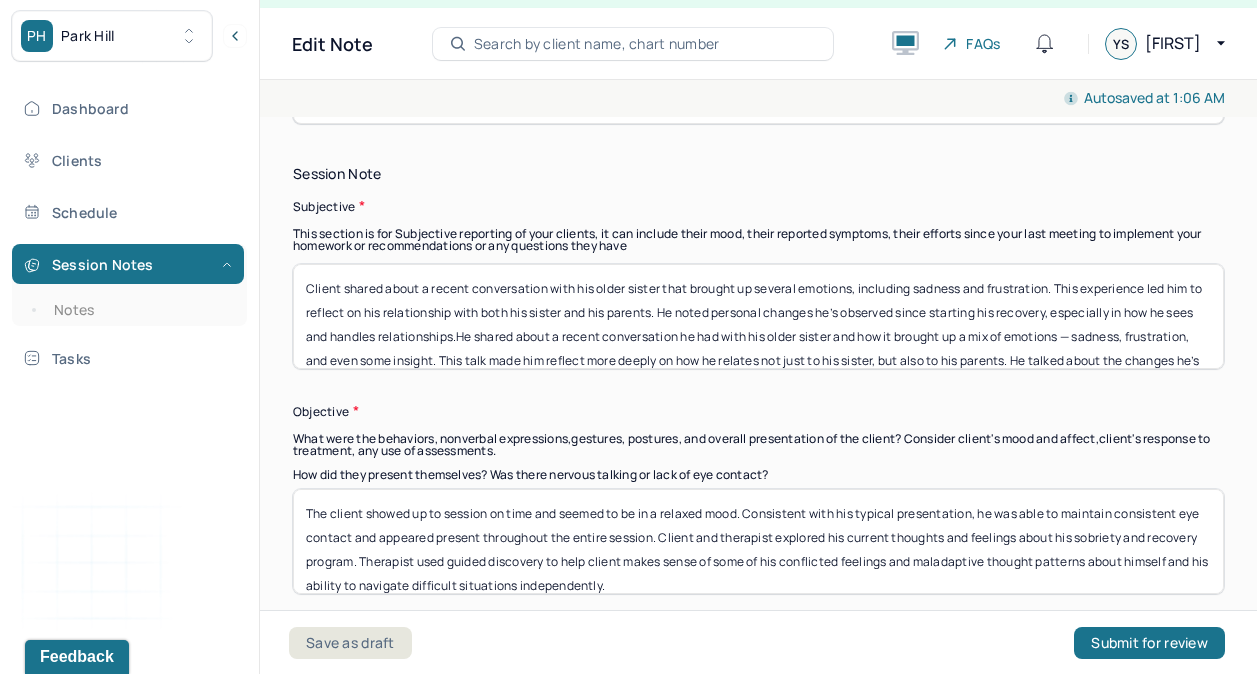 scroll, scrollTop: 1132, scrollLeft: 0, axis: vertical 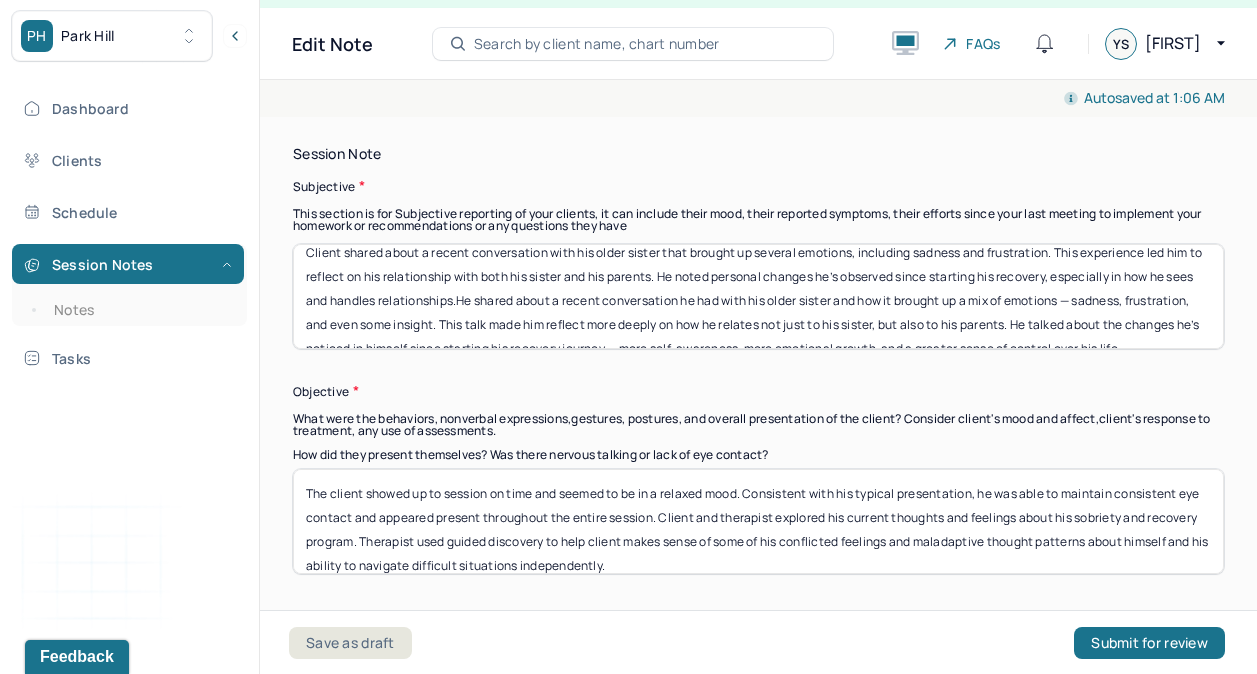 drag, startPoint x: 974, startPoint y: 298, endPoint x: 1137, endPoint y: 291, distance: 163.15024 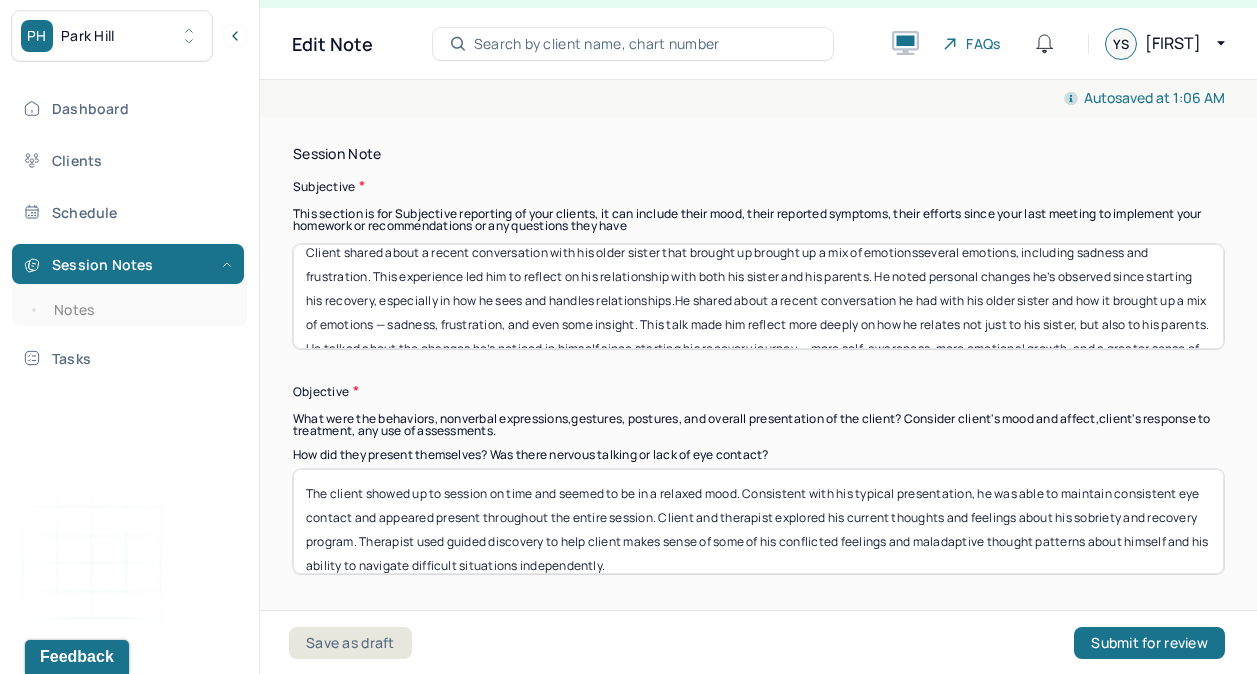 scroll, scrollTop: 15, scrollLeft: 0, axis: vertical 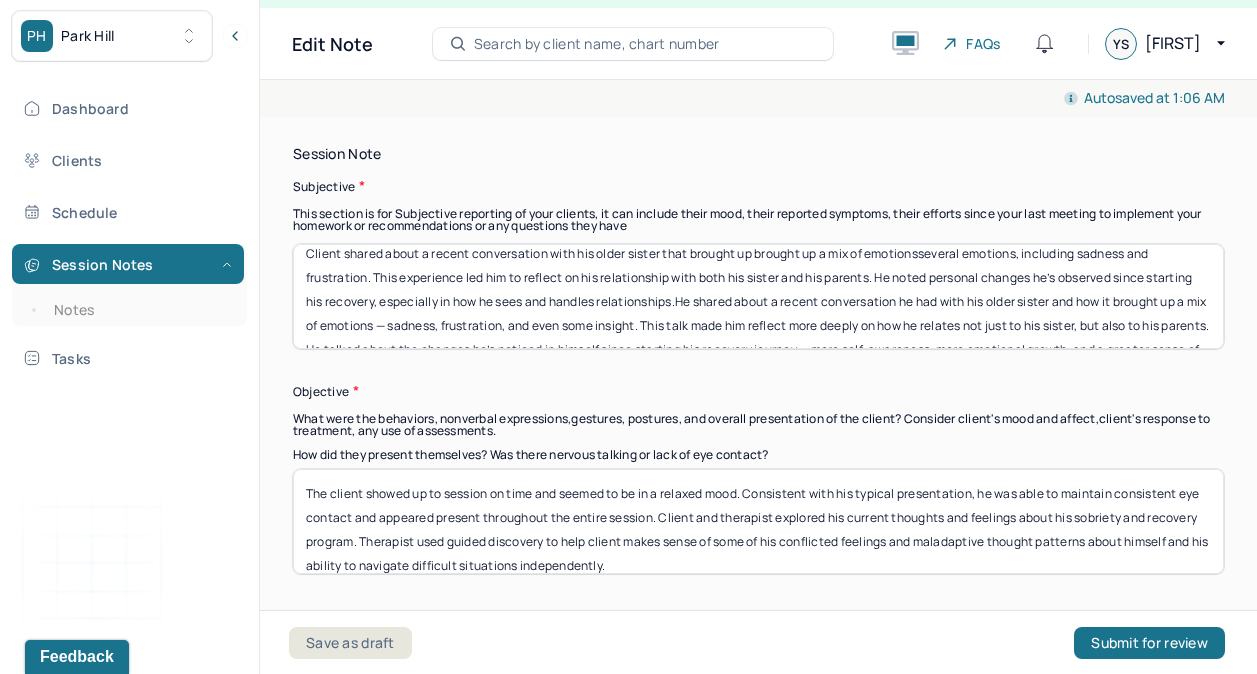 click on "Client shared about a recent conversation with his older sister that brought up brought up a mix of emotionsseveral emotions, including sadness and frustration. This experience led him to reflect on his relationship with both his sister and his parents. He noted personal changes he’s observed since starting his recovery, especially in how he sees and handles relationships.He shared about a recent conversation he had with his older sister and how it brought up a mix of emotions — sadness, frustration, and even some insight. This talk made him reflect more deeply on how he relates not just to his sister, but also to his parents. He talked about the changes he’s noticed in himself since starting his recovery journey — more self-awareness, more emotional growth, and a greater sense of control over his life" at bounding box center (758, 296) 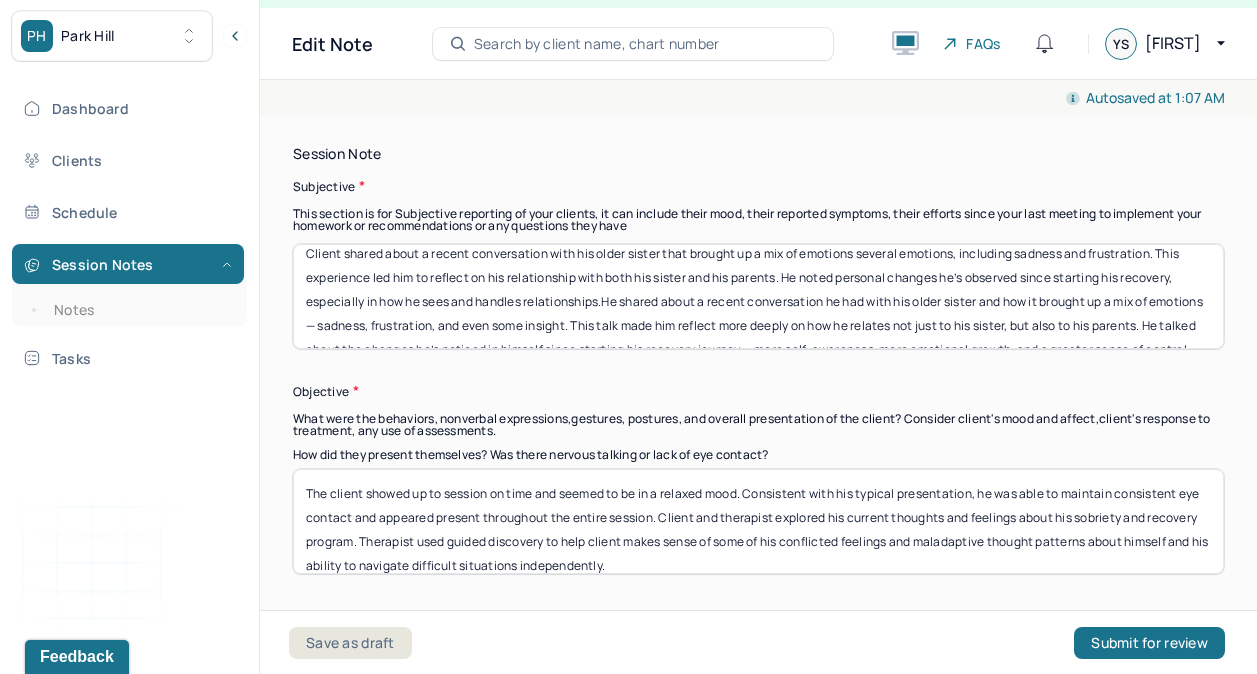 drag, startPoint x: 664, startPoint y: 297, endPoint x: 660, endPoint y: 319, distance: 22.36068 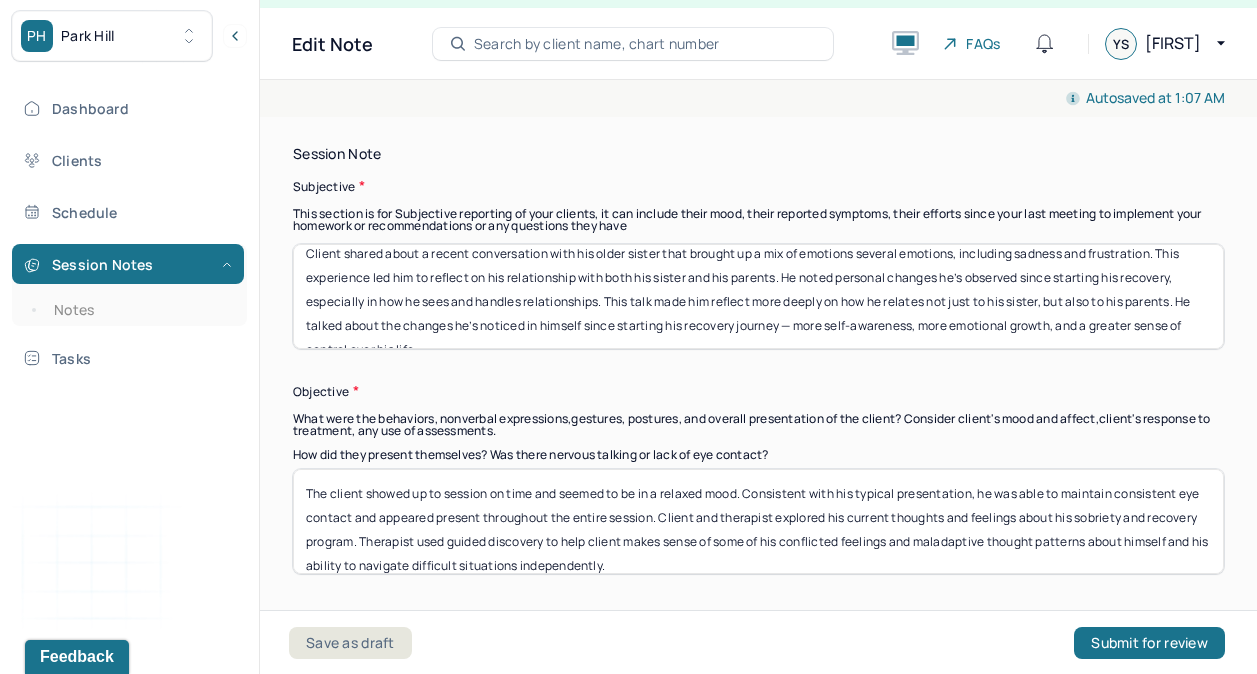 scroll, scrollTop: 0, scrollLeft: 0, axis: both 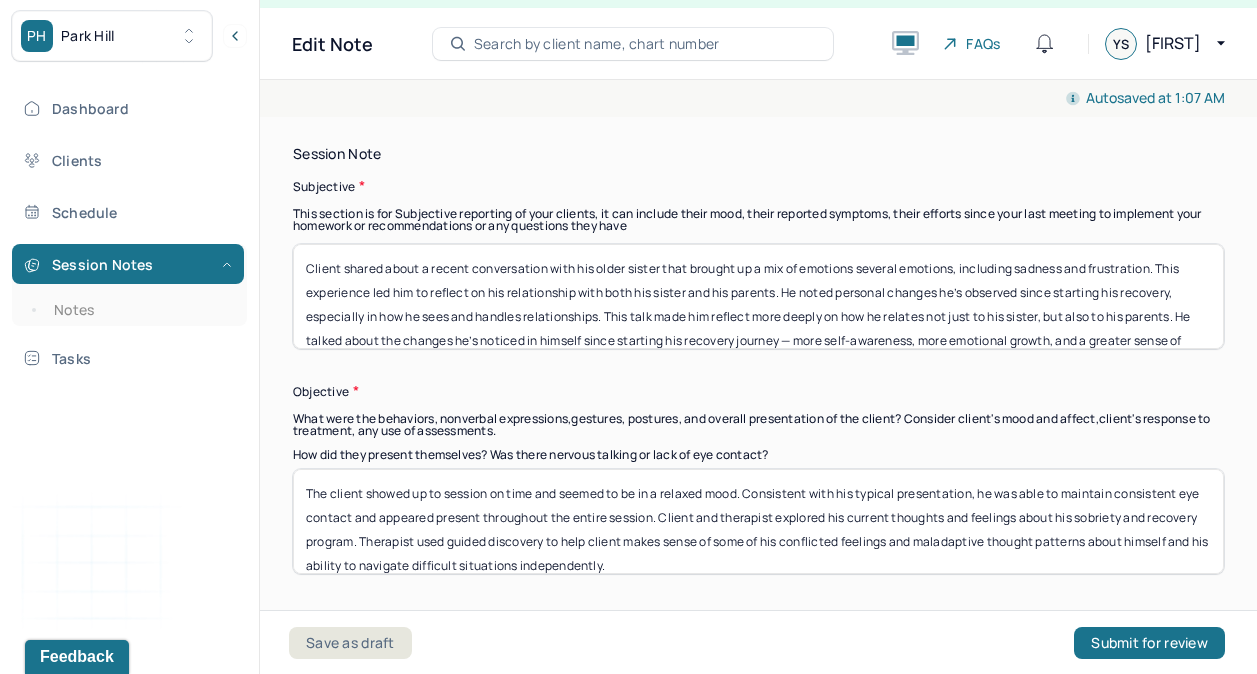 click on "Client shared about a recent conversation with his older sister that brought up a mix of emotions several emotions, including sadness and frustration. This experience led him to reflect on his relationship with both his sister and his parents. He noted personal changes he’s observed since starting his recovery, especially in how he sees and handles relationships. This talk made him reflect more deeply on how he relates not just to his sister, but also to his parents. He talked about the changes he’s noticed in himself since starting his recovery journey — more self-awareness, more emotional growth, and a greater sense of control over his life" at bounding box center (758, 296) 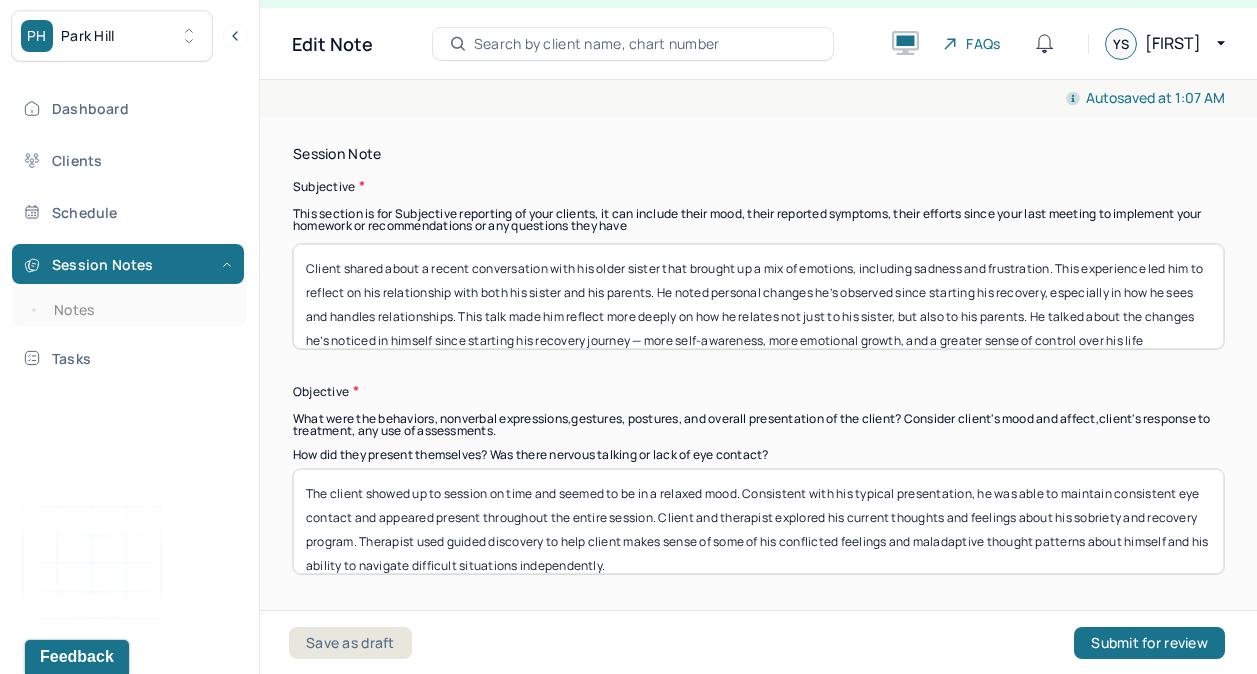click on "Client shared about a recent conversation with his older sister that brought up a mix of emotions, including sadness and frustration. This experience led him to reflect on his relationship with both his sister and his parents. He noted personal changes he’s observed since starting his recovery, especially in how he sees and handles relationships. This talk made him reflect more deeply on how he relates not just to his sister, but also to his parents. He talked about the changes he’s noticed in himself since starting his recovery journey — more self-awareness, more emotional growth, and a greater sense of control over his life" at bounding box center (758, 296) 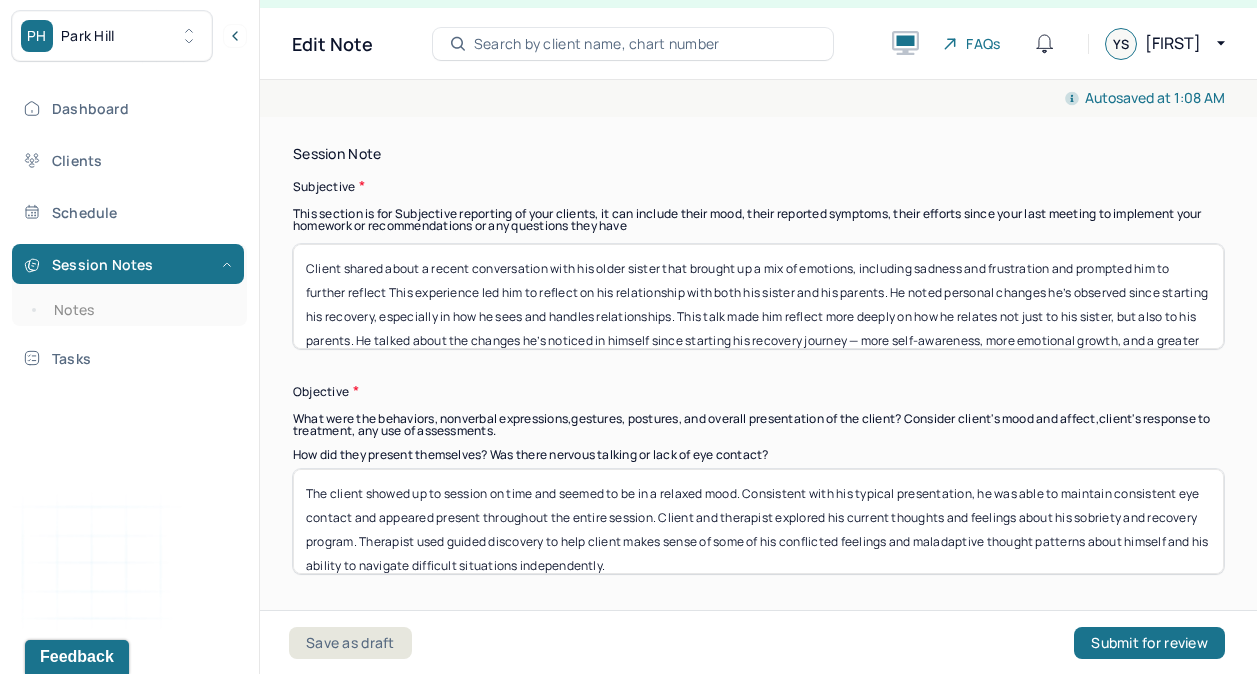 click on "Client shared about a recent conversation with his older sister that brought up a mix of emotions, including sadness and frustration and prompted him to further reflect This experience led him to reflect on his relationship with both his sister and his parents. He noted personal changes he’s observed since starting his recovery, especially in how he sees and handles relationships. This talk made him reflect more deeply on how he relates not just to his sister, but also to his parents. He talked about the changes he’s noticed in himself since starting his recovery journey — more self-awareness, more emotional growth, and a greater sense of control over his life" at bounding box center (758, 296) 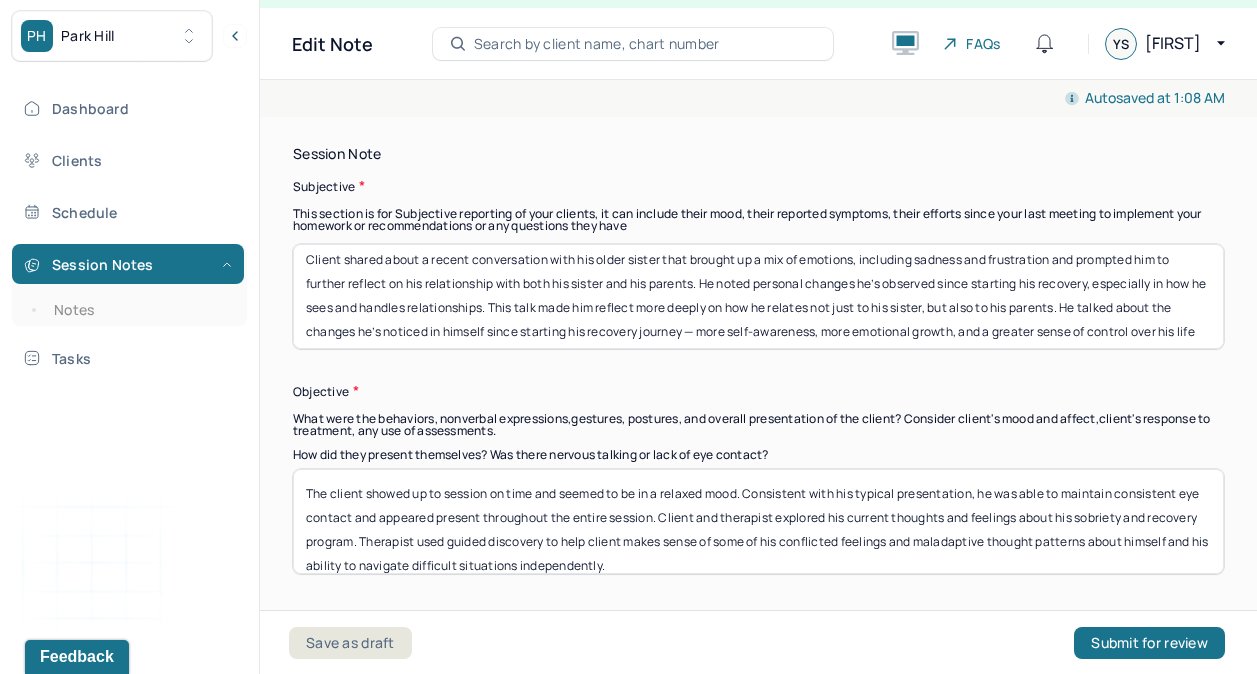 scroll, scrollTop: 0, scrollLeft: 0, axis: both 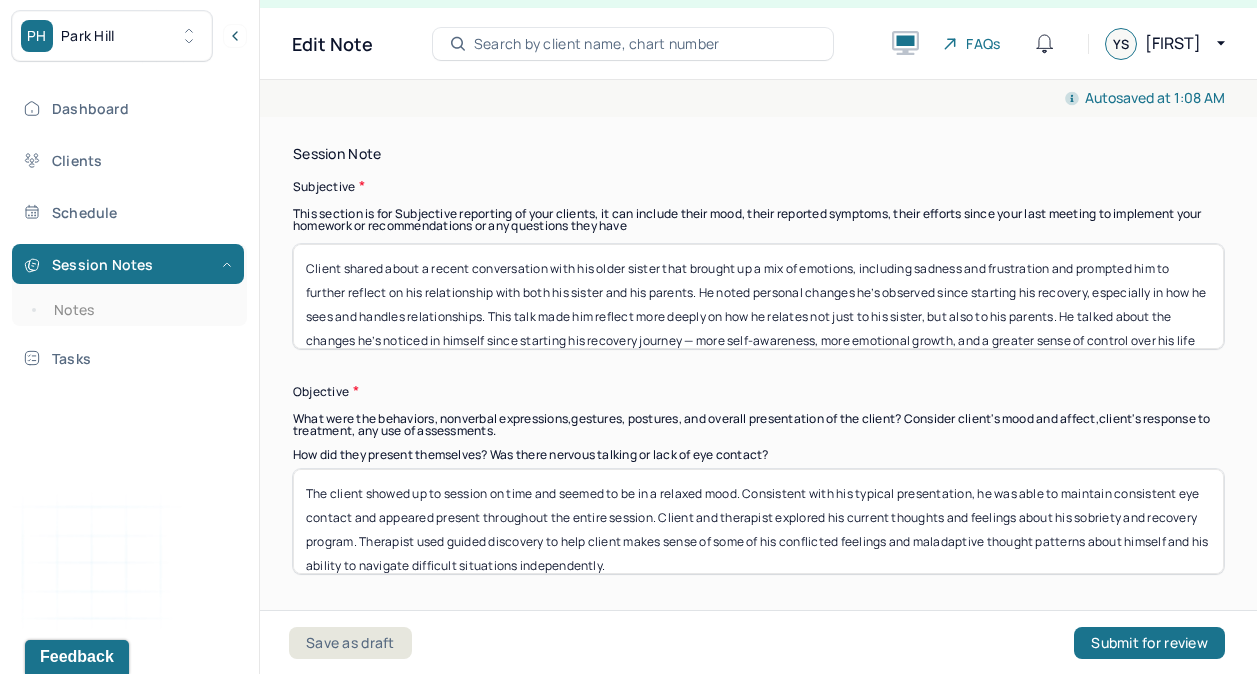 click on "Client shared about a recent conversation with his older sister that brought up a mix of emotions, including sadness and frustration and prompted him to further reflect on his relationship with both his sister and his parents. He noted personal changes he’s observed since starting his recovery, especially in how he sees and handles relationships. This talk made him reflect more deeply on how he relates not just to his sister, but also to his parents. He talked about the changes he’s noticed in himself since starting his recovery journey — more self-awareness, more emotional growth, and a greater sense of control over his life" at bounding box center [758, 296] 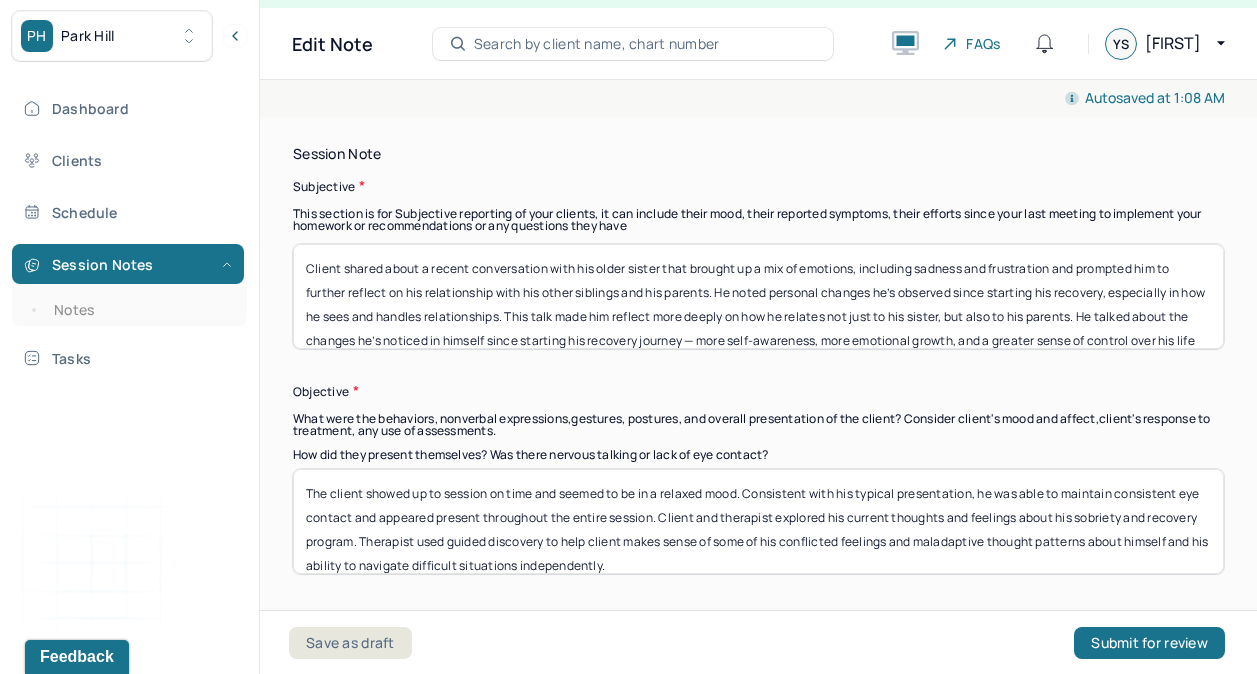 click on "Client shared about a recent conversation with his older sister that brought up a mix of emotions, including sadness and frustration and prompted him to further reflect on his relationship with his other siblings and his parents. He noted personal changes he’s observed since starting his recovery, especially in how he sees and handles relationships. This talk made him reflect more deeply on how he relates not just to his sister, but also to his parents. He talked about the changes he’s noticed in himself since starting his recovery journey — more self-awareness, more emotional growth, and a greater sense of control over his life" at bounding box center (758, 296) 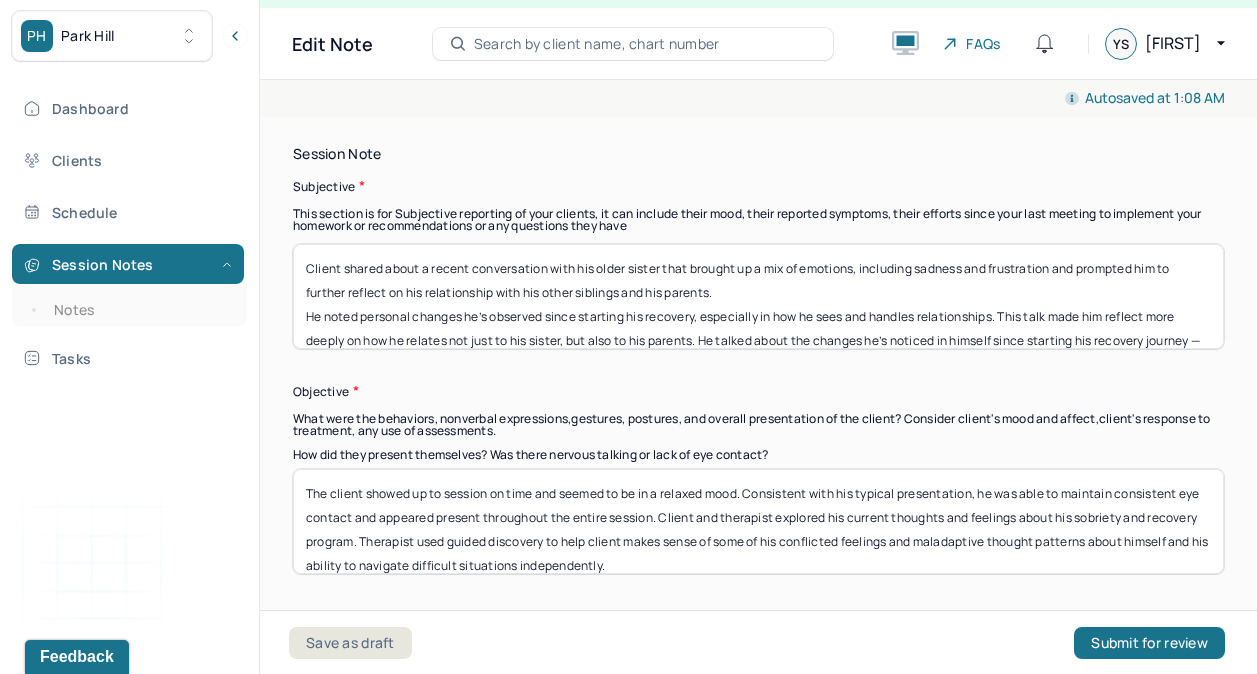 click on "Client shared about a recent conversation with his older sister that brought up a mix of emotions, including sadness and frustration and prompted him to further reflect on his relationship with his other siblings and his parents.
He noted personal changes he’s observed since starting his recovery, especially in how he sees and handles relationships. This talk made him reflect more deeply on how he relates not just to his sister, but also to his parents. He talked about the changes he’s noticed in himself since starting his recovery journey — more self-awareness, more emotional growth, and a greater sense of control over his life" at bounding box center [758, 296] 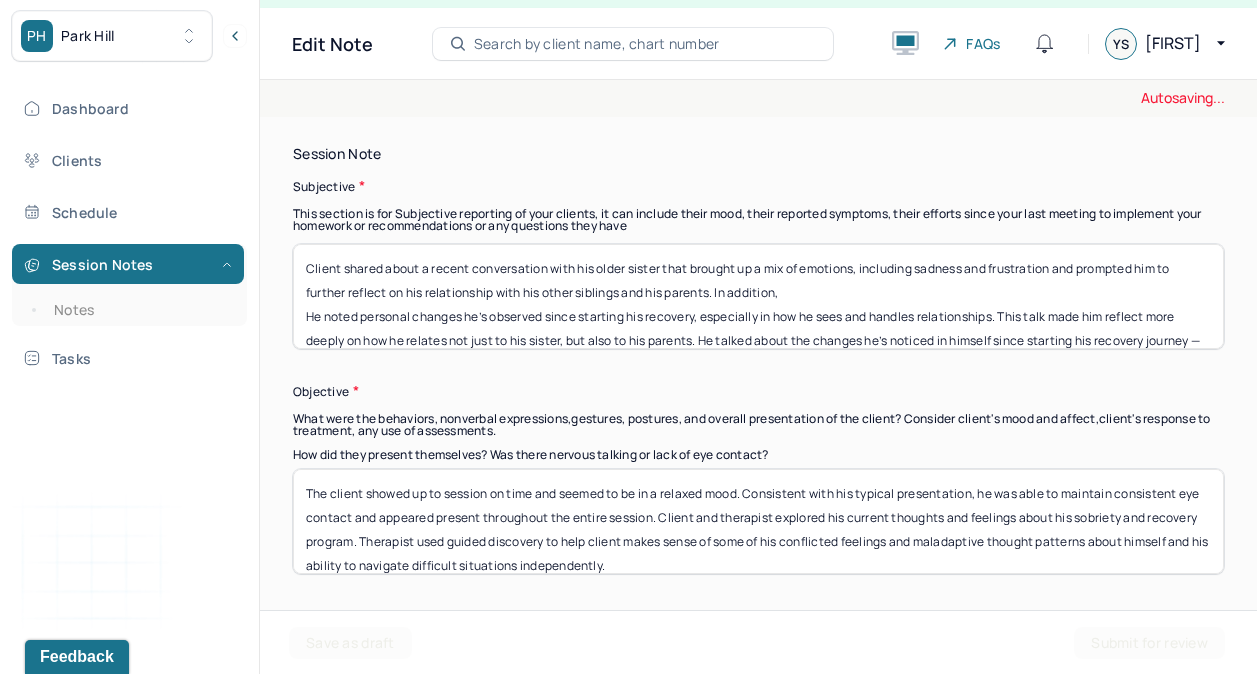 paste on "He also talked about how people often expect certain things from family relationships — like the bond between parent and child — and how his own experiences don’t always match those expectations." 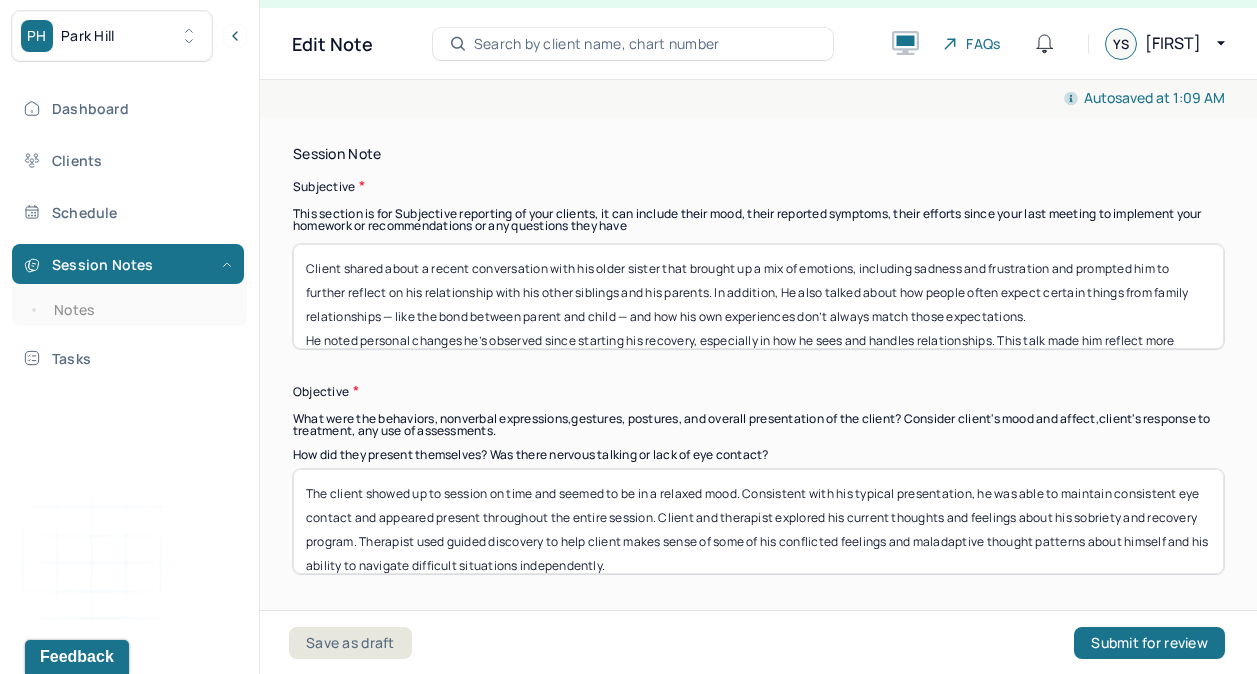 click on "Client shared about a recent conversation with his older sister that brought up a mix of emotions, including sadness and frustration and prompted him to further reflect on his relationship with his other siblings and his parents. In addition,
He noted personal changes he’s observed since starting his recovery, especially in how he sees and handles relationships. This talk made him reflect more deeply on how he relates not just to his sister, but also to his parents. He talked about the changes he’s noticed in himself since starting his recovery journey — more self-awareness, more emotional growth, and a greater sense of control over his life" at bounding box center [758, 296] 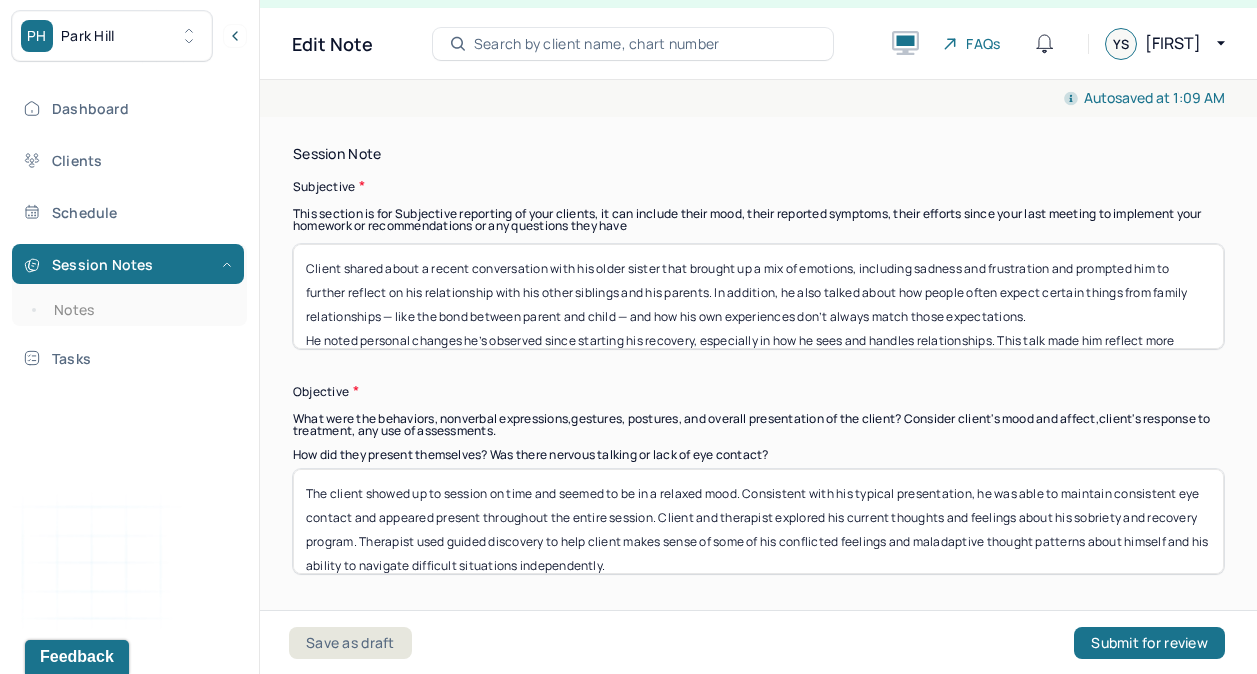 click on "Client shared about a recent conversation with his older sister that brought up a mix of emotions, including sadness and frustration and prompted him to further reflect on his relationship with his other siblings and his parents. In addition, he also talked about how people often expect certain things from family relationships — like the bond between parent and child — and how his own experiences don’t always match those expectations.
He noted personal changes he’s observed since starting his recovery, especially in how he sees and handles relationships. This talk made him reflect more deeply on how he relates not just to his sister, but also to his parents. He talked about the changes he’s noticed in himself since starting his recovery journey — more self-awareness, more emotional growth, and a greater sense of control over his life" at bounding box center [758, 296] 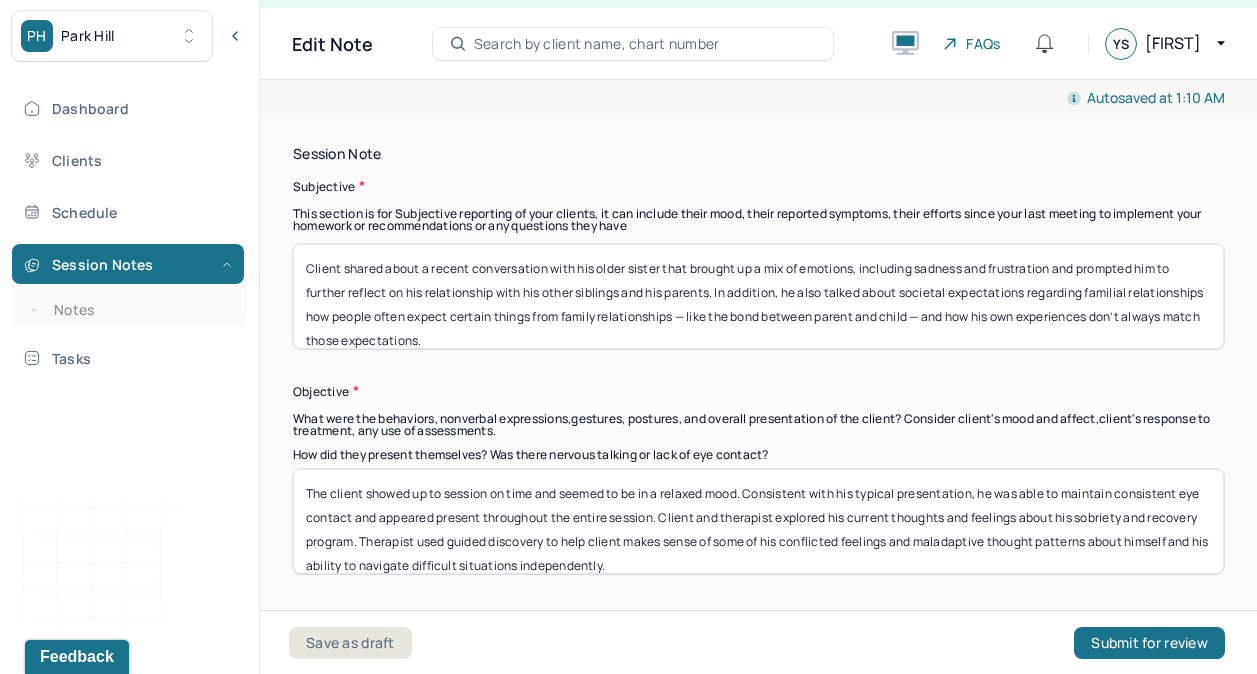 click on "Client shared about a recent conversation with his older sister that brought up a mix of emotions, including sadness and frustration and prompted him to further reflect on his relationship with his other siblings and his parents. In addition, he also talked about societal expectations regarding familial relationships how people often expect certain things from family relationships — like the bond between parent and child — and how his own experiences don’t always match those expectations.
He noted personal changes he’s observed since starting his recovery, especially in how he sees and handles relationships. This talk made him reflect more deeply on how he relates not just to his sister, but also to his parents. He talked about the changes he’s noticed in himself since starting his recovery journey — more self-awareness, more emotional growth, and a greater sense of control over his life" at bounding box center [758, 296] 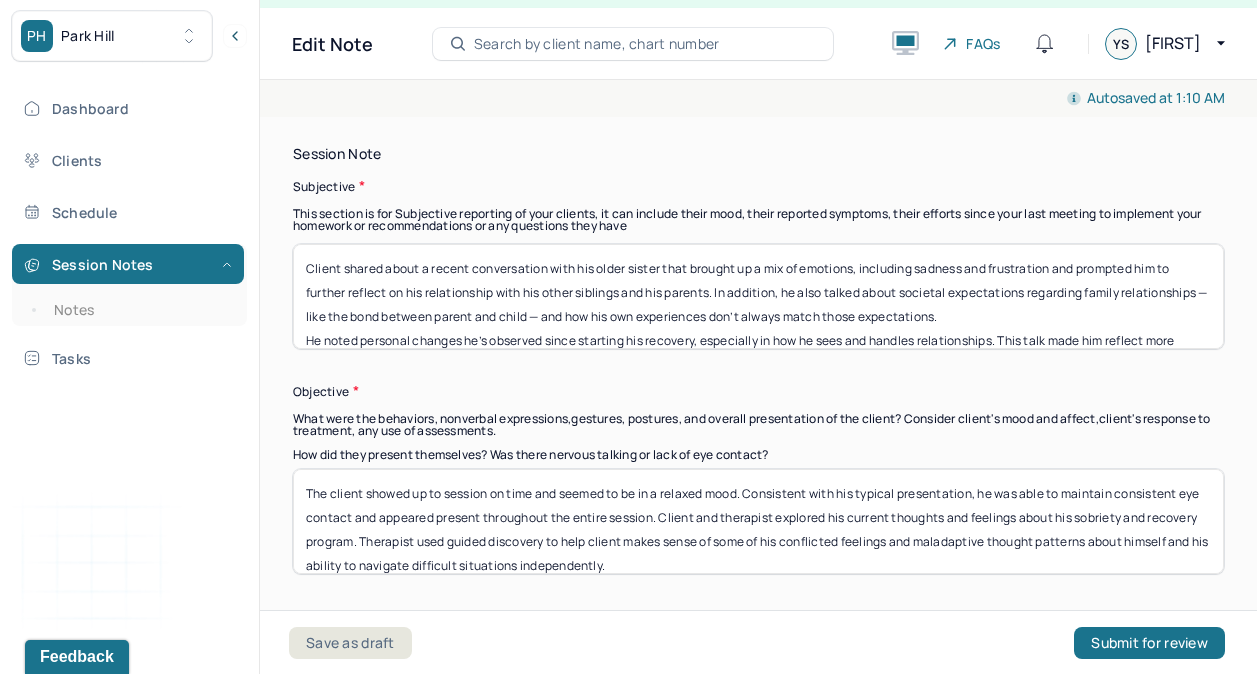 click on "Client shared about a recent conversation with his older sister that brought up a mix of emotions, including sadness and frustration and prompted him to further reflect on his relationship with his other siblings and his parents. In addition, he also talked about societal expectations regarding family relationships — like the bond between parent and child — and how his own experiences don’t always match those expectations.
He noted personal changes he’s observed since starting his recovery, especially in how he sees and handles relationships. This talk made him reflect more deeply on how he relates not just to his sister, but also to his parents. He talked about the changes he’s noticed in himself since starting his recovery journey — more self-awareness, more emotional growth, and a greater sense of control over his life" at bounding box center (758, 296) 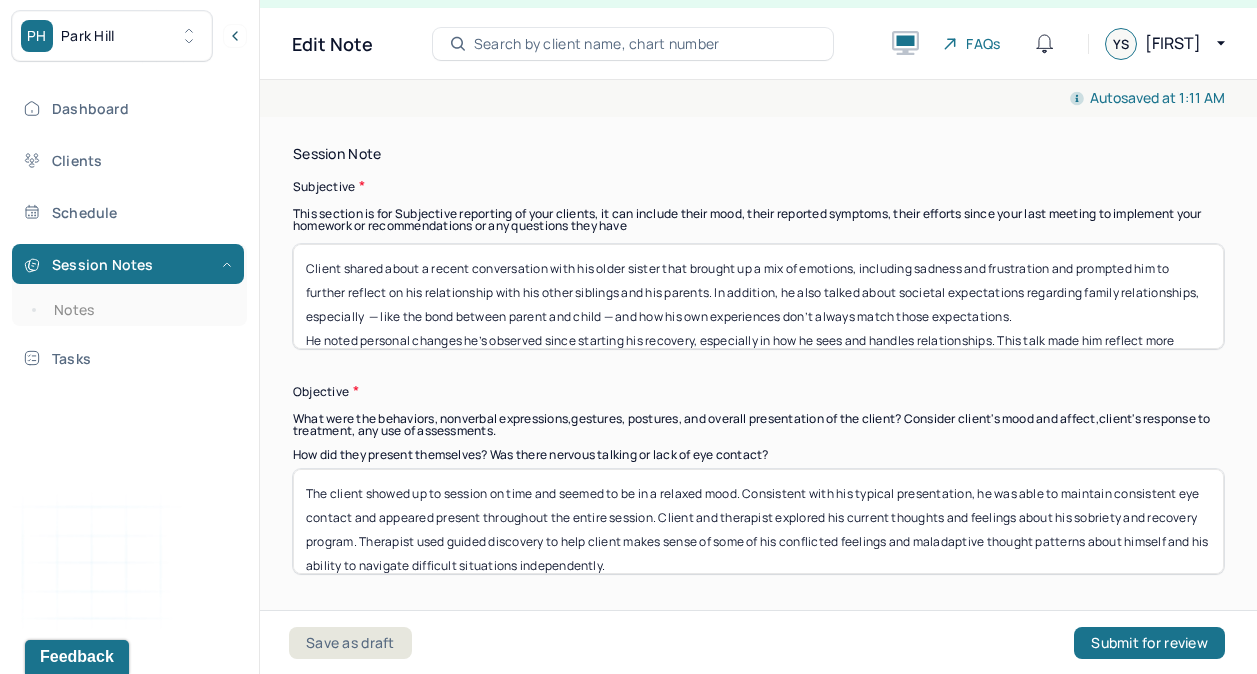 click on "Client shared about a recent conversation with his older sister that brought up a mix of emotions, including sadness and frustration and prompted him to further reflect on his relationship with his other siblings and his parents. In addition, he also talked about societal expectations regarding family relationships, especially  — like the bond between parent and child — and how his own experiences don’t always match those expectations.
He noted personal changes he’s observed since starting his recovery, especially in how he sees and handles relationships. This talk made him reflect more deeply on how he relates not just to his sister, but also to his parents. He talked about the changes he’s noticed in himself since starting his recovery journey — more self-awareness, more emotional growth, and a greater sense of control over his life" at bounding box center (758, 296) 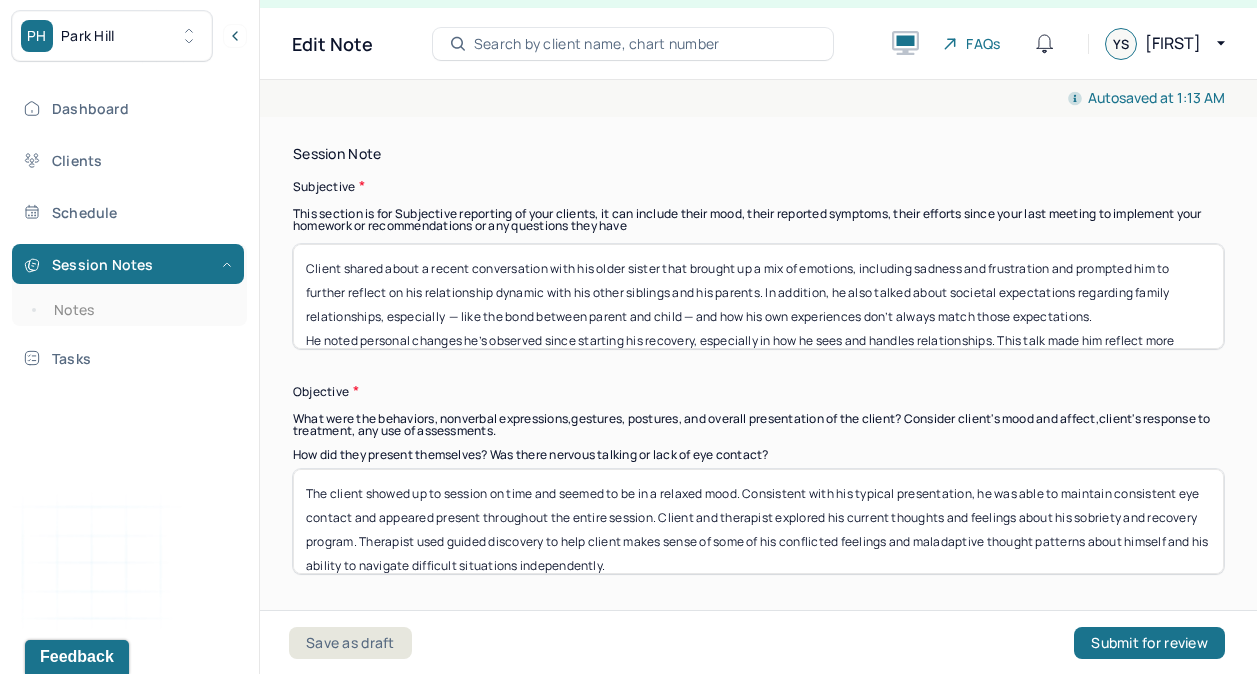 click on "Client shared about a recent conversation with his older sister that brought up a mix of emotions, including sadness and frustration and prompted him to further reflect on his relationship dynamic with his other siblings and his parents. In addition, he also talked about societal expectations regarding family relationships, especially  — like the bond between parent and child — and how his own experiences don’t always match those expectations.
He noted personal changes he’s observed since starting his recovery, especially in how he sees and handles relationships. This talk made him reflect more deeply on how he relates not just to his sister, but also to his parents. He talked about the changes he’s noticed in himself since starting his recovery journey — more self-awareness, more emotional growth, and a greater sense of control over his life" at bounding box center [758, 296] 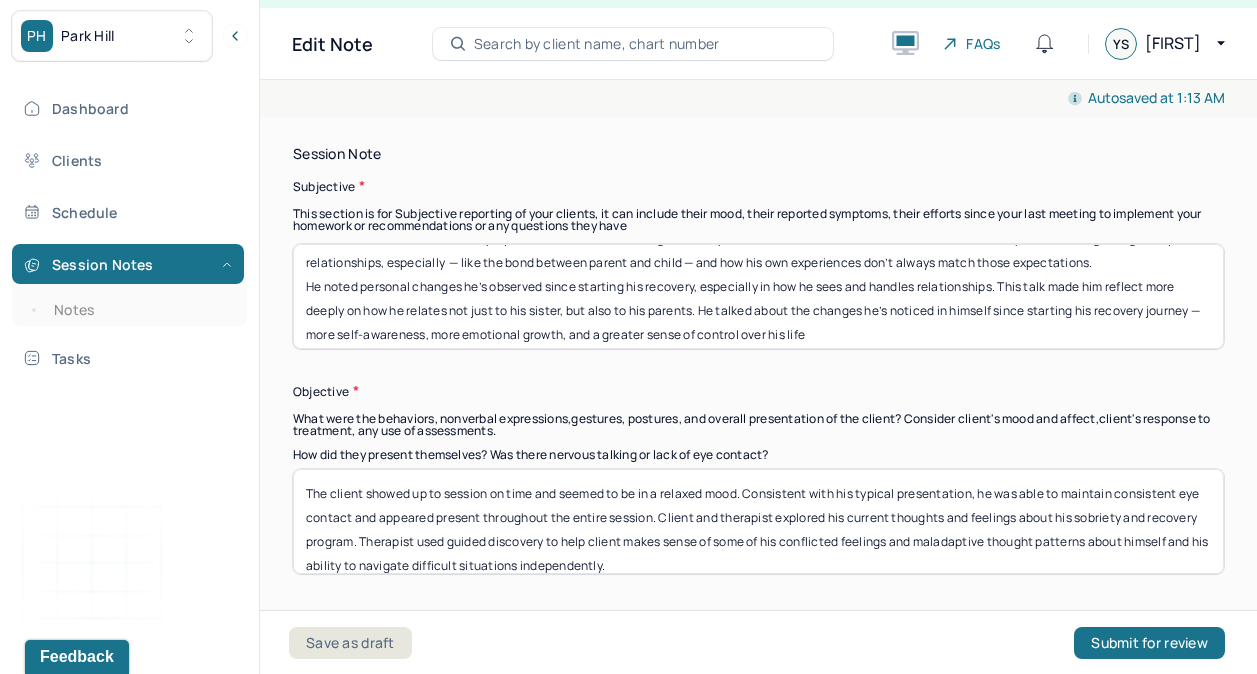 scroll, scrollTop: 63, scrollLeft: 0, axis: vertical 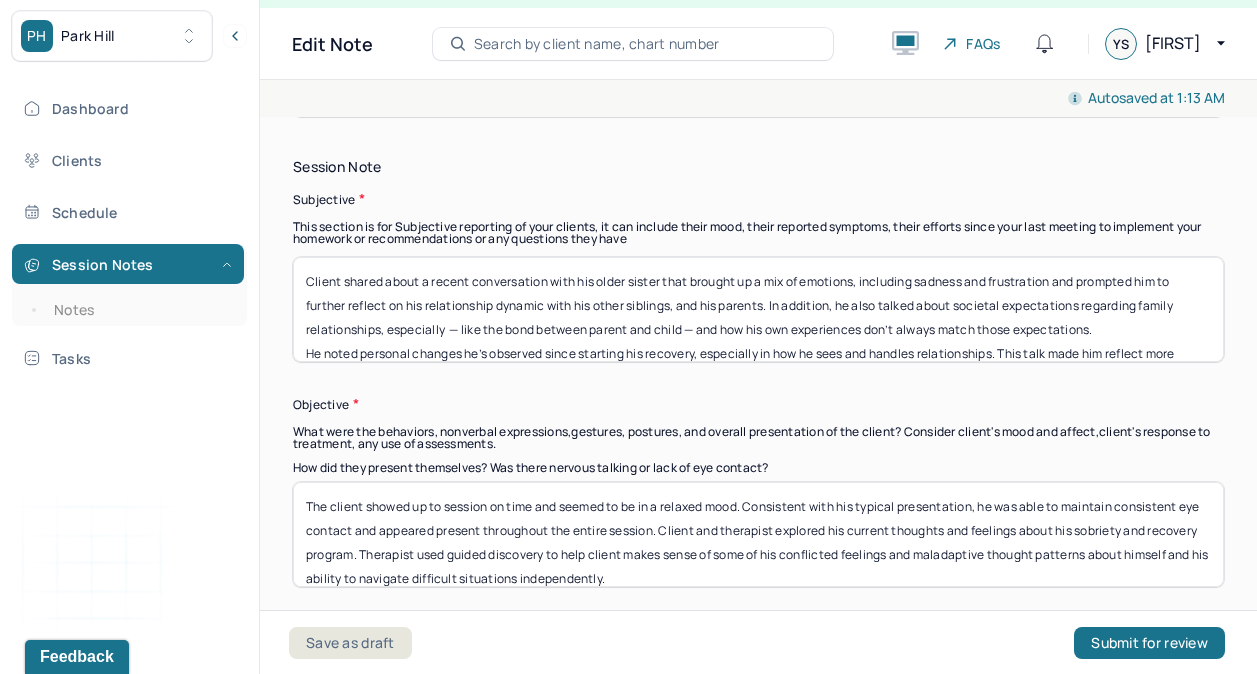 click on "Client shared about a recent conversation with his older sister that brought up a mix of emotions, including sadness and frustration and prompted him to further reflect on his relationship dynamic with his other siblings, and his parents. In addition, he also talked about societal expectations regarding family relationships, especially  — like the bond between parent and child — and how his own experiences don’t always match those expectations.
He noted personal changes he’s observed since starting his recovery, especially in how he sees and handles relationships. This talk made him reflect more deeply on how he relates not just to his sister, but also to his parents. He talked about the changes he’s noticed in himself since starting his recovery journey — more self-awareness, more emotional growth, and a greater sense of control over his life" at bounding box center [758, 309] 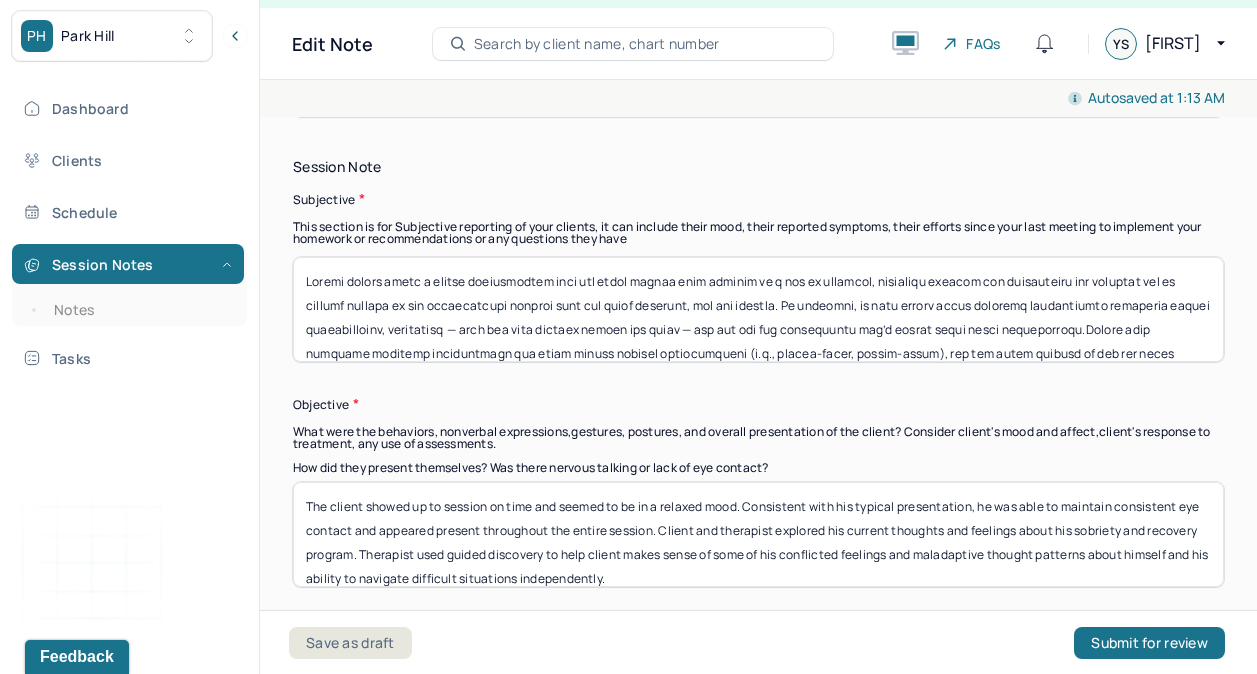 scroll, scrollTop: 23, scrollLeft: 0, axis: vertical 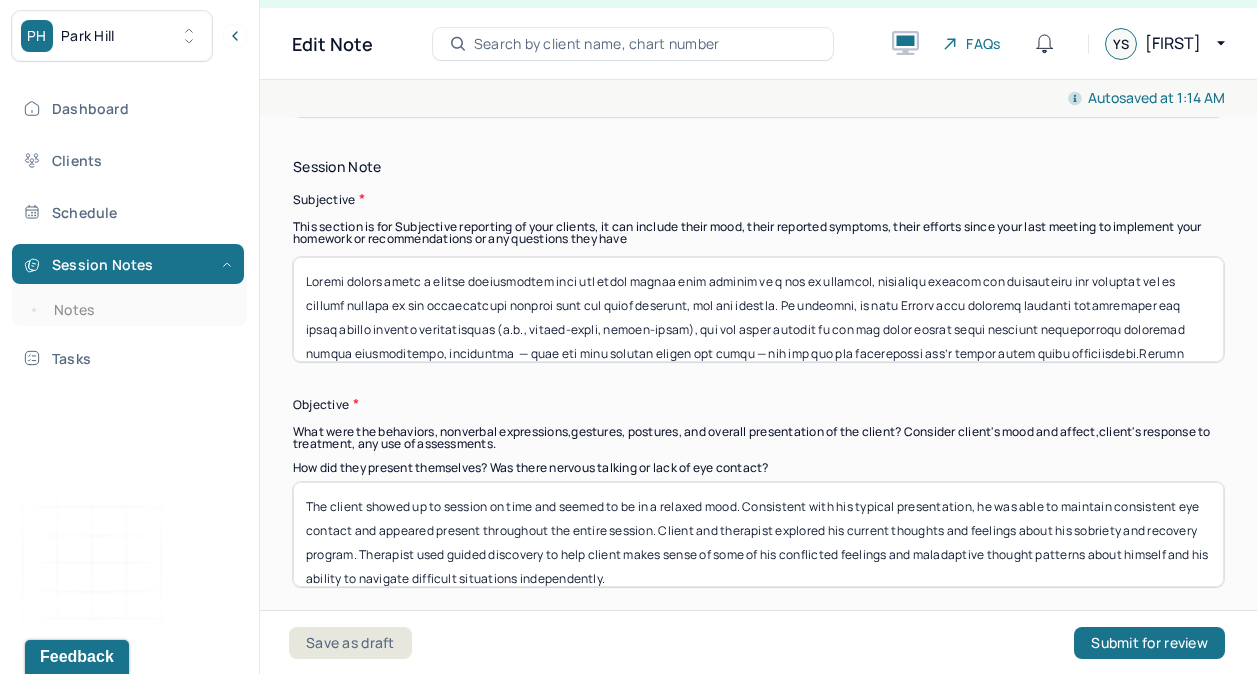 click at bounding box center [758, 309] 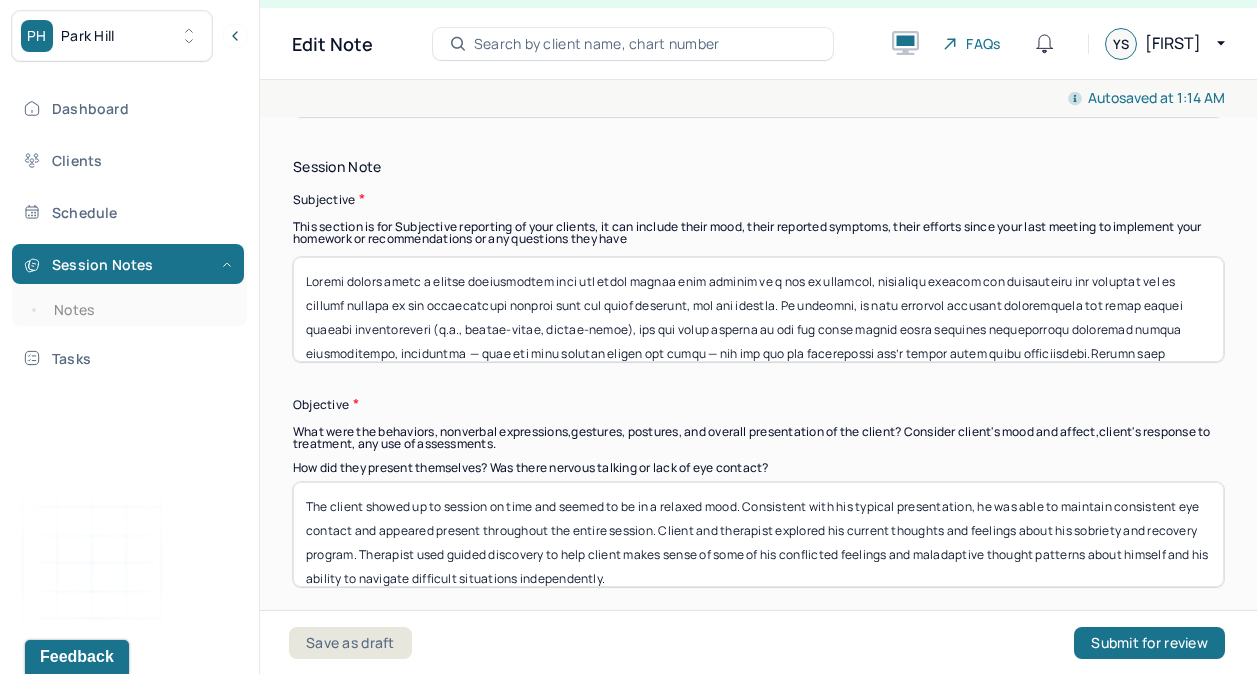 click at bounding box center (758, 309) 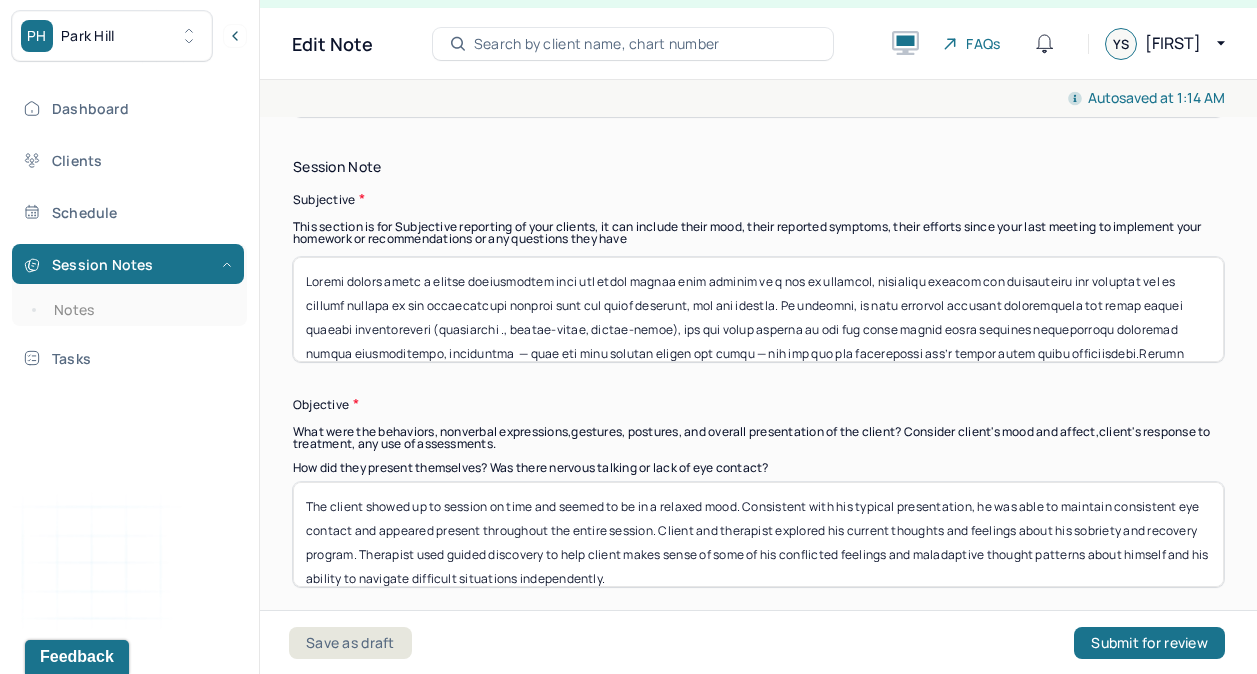 click at bounding box center [758, 309] 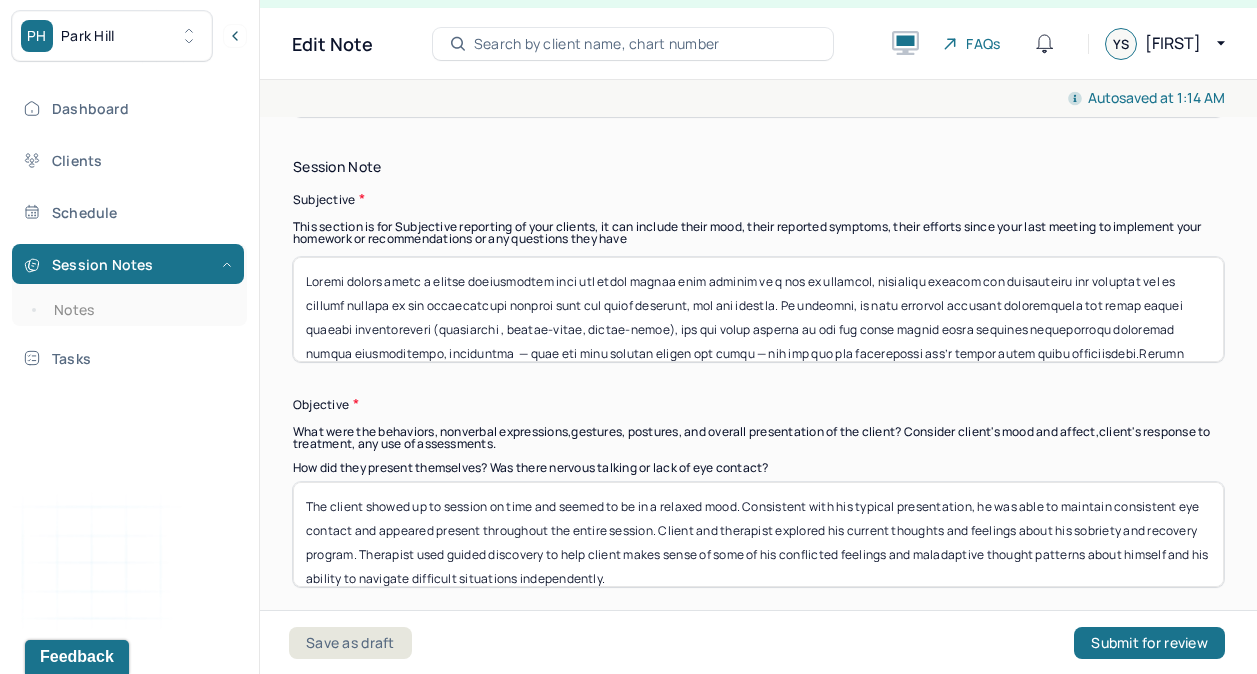 click at bounding box center [758, 309] 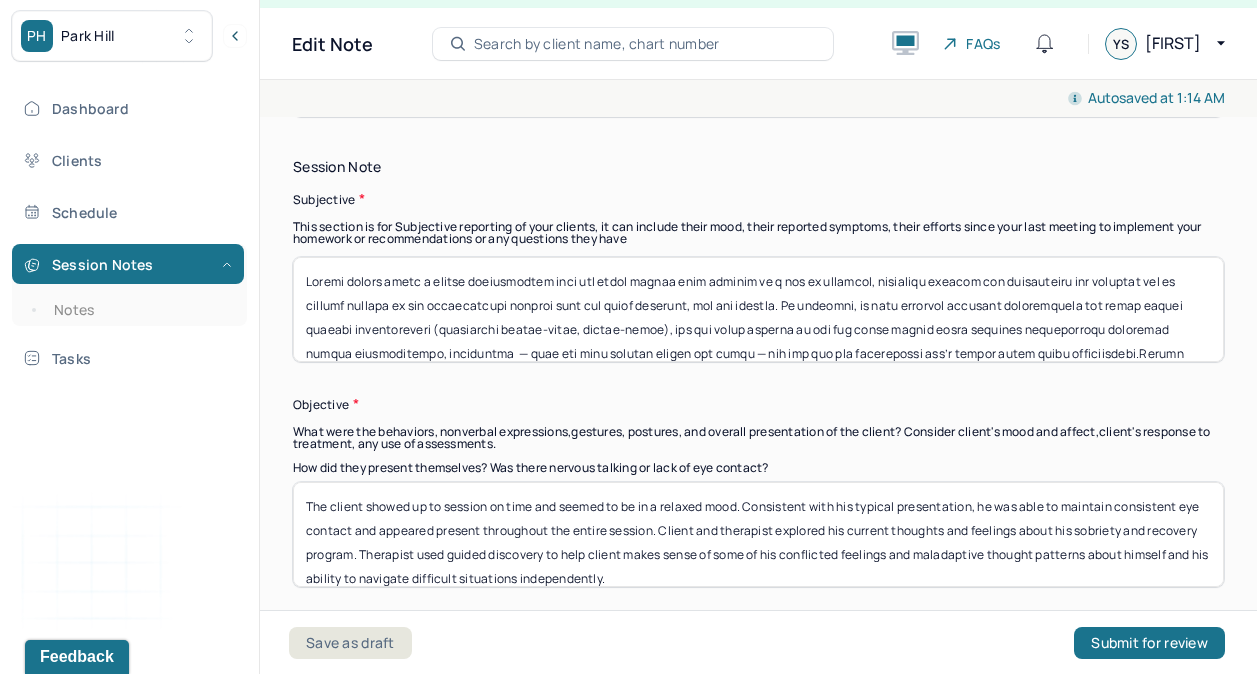 click at bounding box center (758, 309) 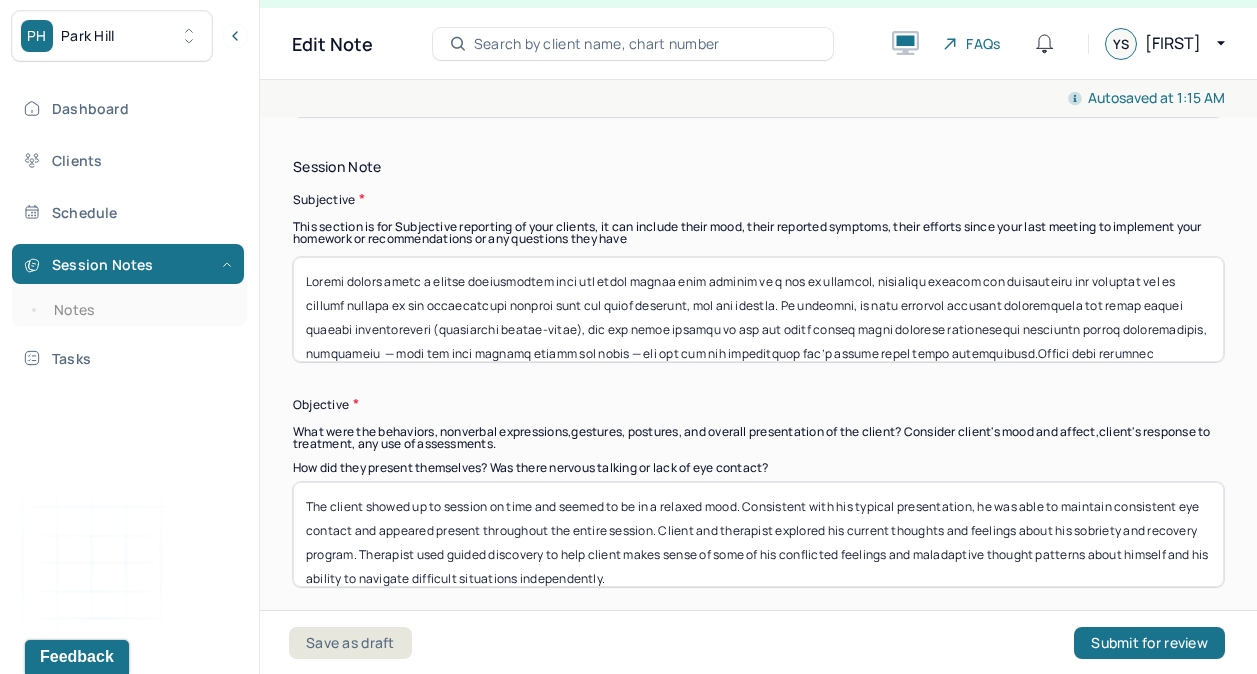 click at bounding box center [758, 309] 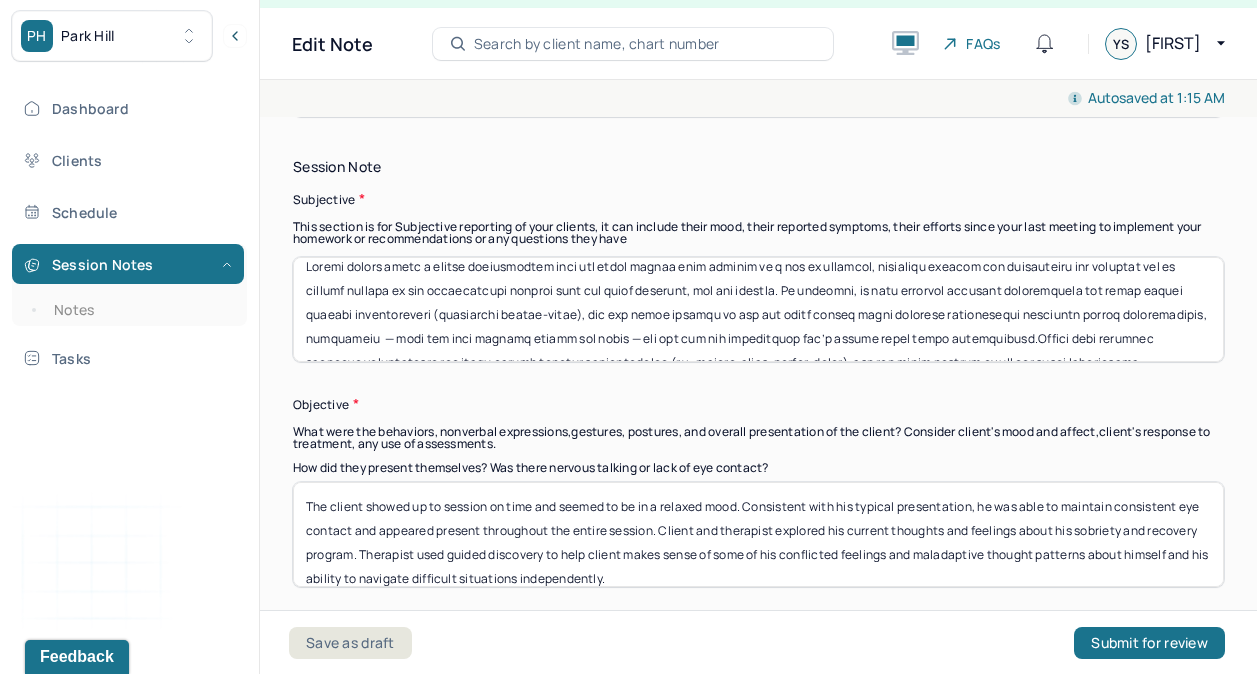 scroll, scrollTop: 16, scrollLeft: 0, axis: vertical 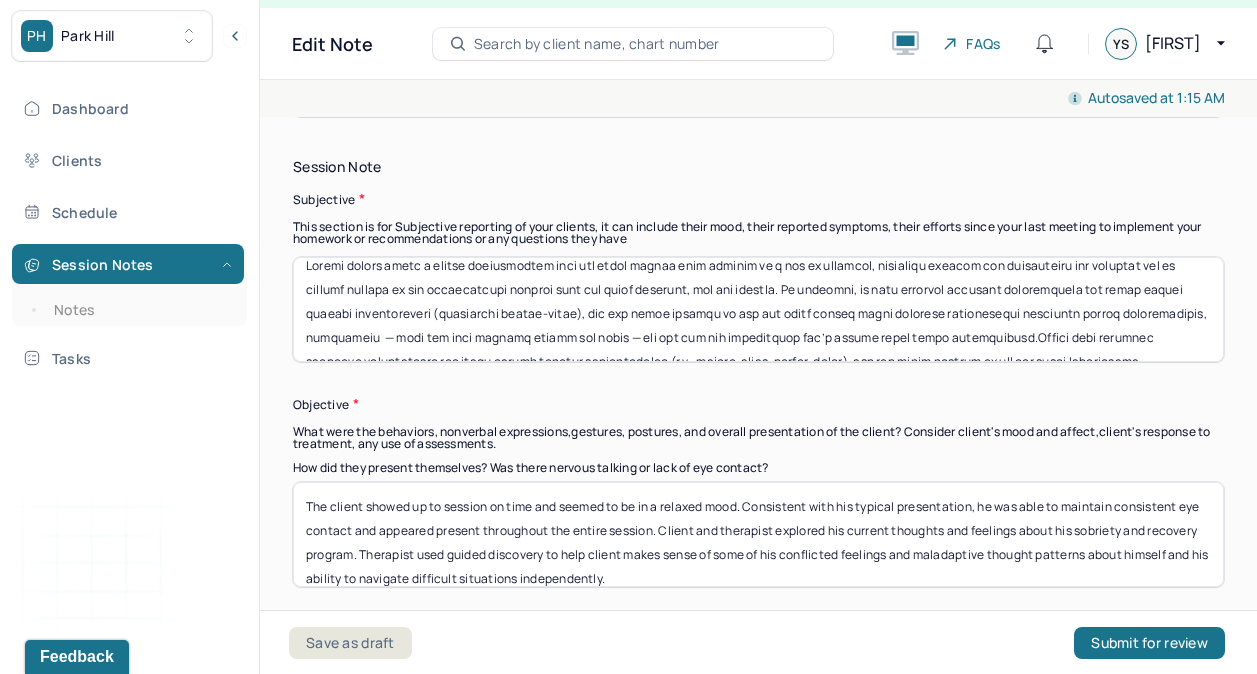 drag, startPoint x: 638, startPoint y: 312, endPoint x: 696, endPoint y: 334, distance: 62.03225 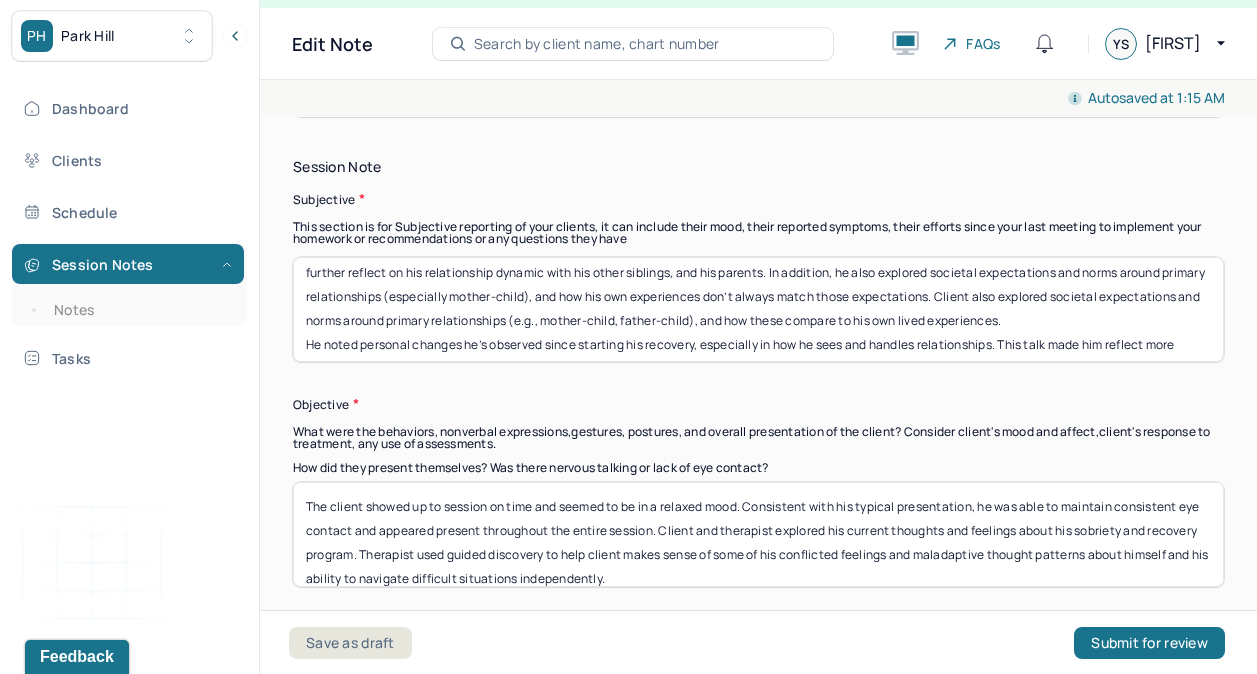 scroll, scrollTop: 34, scrollLeft: 0, axis: vertical 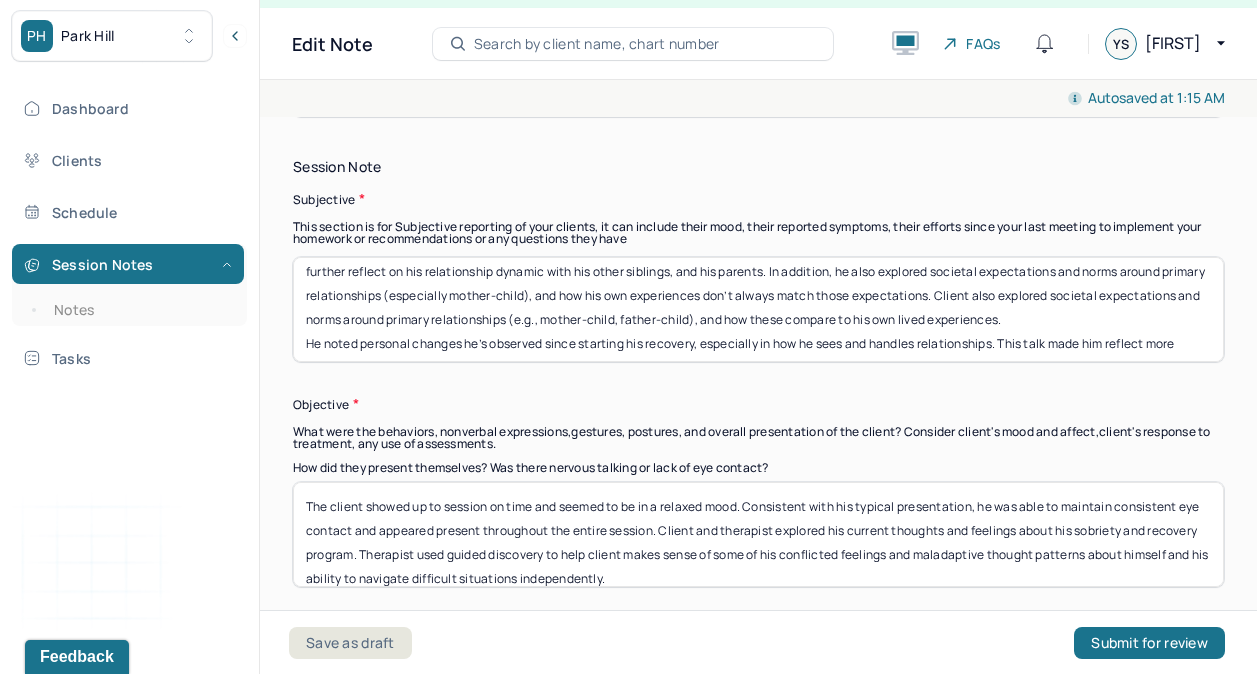 drag, startPoint x: 983, startPoint y: 284, endPoint x: 1124, endPoint y: 308, distance: 143.02797 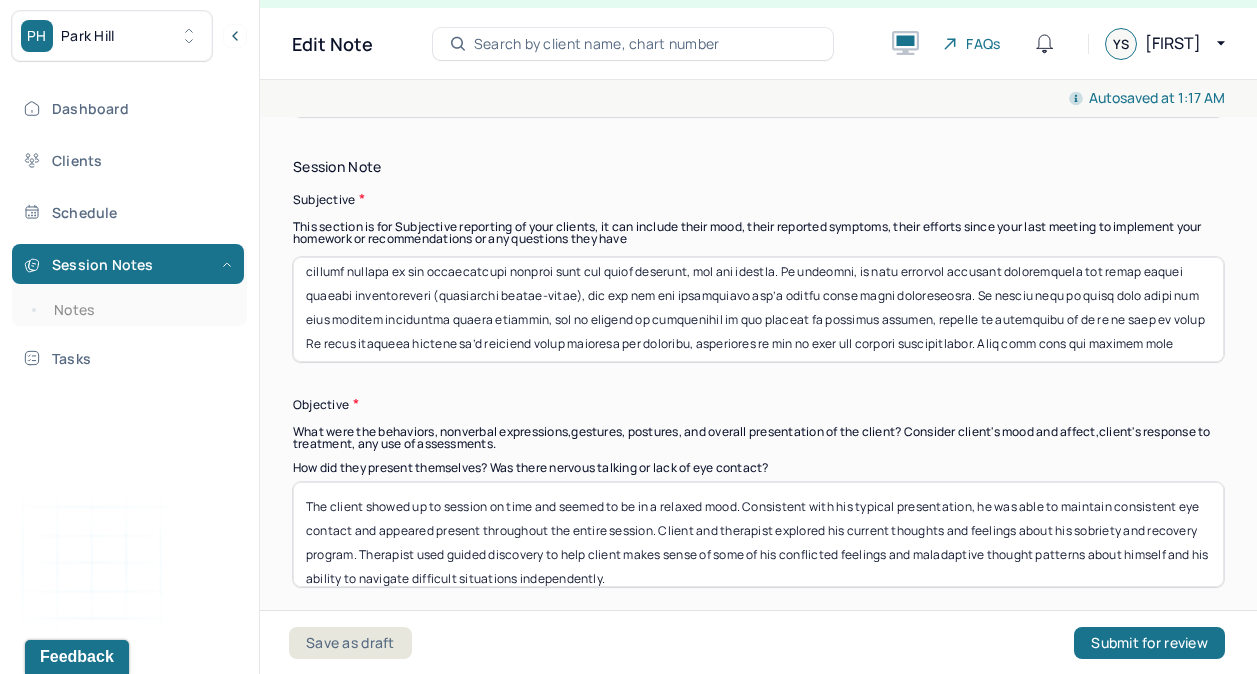 scroll, scrollTop: 58, scrollLeft: 0, axis: vertical 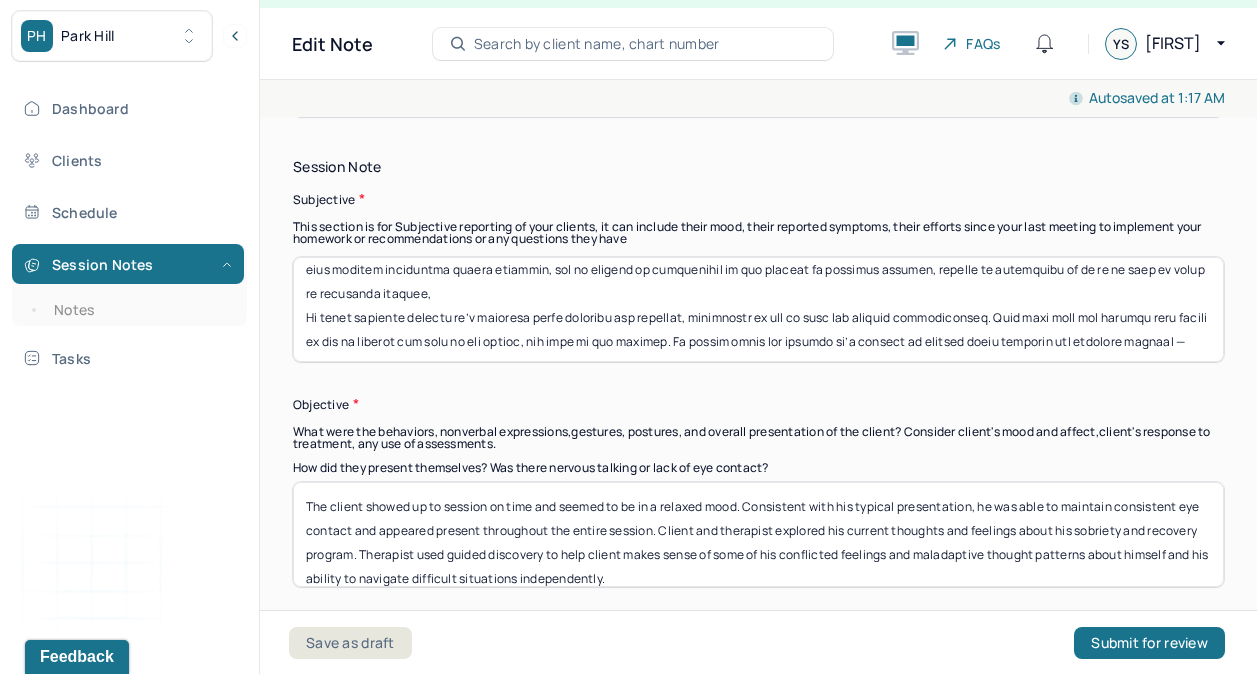 click at bounding box center (758, 309) 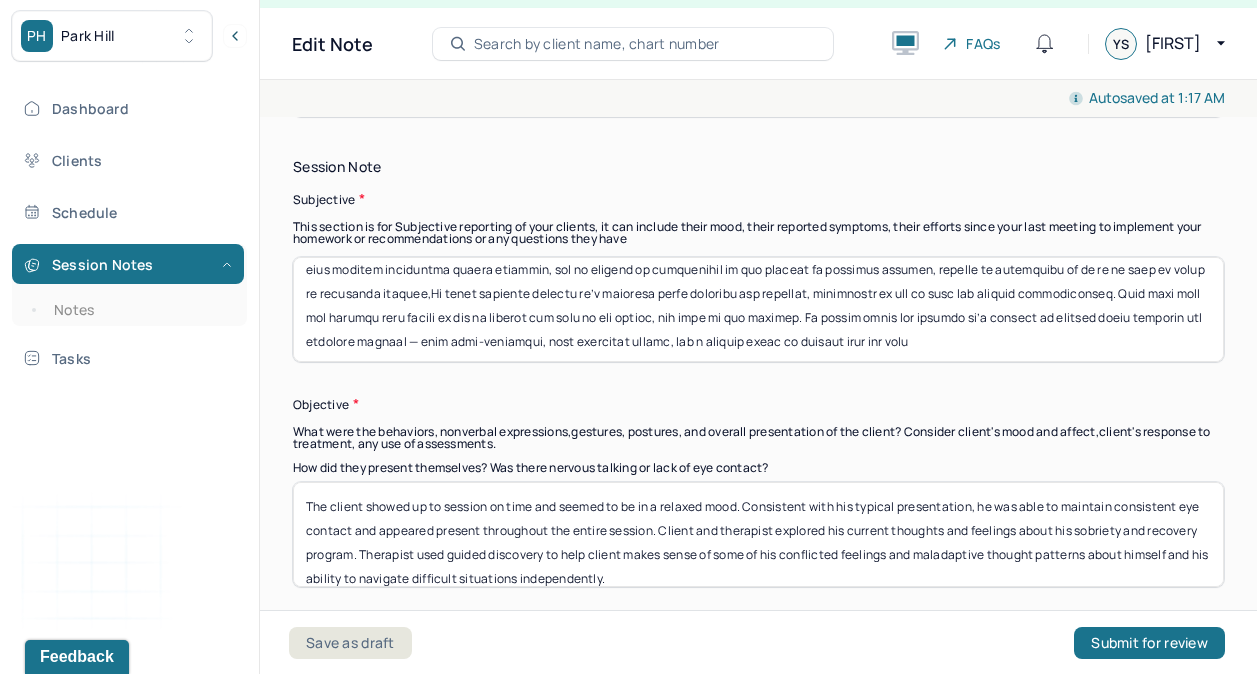 scroll, scrollTop: 60, scrollLeft: 0, axis: vertical 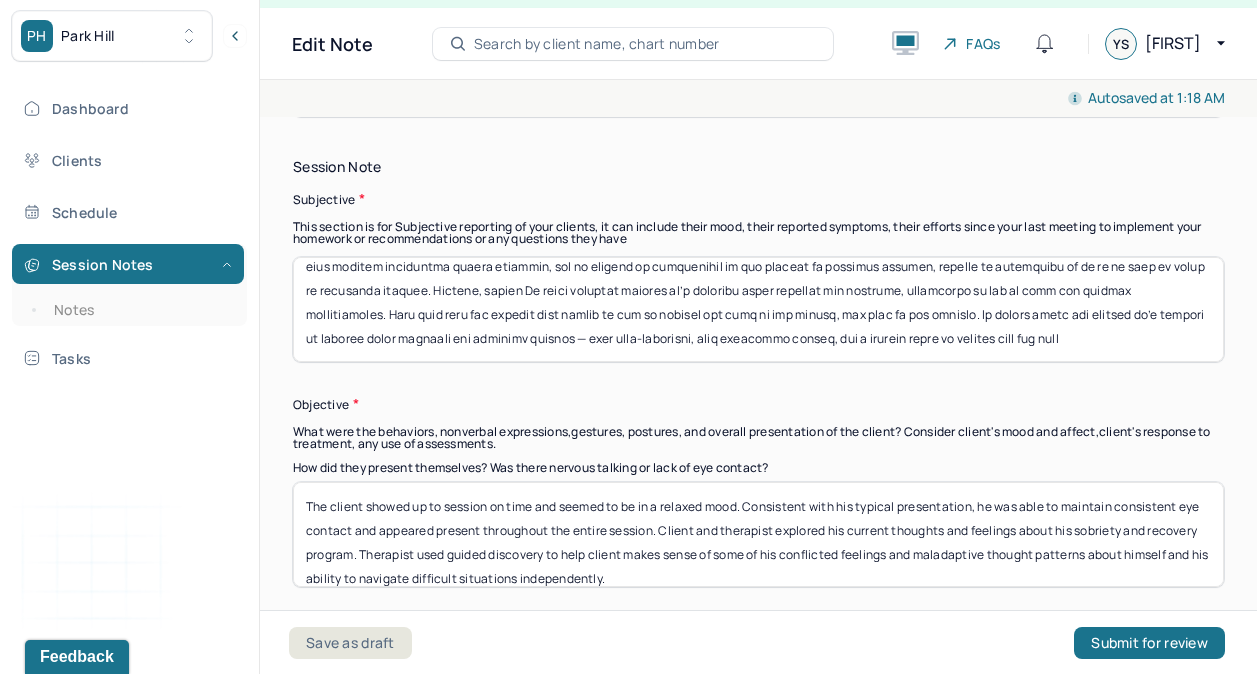 click on "Session Note Subjective This section is for Subjective reporting of your clients, it can include their mood, their reported symptoms, their efforts since your last meeting to implement your homework or recommendations or any questions they have Objective What were the behaviors, nonverbal expressions,gestures, postures, and overall presentation of the client? Consider client's mood and affect,client's response to treatment, any use of assessments. How did they present themselves? Was there nervous talking or lack of eye contact? Assessment This section is using clinical judgment and analysis to provide a combined summary of session's focus. This should not be a mere repeat of the S & O sections, but rather a synthesis of those sections that displays a greater understanding of the client as revealed during that particular therapy session. Which clinical themes are present? What do the subjective reports of the client and objective observations really show about the current state of the client?" at bounding box center (758, 480) 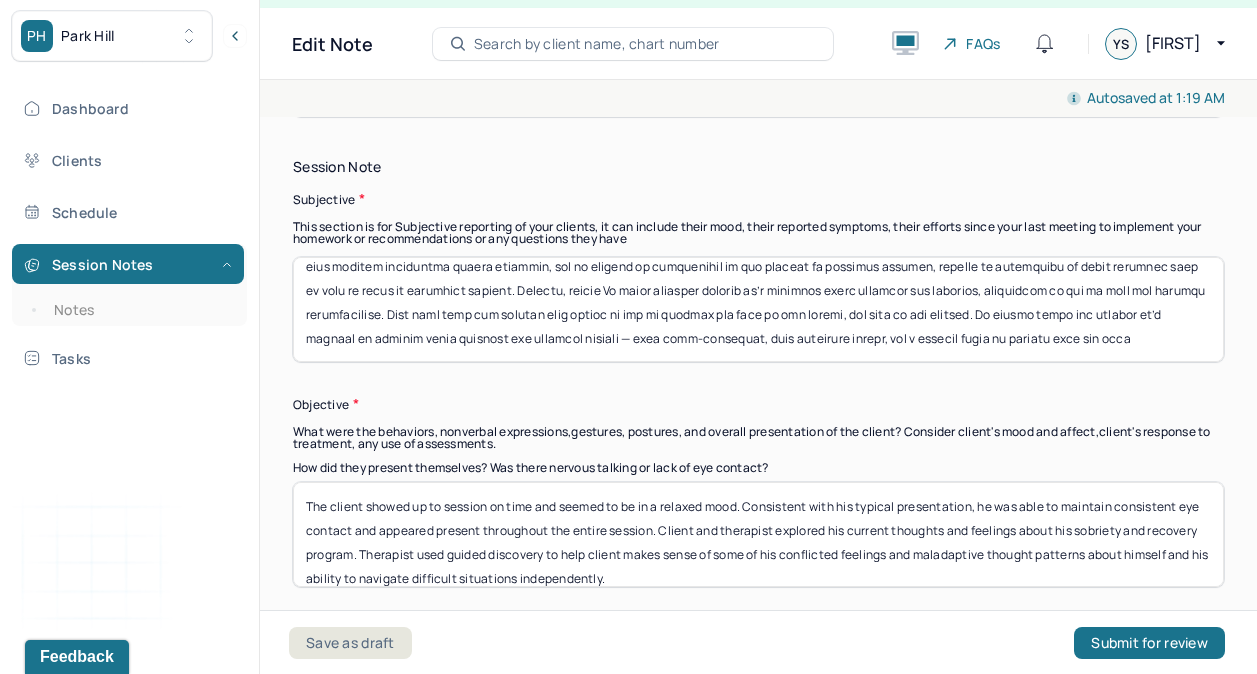 click at bounding box center (758, 309) 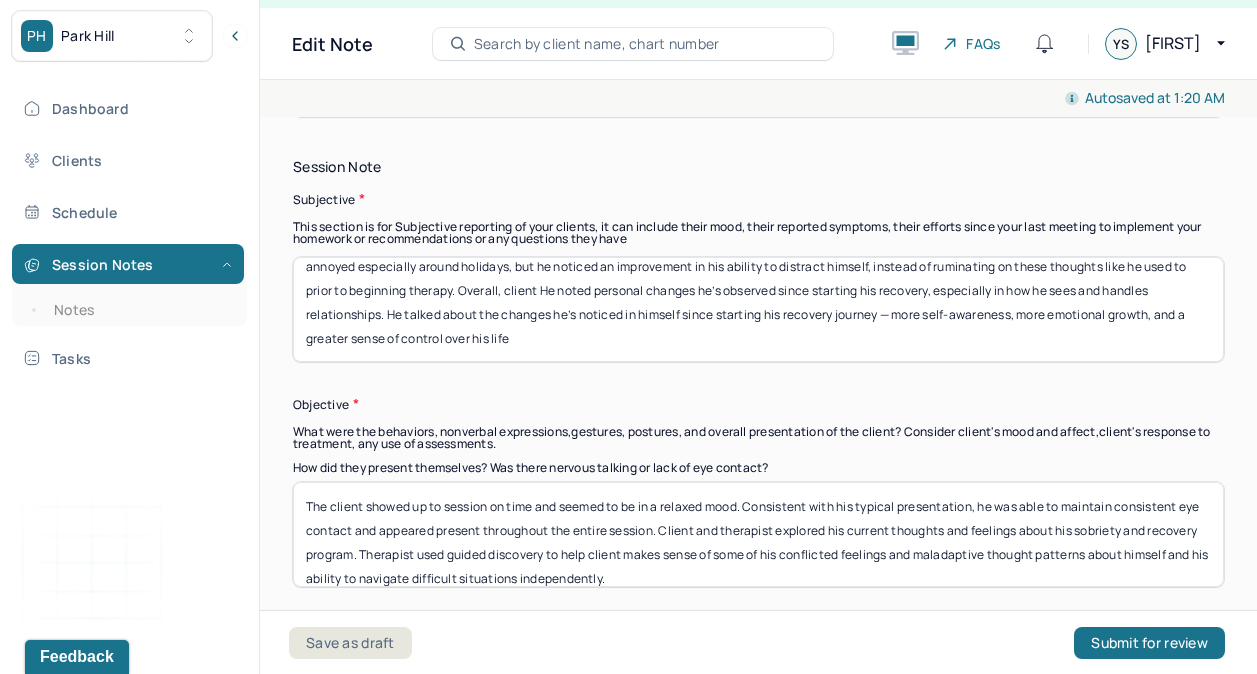 click on "Client shared about a recent conversation with his older sister that brought up a mix of emotions, including sadness and frustration and prompted him to further reflect on his relationship dynamic with his other siblings, and his parents. In addition, he also explored societal expectations and norms around primary relationships (especially mother-child), and how his own experiences don’t always match those expectations. He stated that at times this makes him very annoyed especially around holidays, but he noticed an improvement in his ability to distract himself, instead of ruminating on these thoughts like he used to prior to beginning therapy. Overall, client He noted personal changes he’s observed since starting his recovery, especially in how he sees and handles relationships. He talked about the changes he’s noticed in himself since starting his recovery journey — more self-awareness, more emotional growth, and a greater sense of control over his life" at bounding box center (758, 309) 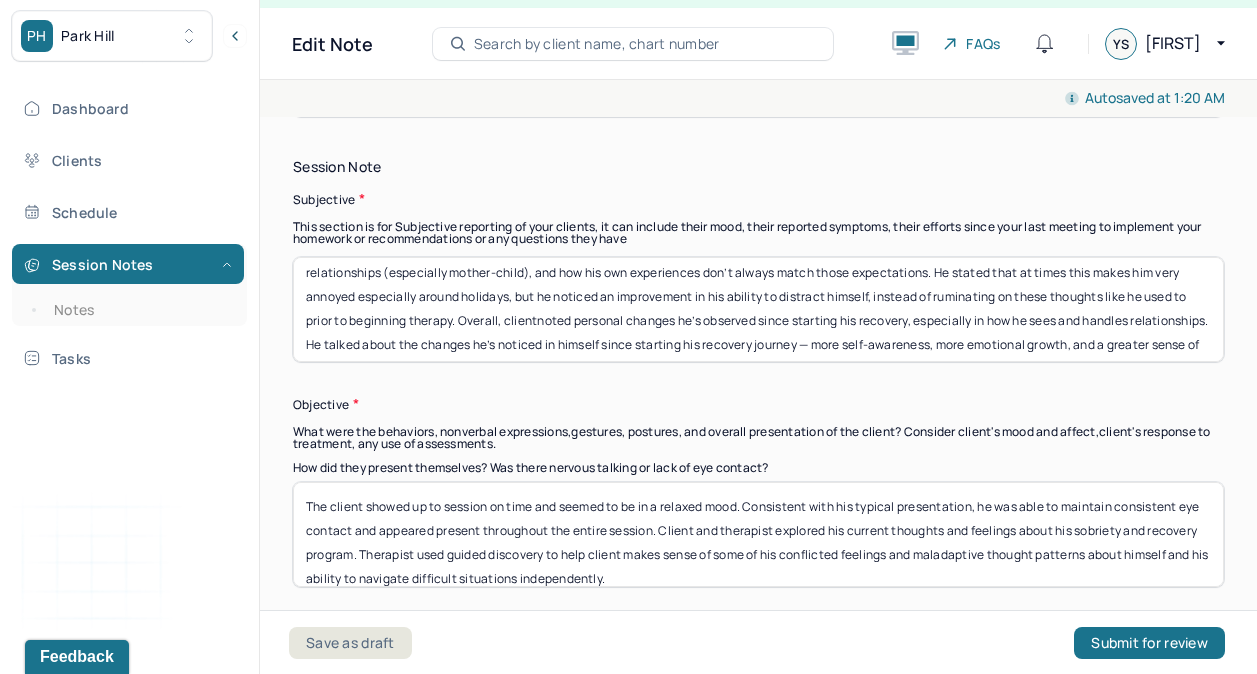 scroll, scrollTop: 58, scrollLeft: 0, axis: vertical 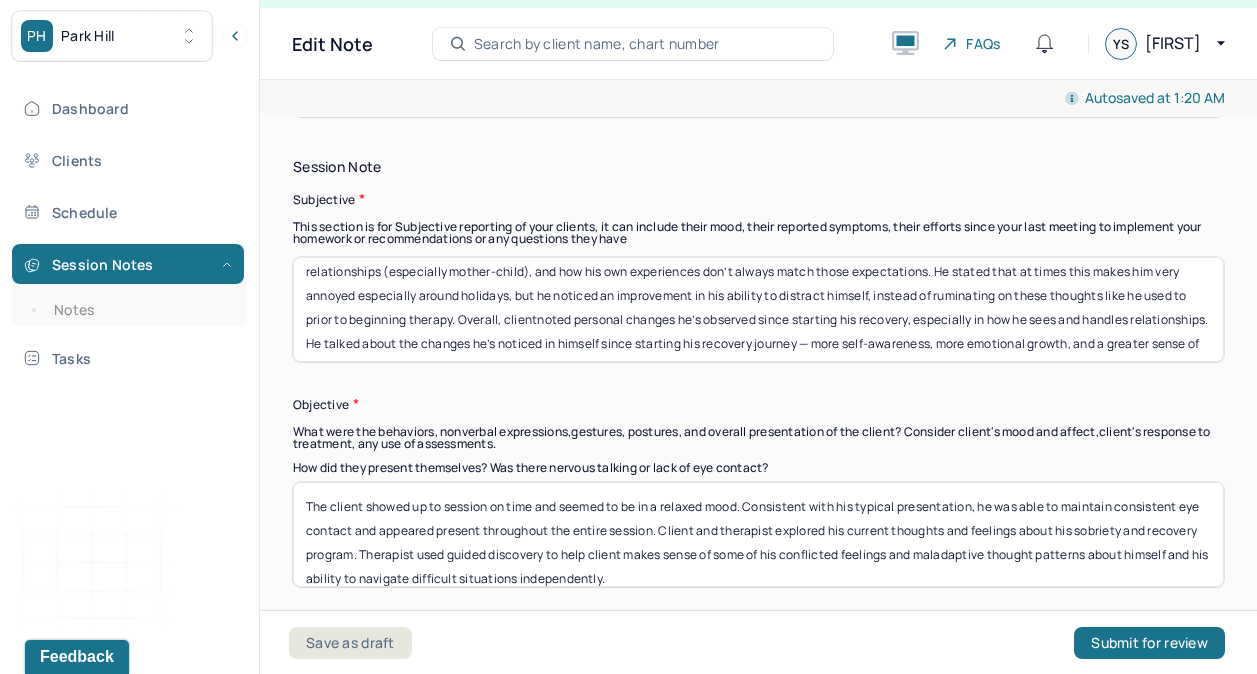 click on "Client shared about a recent conversation with his older sister that brought up a mix of emotions, including sadness and frustration and prompted him to further reflect on his relationship dynamic with his other siblings, and his parents. In addition, he also explored societal expectations and norms around primary relationships (especially mother-child), and how his own experiences don’t always match those expectations. He stated that at times this makes him very annoyed especially around holidays, but he noticed an improvement in his ability to distract himself, instead of ruminating on these thoughts like he used to prior to beginning therapy. Overall, clientnoted personal changes he’s observed since starting his recovery, especially in how he sees and handles relationships. He talked about the changes he’s noticed in himself since starting his recovery journey — more self-awareness, more emotional growth, and a greater sense of control over his life" at bounding box center [758, 309] 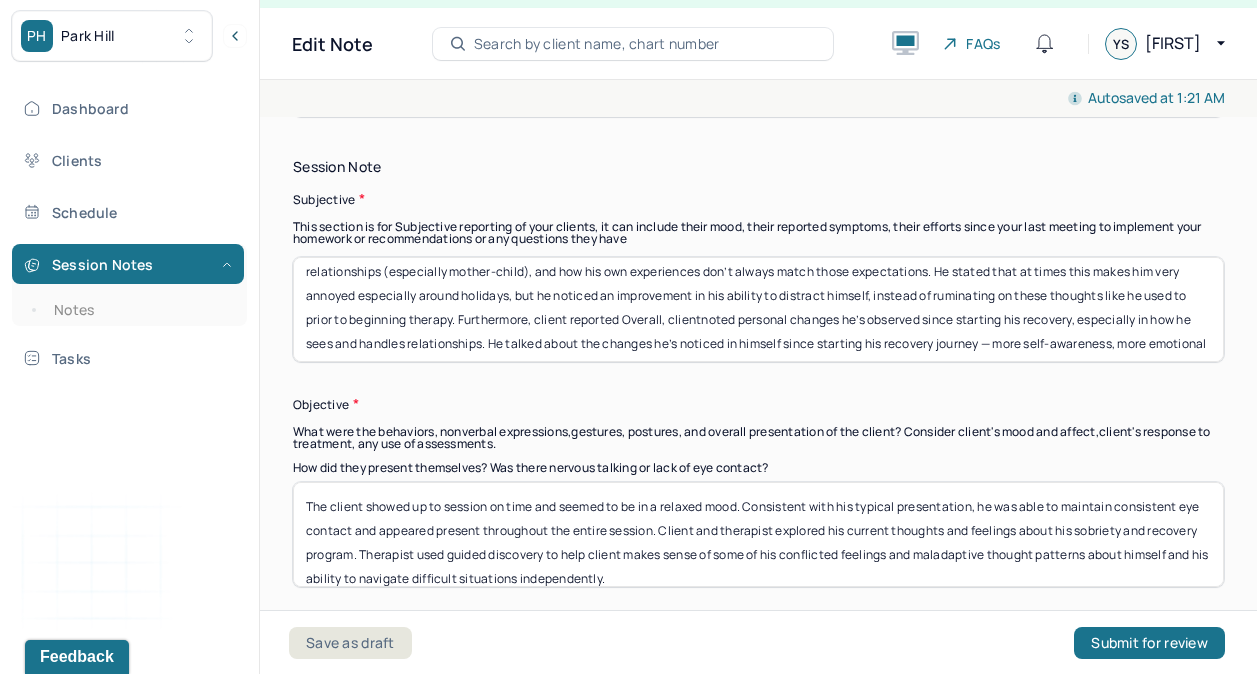 click on "Client shared about a recent conversation with his older sister that brought up a mix of emotions, including sadness and frustration and prompted him to further reflect on his relationship dynamic with his other siblings, and his parents. In addition, he also explored societal expectations and norms around primary relationships (especially mother-child), and how his own experiences don’t always match those expectations. He stated that at times this makes him very annoyed especially around holidays, but he noticed an improvement in his ability to distract himself, instead of ruminating on these thoughts like he used to prior to beginning therapy. Furthermore, client reported Overall, clientnoted personal changes he’s observed since starting his recovery, especially in how he sees and handles relationships. He talked about the changes he’s noticed in himself since starting his recovery journey — more self-awareness, more emotional growth, and a greater sense of control over his life" at bounding box center (758, 309) 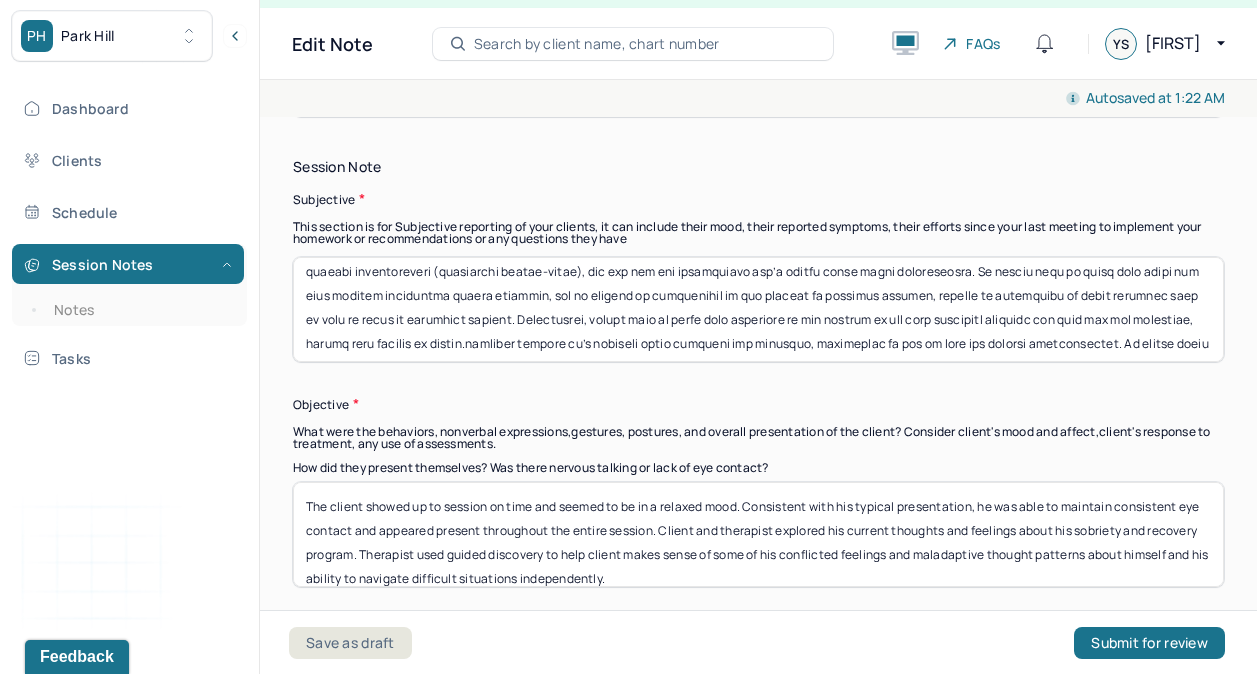 click at bounding box center [758, 309] 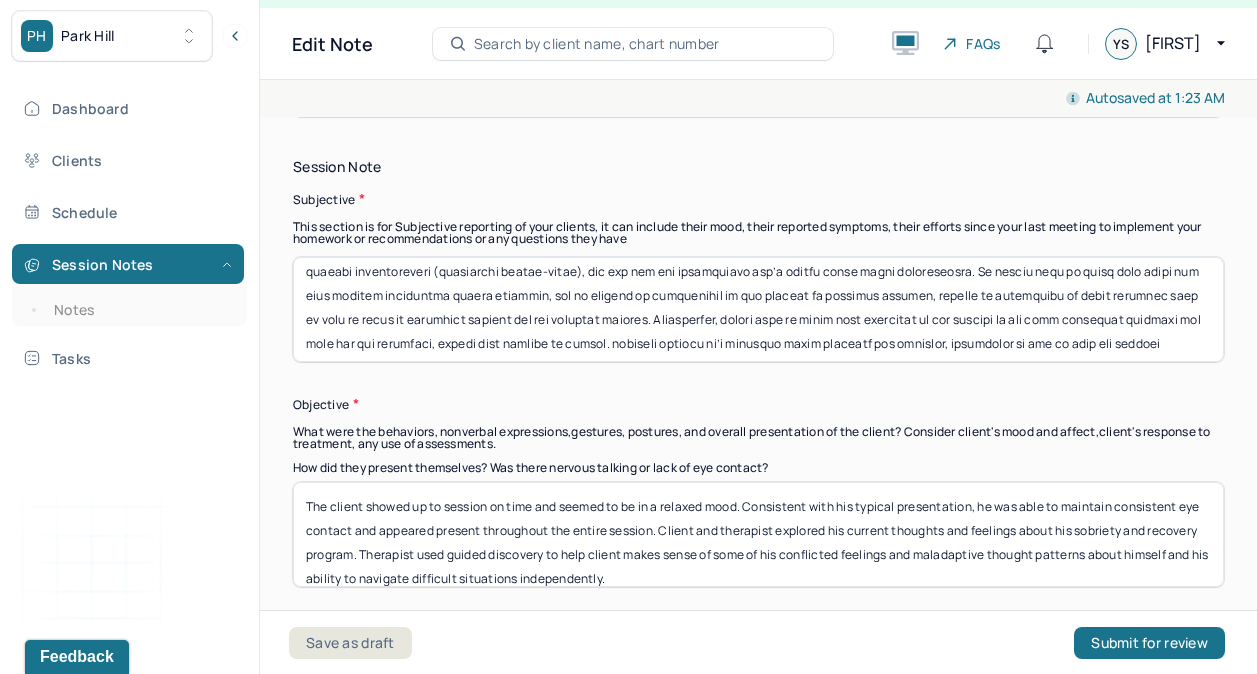 scroll, scrollTop: 111, scrollLeft: 0, axis: vertical 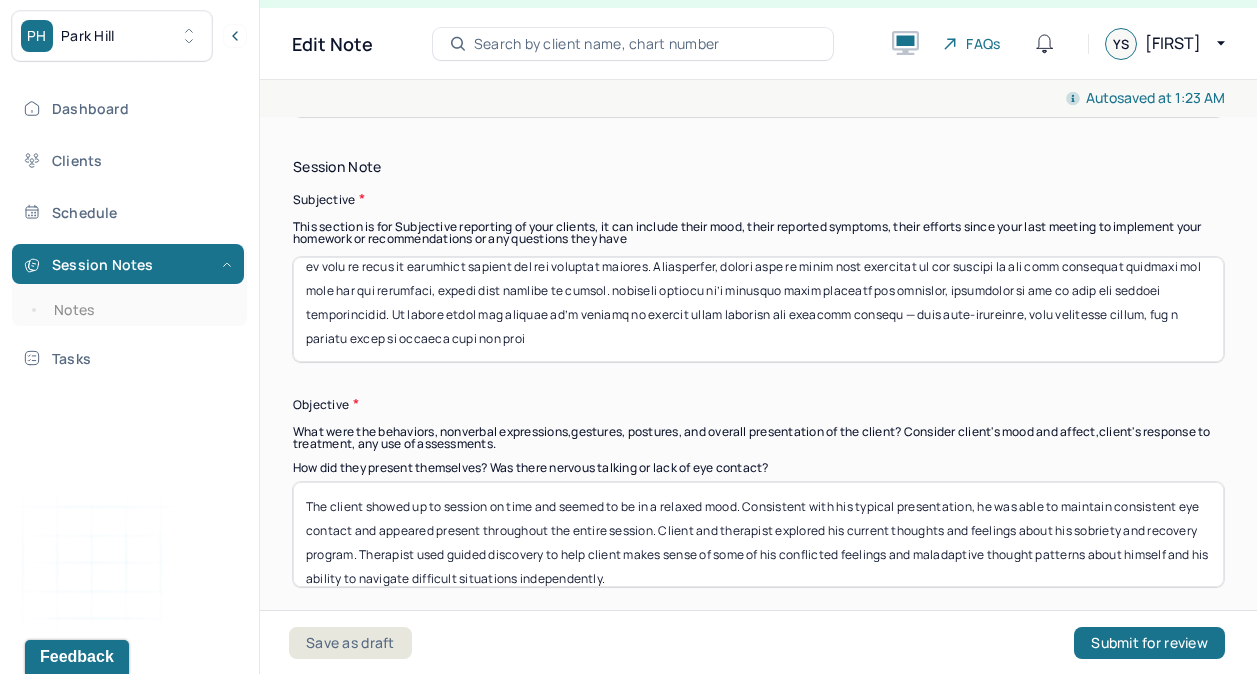 drag, startPoint x: 641, startPoint y: 283, endPoint x: 926, endPoint y: 336, distance: 289.88617 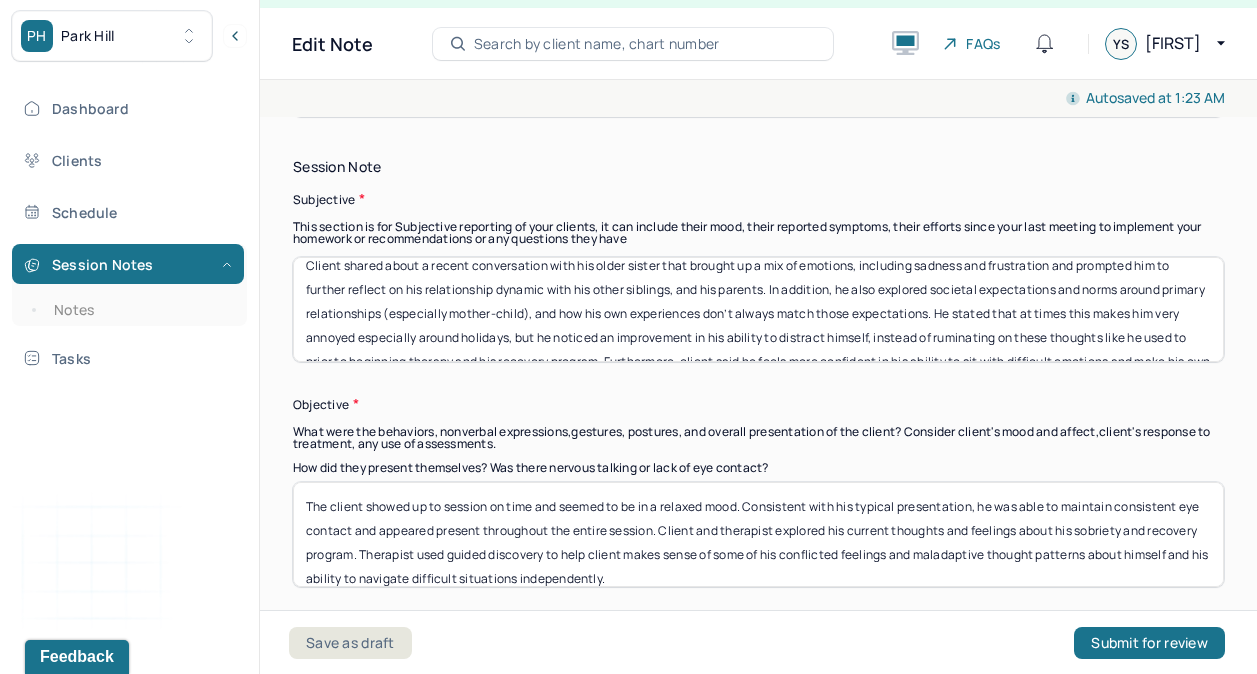 scroll, scrollTop: 0, scrollLeft: 0, axis: both 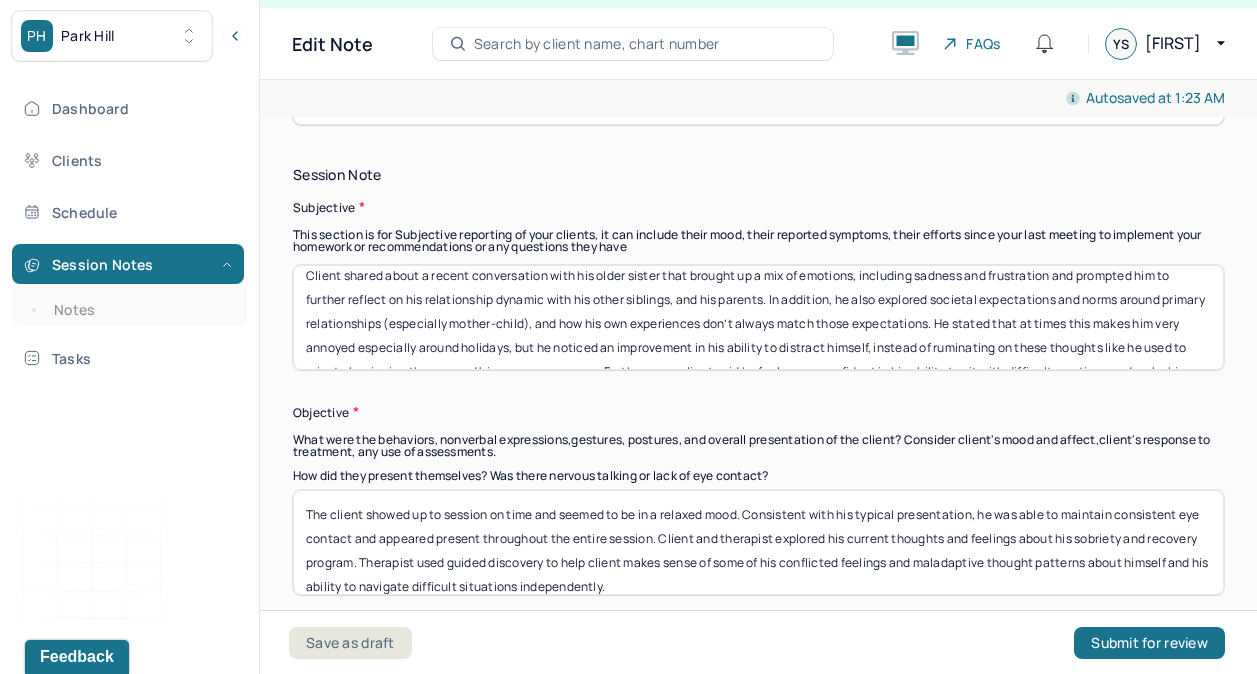 click on "Client shared about a recent conversation with his older sister that brought up a mix of emotions, including sadness and frustration and prompted him to further reflect on his relationship dynamic with his other siblings, and his parents. In addition, he also explored societal expectations and norms around primary relationships (especially mother-child), and how his own experiences don’t always match those expectations. He stated that at times this makes him very annoyed especially around holidays, but he noticed an improvement in his ability to distract himself, instead of ruminating on these thoughts like he used to prior to beginning therapy and his recovery program. Furthermore, client said he feels more confident in his ability to sit with difficult emotions and make his own decisions, rather than relying on others." at bounding box center [758, 317] 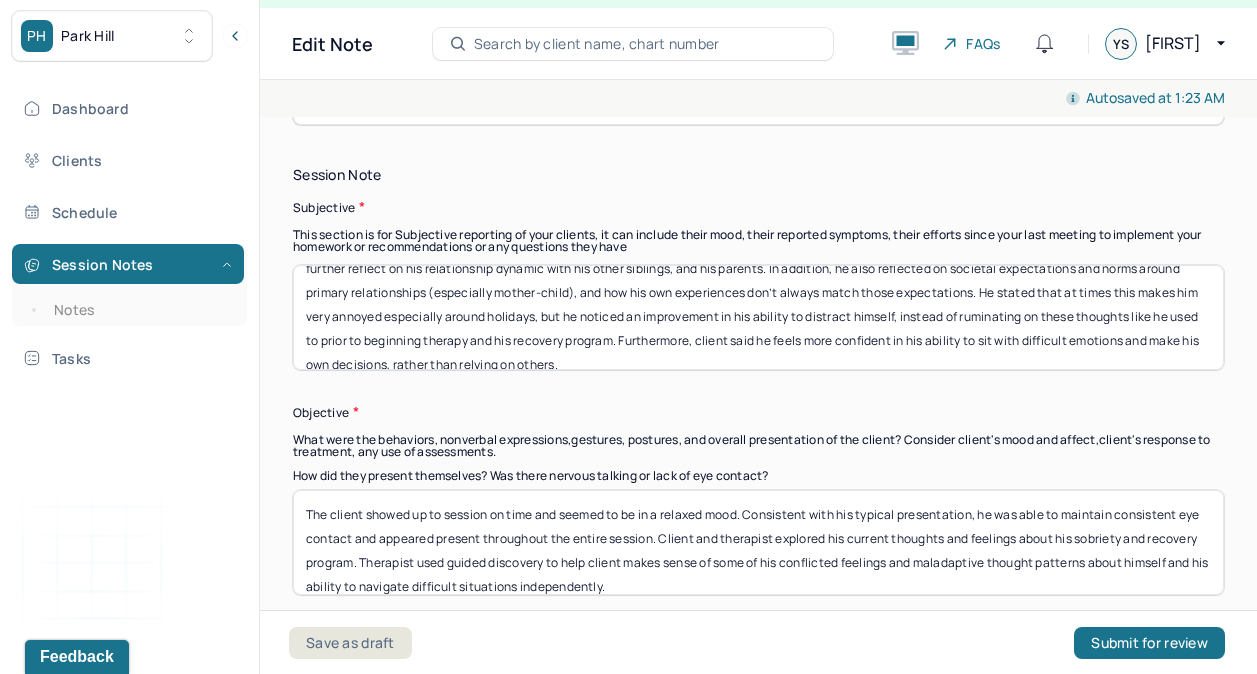 scroll, scrollTop: 63, scrollLeft: 0, axis: vertical 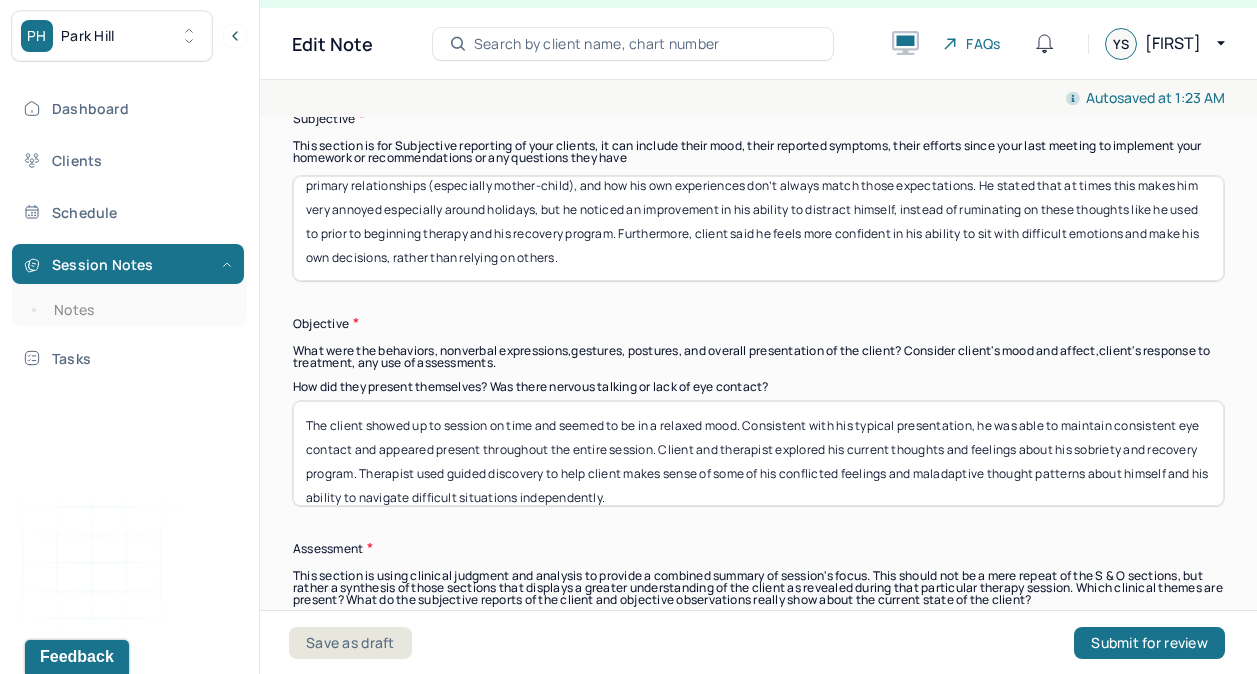 type on "Client shared about a recent conversation with his older sister that brought up a mix of emotions, including sadness and frustration and prompted him to further reflect on his relationship dynamic with his other siblings, and his parents. In addition, he also reflected on societal expectations and norms around primary relationships (especially mother-child), and how his own experiences don’t always match those expectations. He stated that at times this makes him very annoyed especially around holidays, but he noticed an improvement in his ability to distract himself, instead of ruminating on these thoughts like he used to prior to beginning therapy and his recovery program. Furthermore, client said he feels more confident in his ability to sit with difficult emotions and make his own decisions, rather than relying on others." 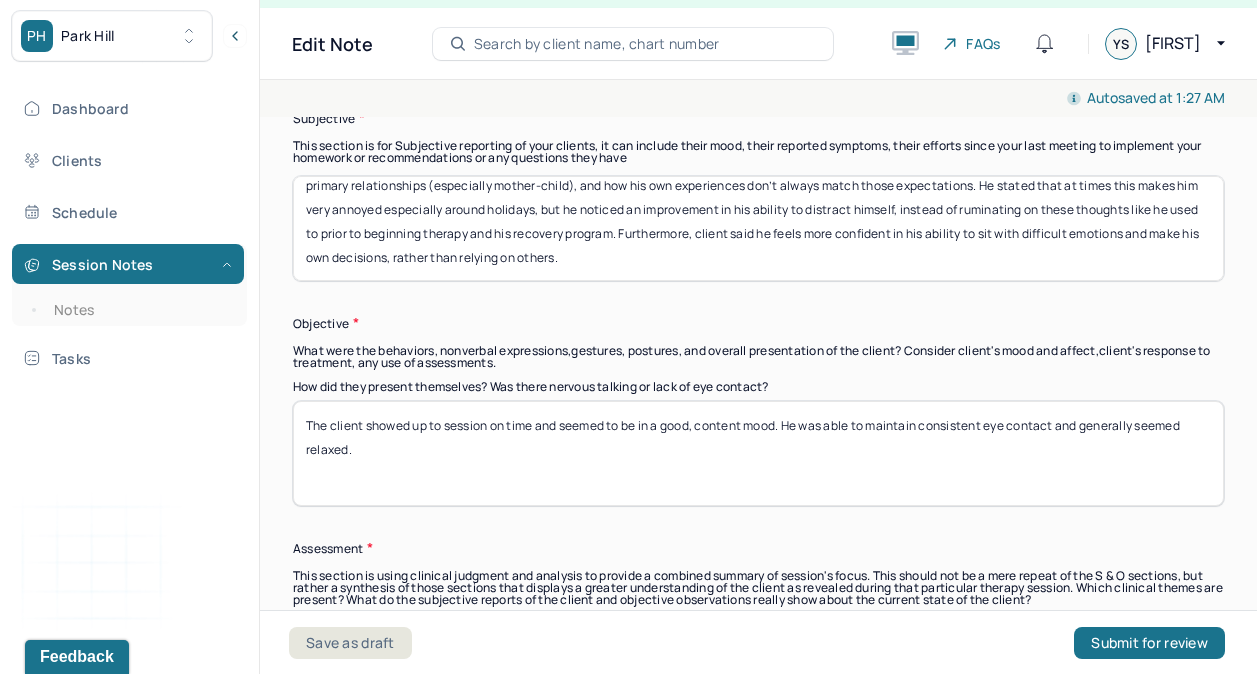 paste on "Client and therapist engaged in guided discovery and Socratic dialogue to explore the client’s core beliefs and resulting cognitive patterns and distortions (e.g., “I need others to make decisions for me”), and the gradual shifts he has experienced since becoming sober. Client described greater confidence in his ability to make decisions independently and sit with discomfort and ambiguity." 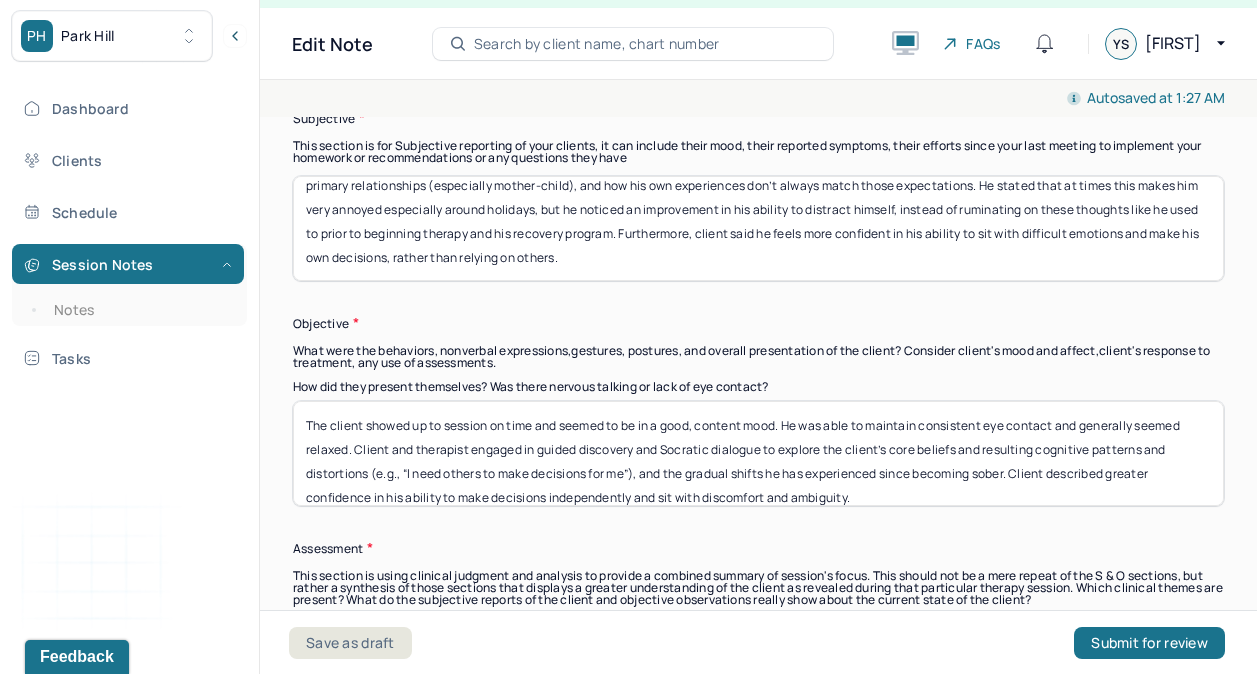 click on "The client showed up to session on time and seemed to be in a good, content mood. He was able to maintain consistent eye contact and generally seemed relaxed. Client and therapist engaged in guided discovery and Socratic dialogue to explore the client’s core beliefs and resulting cognitive patterns and distortions (e.g., “I need others to make decisions for me”), and the gradual shifts he has experienced since becoming sober. Client described greater confidence in his ability to make decisions independently and sit with discomfort and ambiguity." at bounding box center (758, 453) 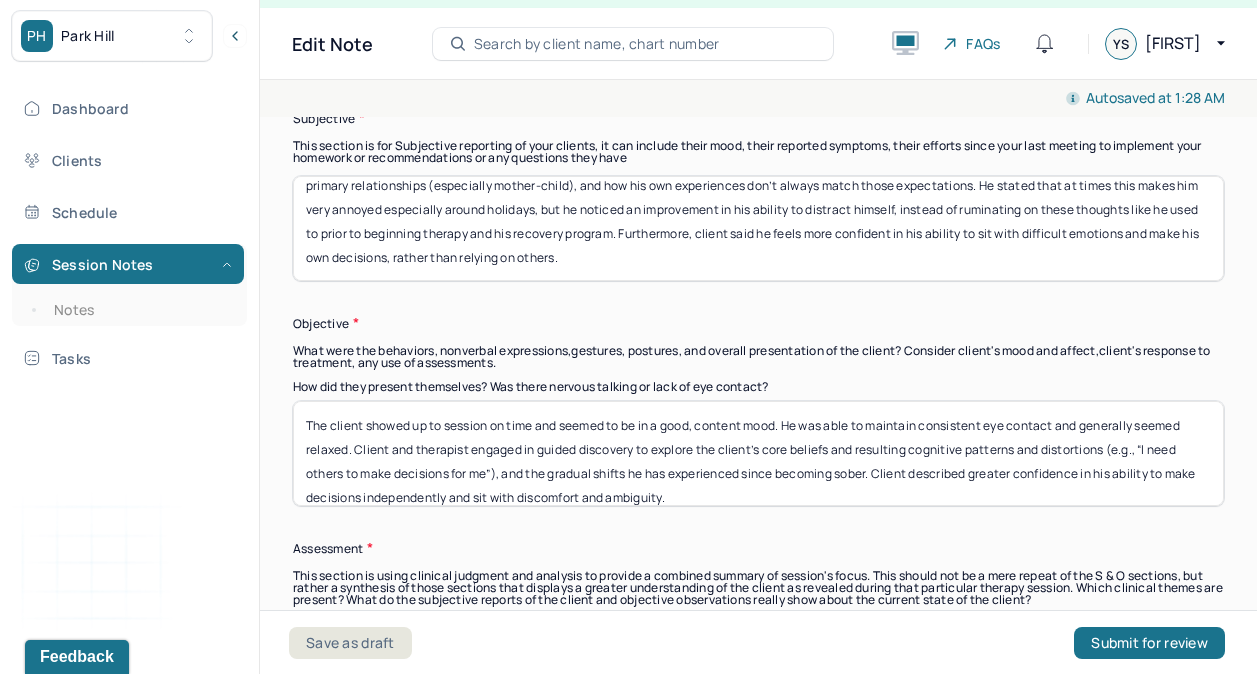click on "The client showed up to session on time and seemed to be in a good, content mood. He was able to maintain consistent eye contact and generally seemed relaxed. Client and therapist engaged in guided discovery to explore the client’s core beliefs and resulting cognitive patterns and distortions (e.g., “I need others to make decisions for me”), and the gradual shifts he has experienced since becoming sober. Client described greater confidence in his ability to make decisions independently and sit with discomfort and ambiguity." at bounding box center [758, 453] 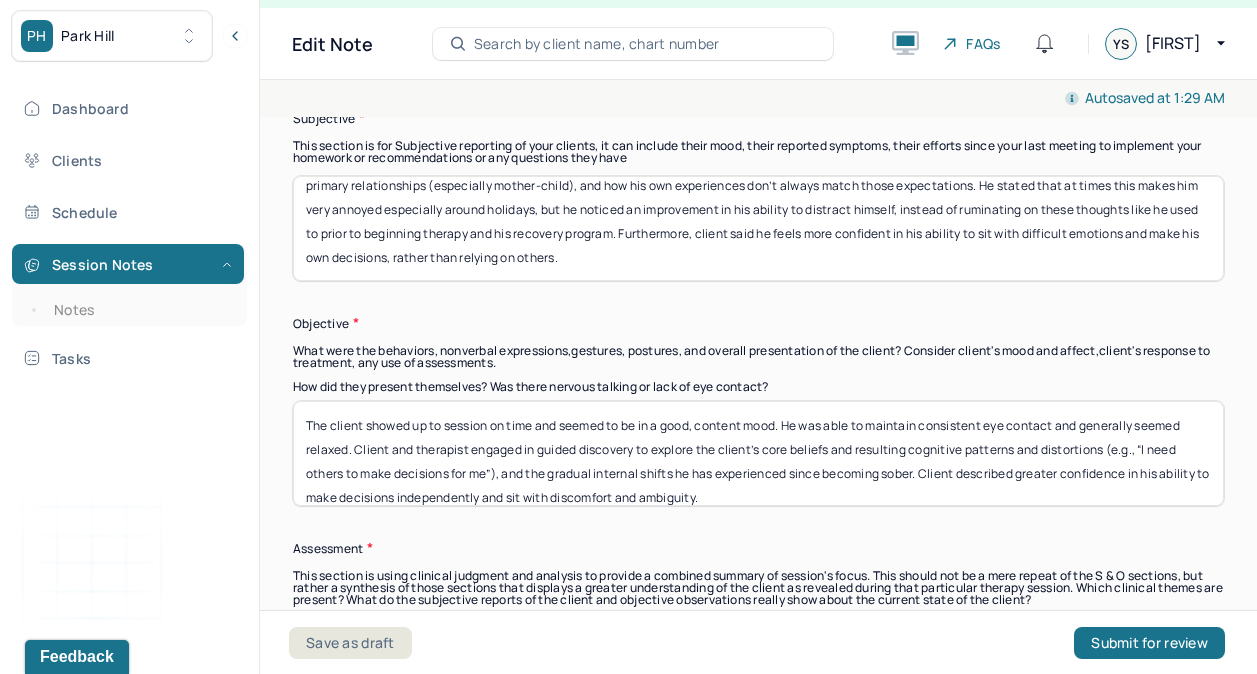 scroll, scrollTop: 15, scrollLeft: 0, axis: vertical 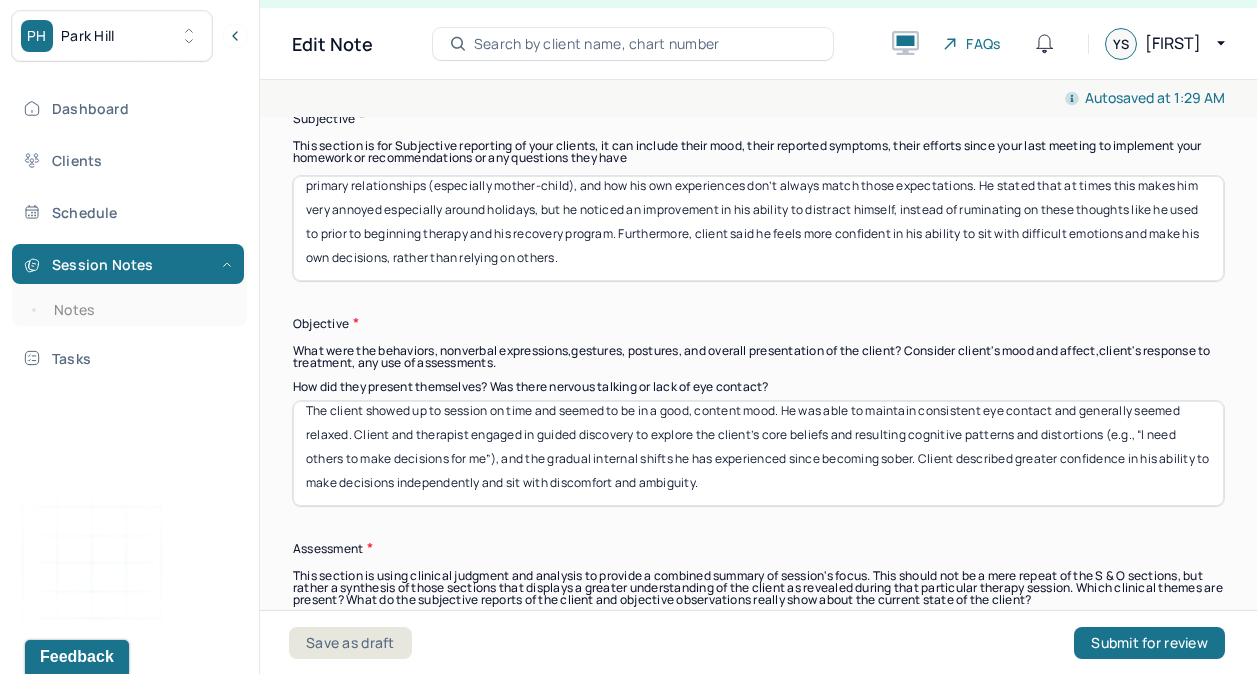 drag, startPoint x: 998, startPoint y: 447, endPoint x: 1055, endPoint y: 478, distance: 64.884514 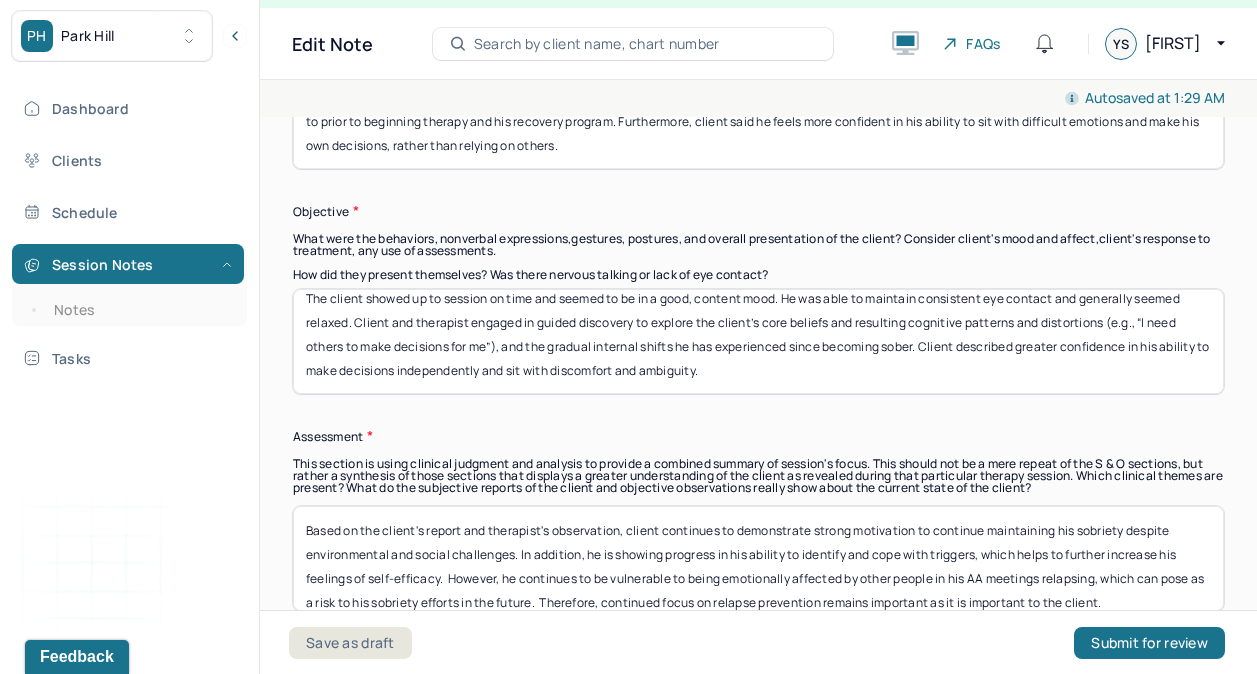 scroll, scrollTop: 1333, scrollLeft: 0, axis: vertical 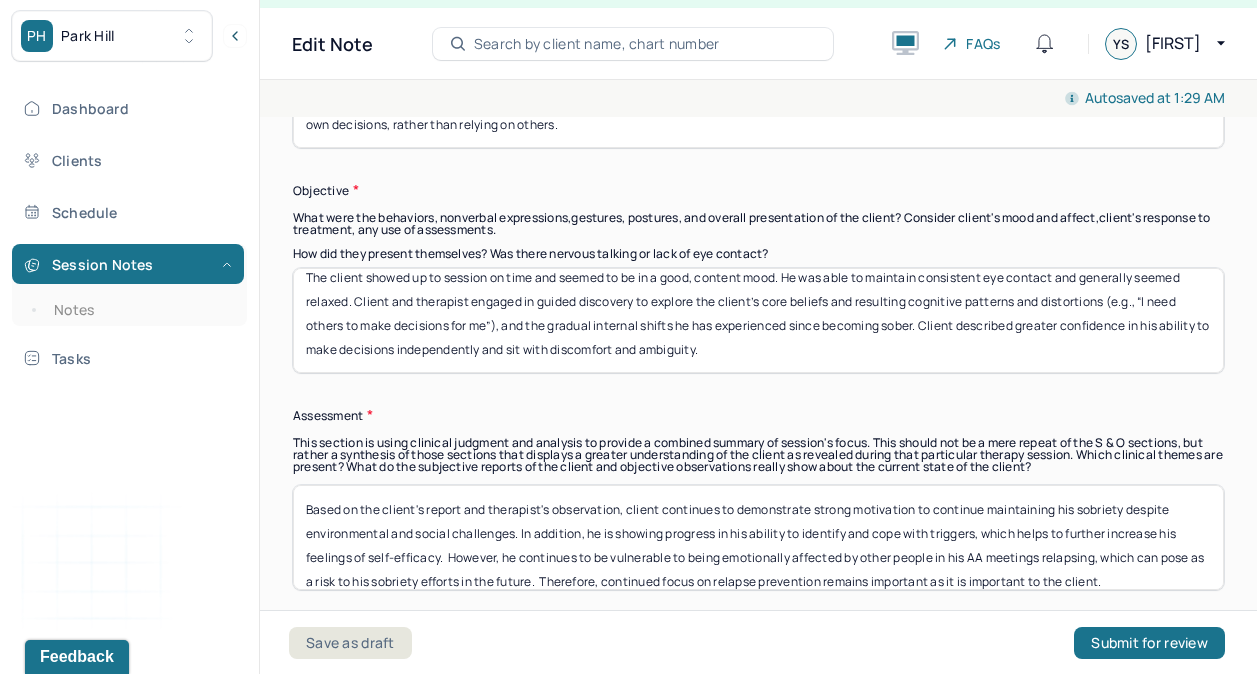 type on "The client showed up to session on time and seemed to be in a good, content mood. He was able to maintain consistent eye contact and generally seemed relaxed. Client and therapist engaged in guided discovery to explore the client’s core beliefs and resulting cognitive patterns and distortions (e.g., “I need others to make decisions for me”), and the gradual internal shifts he has experienced since becoming sober. Client described greater confidence in his ability to make decisions independently and sit with discomfort and ambiguity." 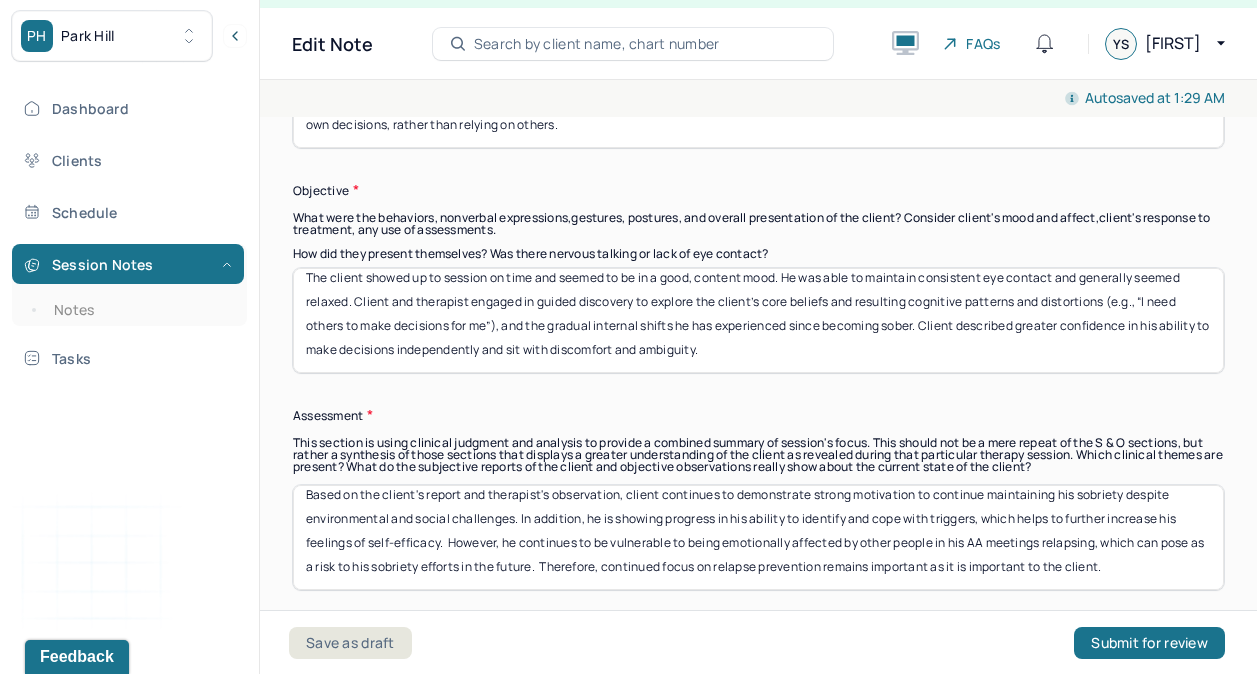 drag, startPoint x: 724, startPoint y: 506, endPoint x: 1223, endPoint y: 556, distance: 501.49875 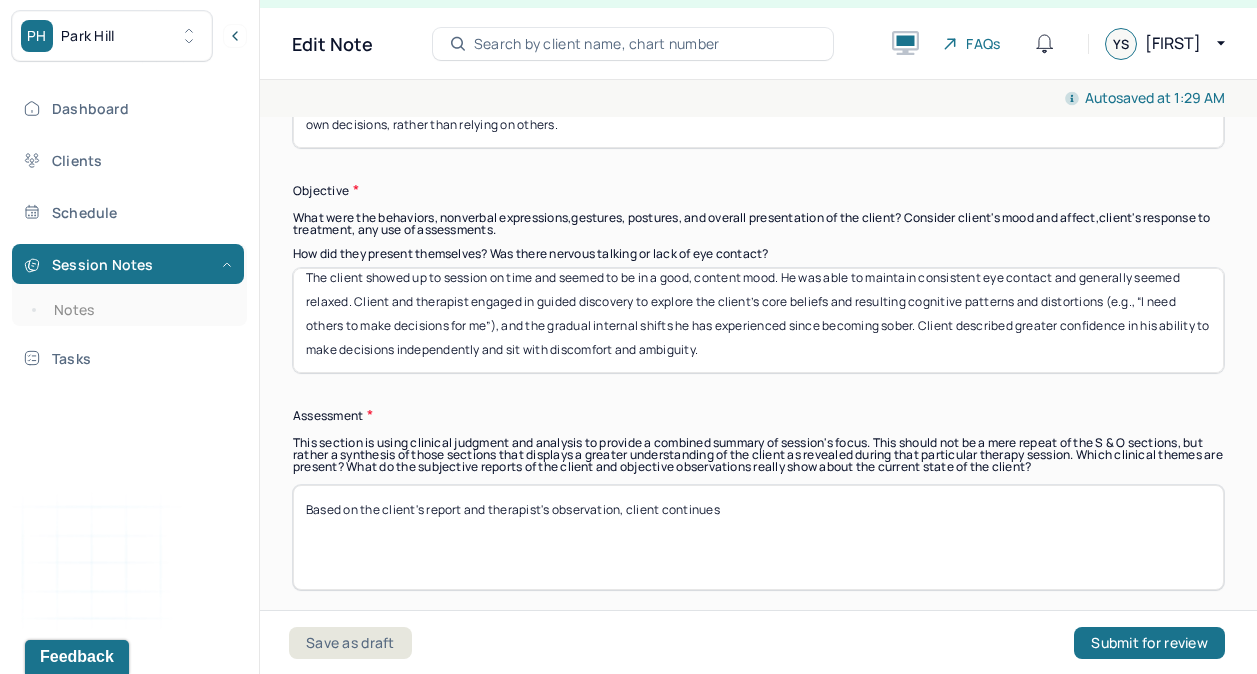 scroll, scrollTop: 0, scrollLeft: 0, axis: both 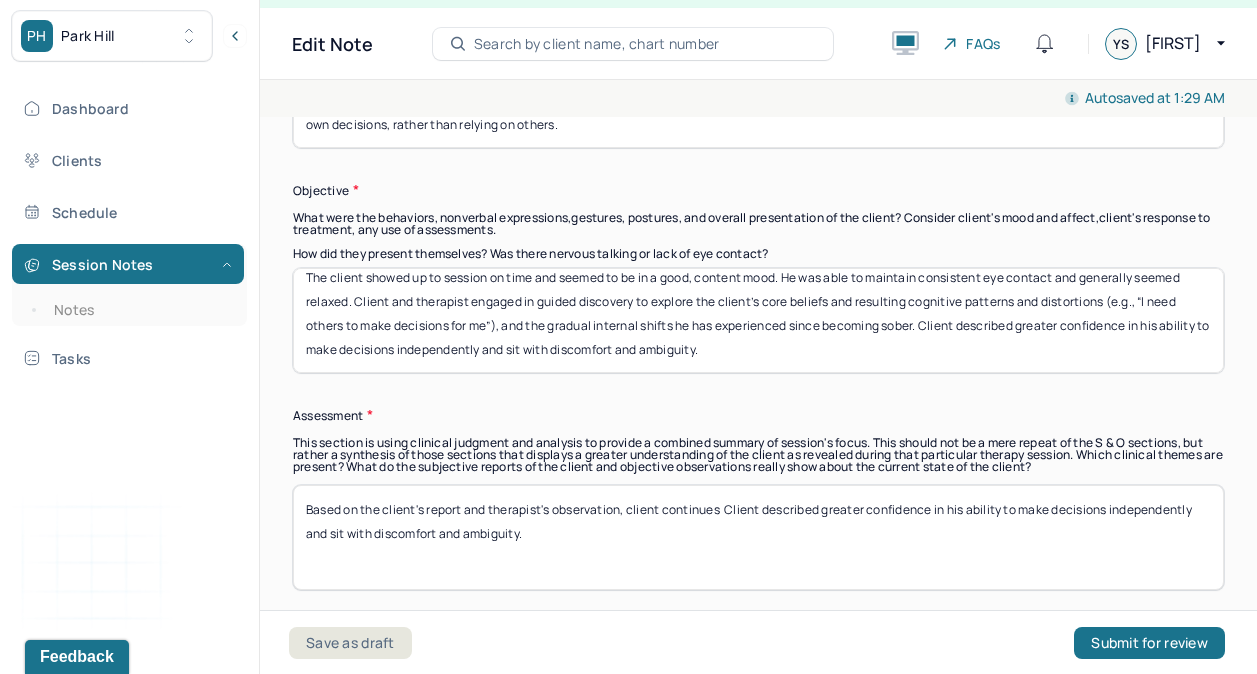 type on "Based on the client's report and therapist's observation, client continues  Client described greater confidence in his ability to make decisions independently and sit with discomfort and ambiguity." 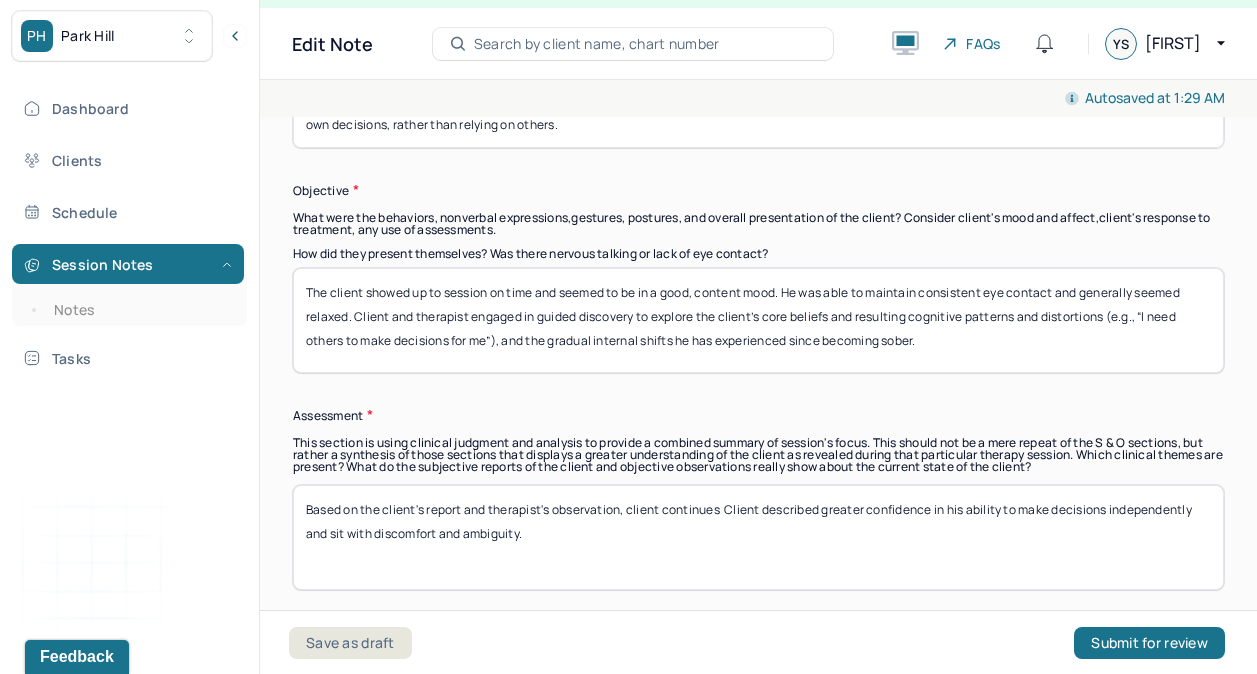 scroll, scrollTop: 0, scrollLeft: 0, axis: both 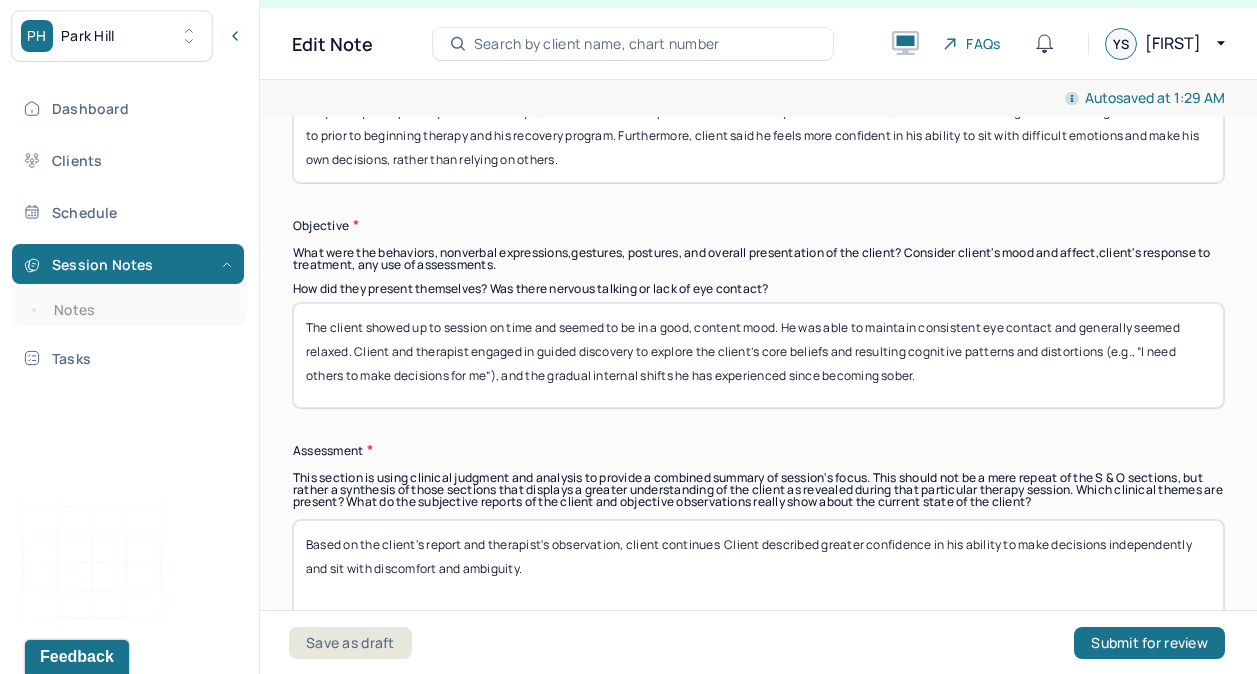 paste on "Client and therapist also discussed his discharge plan following the therapist’s upcoming resignation." 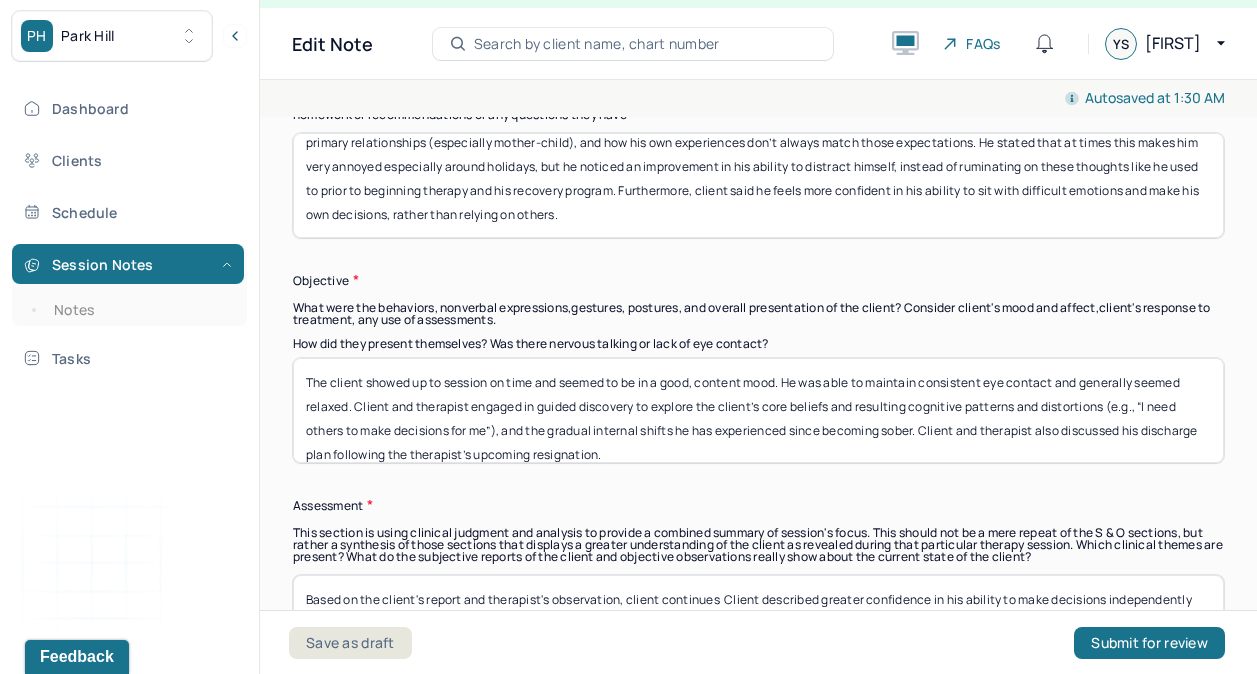 scroll, scrollTop: 1243, scrollLeft: 0, axis: vertical 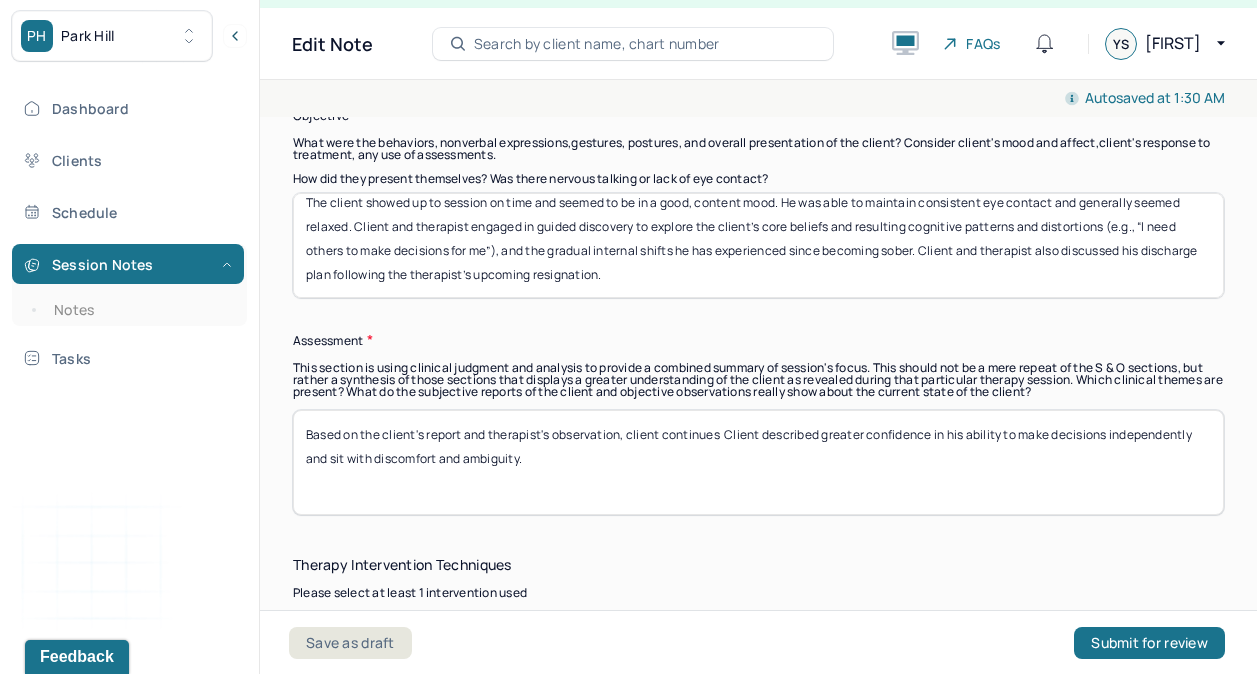 type on "The client showed up to session on time and seemed to be in a good, content mood. He was able to maintain consistent eye contact and generally seemed relaxed. Client and therapist engaged in guided discovery to explore the client’s core beliefs and resulting cognitive patterns and distortions (e.g., “I need others to make decisions for me”), and the gradual internal shifts he has experienced since becoming sober. Client and therapist also discussed his discharge plan following the therapist’s upcoming resignation." 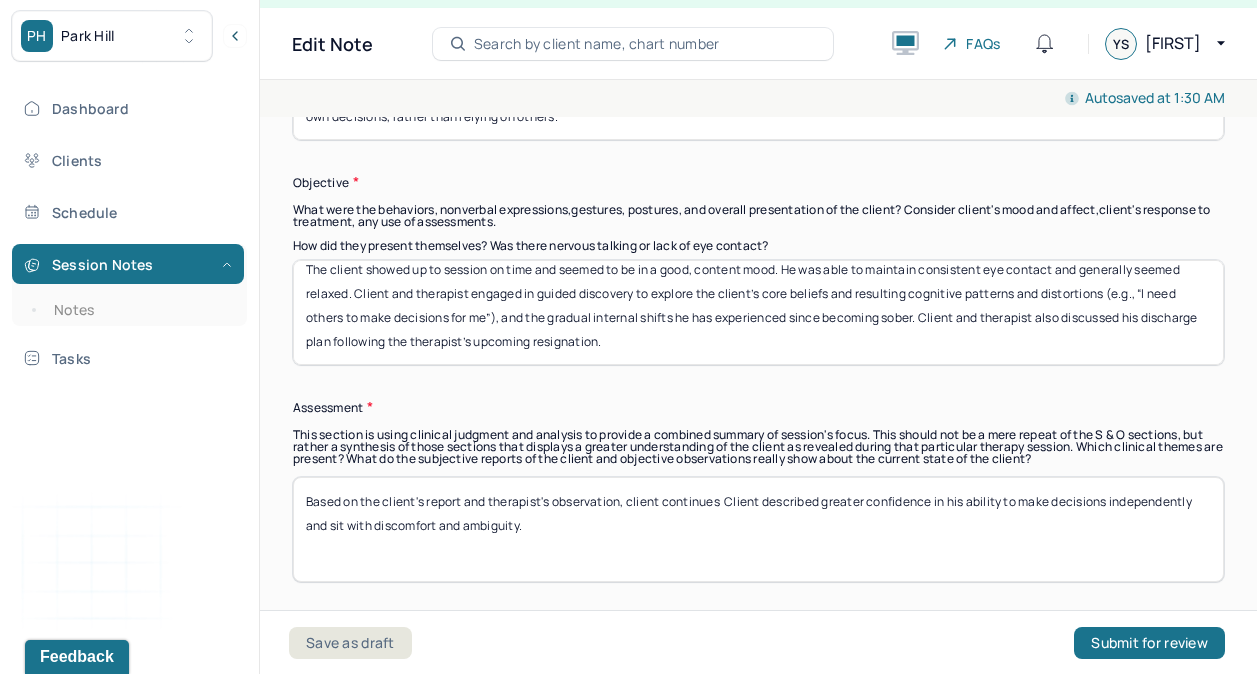 scroll, scrollTop: 1340, scrollLeft: 0, axis: vertical 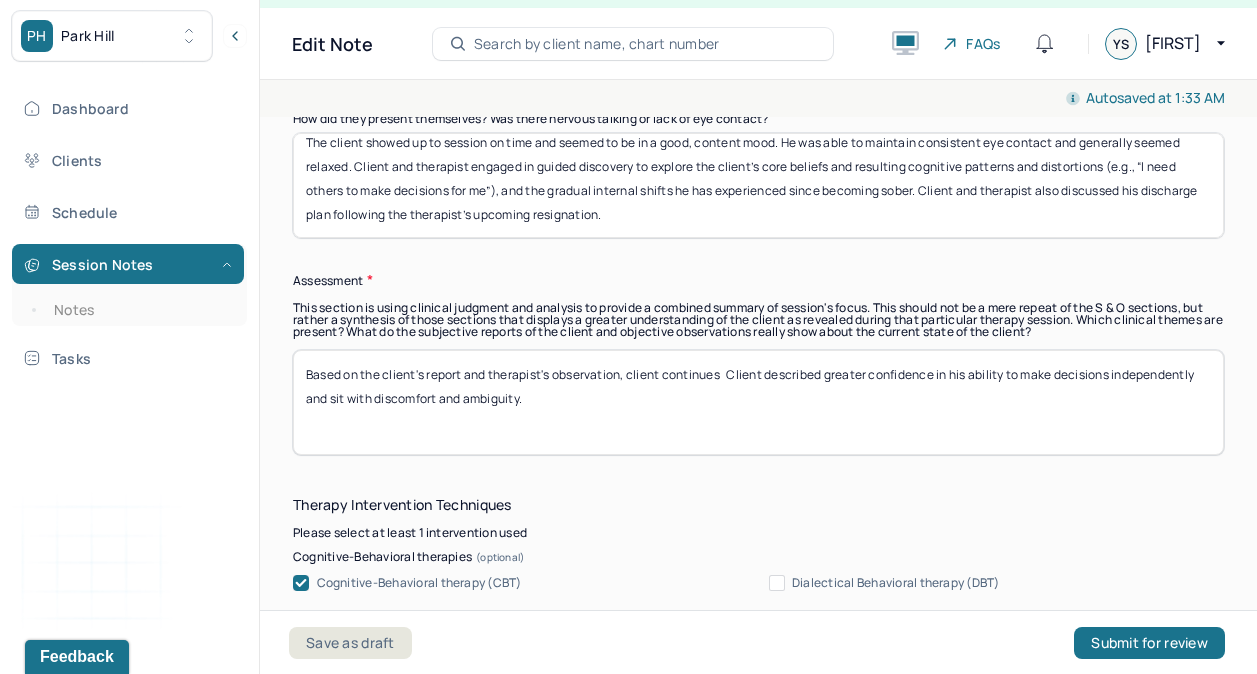 drag, startPoint x: 729, startPoint y: 372, endPoint x: 768, endPoint y: 411, distance: 55.154327 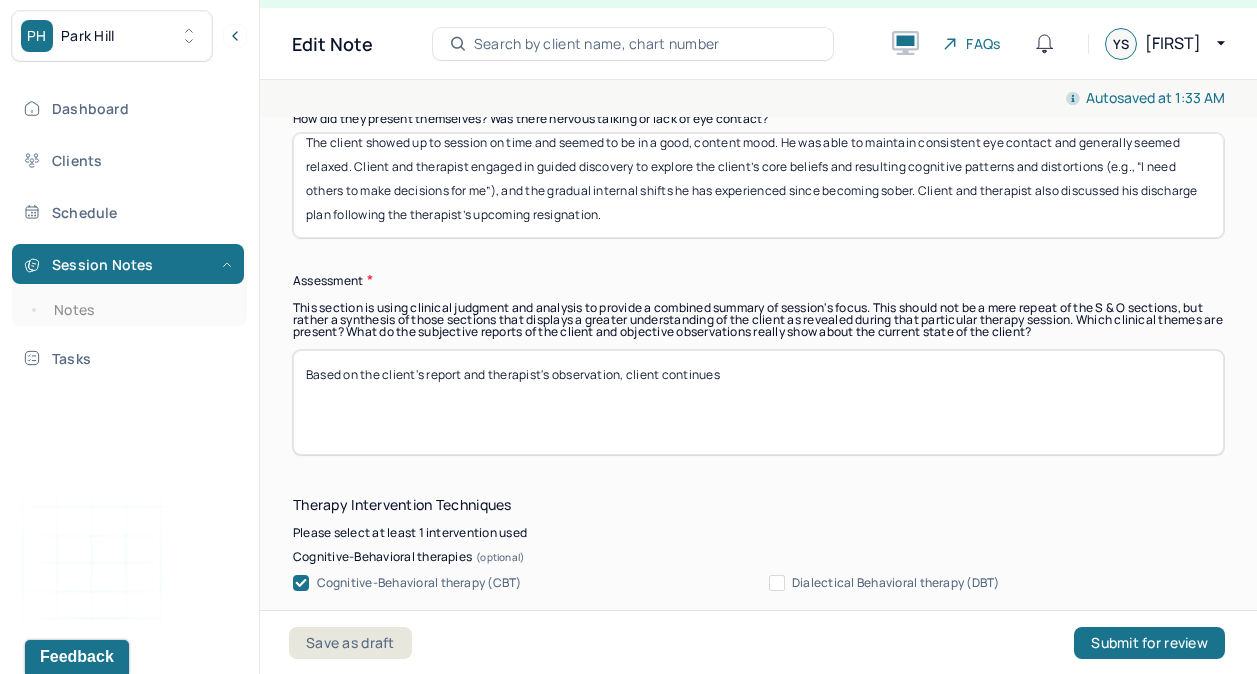 paste on "He is demonstrating improved emotional regulation, tolerance for discomfort, and self-efficacy in decision-making." 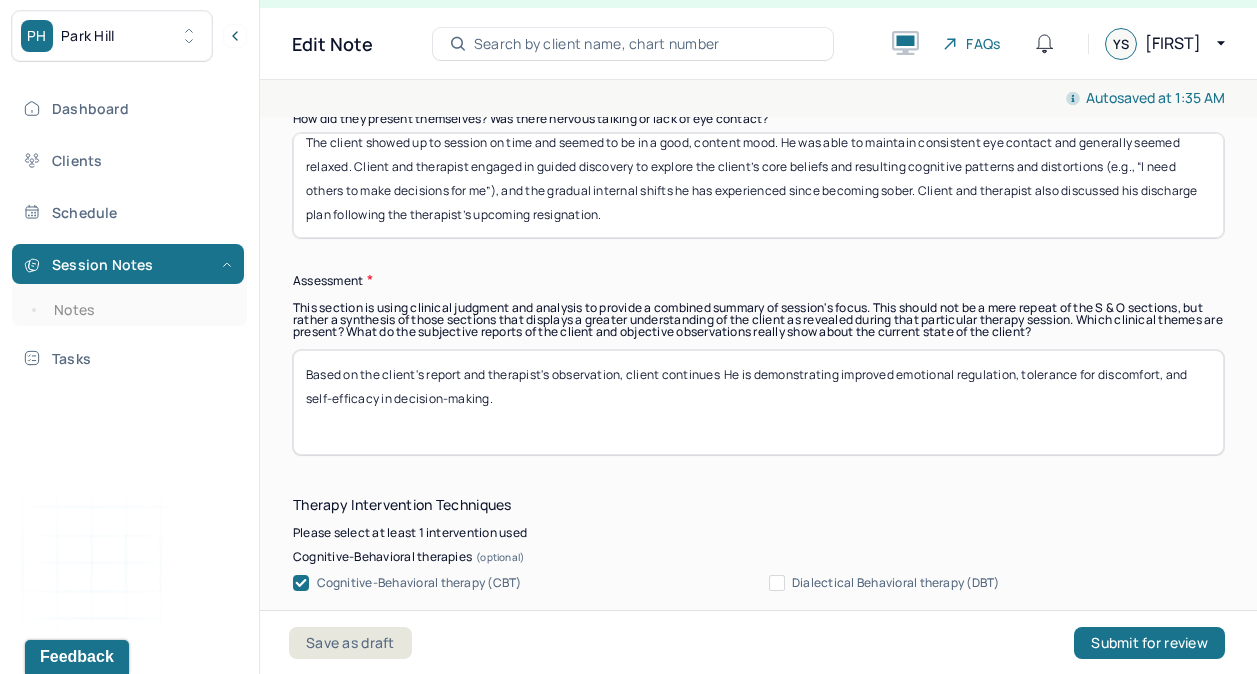 paste on "e is becoming more aware of his emotions, more reflective about his relationships, and more confident in himself. His dedication to staying sober remains strong. He’s doing better at sitting with discomfort and making decisions on his own, which shows real inner growth." 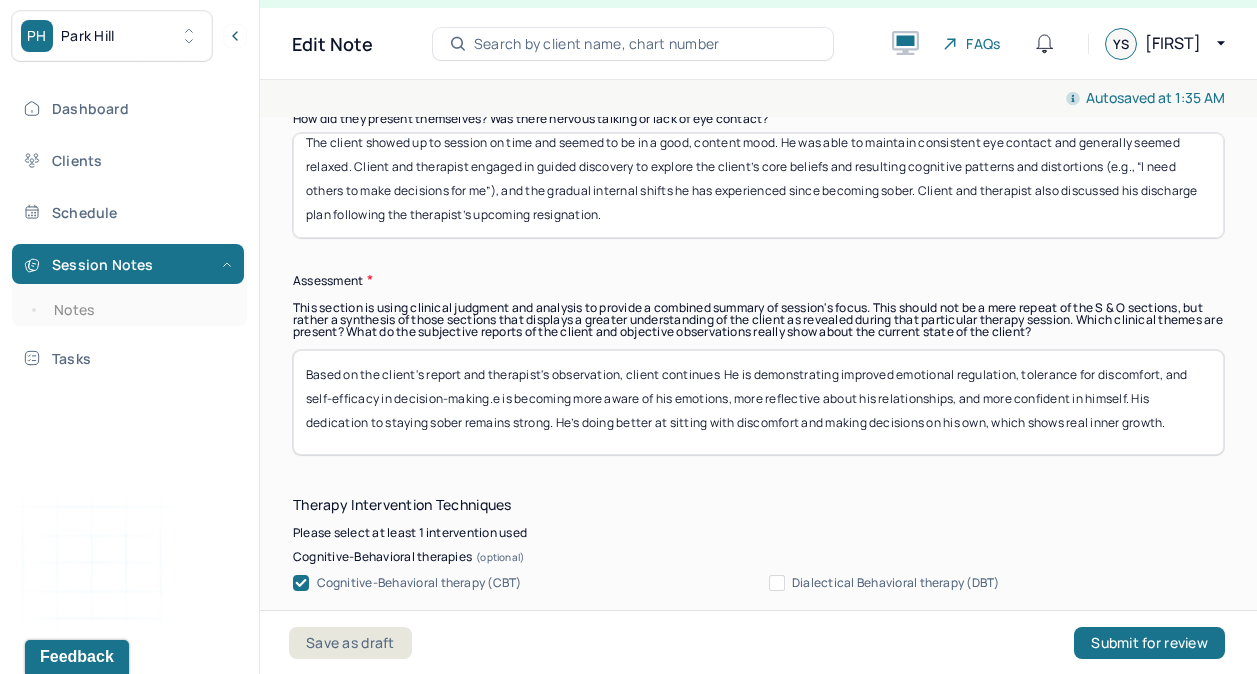 click on "Instructions The fields marked with an asterisk ( * ) are required before you can submit your notes. Before you can submit your session notes, they must be signed. You have the option to save your notes as a draft before making a submission. Appointment location * In person Primary diagnosis * F43.20 ADJUSTMENT DISORDER UNSPECIFIED Secondary diagnosis (optional) Secondary diagnosis Tertiary diagnosis (optional) Tertiary diagnosis Emotional / Behavioural symptoms demonstrated * Sadness, rumination, nostalgia, frustration Causing * Maladaptive Functioning Intention for Session * Encourage personality growth and minimize maladaptive functioning Session Note Subjective This section is for Subjective reporting of your clients, it can include their mood, their reported symptoms, their efforts since your last meeting to implement your homework or recommendations or any questions they have Objective How did they present themselves? Was there nervous talking or lack of eye contact? Assessment Trauma-focused CBT EDMR *" at bounding box center (758, 1010) 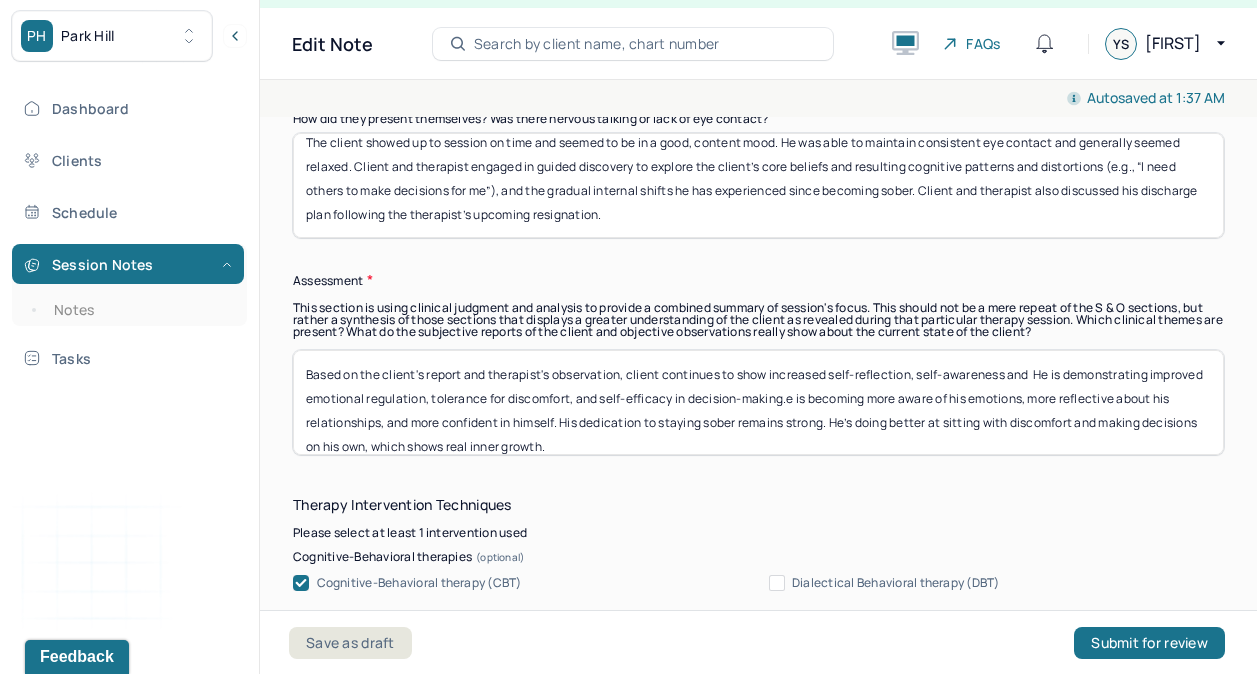click on "Based on the client's report and therapist's observation, client continues to show increased self-reflection, self-awareness and  He is demonstrating improved emotional regulation, tolerance for discomfort, and self-efficacy in decision-making.e is becoming more aware of his emotions, more reflective about his relationships, and more confident in himself. His dedication to staying sober remains strong. He’s doing better at sitting with discomfort and making decisions on his own, which shows real inner growth." at bounding box center (758, 402) 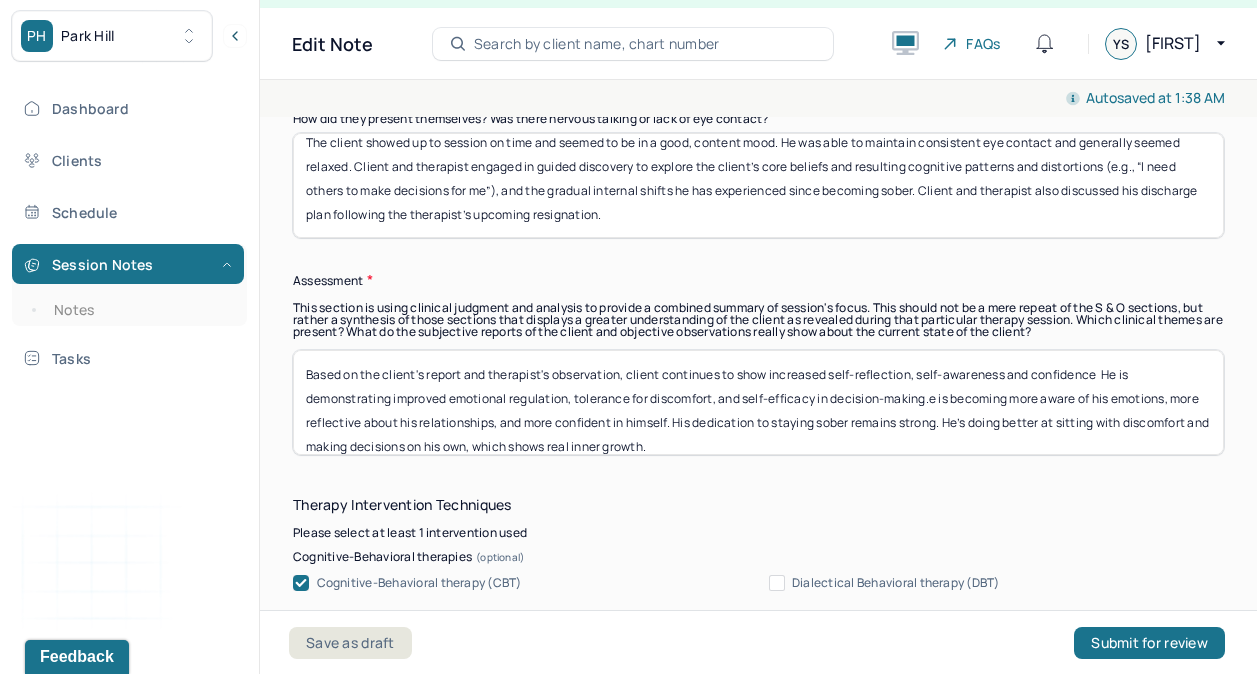 click on "Based on the client's report and therapist's observation, client continues to show increased self-reflection, self-awareness and confidence  He is demonstrating improved emotional regulation, tolerance for discomfort, and self-efficacy in decision-making.e is becoming more aware of his emotions, more reflective about his relationships, and more confident in himself. His dedication to staying sober remains strong. He’s doing better at sitting with discomfort and making decisions on his own, which shows real inner growth." at bounding box center (758, 402) 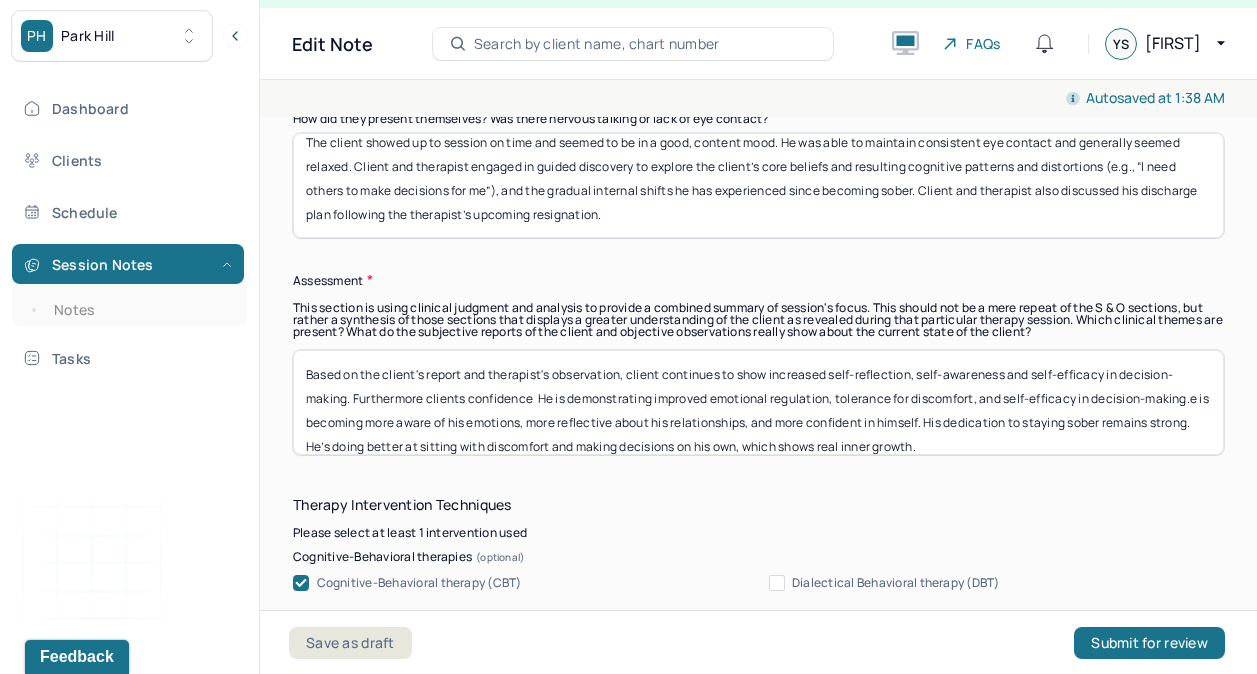 click on "Based on the client's report and therapist's observation, client continues to show increased self-reflection, self-awareness and self-efficacy in decision-making. Furthermore clients confidence  He is demonstrating improved emotional regulation, tolerance for discomfort, and self-efficacy in decision-making.e is becoming more aware of his emotions, more reflective about his relationships, and more confident in himself. His dedication to staying sober remains strong. He’s doing better at sitting with discomfort and making decisions on his own, which shows real inner growth." at bounding box center [758, 402] 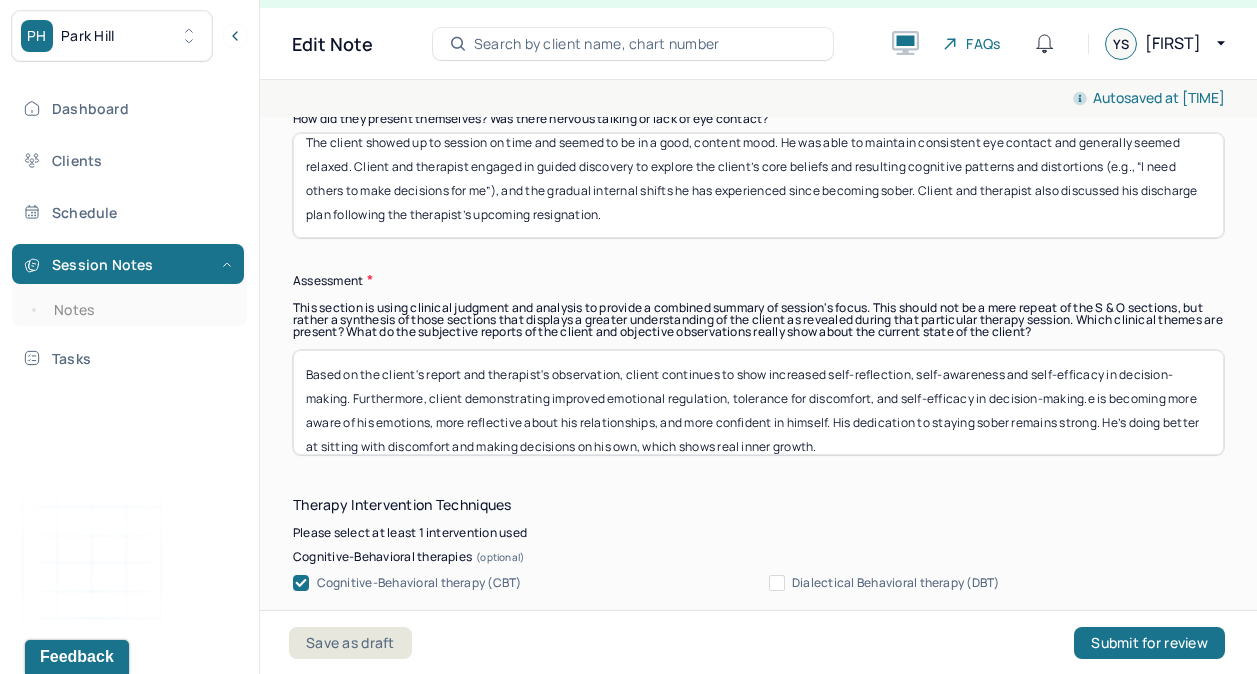 click on "Based on the client's report and therapist's observation, client continues to show increased self-reflection, self-awareness and self-efficacy in decision-making. Furthermore, client demonstrating improved emotional regulation, tolerance for discomfort, and self-efficacy in decision-making.e is becoming more aware of his emotions, more reflective about his relationships, and more confident in himself. His dedication to staying sober remains strong. He’s doing better at sitting with discomfort and making decisions on his own, which shows real inner growth." at bounding box center [758, 402] 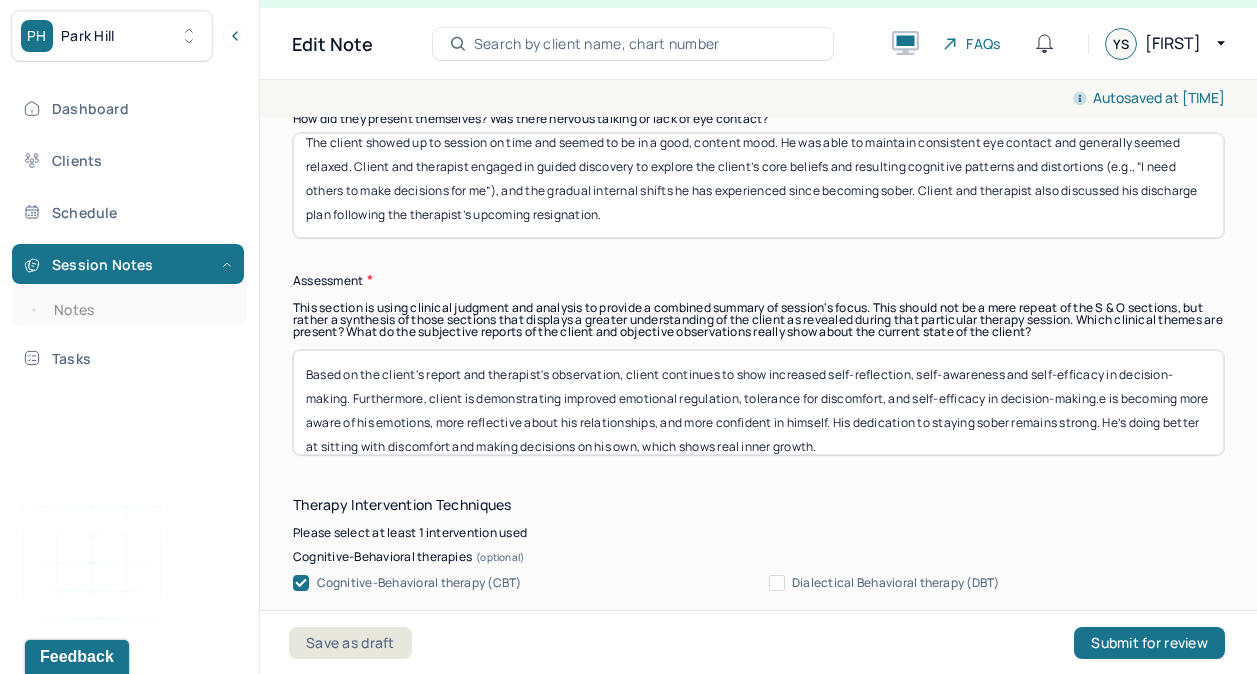 click on "Based on the client's report and therapist's observation, client continues to show increased self-reflection, self-awareness and self-efficacy in decision-making. Furthermore, client is demonstrating improved emotional regulation, tolerance for discomfort, and self-efficacy in decision-making.e is becoming more aware of his emotions, more reflective about his relationships, and more confident in himself. His dedication to staying sober remains strong. He’s doing better at sitting with discomfort and making decisions on his own, which shows real inner growth." at bounding box center [758, 402] 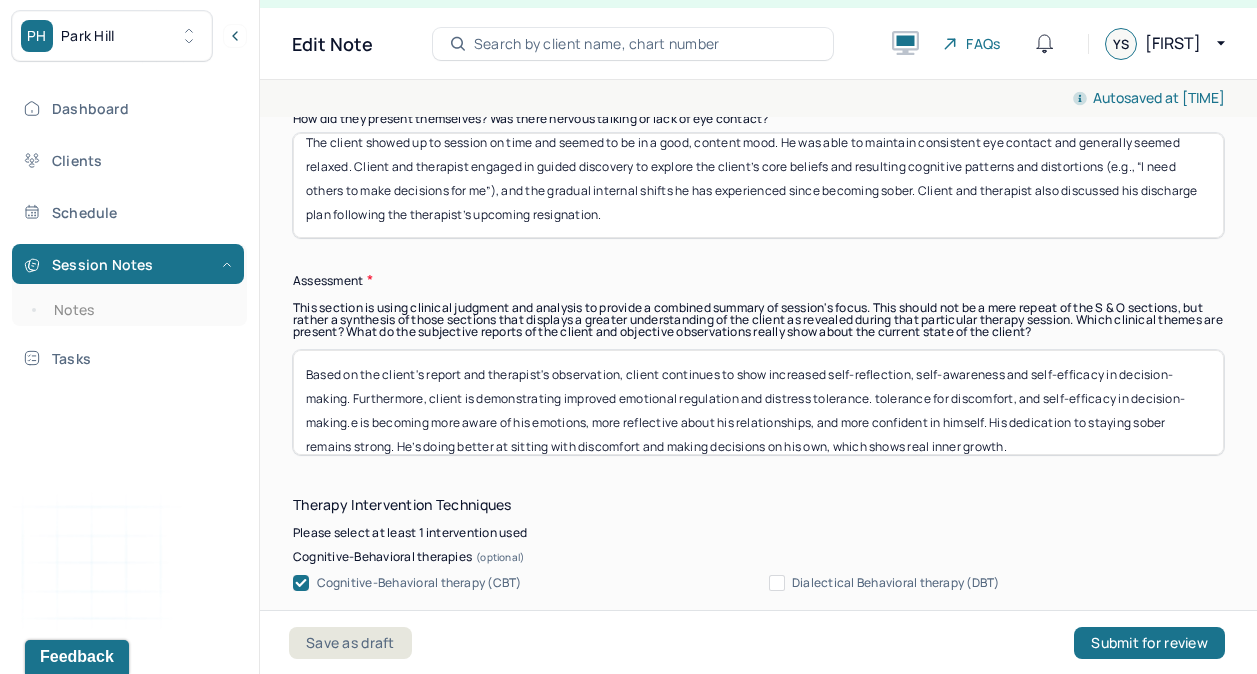 drag, startPoint x: 877, startPoint y: 388, endPoint x: 1050, endPoint y: 414, distance: 174.94284 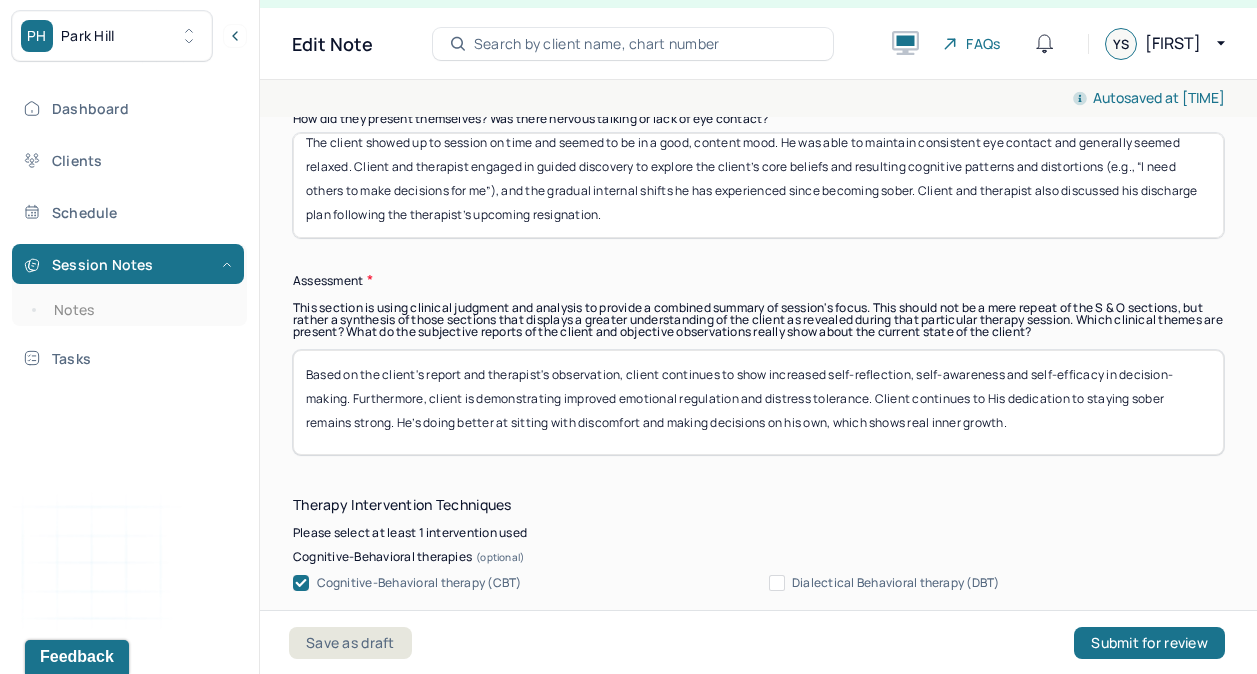 drag, startPoint x: 398, startPoint y: 418, endPoint x: 1054, endPoint y: 447, distance: 656.6407 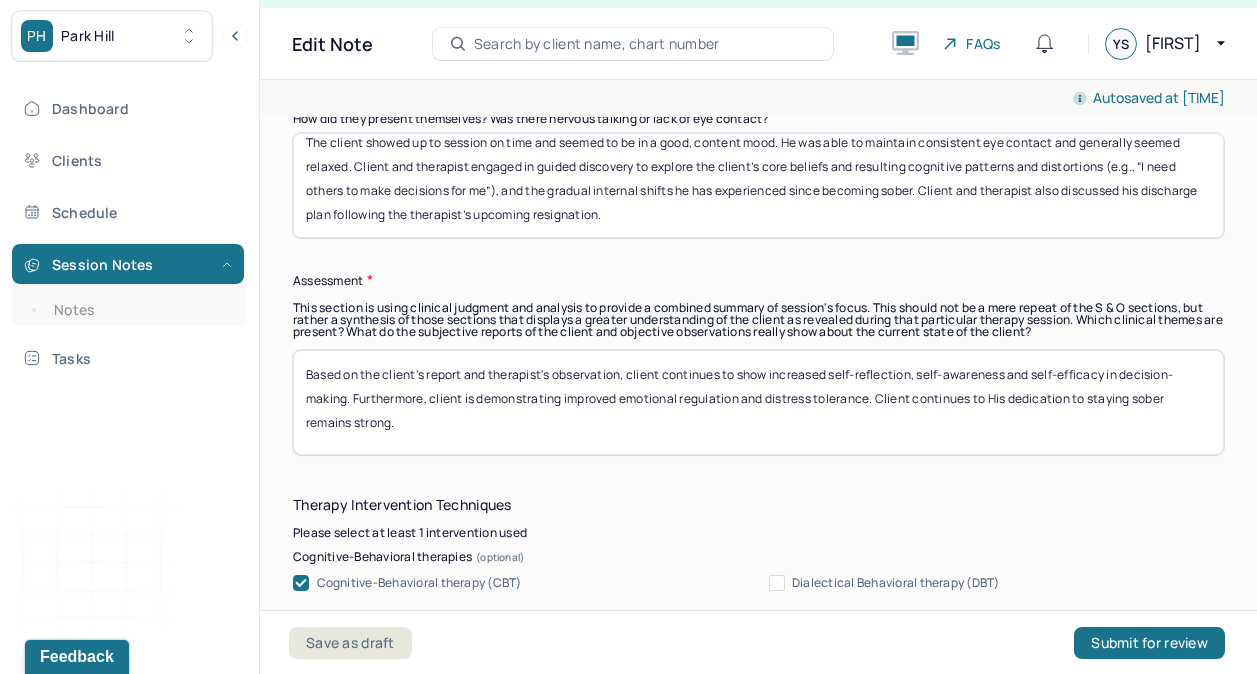 drag, startPoint x: 881, startPoint y: 398, endPoint x: 934, endPoint y: 439, distance: 67.00746 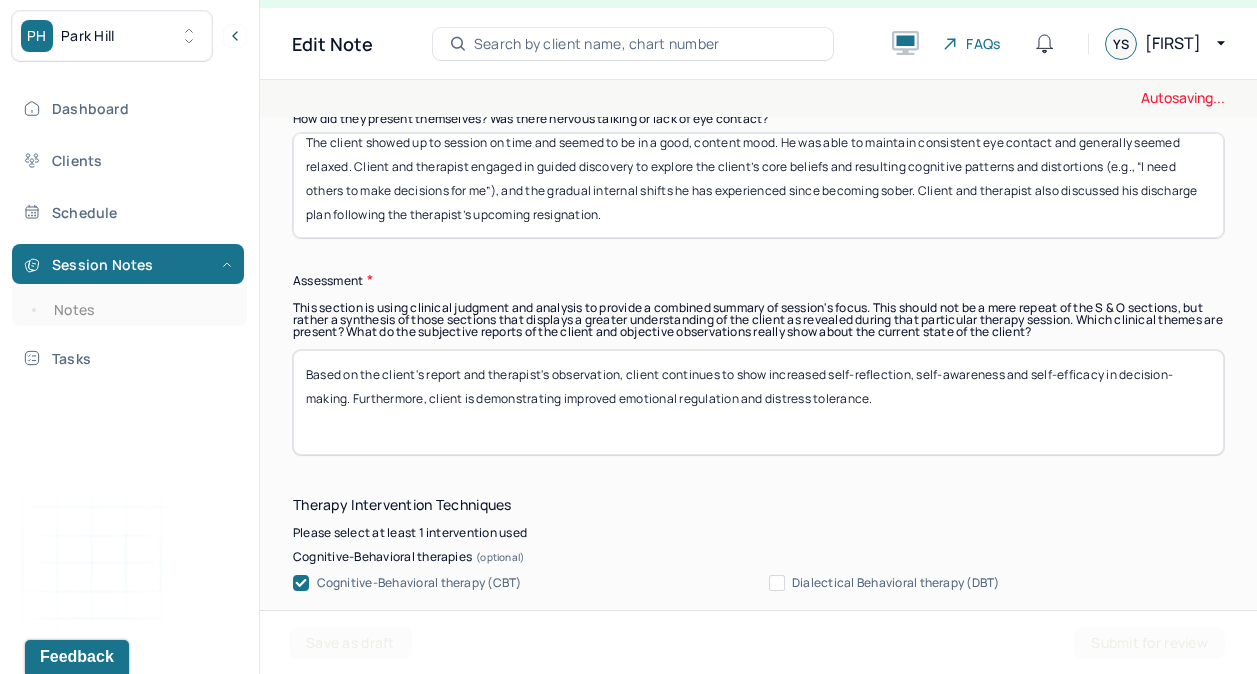 paste on "His motivation and commitment to sobriety remain strong." 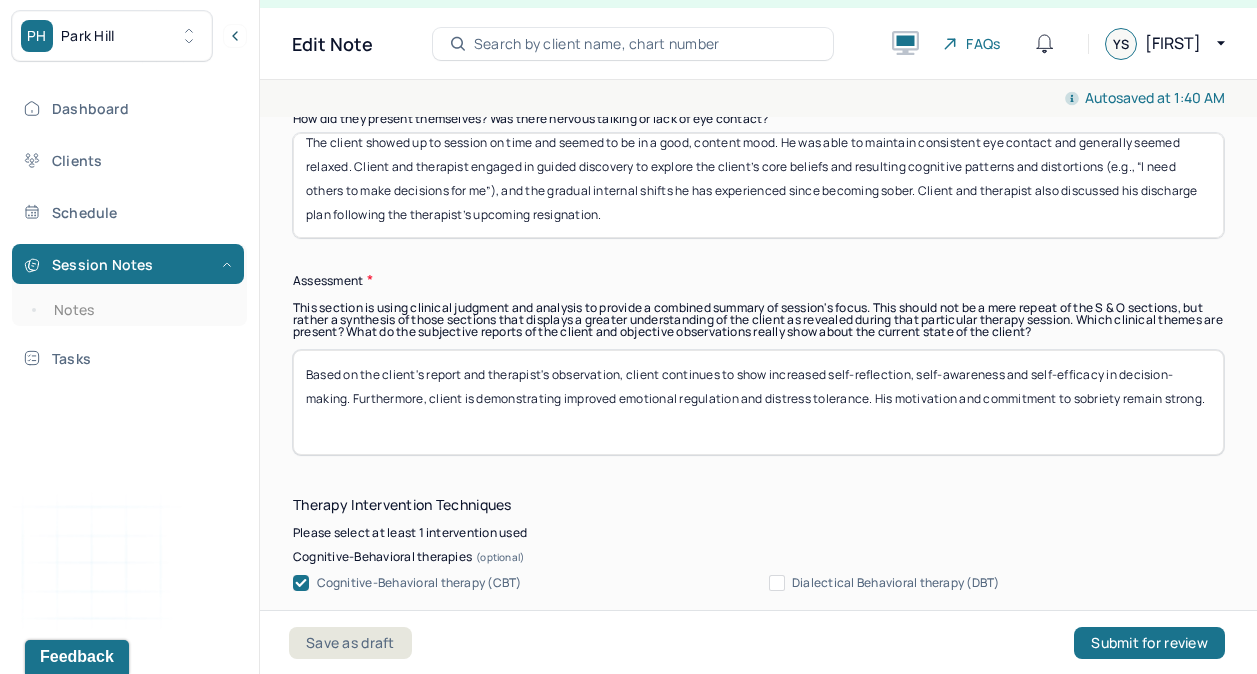 click on "Based on the client's report and therapist's observation, client continues to show increased self-reflection, self-awareness and self-efficacy in decision-making. Furthermore, client is demonstrating improved emotional regulation and distress tolerance." at bounding box center (758, 402) 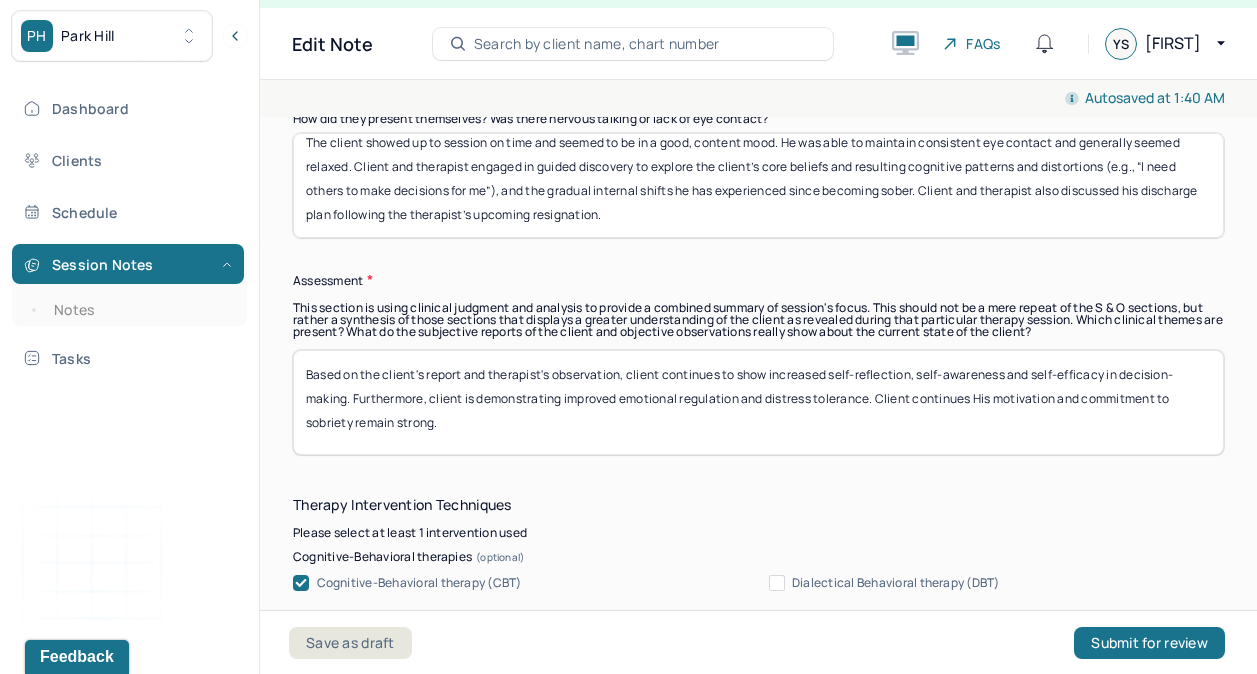 click on "Based on the client's report and therapist's observation, client continues to show increased self-reflection, self-awareness and self-efficacy in decision-making. Furthermore, client is demonstrating improved emotional regulation and distress tolerance. Client continues His motivation and commitment to sobriety remain strong." at bounding box center (758, 402) 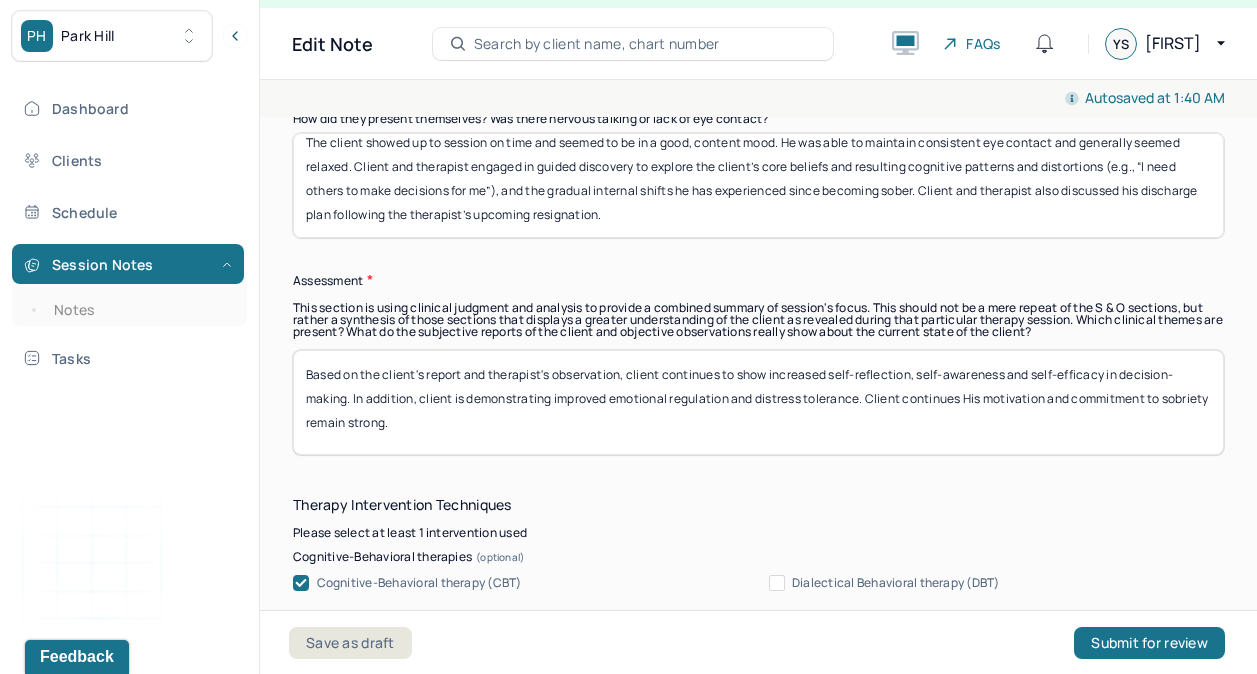 click on "Based on the client's report and therapist's observation, client continues to show increased self-reflection, self-awareness and self-efficacy in decision-making. In addition, client is demonstrating improved emotional regulation and distress tolerance. Client continues His motivation and commitment to sobriety remain strong." at bounding box center [758, 402] 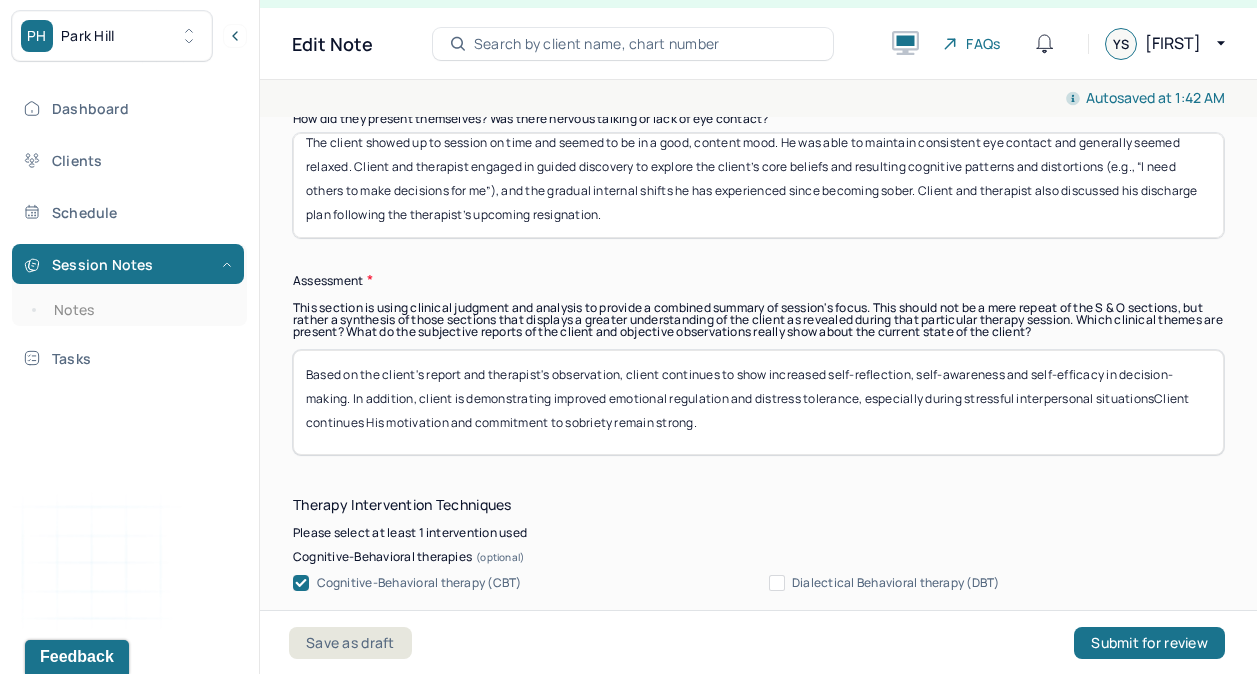 click on "Based on the client's report and therapist's observation, client continues to show increased self-reflection, self-awareness and self-efficacy in decision-making. In addition, client is demonstrating improved emotional regulation and distress tolerance, especially during stressful interpersonal situationsClient continues His motivation and commitment to sobriety remain strong." at bounding box center [758, 402] 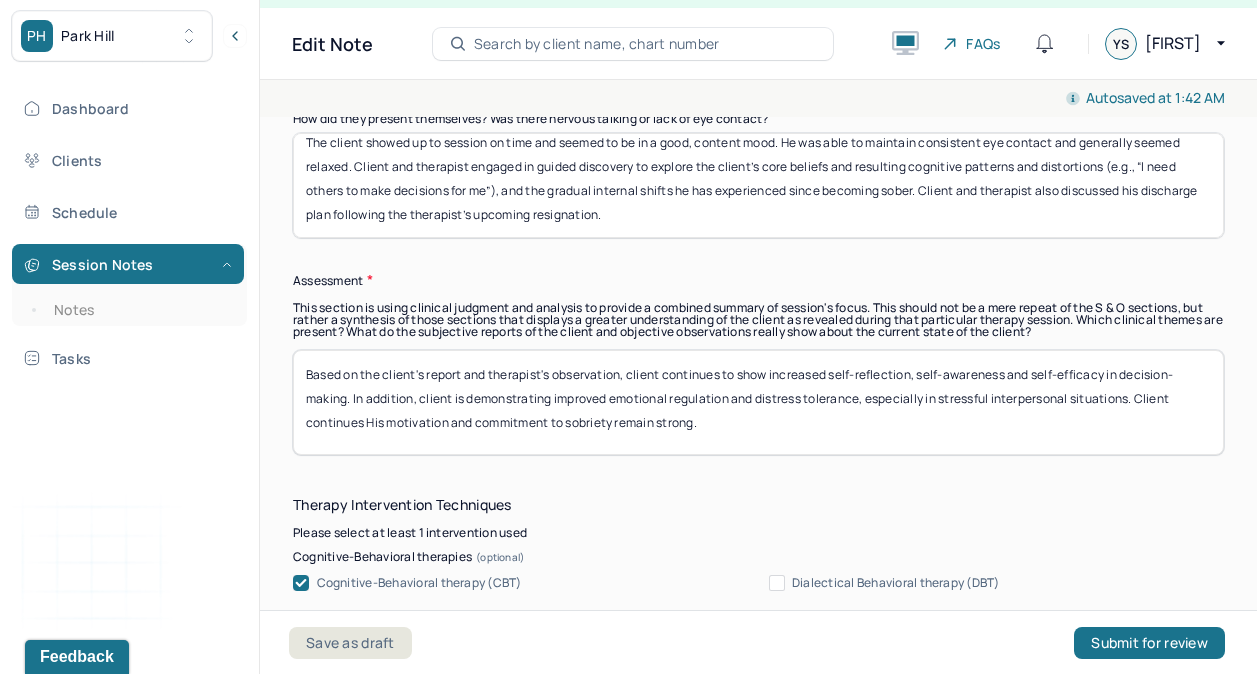 click on "Based on the client's report and therapist's observation, client continues to show increased self-reflection, self-awareness and self-efficacy in decision-making. In addition, client is demonstrating improved emotional regulation and distress tolerance, especially in stressful interpersonal situations. Client continues His motivation and commitment to sobriety remain strong." at bounding box center (758, 402) 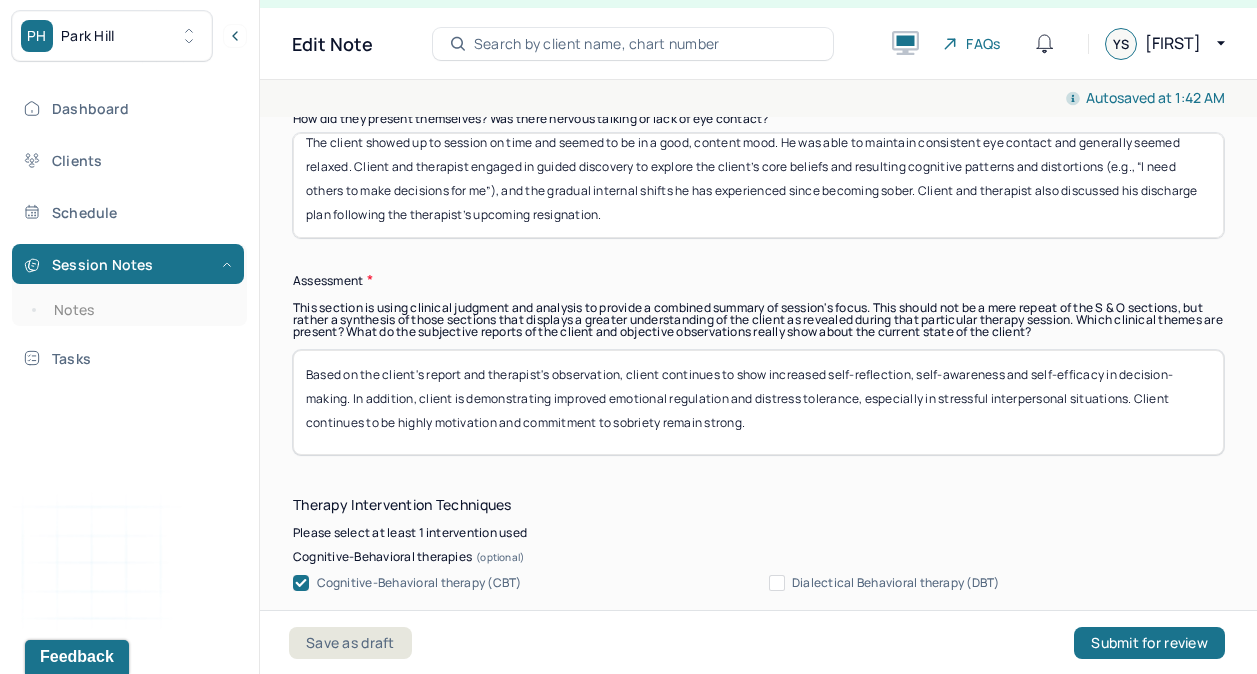 click on "Based on the client's report and therapist's observation, client continues to show increased self-reflection, self-awareness and self-efficacy in decision-making. In addition, client is demonstrating improved emotional regulation and distress tolerance, especially in stressful interpersonal situations. Client continues to be highlymotivation and commitment to sobriety remain strong." at bounding box center [758, 402] 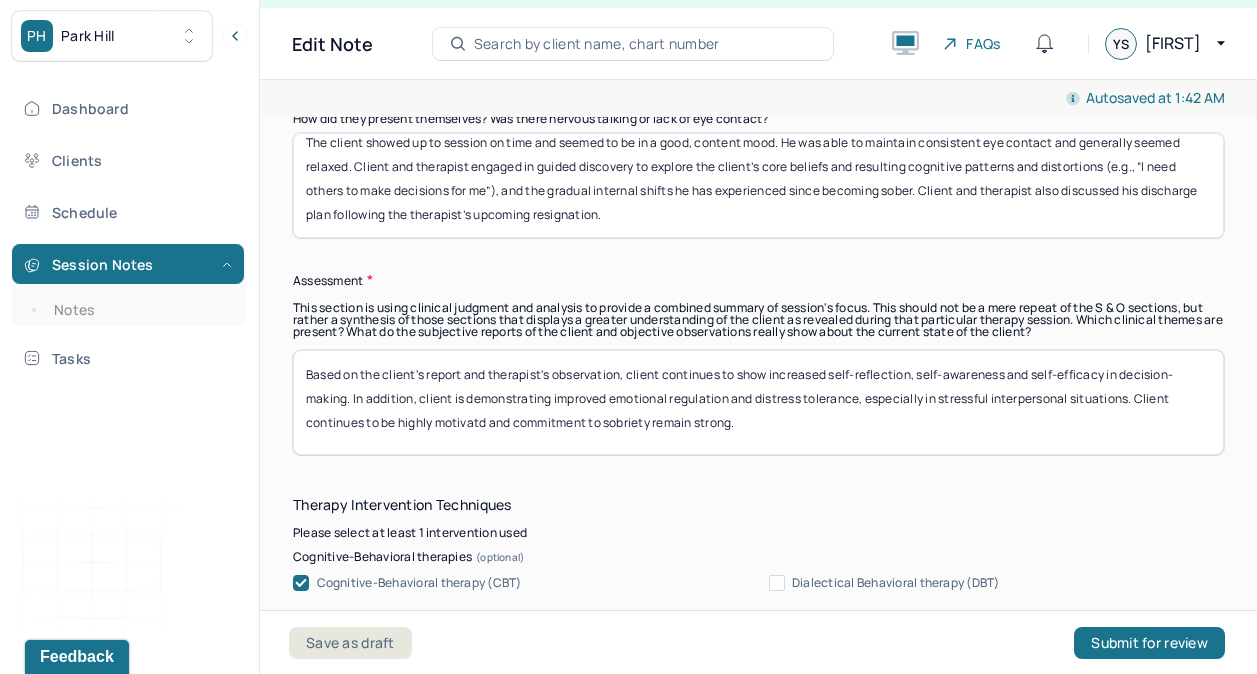click on "Based on the client's report and therapist's observation, client continues to show increased self-reflection, self-awareness and self-efficacy in decision-making. In addition, client is demonstrating improved emotional regulation and distress tolerance, especially in stressful interpersonal situations. Client continues to be highly motivatd and commitment to sobriety remain strong." at bounding box center (758, 402) 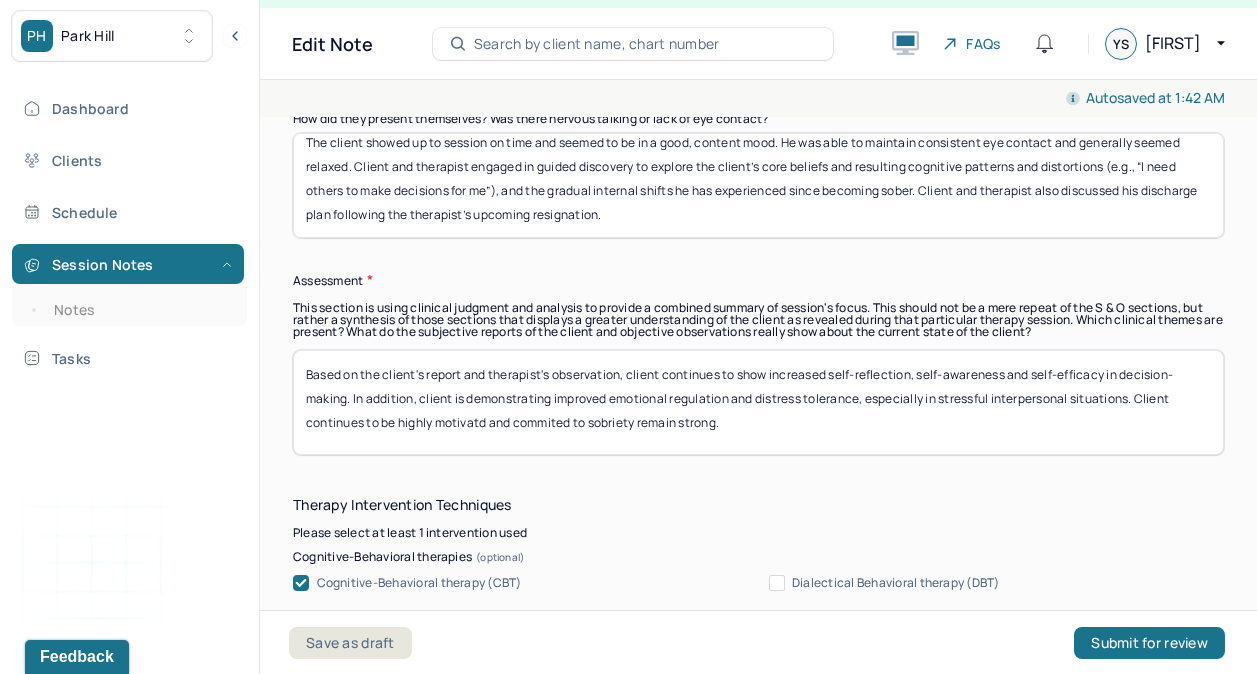 click on "Based on the client's report and therapist's observation, client continues to show increased self-reflection, self-awareness and self-efficacy in decision-making. In addition, client is demonstrating improved emotional regulation and distress tolerance, especially in stressful interpersonal situations. Client continues to be highly motivatd and commited to sobriety remain strong." at bounding box center (758, 402) 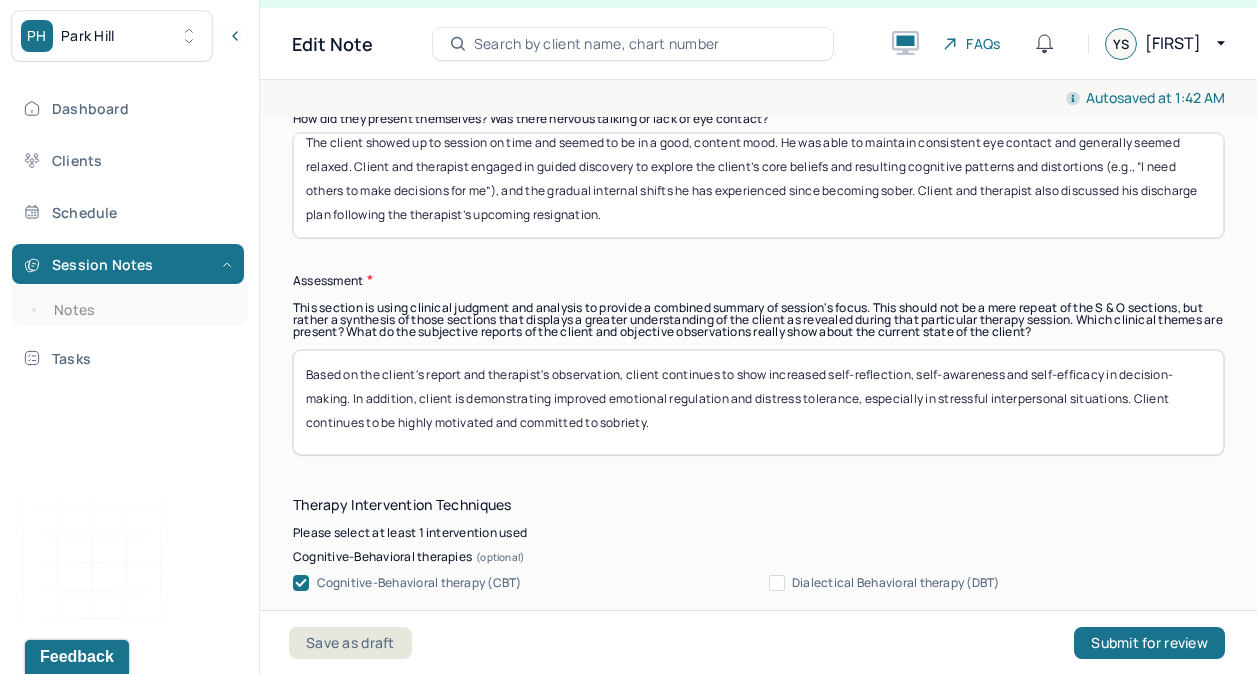 click on "Based on the client's report and therapist's observation, client continues to show increased self-reflection, self-awareness and self-efficacy in decision-making. In addition, client is demonstrating improved emotional regulation and distress tolerance, especially in stressful interpersonal situations. Client continues to be highly motivated and committed to sobriety." at bounding box center [758, 402] 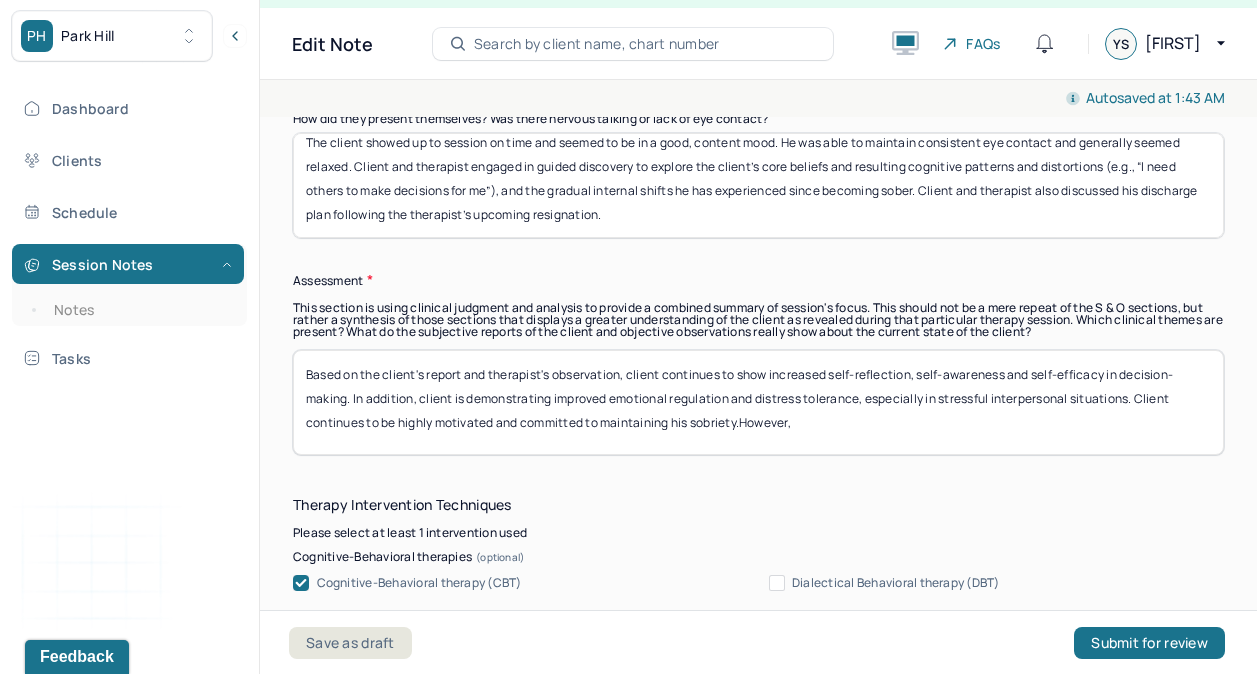 drag, startPoint x: 744, startPoint y: 422, endPoint x: 729, endPoint y: 376, distance: 48.38388 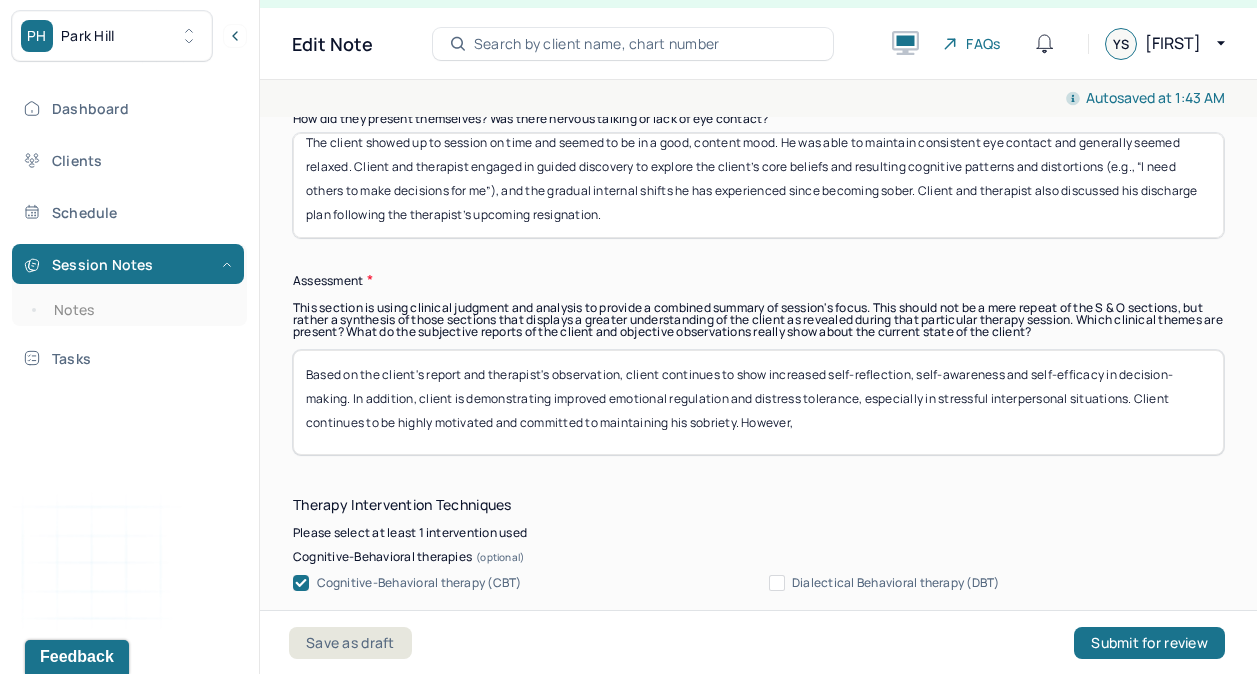 click on "Based on the client's report and therapist's observation, client continues to show increased self-reflection, self-awareness and self-efficacy in decision-making. In addition, client is demonstrating improved emotional regulation and distress tolerance, especially in stressful interpersonal situations. Client continues to be highly motivated and committed to maintaining his sobriety. However," at bounding box center [758, 402] 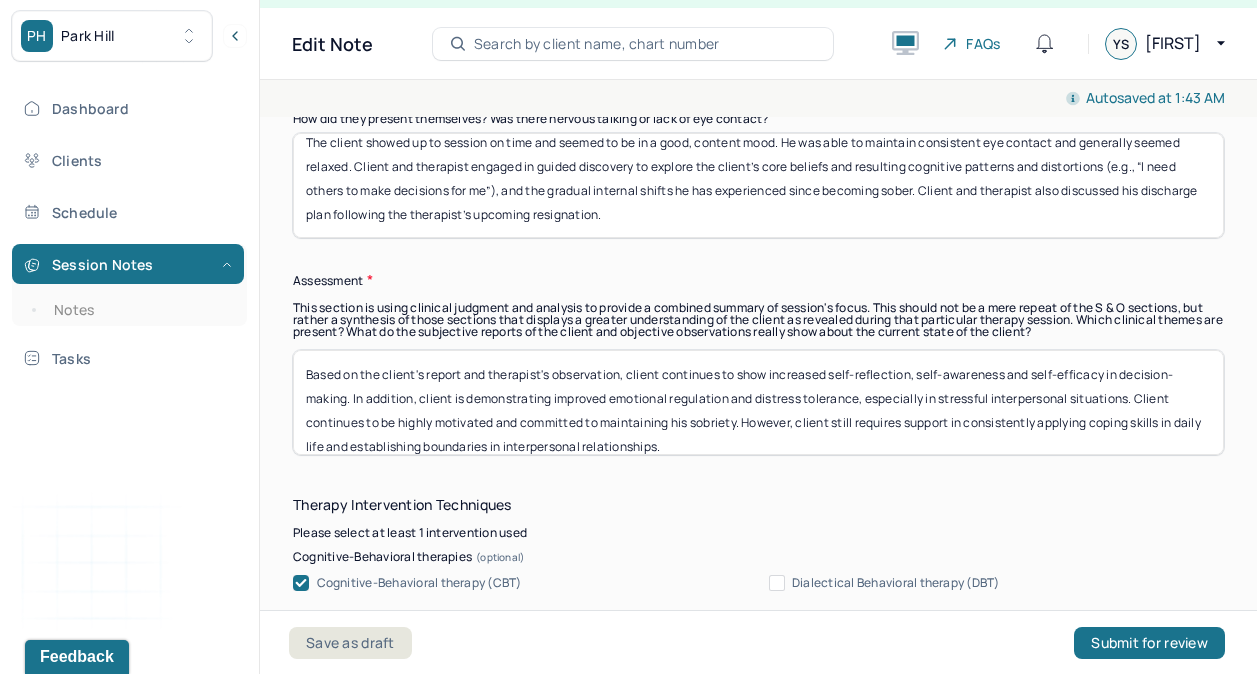 click on "Based on the client's report and therapist's observation, client continues to show increased self-reflection, self-awareness and self-efficacy in decision-making. In addition, client is demonstrating improved emotional regulation and distress tolerance, especially in stressful interpersonal situations. Client continues to be highly motivated and committed to maintaining his sobriety. However, client still requires support in consistently applying coping skills in daily life and establishing boundaries in interpersonal relationships." at bounding box center [758, 402] 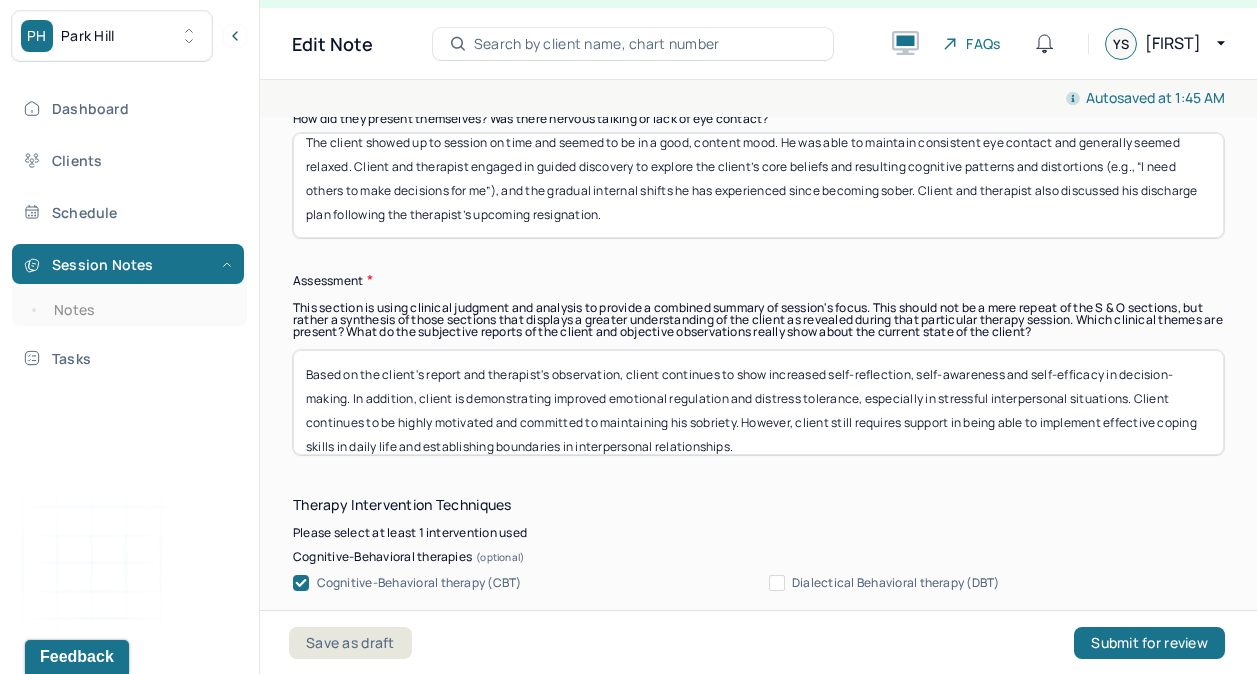 click on "Based on the client's report and therapist's observation, client continues to show increased self-reflection, self-awareness and self-efficacy in decision-making. In addition, client is demonstrating improved emotional regulation and distress tolerance, especially in stressful interpersonal situations. Client continues to be highly motivated and committed to maintaining his sobriety. However, client still requires support in being able to implement effective coping skills in daily life and establishing boundaries in interpersonal relationships." at bounding box center [758, 402] 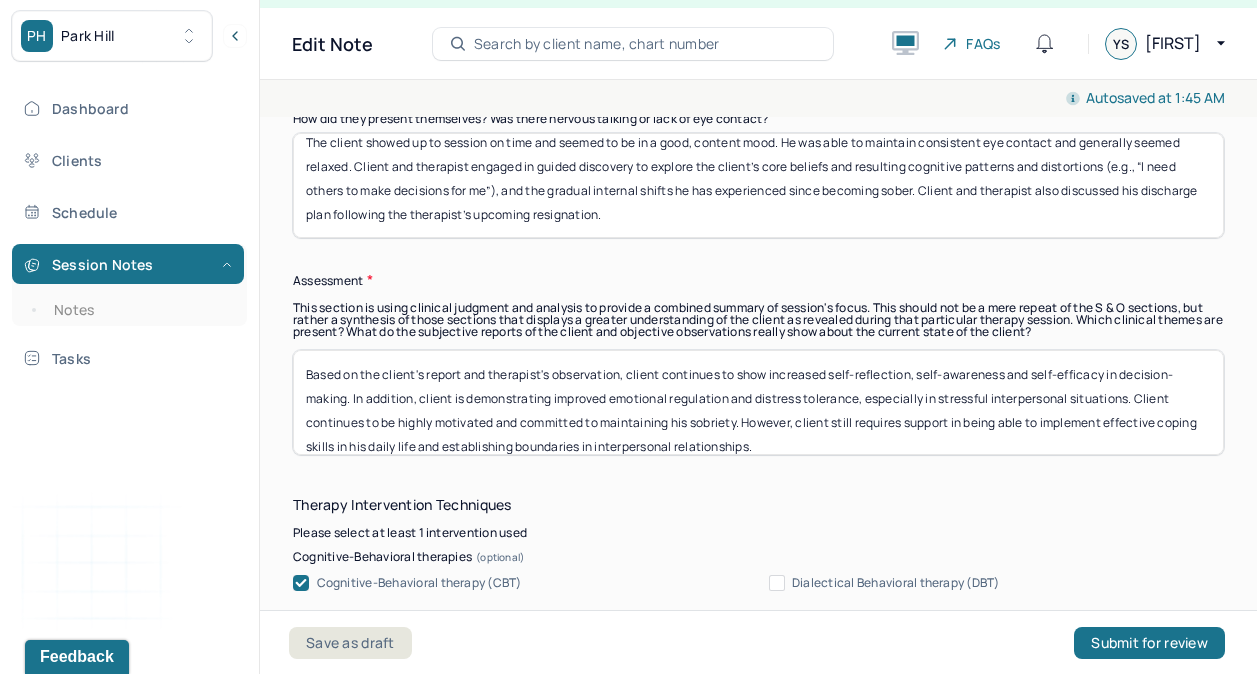 click on "Based on the client's report and therapist's observation, client continues to show increased self-reflection, self-awareness and self-efficacy in decision-making. In addition, client is demonstrating improved emotional regulation and distress tolerance, especially in stressful interpersonal situations. Client continues to be highly motivated and committed to maintaining his sobriety. However, client still requires support in being able to implement effective coping skills in his daily life and establishing boundaries in interpersonal relationships." at bounding box center (758, 402) 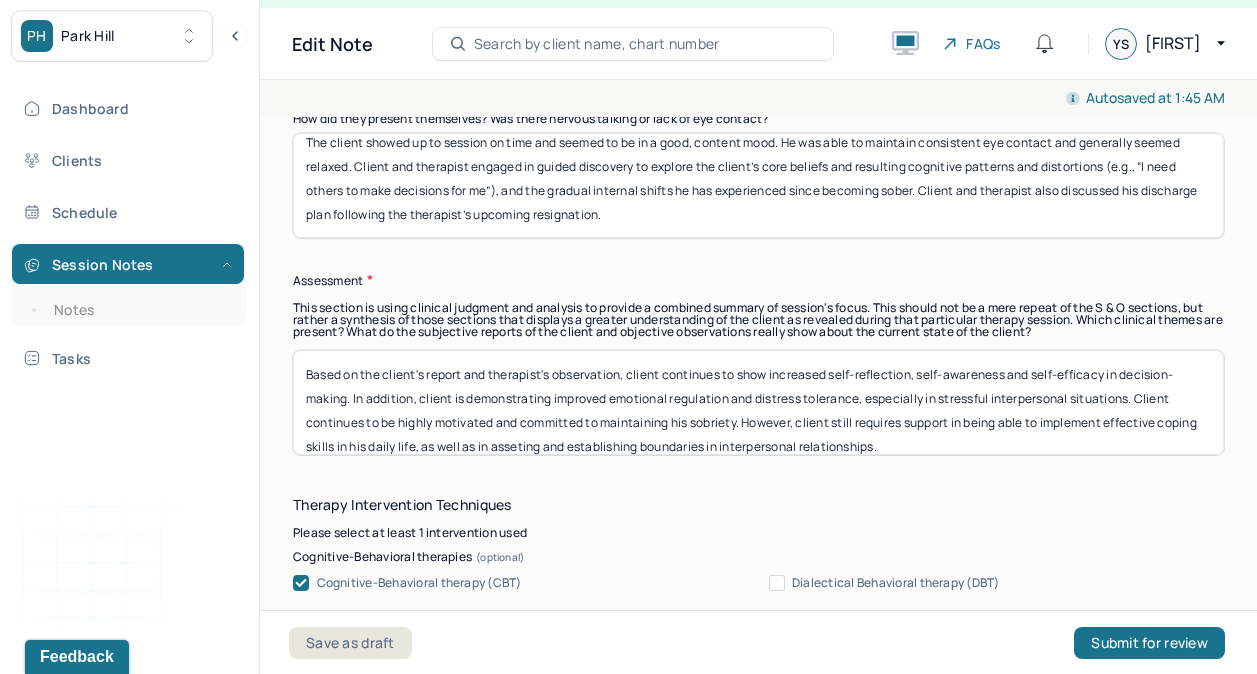 click on "Based on the client's report and therapist's observation, client continues to show increased self-reflection, self-awareness and self-efficacy in decision-making. In addition, client is demonstrating improved emotional regulation and distress tolerance, especially in stressful interpersonal situations. Client continues to be highly motivated and committed to maintaining his sobriety. However, client still requires support in being able to implement effective coping skills in his daily life, as well as in asseting and establishing boundaries in interpersonal relationships." at bounding box center (758, 402) 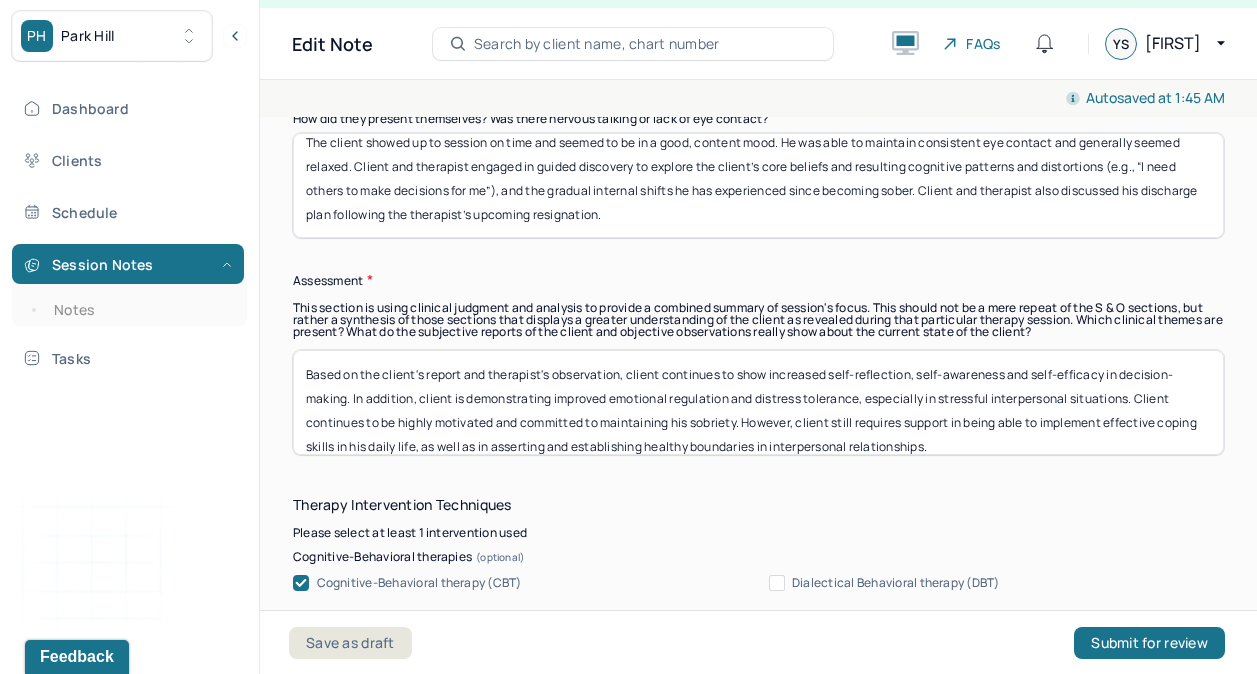 click on "Based on the client's report and therapist's observation, client continues to show increased self-reflection, self-awareness and self-efficacy in decision-making. In addition, client is demonstrating improved emotional regulation and distress tolerance, especially in stressful interpersonal situations. Client continues to be highly motivated and committed to maintaining his sobriety. However, client still requires support in being able to implement effective coping skills in his daily life, as well as in asserting and establishing healthy boundaries in interpersonal relationships." at bounding box center [758, 402] 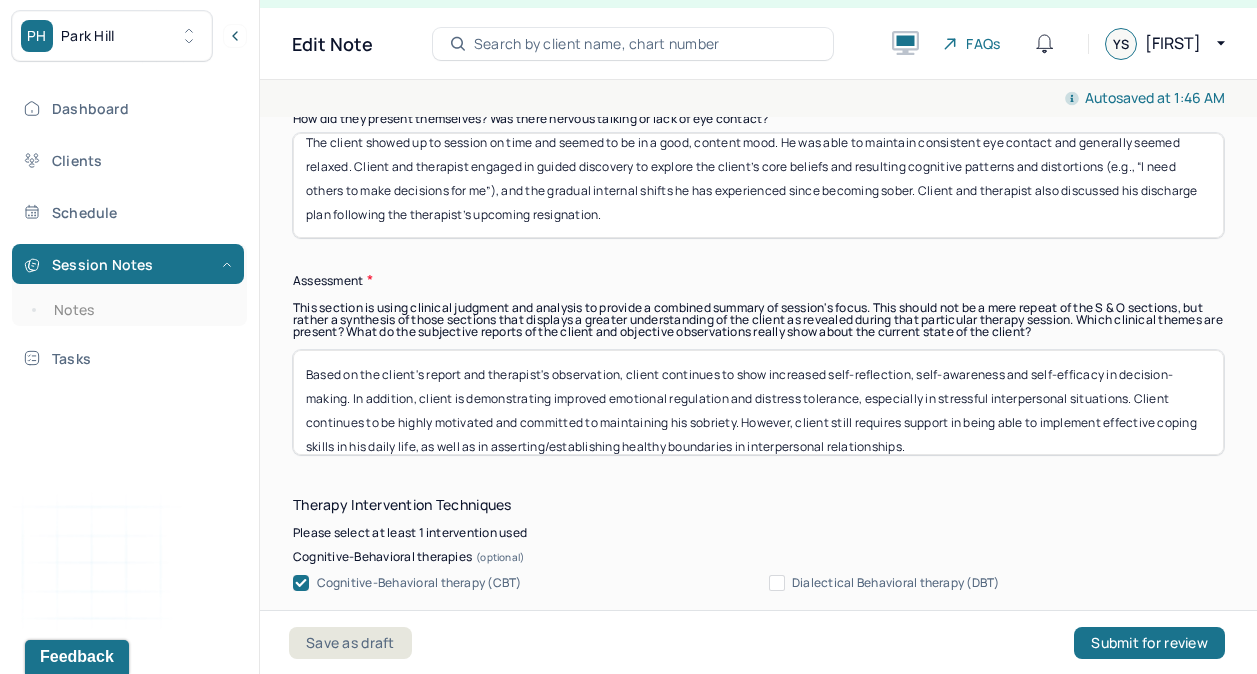 click on "Based on the client's report and therapist's observation, client continues to show increased self-reflection, self-awareness and self-efficacy in decision-making. In addition, client is demonstrating improved emotional regulation and distress tolerance, especially in stressful interpersonal situations. Client continues to be highly motivated and committed to maintaining his sobriety. However, client still requires support in being able to implement effective coping skills in his daily life, as well as in asserting/establishing healthy boundaries in interpersonal relationships." at bounding box center (758, 402) 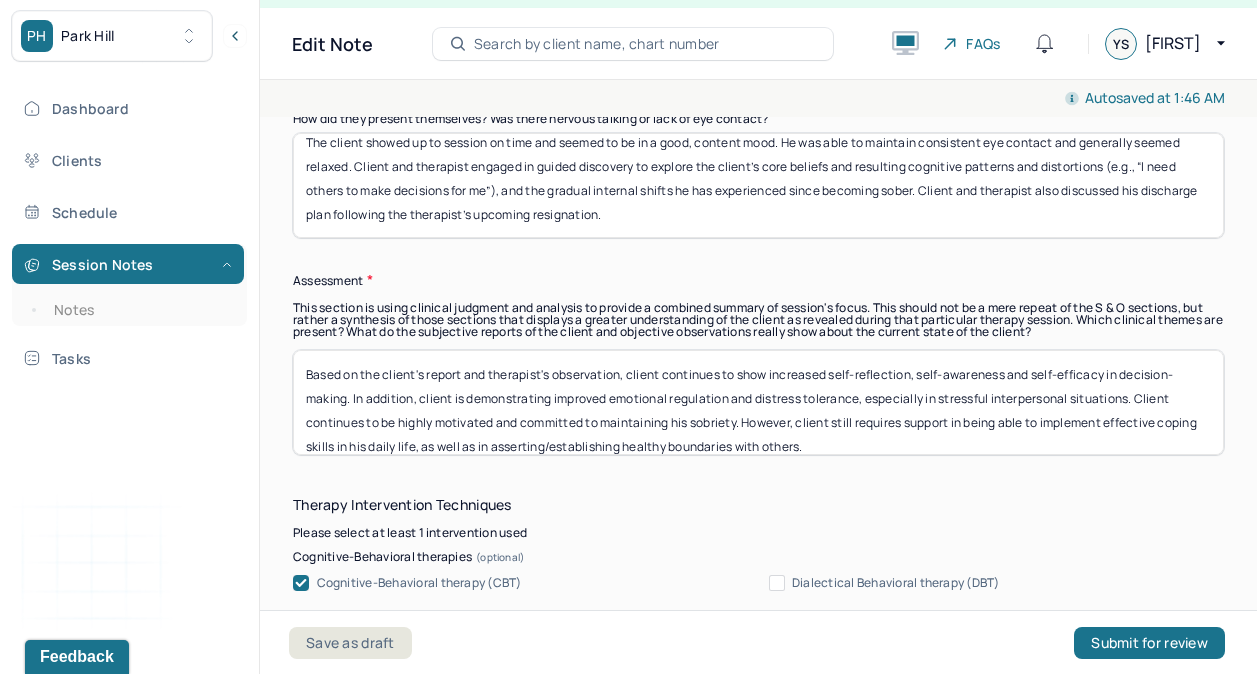 scroll, scrollTop: 15, scrollLeft: 0, axis: vertical 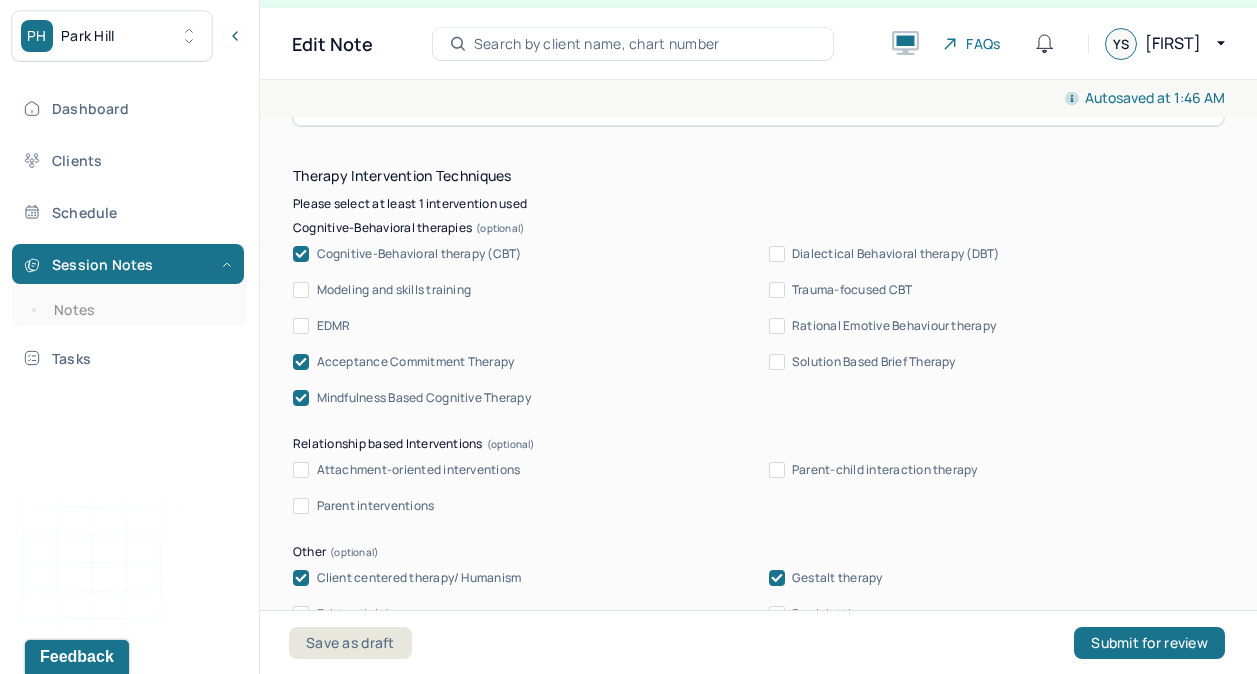 type on "Based on the client's report and therapist's observation, client continues to show increased self-reflection, self-awareness and self-efficacy in decision-making. In addition, client is demonstrating improved emotional regulation and distress tolerance, especially in stressful interpersonal situations. Client continues to be highly motivated and committed to maintaining his sobriety. However, client still requires support in being able to implement effective coping skills in his daily life, as well as in asserting/establishing healthy boundaries with others." 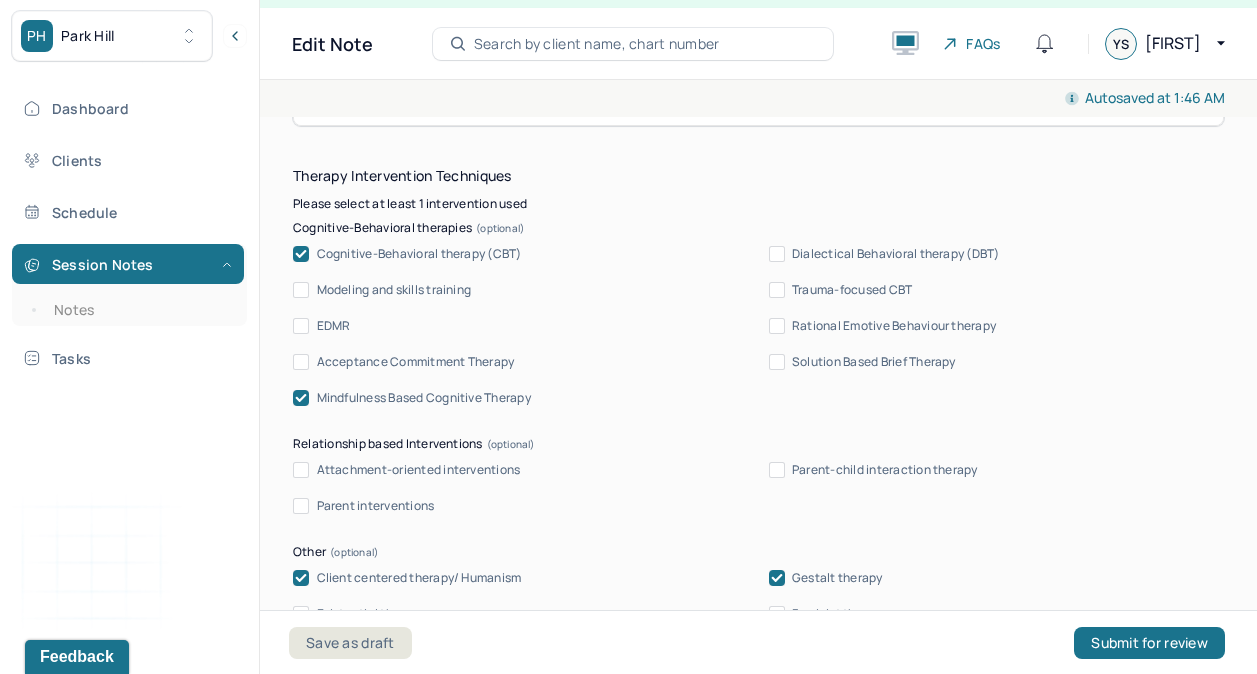 click on "Dialectical Behavioral therapy (DBT)" at bounding box center [777, 254] 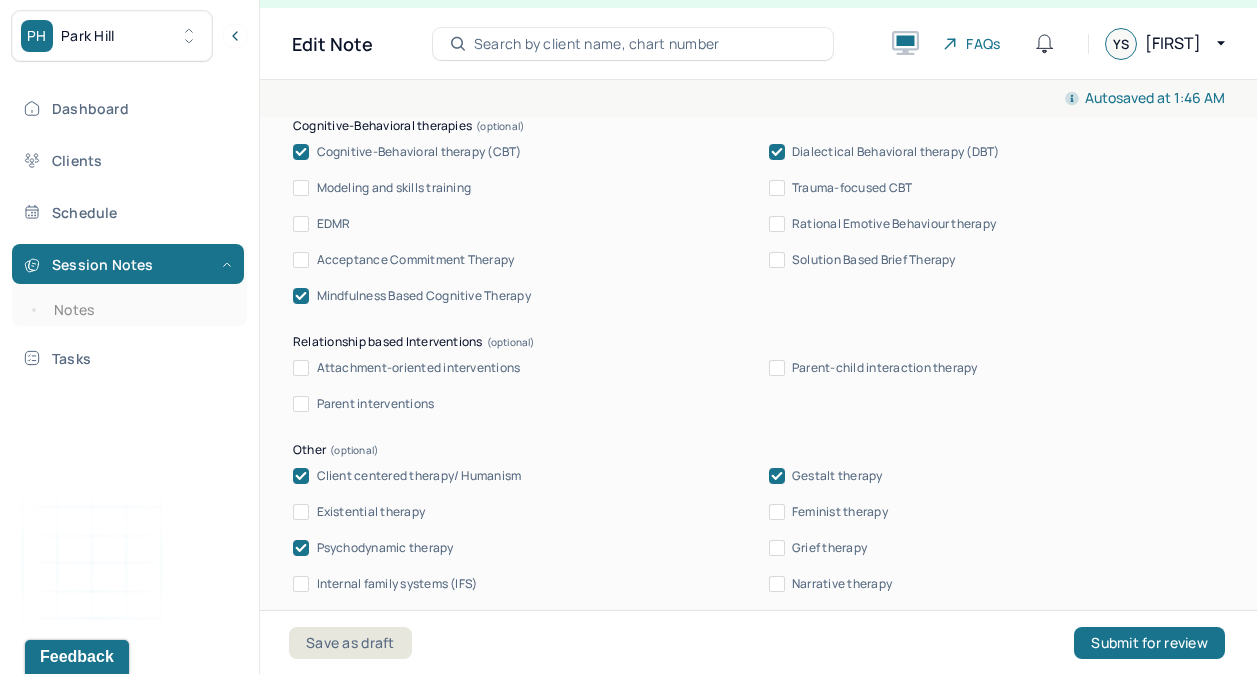 scroll, scrollTop: 1900, scrollLeft: 0, axis: vertical 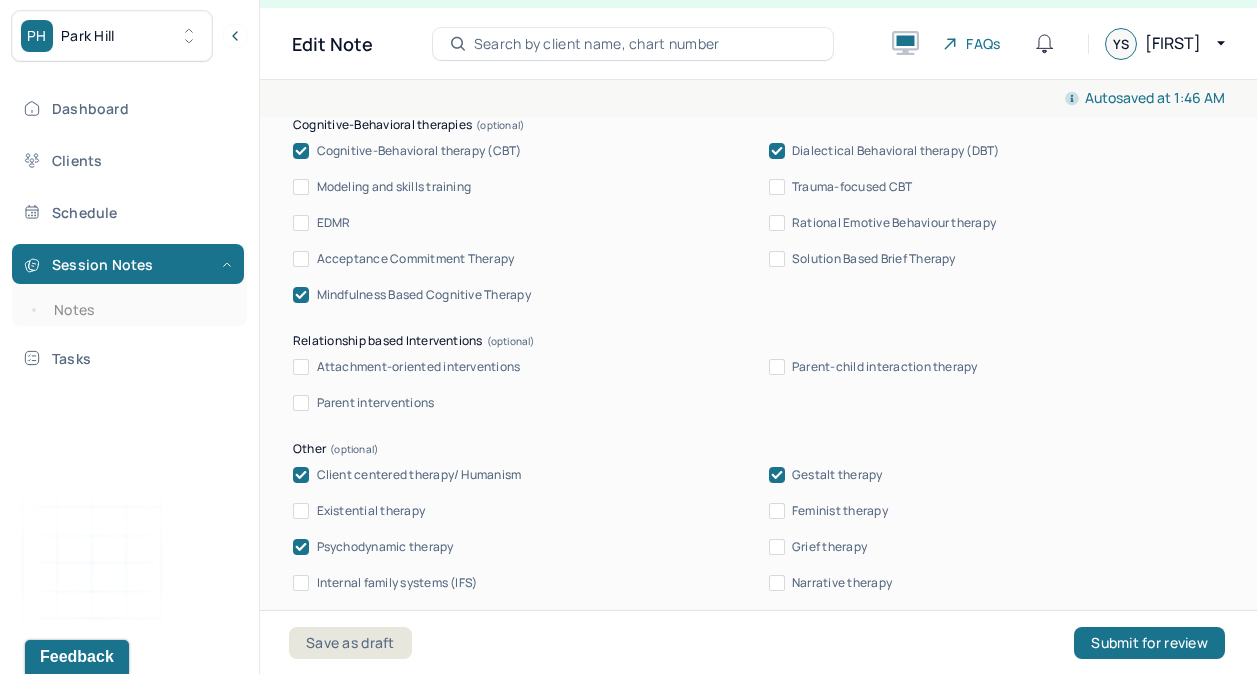 click on "Attachment-oriented interventions" at bounding box center [301, 367] 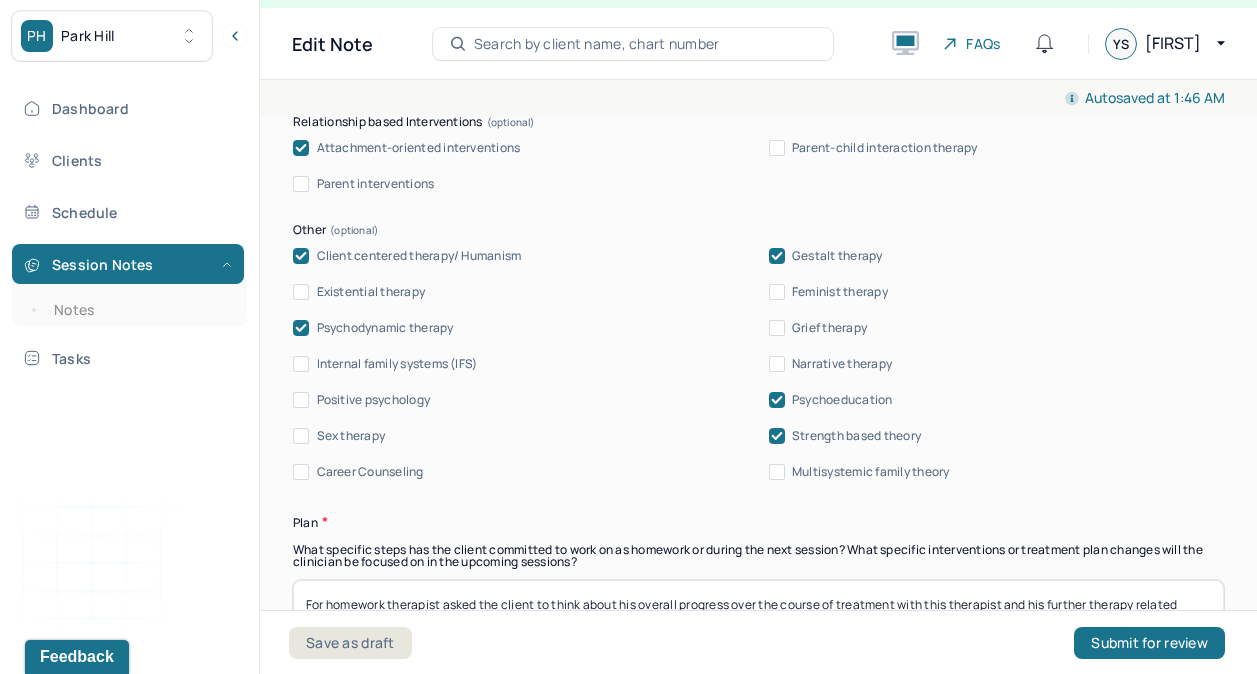 scroll, scrollTop: 2285, scrollLeft: 0, axis: vertical 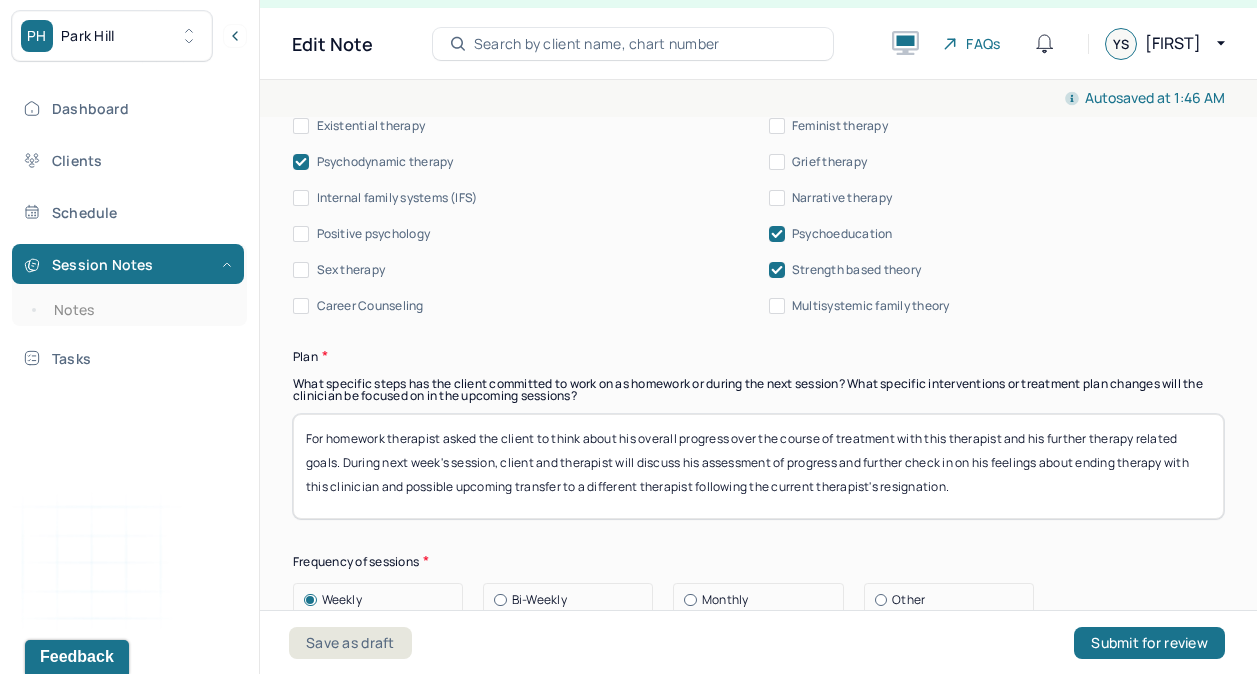 drag, startPoint x: 503, startPoint y: 458, endPoint x: 1006, endPoint y: 483, distance: 503.62088 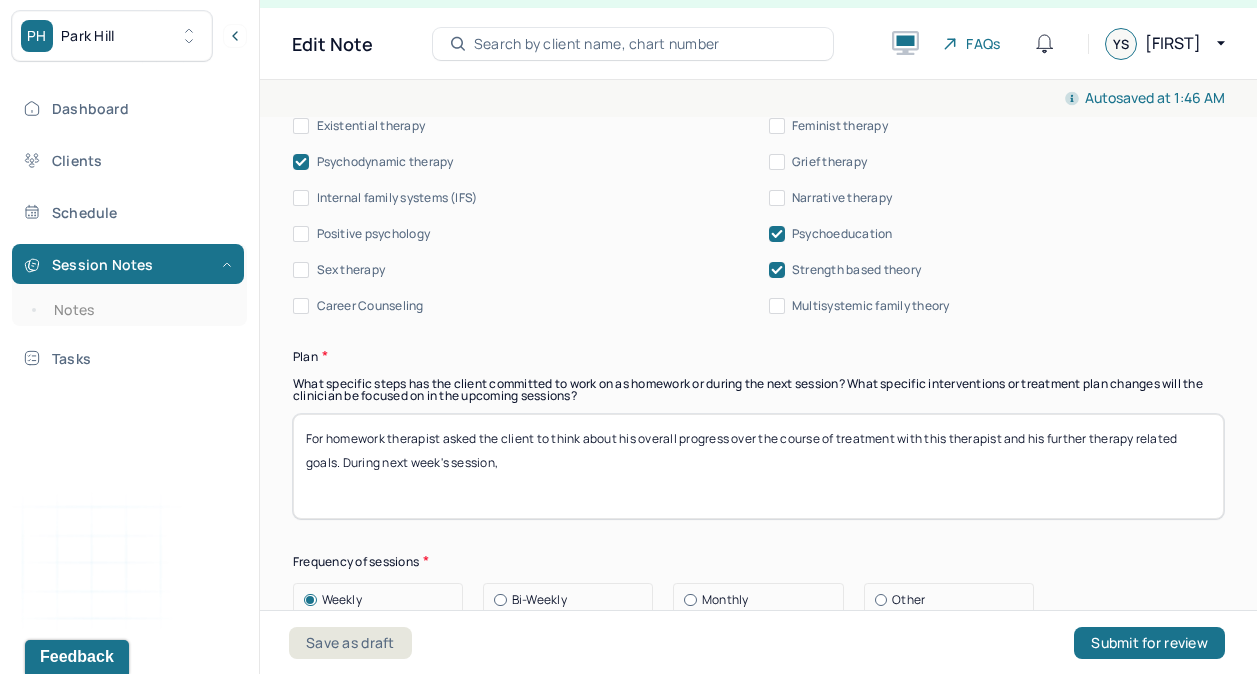 click on "For homework therapist asked the client to think about his overall progress over the course of treatment with this therapist and his further therapy related goals. During next week's session," at bounding box center [758, 466] 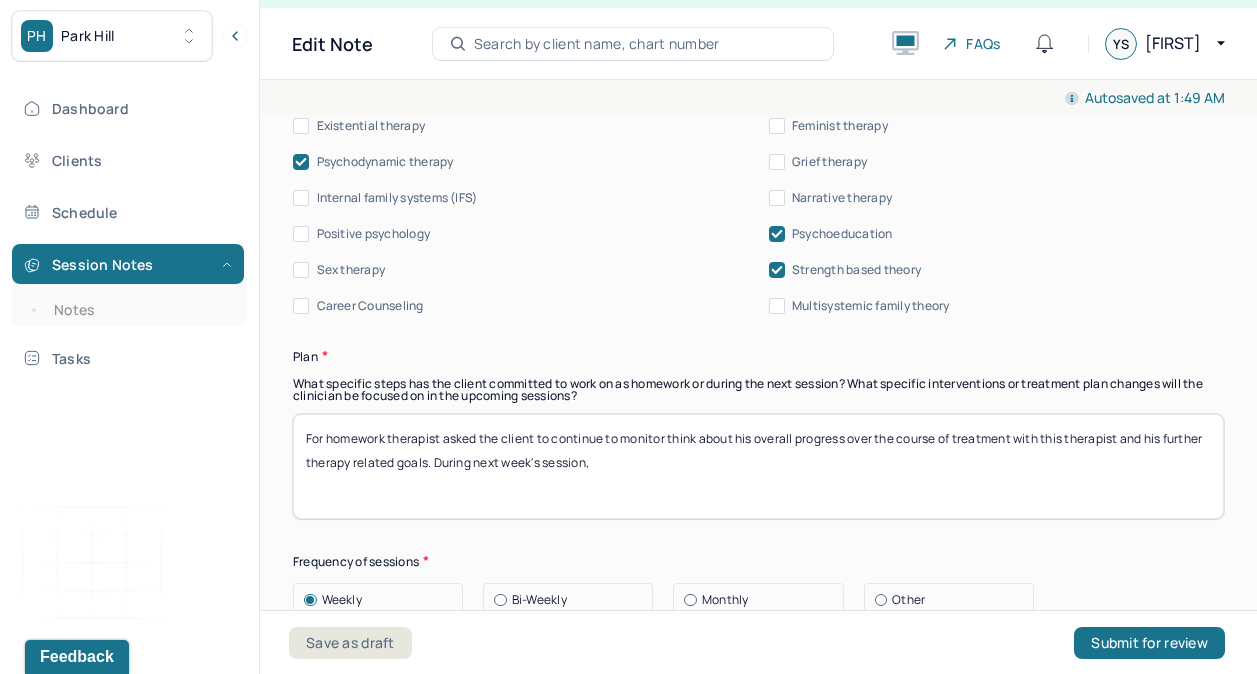 click on "For homework therapist asked the client to continue to monitor think about his overall progress over the course of treatment with this therapist and his further therapy related goals. During next week's session," at bounding box center (758, 466) 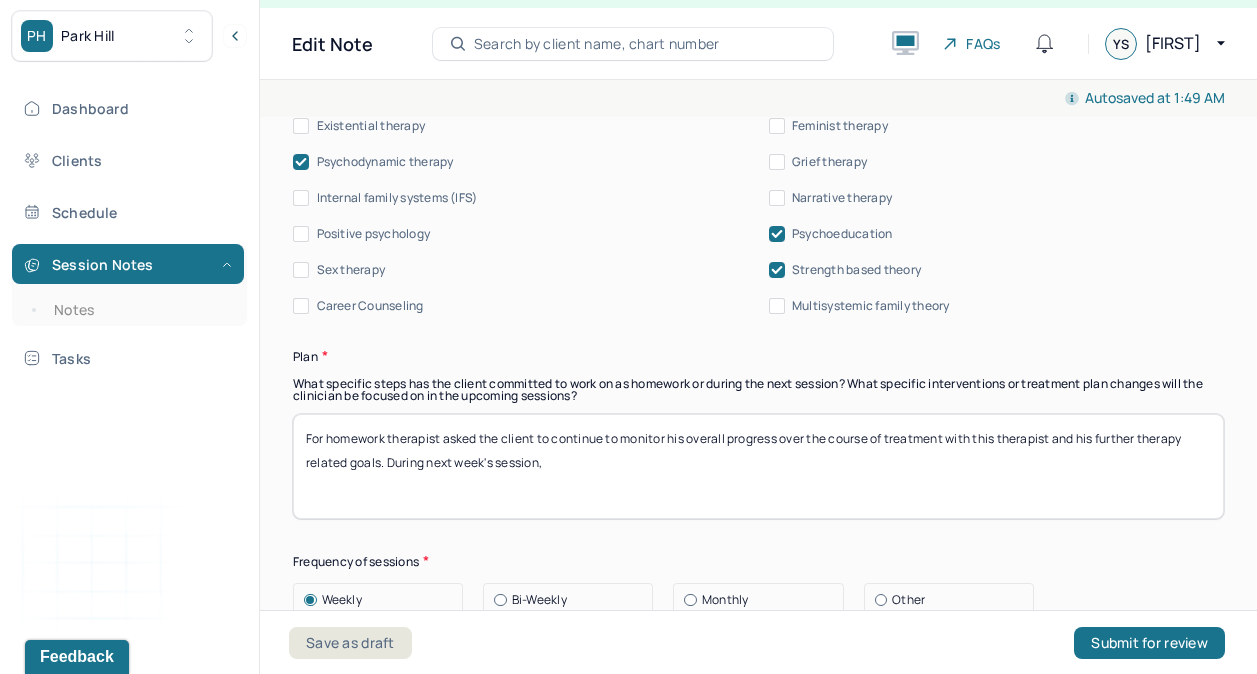 click on "For homework therapist asked the client to continue to monitor his overall progress over the course of treatment with this therapist and his further therapy related goals. During next week's session," at bounding box center (758, 466) 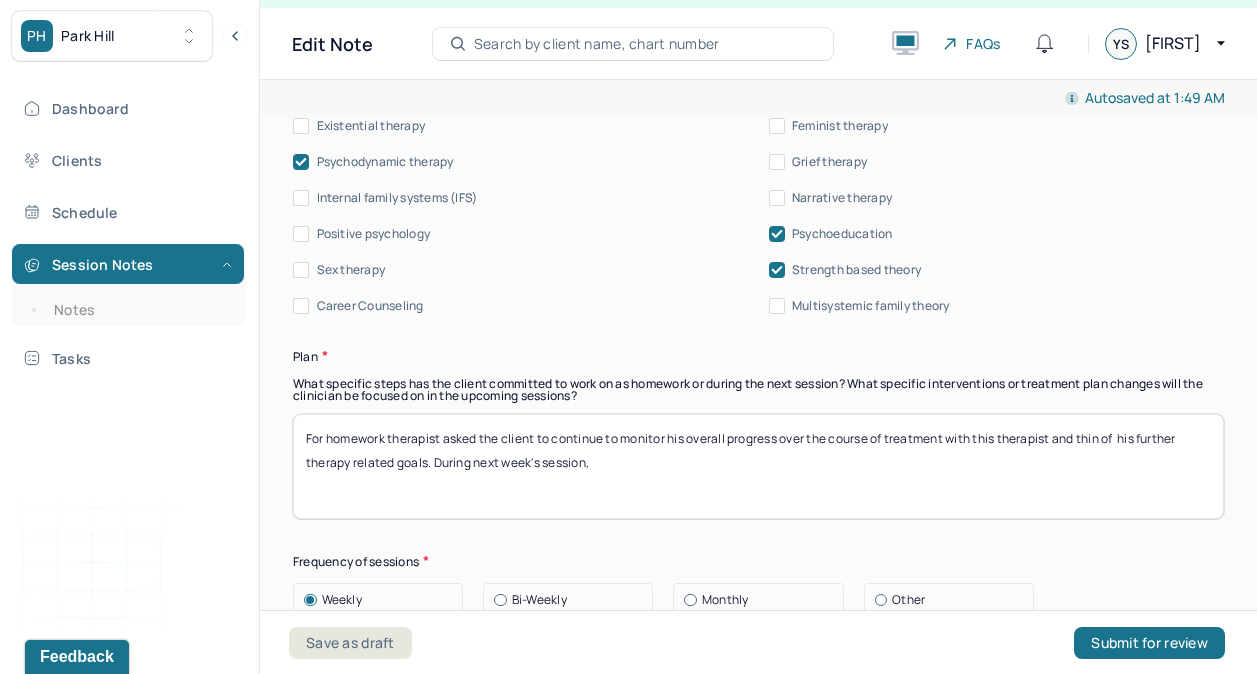 click on "For homework therapist asked the client to continue to monitor his overall progress over the course of treatment with this therapist and thin of  his further therapy related goals. During next week's session," at bounding box center (758, 466) 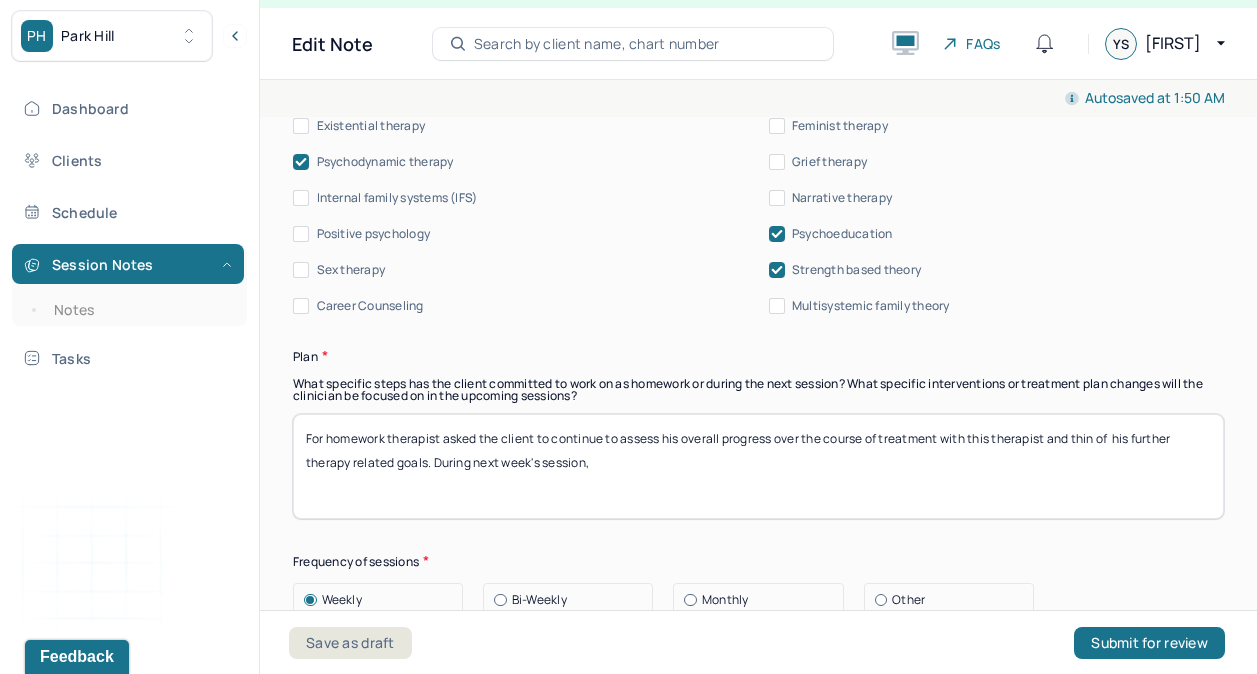 click on "For homework therapist asked the client to continue to assess his overall progress over the course of treatment with this therapist and thin of  his further therapy related goals. During next week's session," at bounding box center (758, 466) 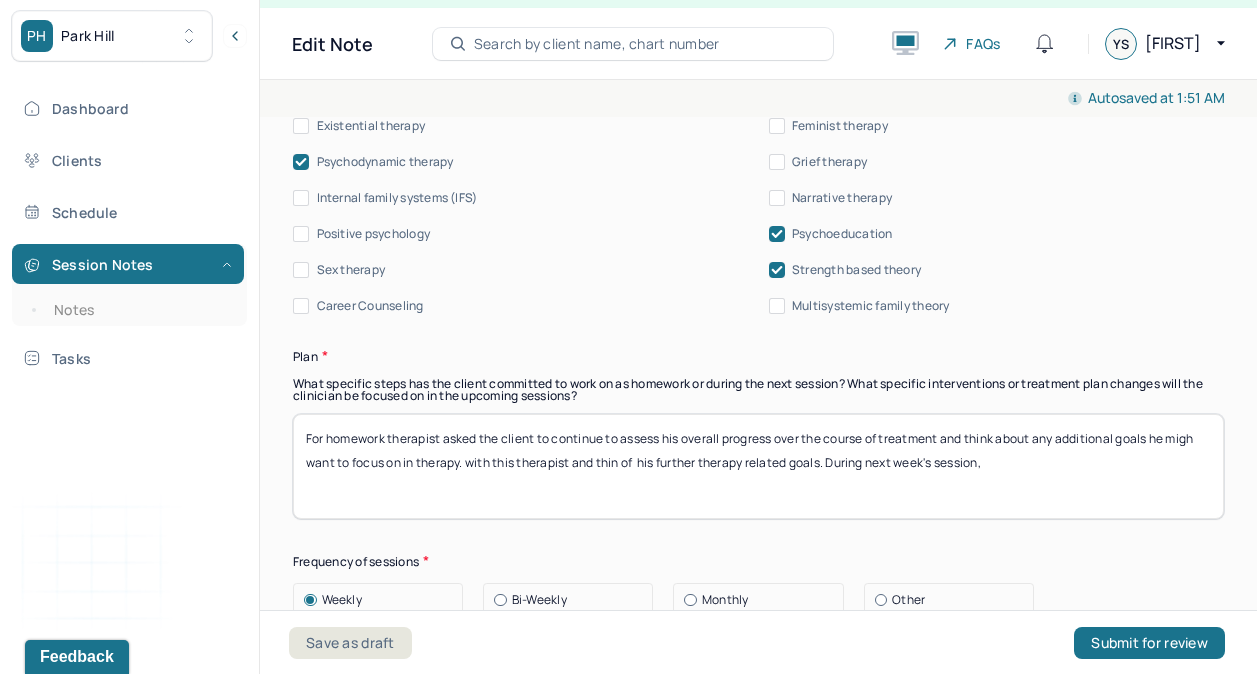 drag, startPoint x: 496, startPoint y: 461, endPoint x: 860, endPoint y: 461, distance: 364 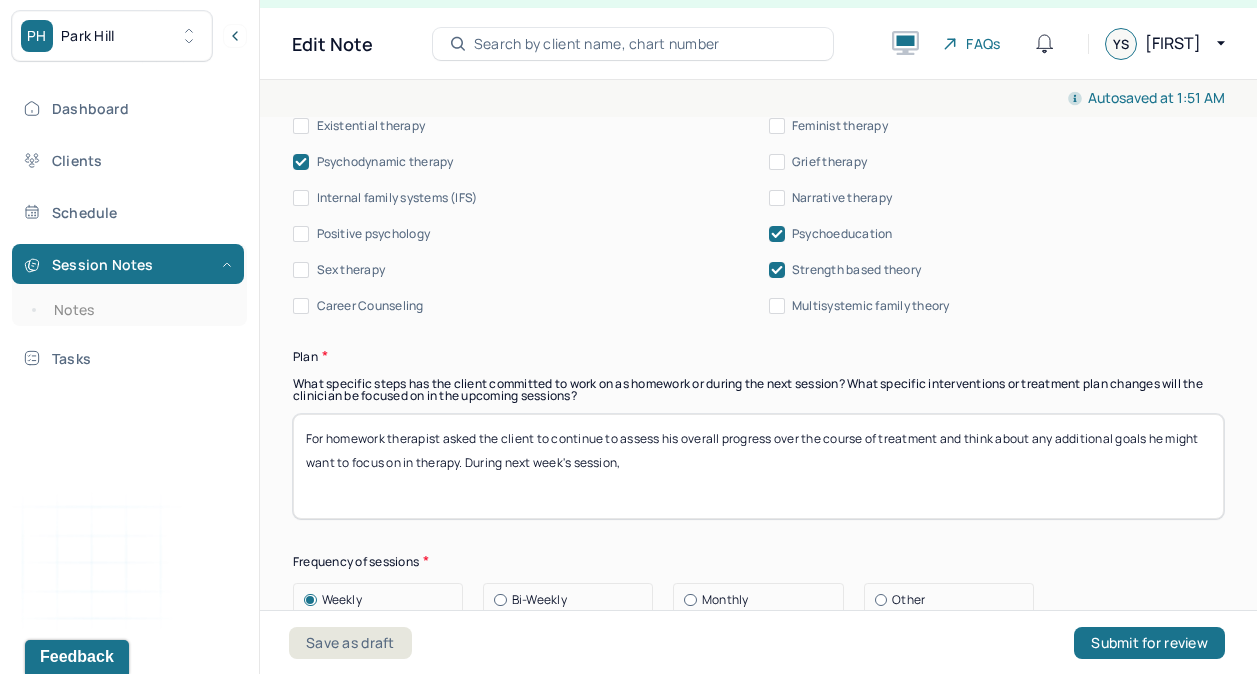 click on "For homework therapist asked the client to continue to assess his overall progress over the course of treatment and think about any additional goals he might want to focus on in therapy. During next week's session," at bounding box center [758, 466] 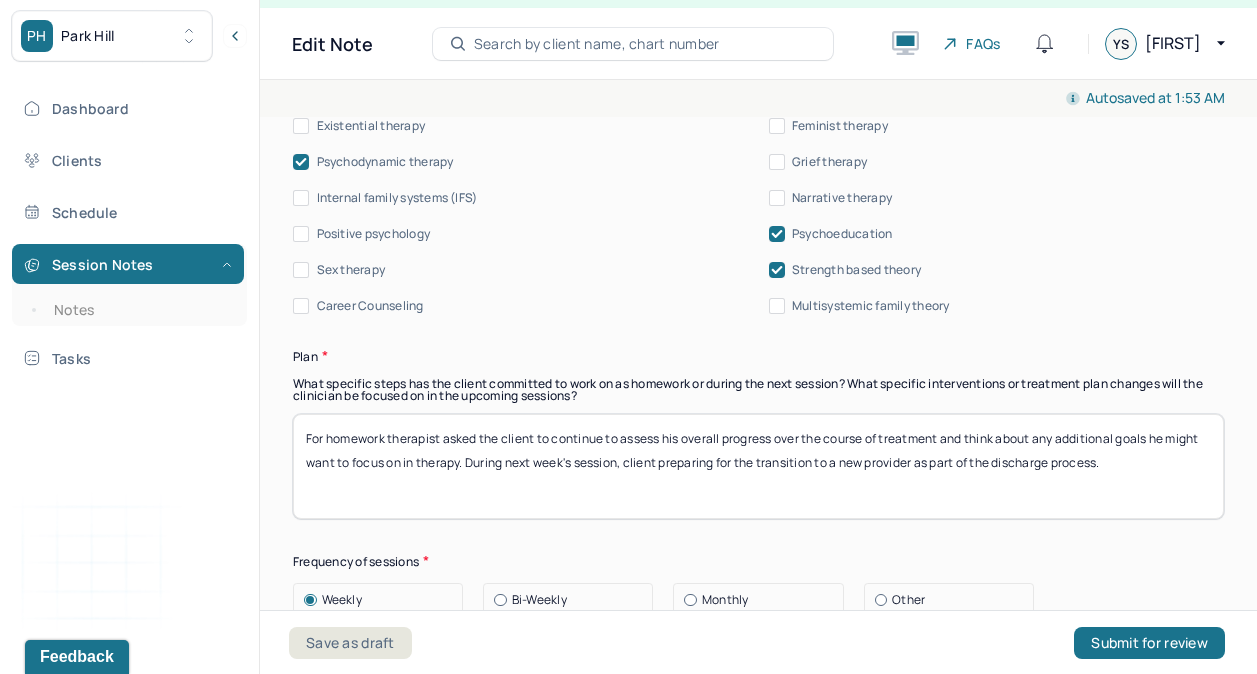 click on "For homework therapist asked the client to continue to assess his overall progress over the course of treatment and think about any additional goals he might want to focus on in therapy. During next week's session, client preparing for the transition to a new provider as part of the discharge process." at bounding box center (758, 466) 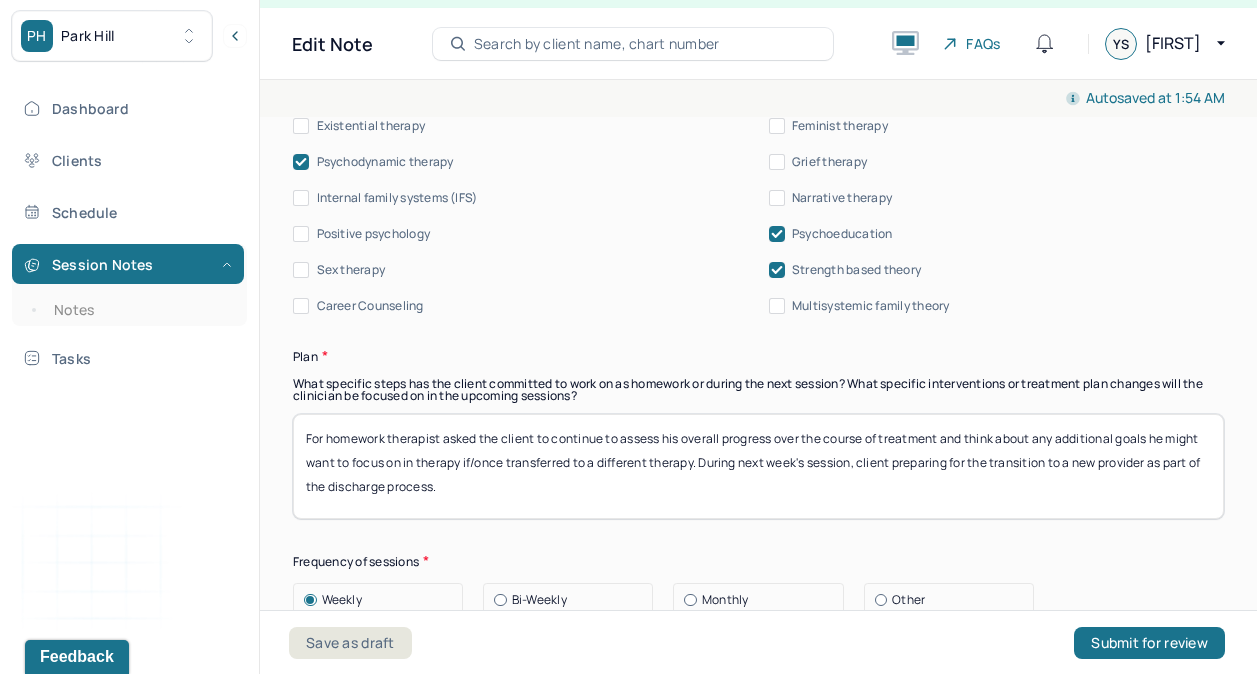 click on "For homework therapist asked the client to continue to assess his overall progress over the course of treatment and think about any additional goals he might want to focus on in therapy if/once transferred to a different therapy. During next week's session, client preparing for the transition to a new provider as part of the discharge process." at bounding box center (758, 466) 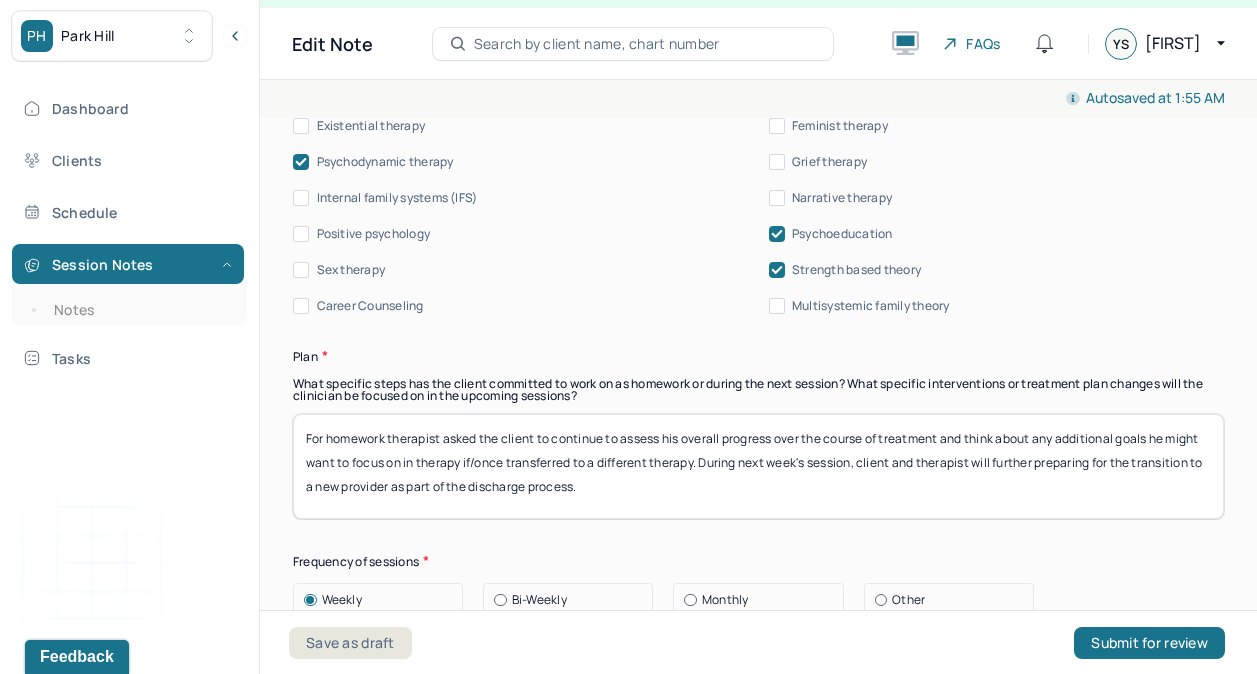 click on "For homework therapist asked the client to continue to assess his overall progress over the course of treatment and think about any additional goals he might want to focus on in therapy if/once transferred to a different therapy. During next week's session, client and therapist will further preparing for the transition to a new provider as part of the discharge process." at bounding box center (758, 466) 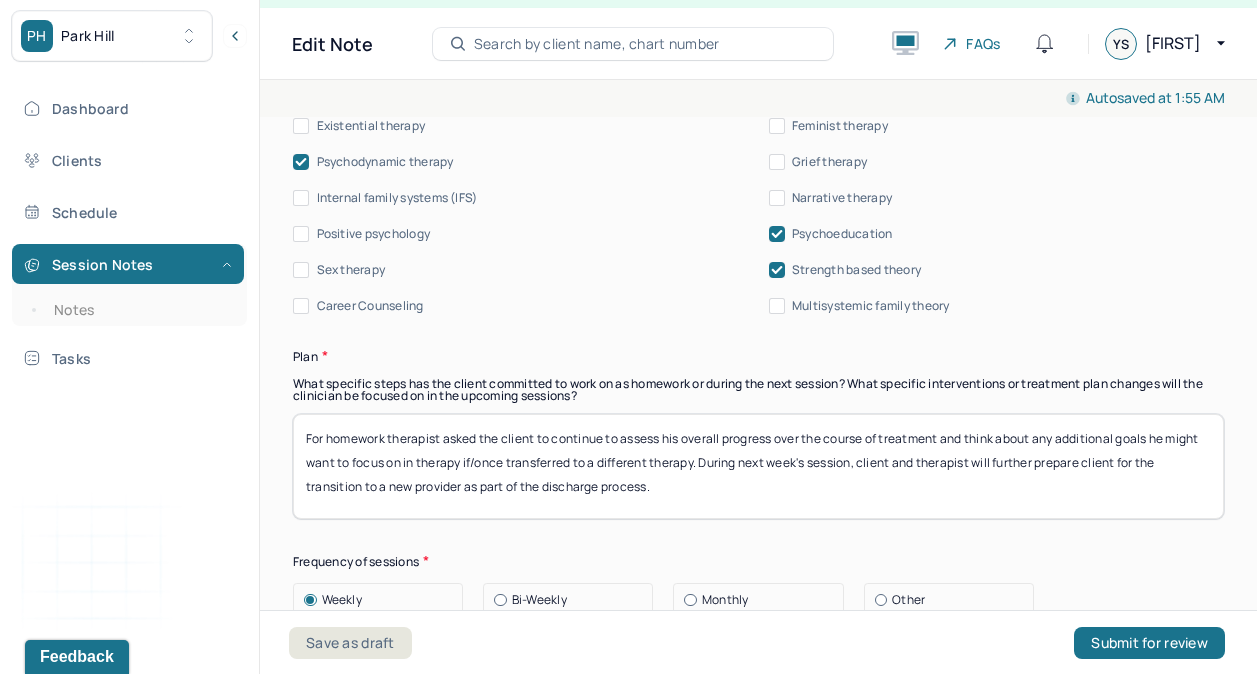 click on "For homework therapist asked the client to continue to assess his overall progress over the course of treatment and think about any additional goals he might want to focus on in therapy if/once transferred to a different therapy. During next week's session, client and therapist will further prepare client for the transition to a new provider as part of the discharge process." at bounding box center [758, 466] 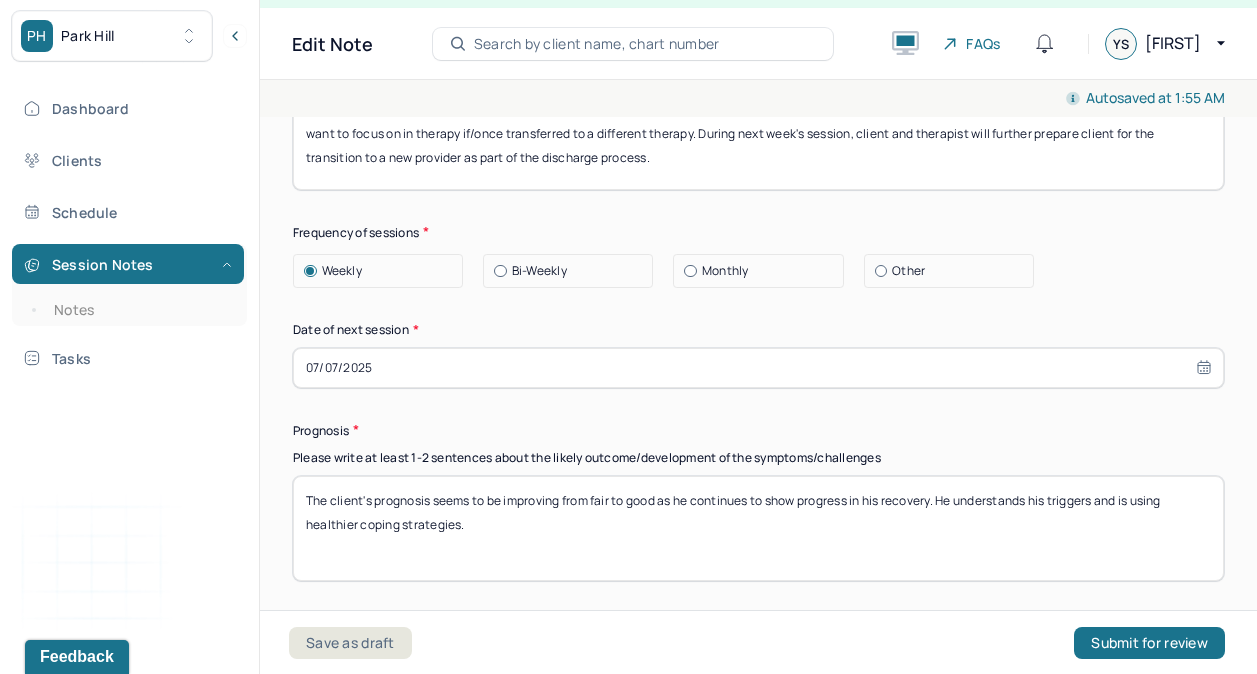 scroll, scrollTop: 2615, scrollLeft: 0, axis: vertical 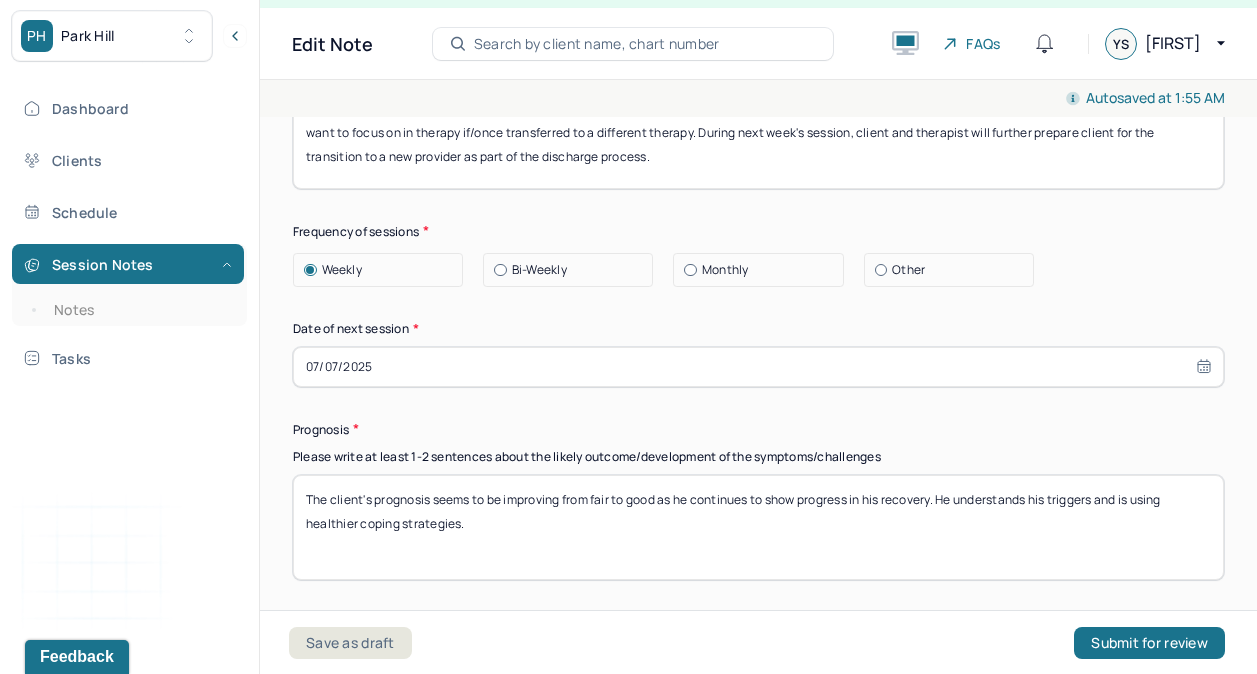 type on "For homework therapist asked the client to continue to assess his overall progress over the course of treatment and think about any additional goals he might want to focus on in therapy if/once transferred to a different therapy. During next week's session, client and therapist will further prepare client for the transition to a new provider as part of the discharge process." 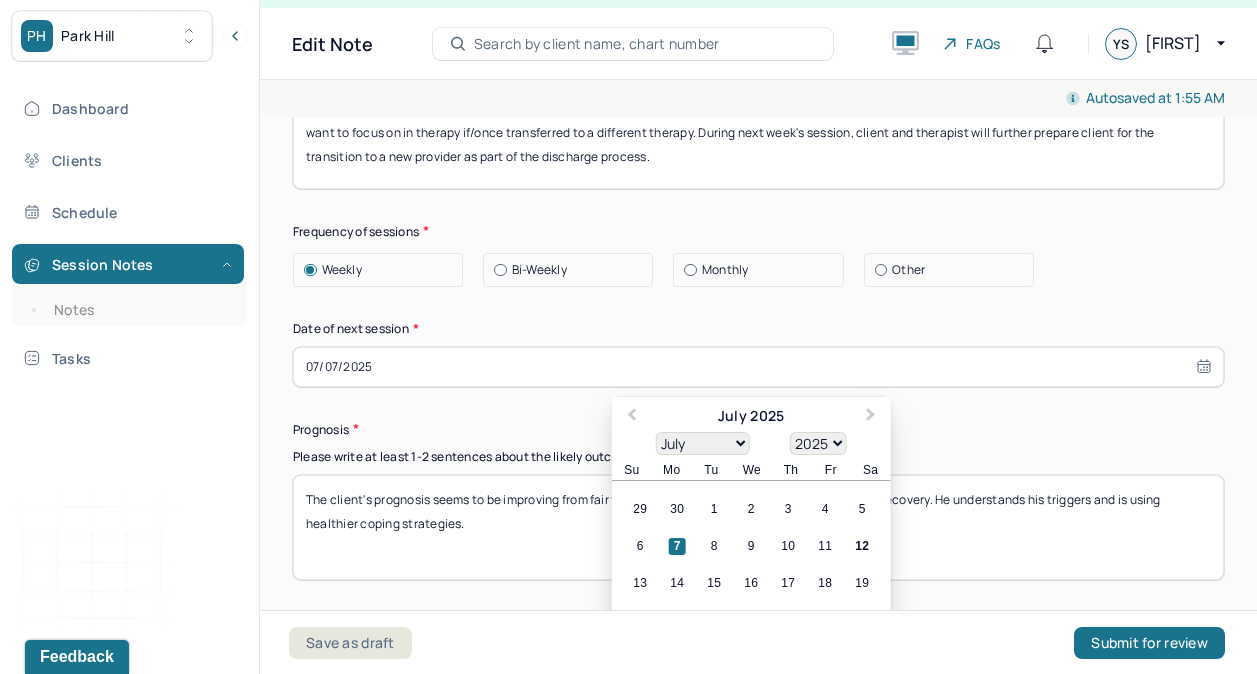 click on "07/07/2025" at bounding box center (758, 367) 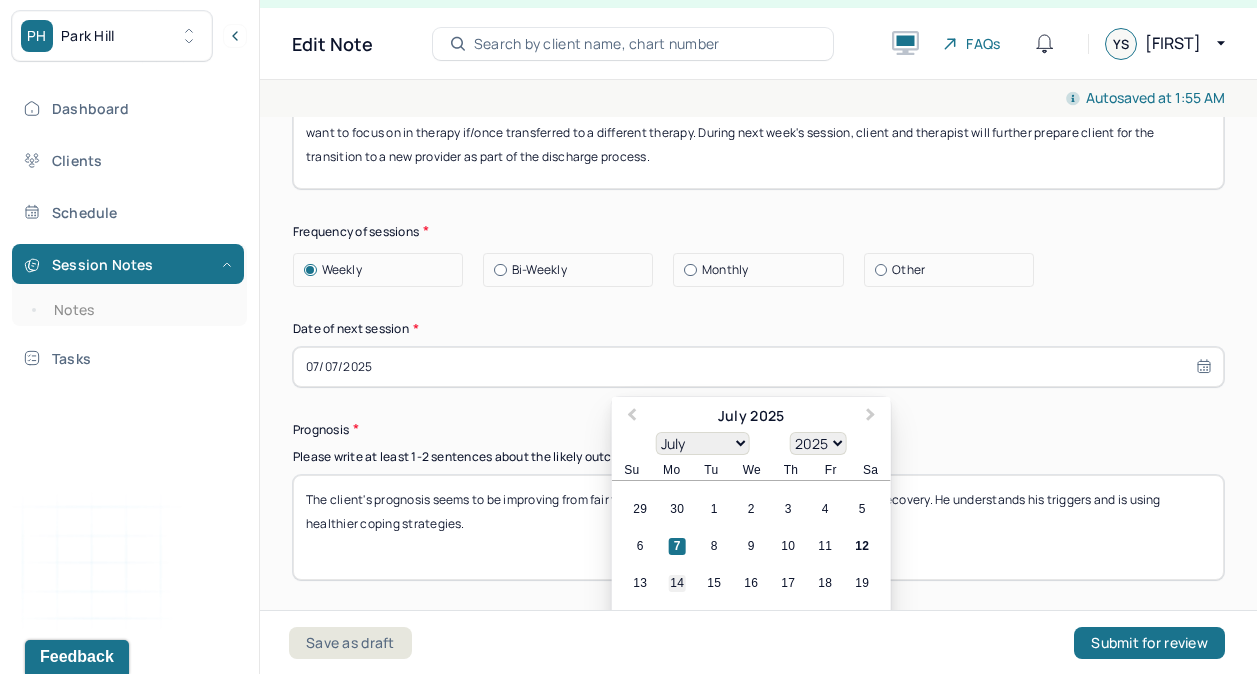 click on "14" at bounding box center (677, 583) 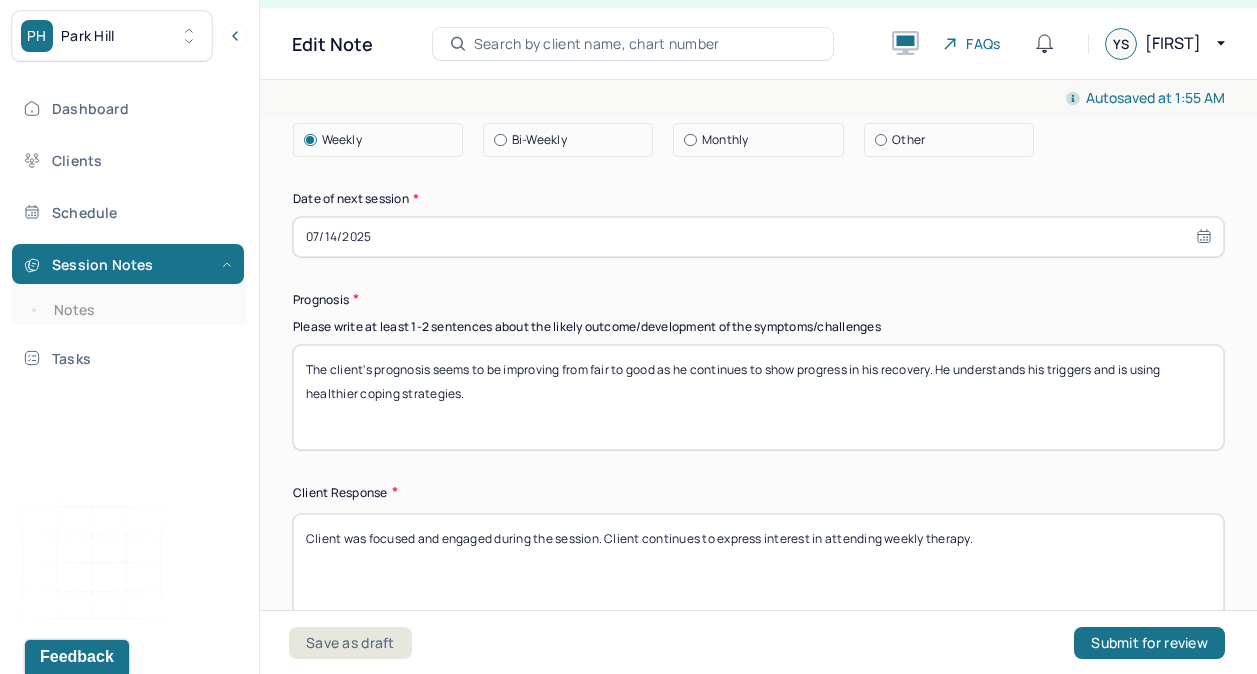 scroll, scrollTop: 2746, scrollLeft: 0, axis: vertical 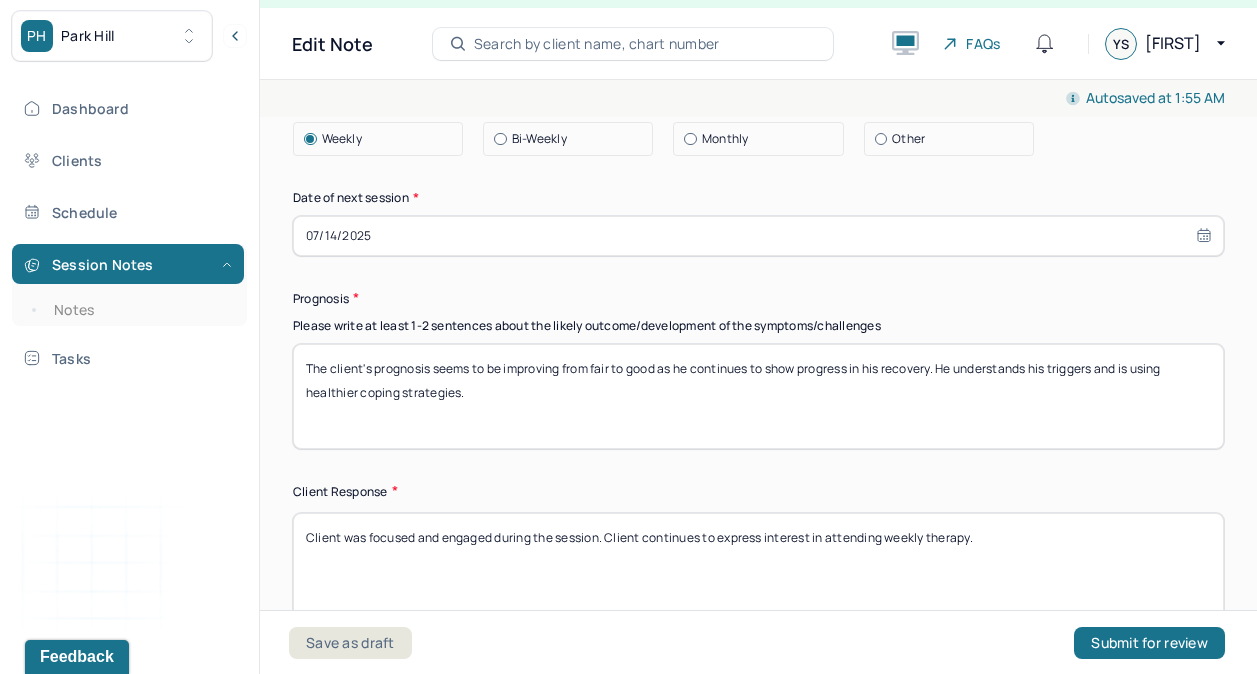 drag, startPoint x: 433, startPoint y: 360, endPoint x: 937, endPoint y: 360, distance: 504 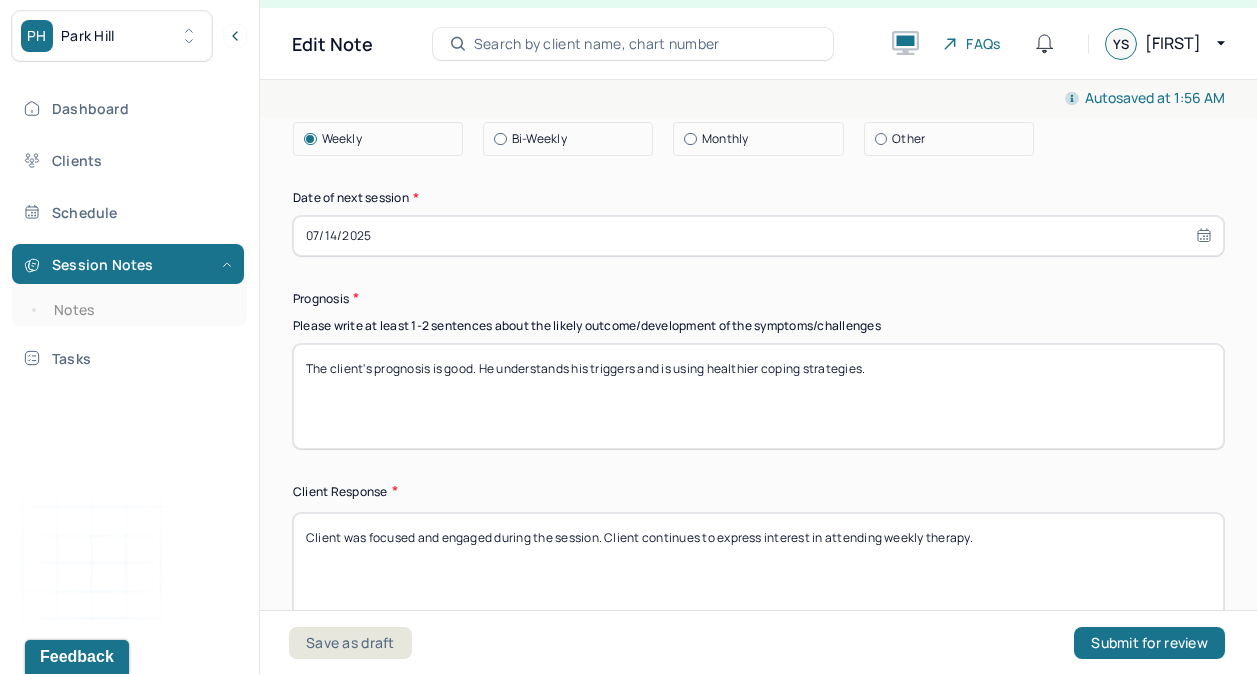click on "The client's prognosis is good. He understands his triggers and is using healthier coping strategies." at bounding box center [758, 396] 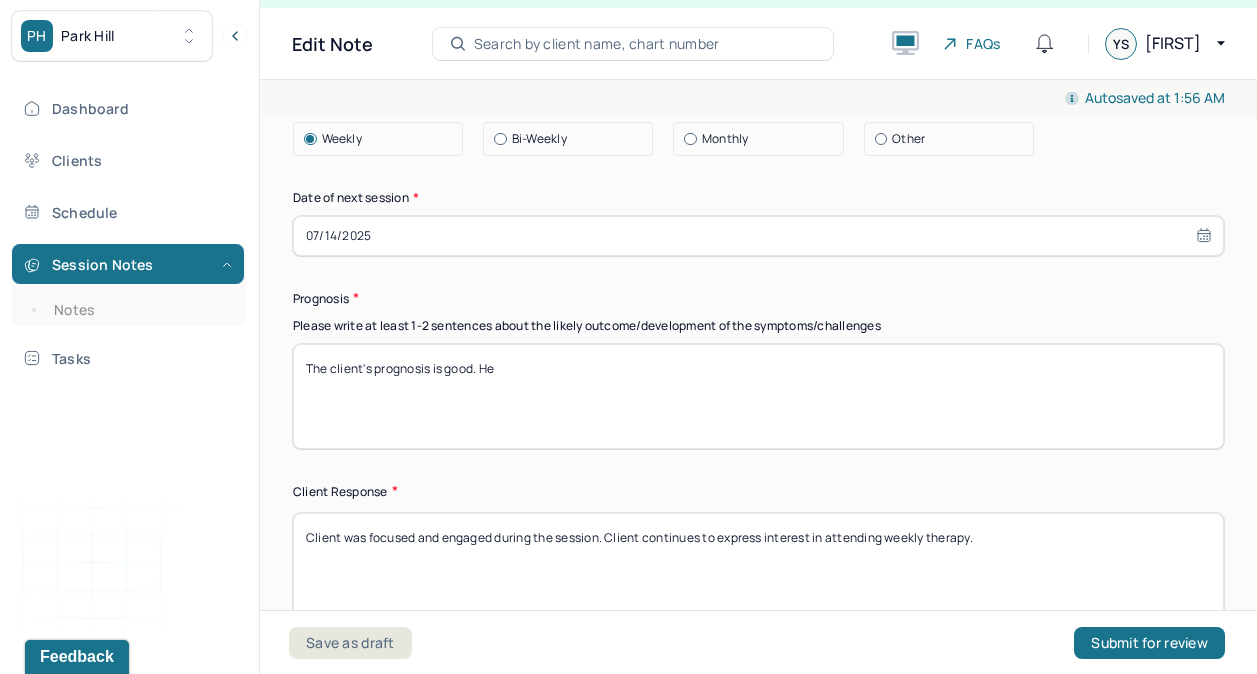 paste on "He is doing better at handling difficult emotions and trusting his own decisions, which indicates positive internal growth." 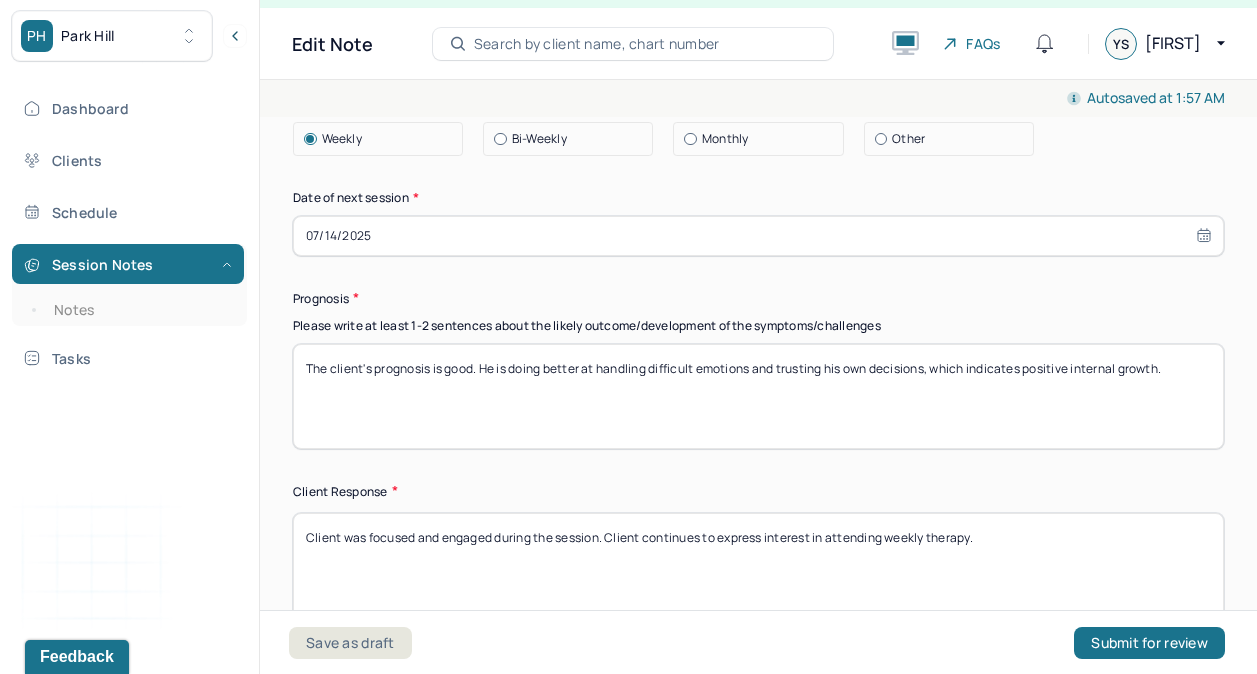 click on "The client's prognosis is good. He is doing better at handling difficult emotions and trusting his own decisions, which indicates positive internal growth." at bounding box center (758, 396) 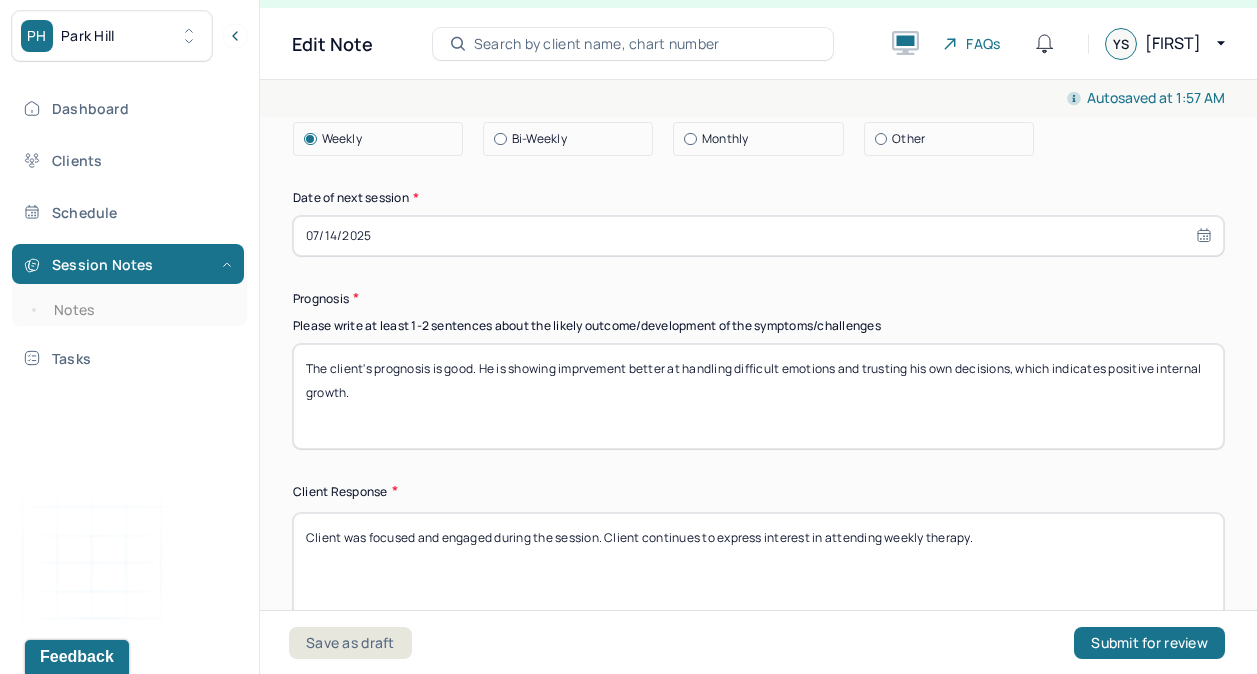 click on "The client's prognosis is good. He is showing imprvement better at handling difficult emotions and trusting his own decisions, which indicates positive internal growth." at bounding box center [758, 396] 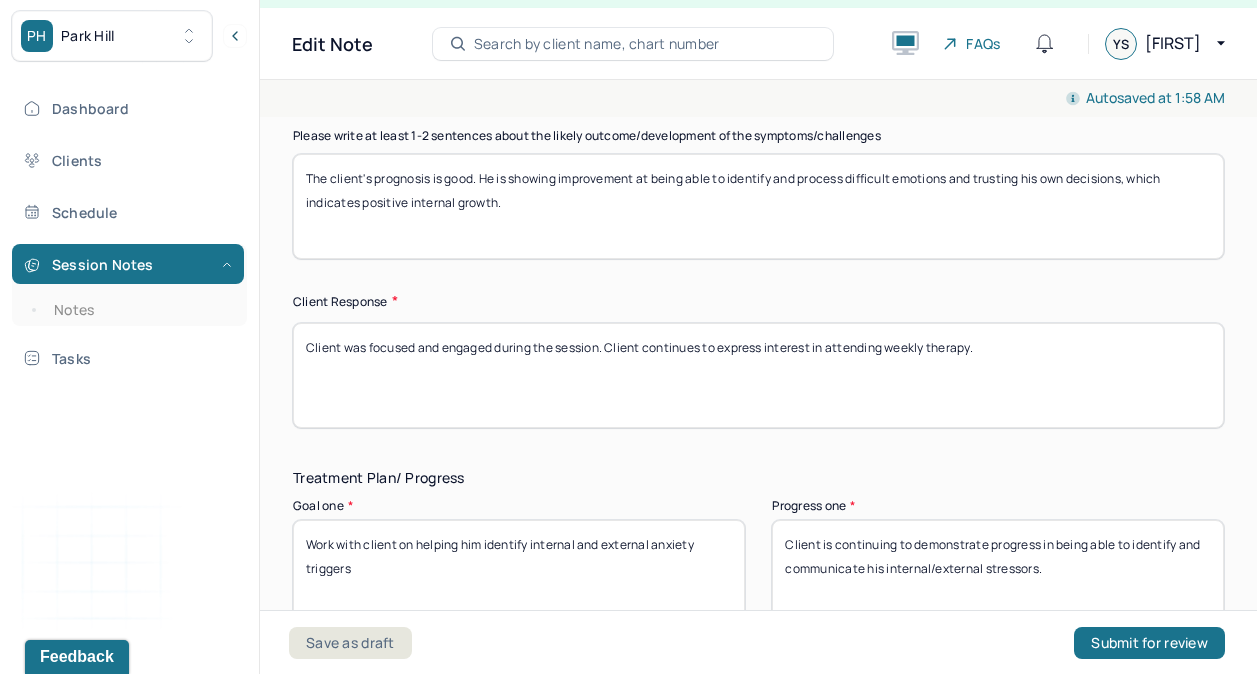 scroll, scrollTop: 2937, scrollLeft: 0, axis: vertical 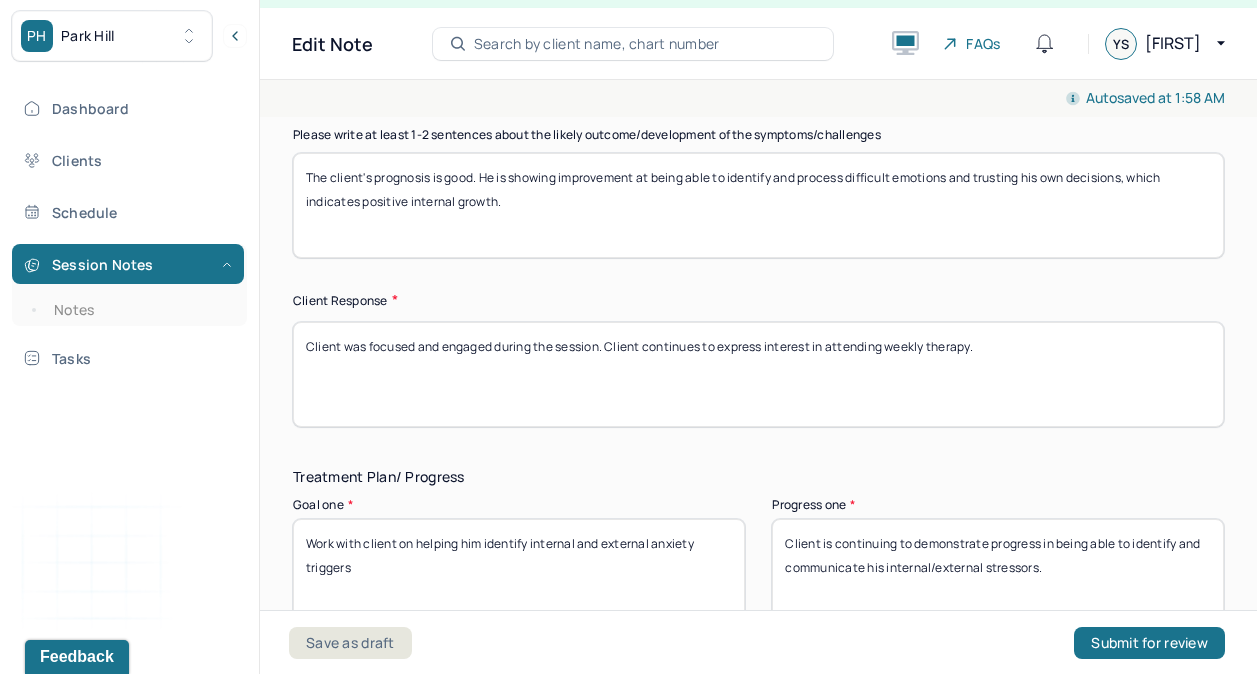 type on "The client's prognosis is good. He is showing improvement at being able to identify and process difficult emotions and trusting his own decisions, which indicates positive internal growth." 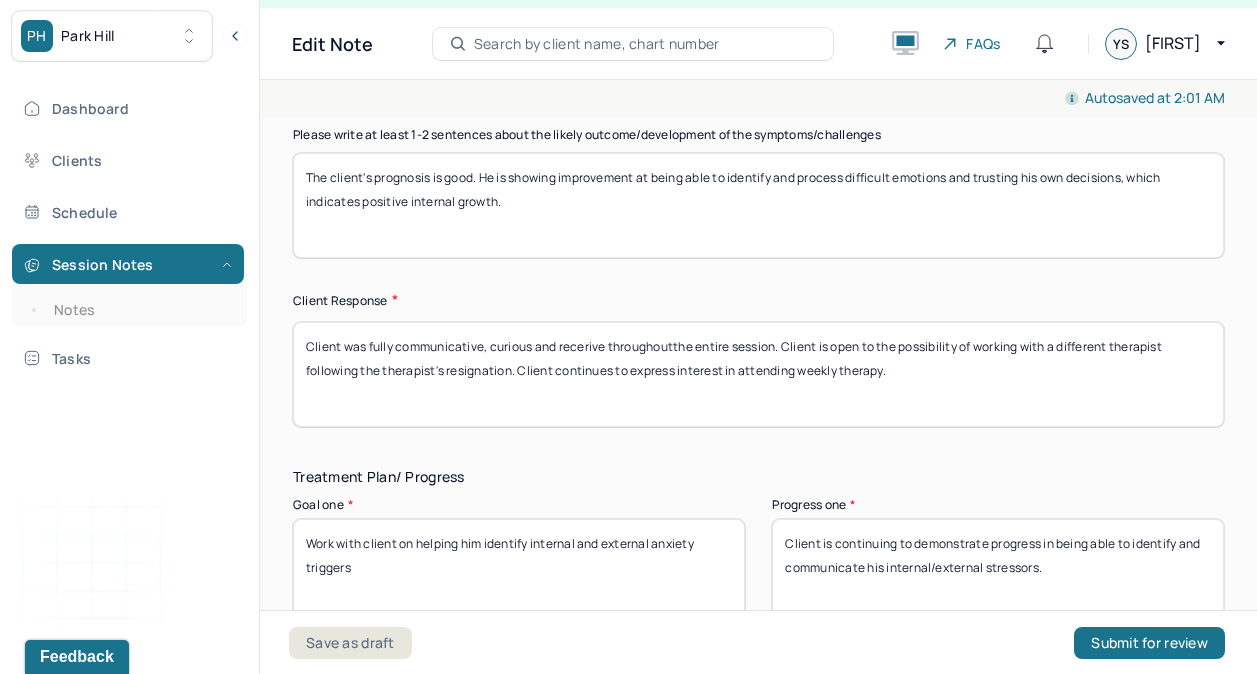 click on "Client was fully communicative, curious and recerive throughoutthe entire session. Client is open to the possibility of working with a different therapist following the therapist's resignation. Client continues to express interest in attending weekly therapy." at bounding box center [758, 374] 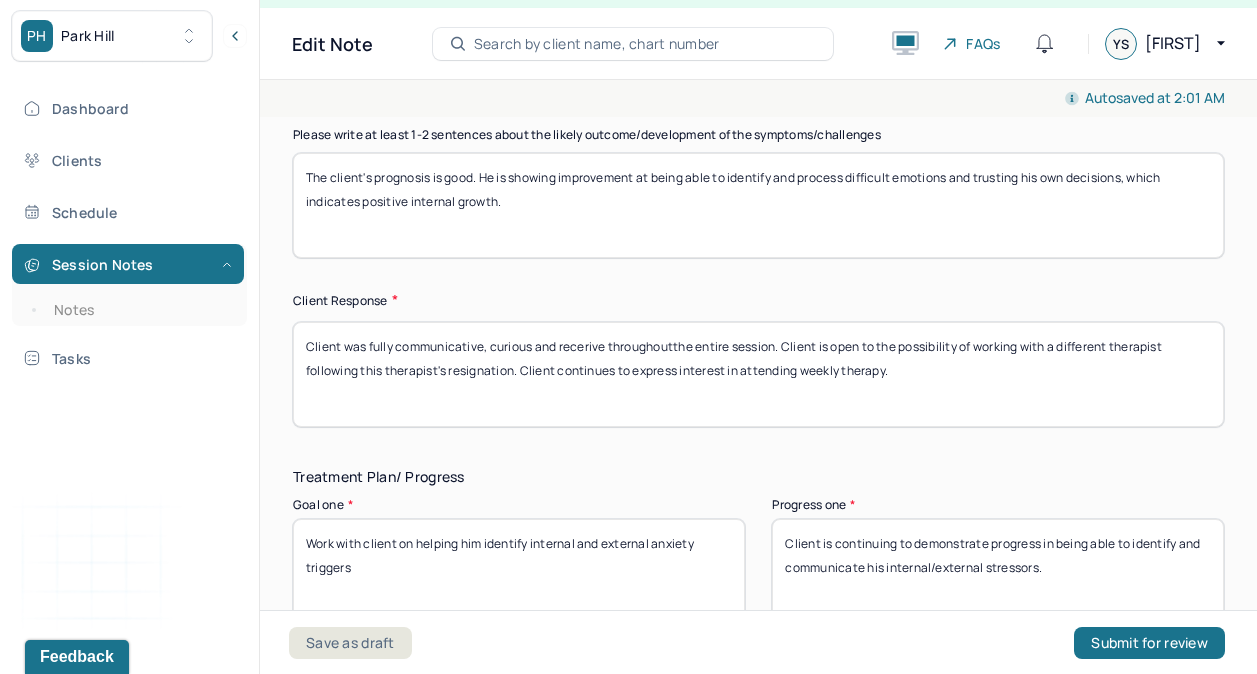 drag, startPoint x: 520, startPoint y: 367, endPoint x: 900, endPoint y: 371, distance: 380.02106 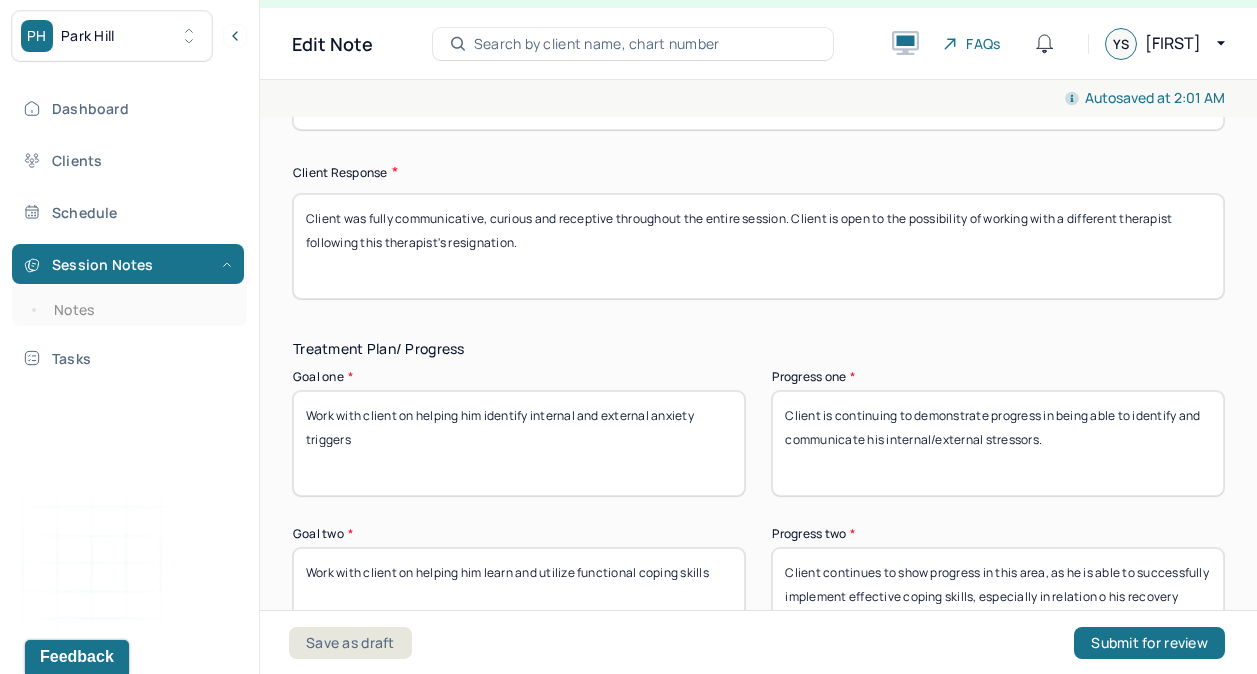 scroll, scrollTop: 3095, scrollLeft: 0, axis: vertical 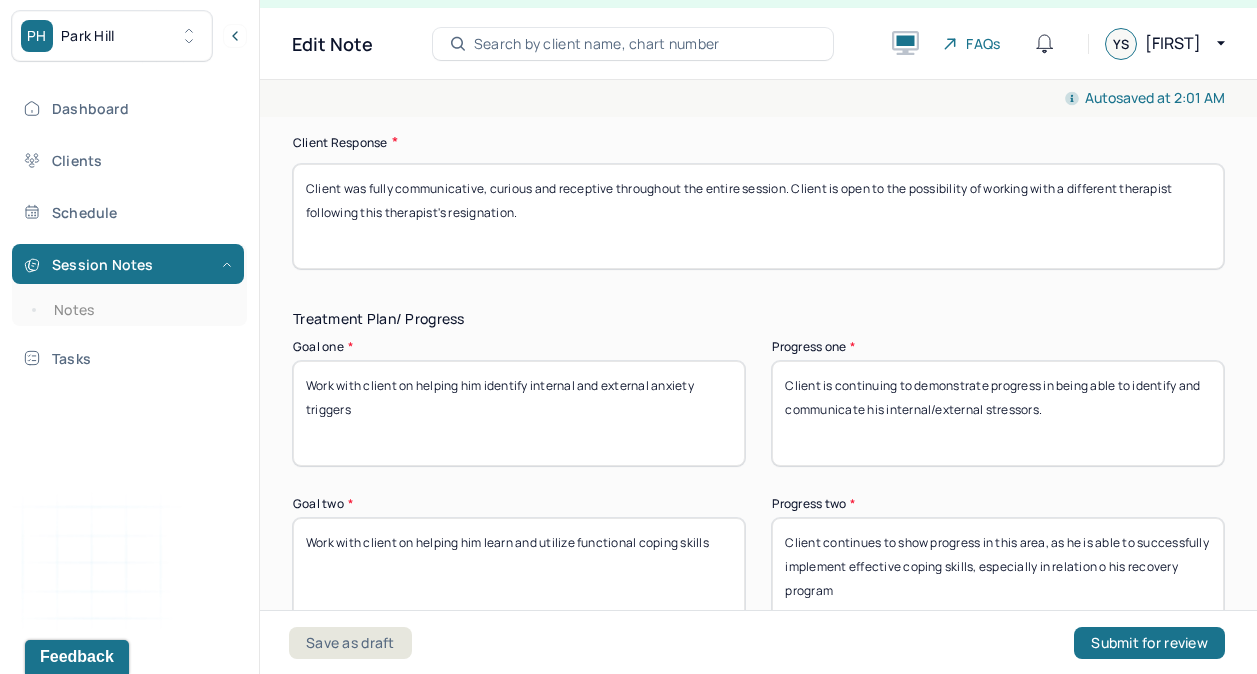 type on "Client was fully communicative, curious and receptive throughout the entire session. Client is open to the possibility of working with a different therapist following this therapist's resignation." 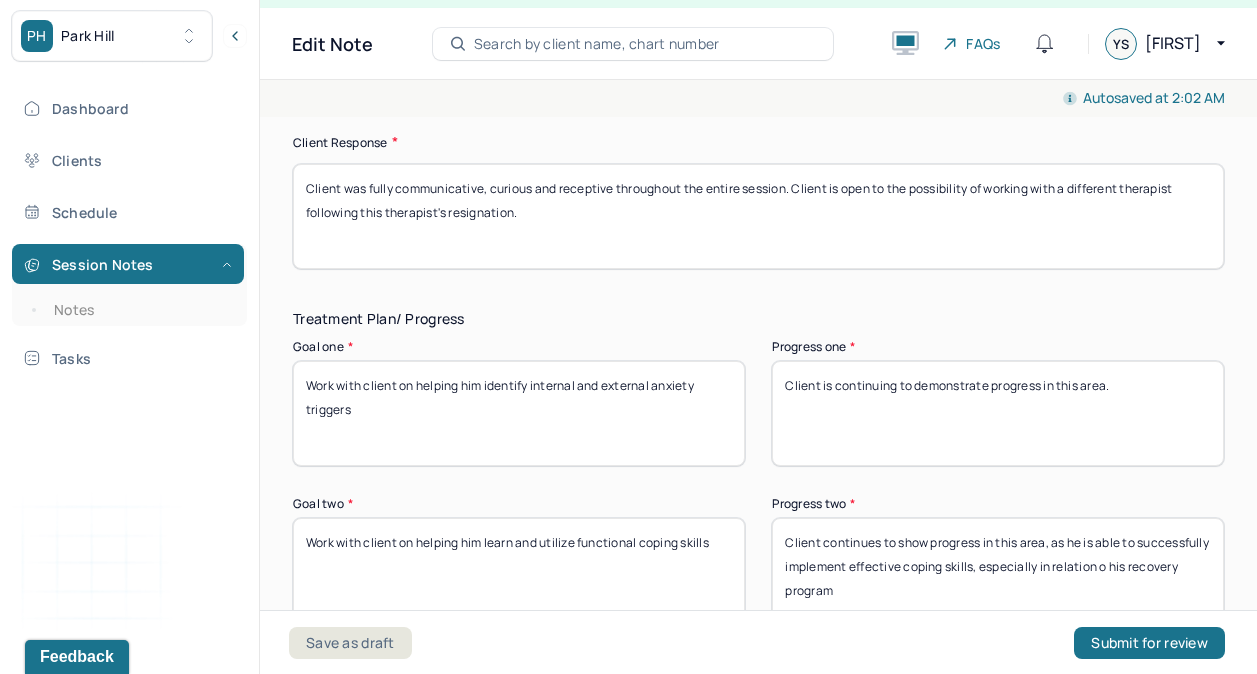 scroll, scrollTop: 3222, scrollLeft: 0, axis: vertical 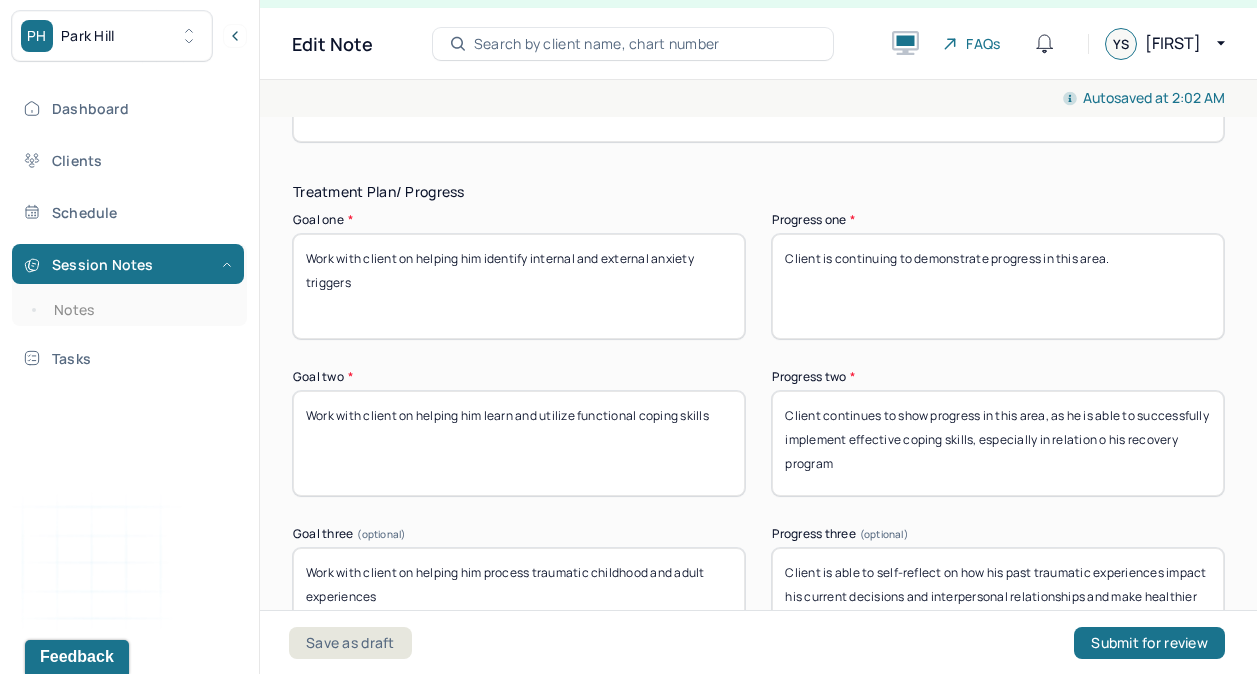 type on "Client is continuing to demonstrate progress in this area." 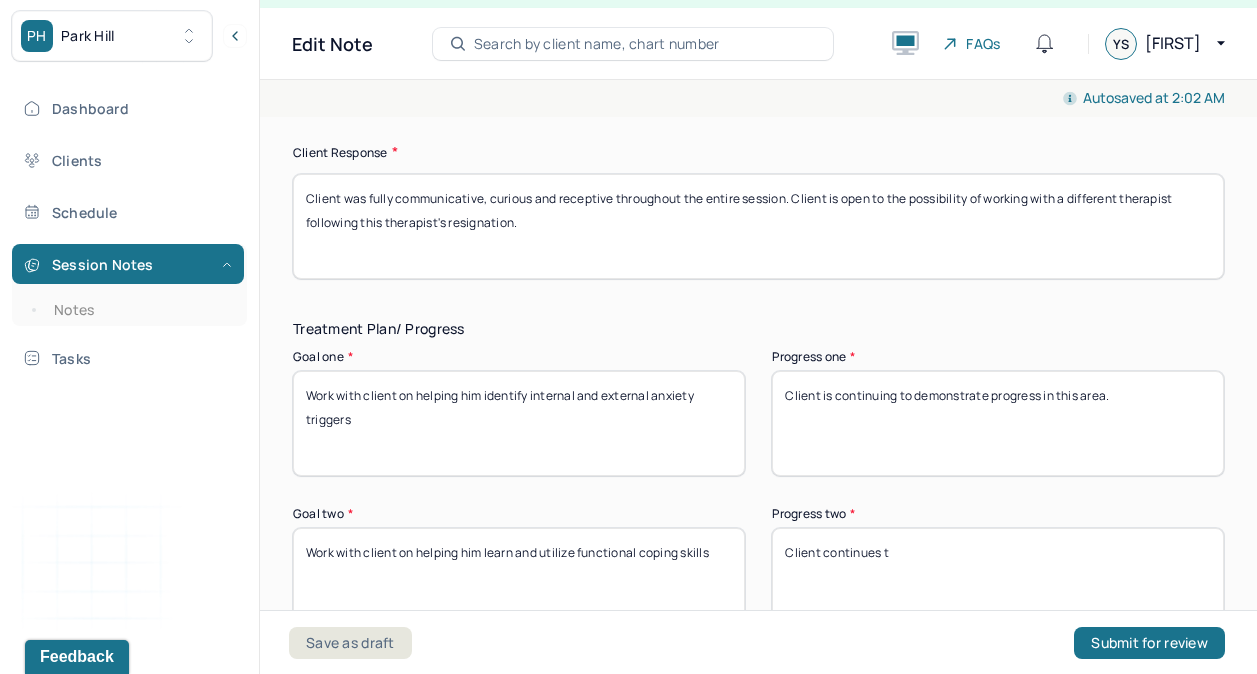 scroll, scrollTop: 3086, scrollLeft: 0, axis: vertical 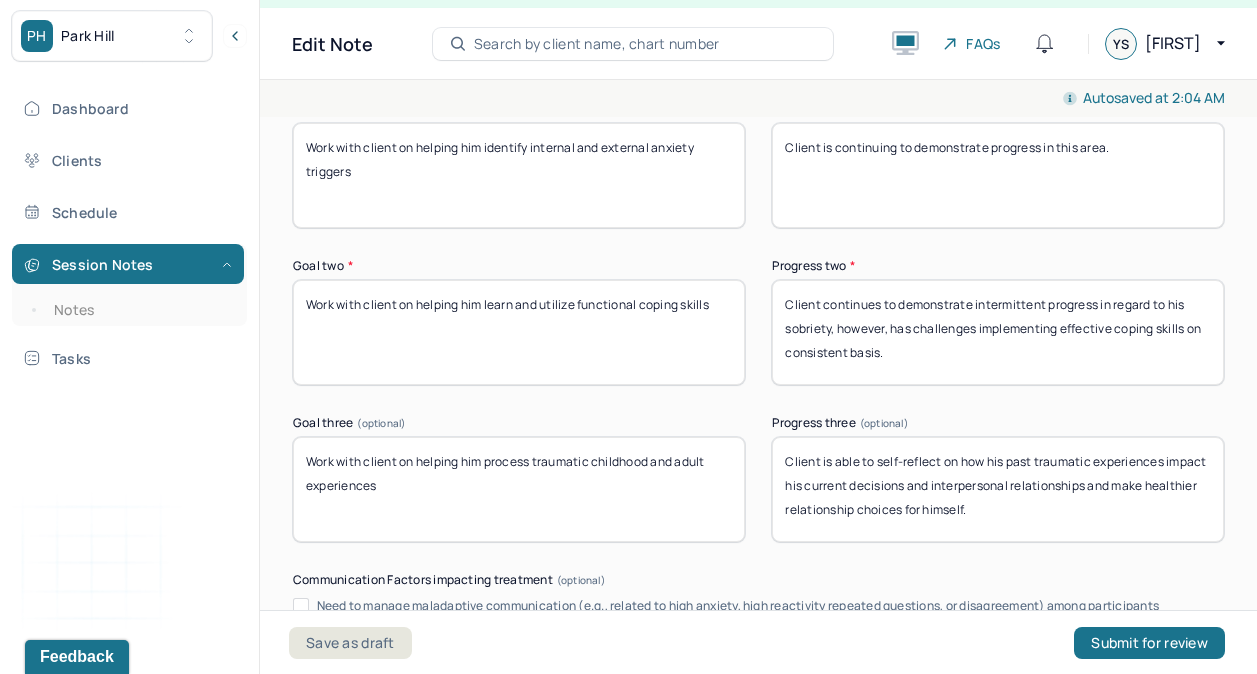 type on "Client continues to demonstrate intermittent progress in regard to his sobriety, however, has challenges implementing effective coping skills on consistent basis." 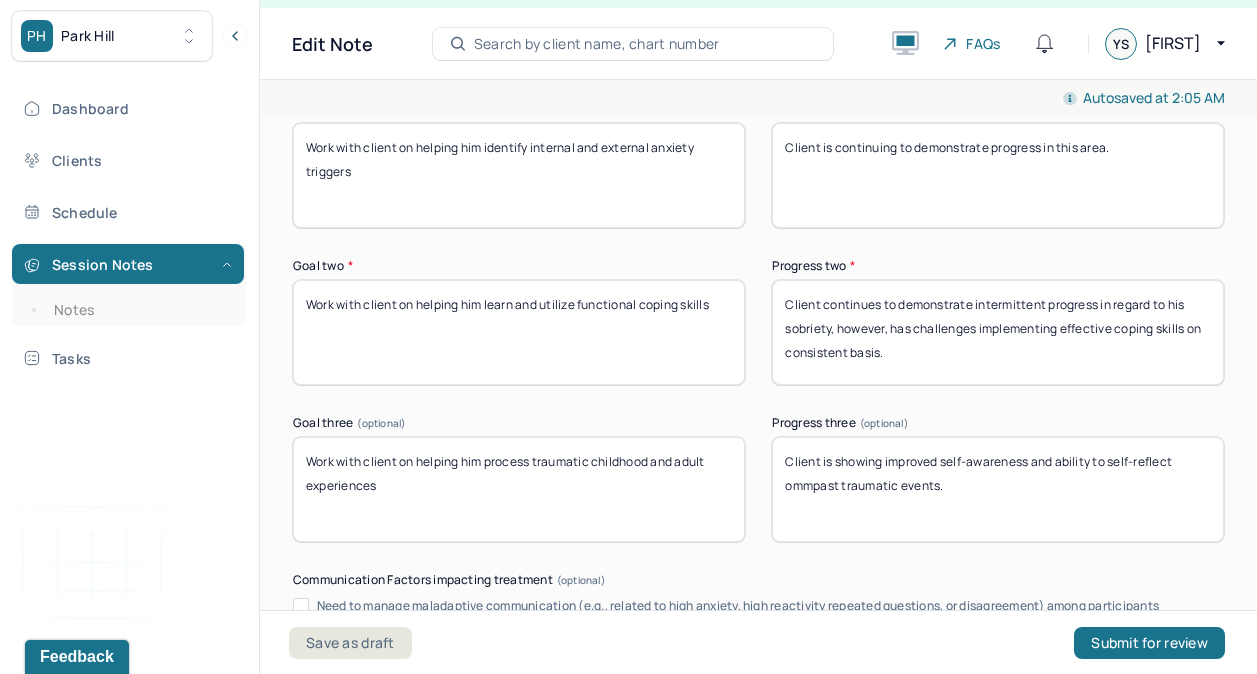 click on "Client is showing improved self-awareness and ability to self-reflect ommpast traumatic events" at bounding box center (998, 489) 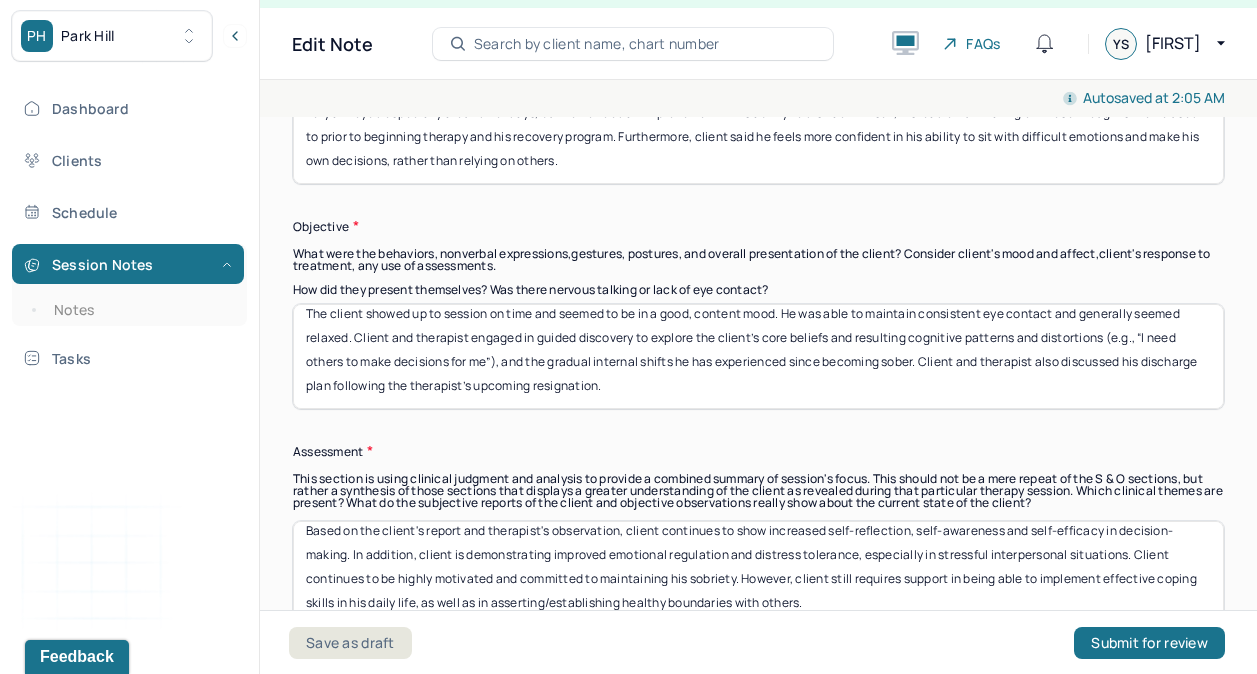 scroll, scrollTop: 1294, scrollLeft: 0, axis: vertical 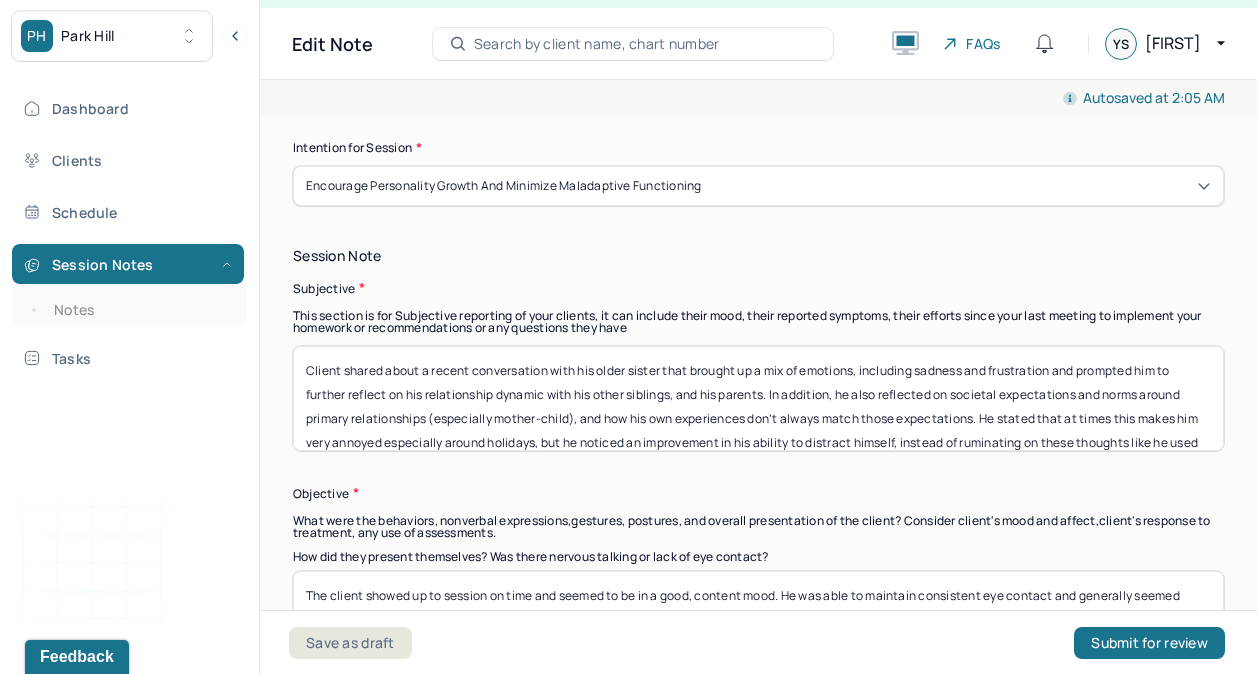 type on "Client is showing improved self-awareness and ability to self-reflect on past traumatic events." 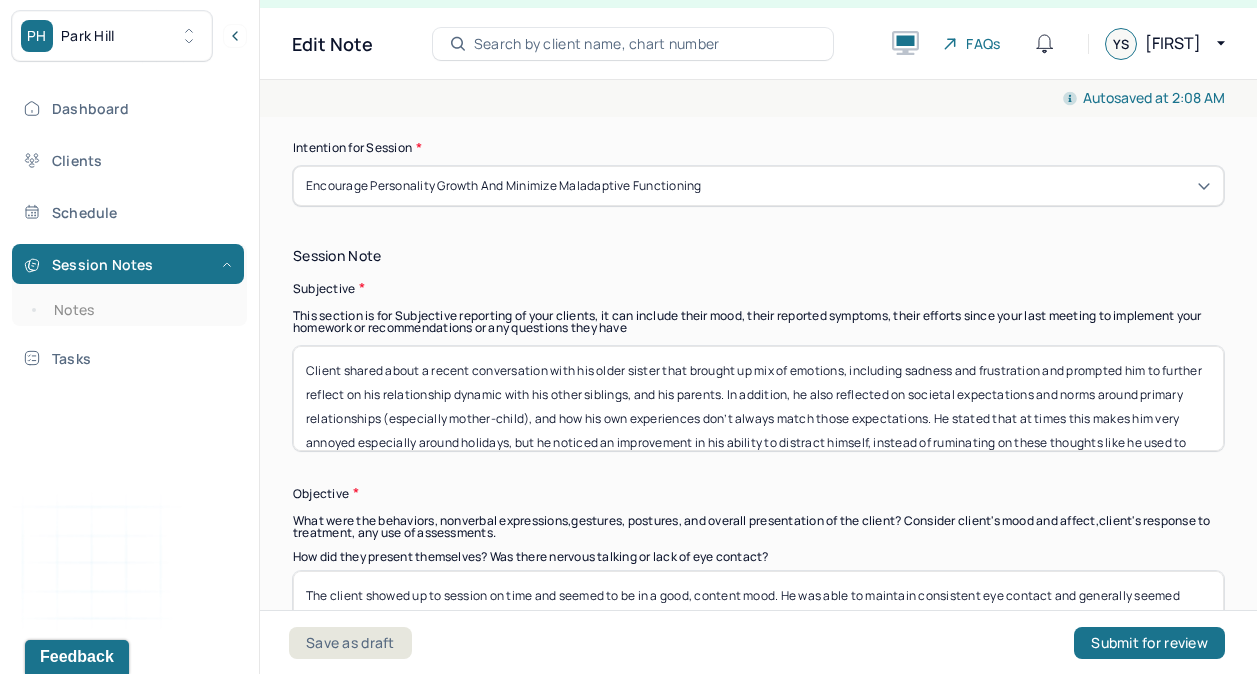 click on "Client shared about a recent conversation with his older sister that brought up mix of emotions, including sadness and frustration and prompted him to further reflect on his relationship dynamic with his other siblings, and his parents. In addition, he also reflected on societal expectations and norms around primary relationships (especially mother-child), and how his own experiences don’t always match those expectations. He stated that at times this makes him very annoyed especially around holidays, but he noticed an improvement in his ability to distract himself, instead of ruminating on these thoughts like he used to prior to beginning therapy and his recovery program. Furthermore, client said he feels more confident in his ability to sit with difficult emotions and make his own decisions, rather than relying on others." at bounding box center [758, 398] 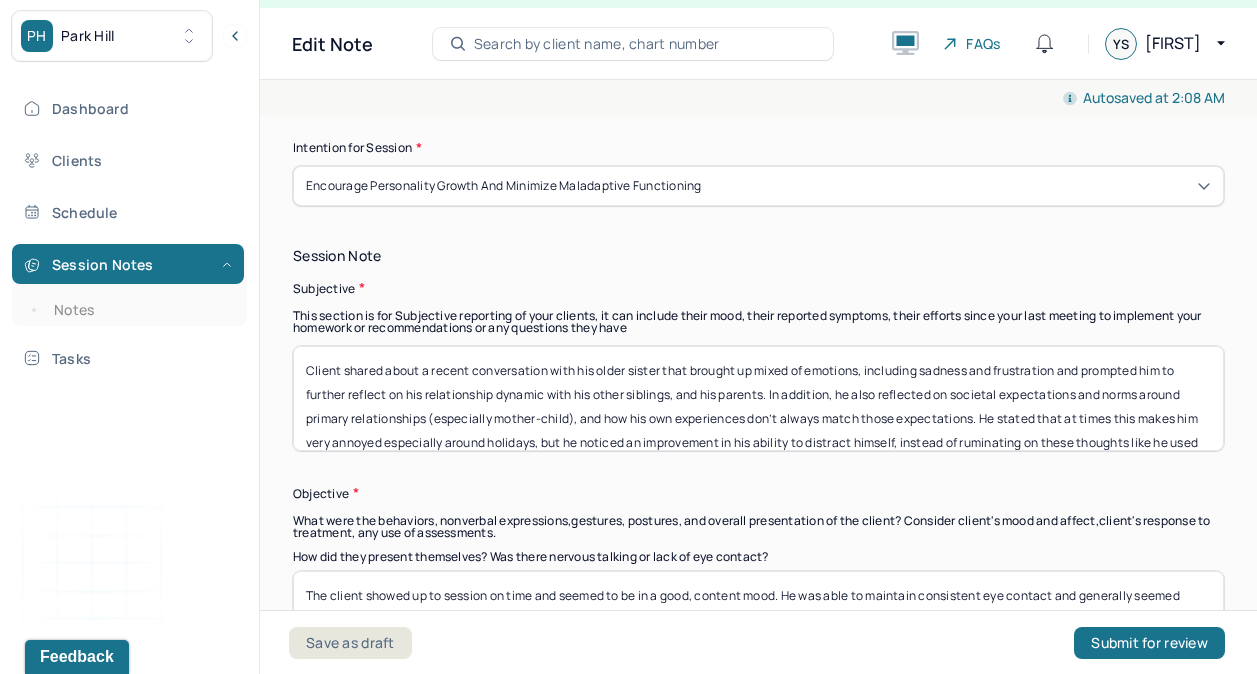click on "Client shared about a recent conversation with his older sister that brought up mixed of emotions, including sadness and frustration and prompted him to further reflect on his relationship dynamic with his other siblings, and his parents. In addition, he also reflected on societal expectations and norms around primary relationships (especially mother-child), and how his own experiences don’t always match those expectations. He stated that at times this makes him very annoyed especially around holidays, but he noticed an improvement in his ability to distract himself, instead of ruminating on these thoughts like he used to prior to beginning therapy and his recovery program. Furthermore, client said he feels more confident in his ability to sit with difficult emotions and make his own decisions, rather than relying on others." at bounding box center (758, 398) 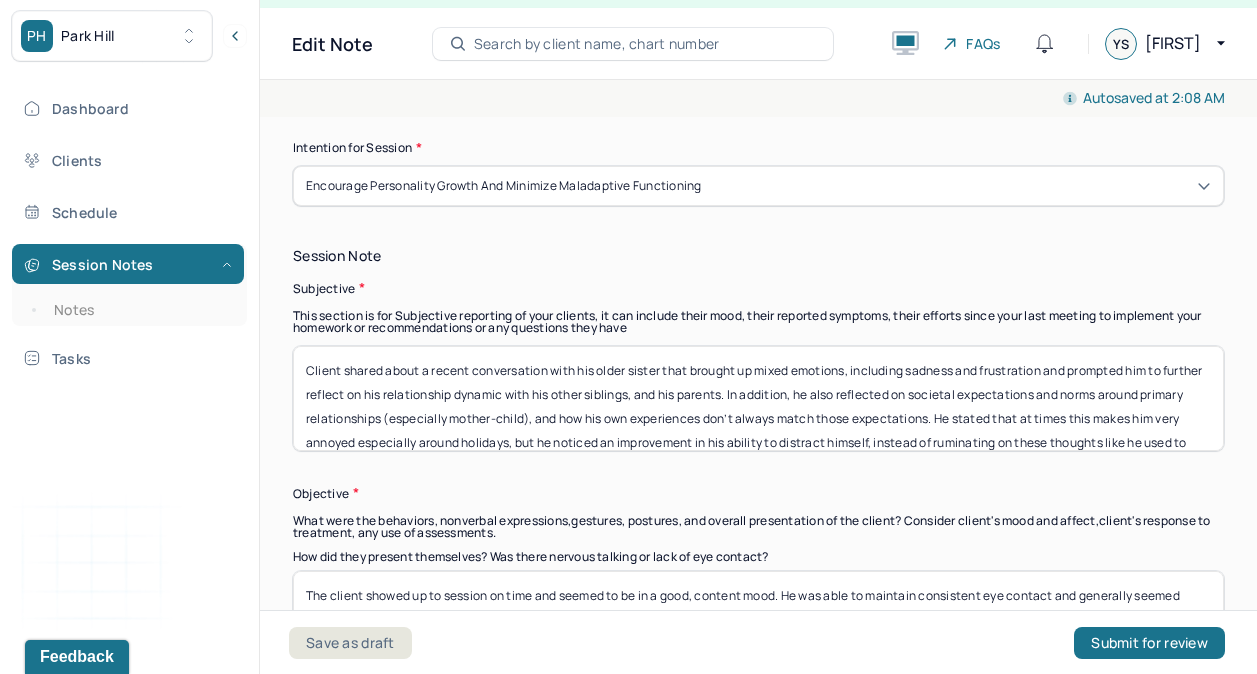 click on "Client shared about a recent conversation with his older sister that brought up mixed emotions, including sadness and frustration and prompted him to further reflect on his relationship dynamic with his other siblings, and his parents. In addition, he also reflected on societal expectations and norms around primary relationships (especially mother-child), and how his own experiences don’t always match those expectations. He stated that at times this makes him very annoyed especially around holidays, but he noticed an improvement in his ability to distract himself, instead of ruminating on these thoughts like he used to prior to beginning therapy and his recovery program. Furthermore, client said he feels more confident in his ability to sit with difficult emotions and make his own decisions, rather than relying on others." at bounding box center (758, 398) 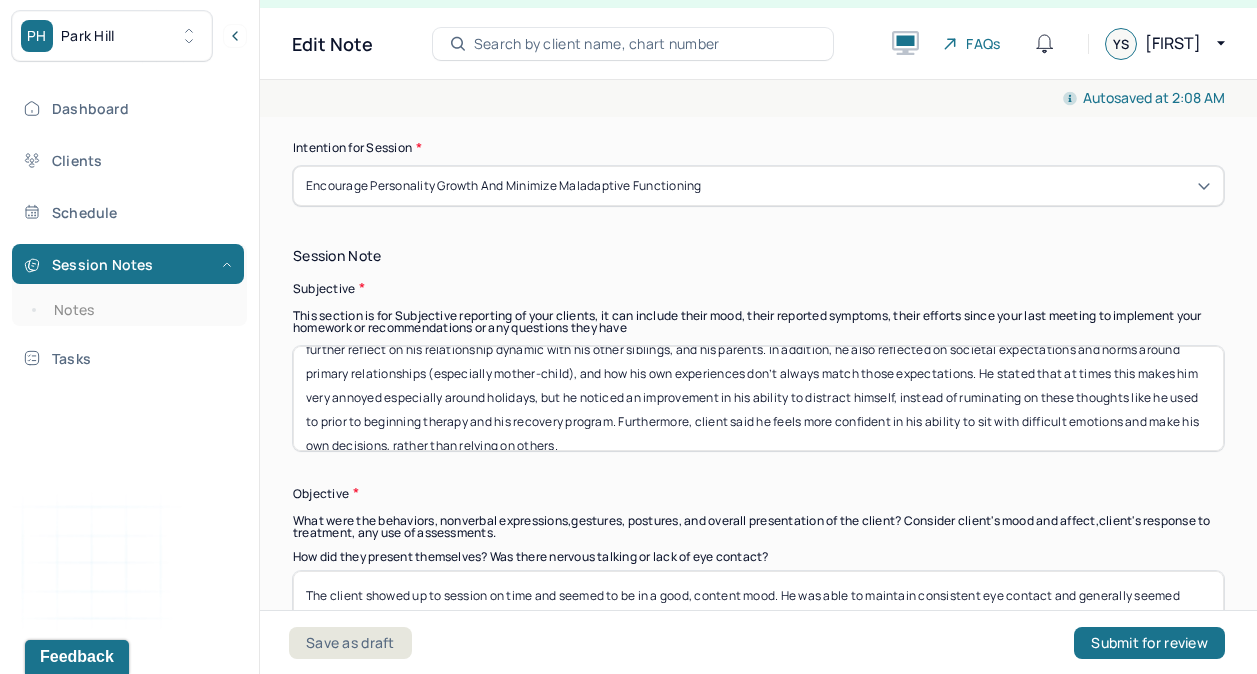 scroll, scrollTop: 63, scrollLeft: 0, axis: vertical 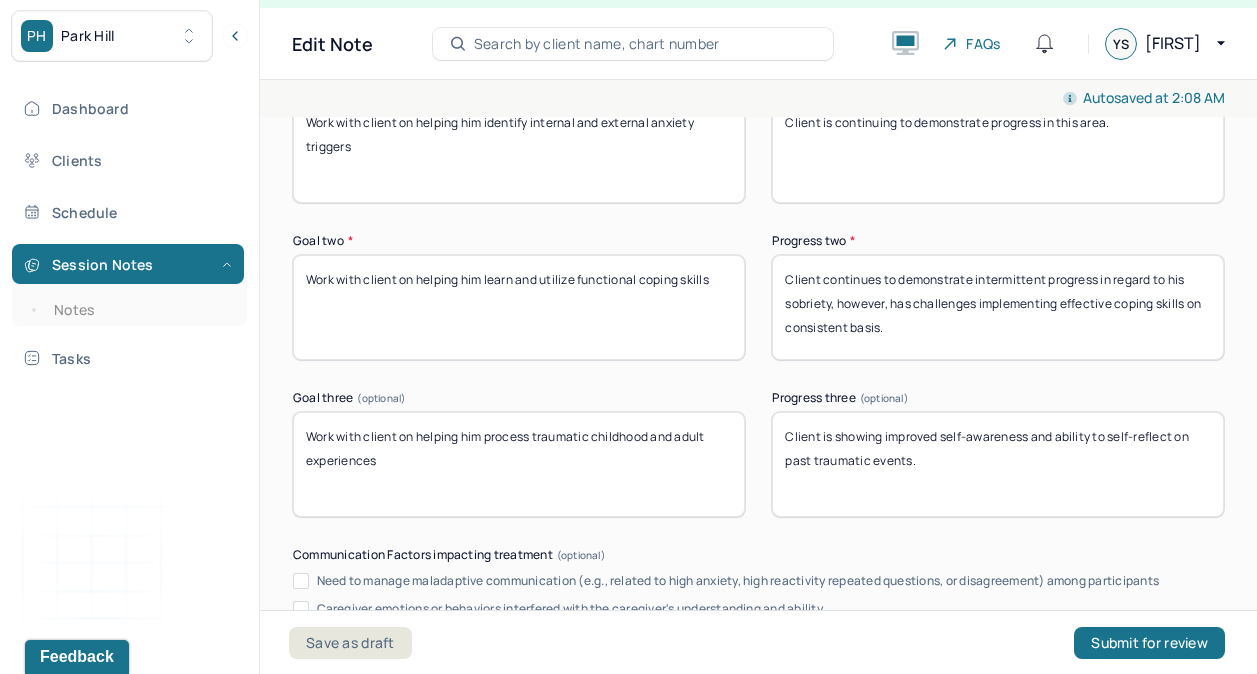 click on "Work with client on helping him process traumatic childhood and adult experiences" at bounding box center [519, 464] 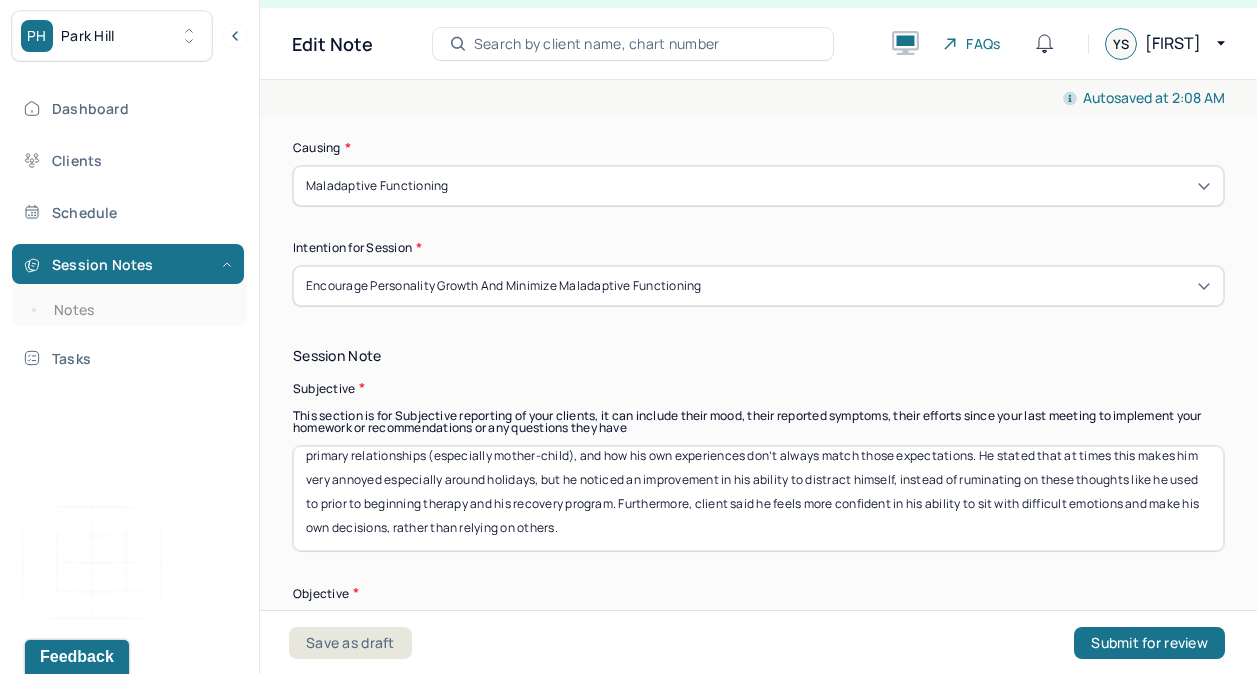 scroll, scrollTop: 1046, scrollLeft: 0, axis: vertical 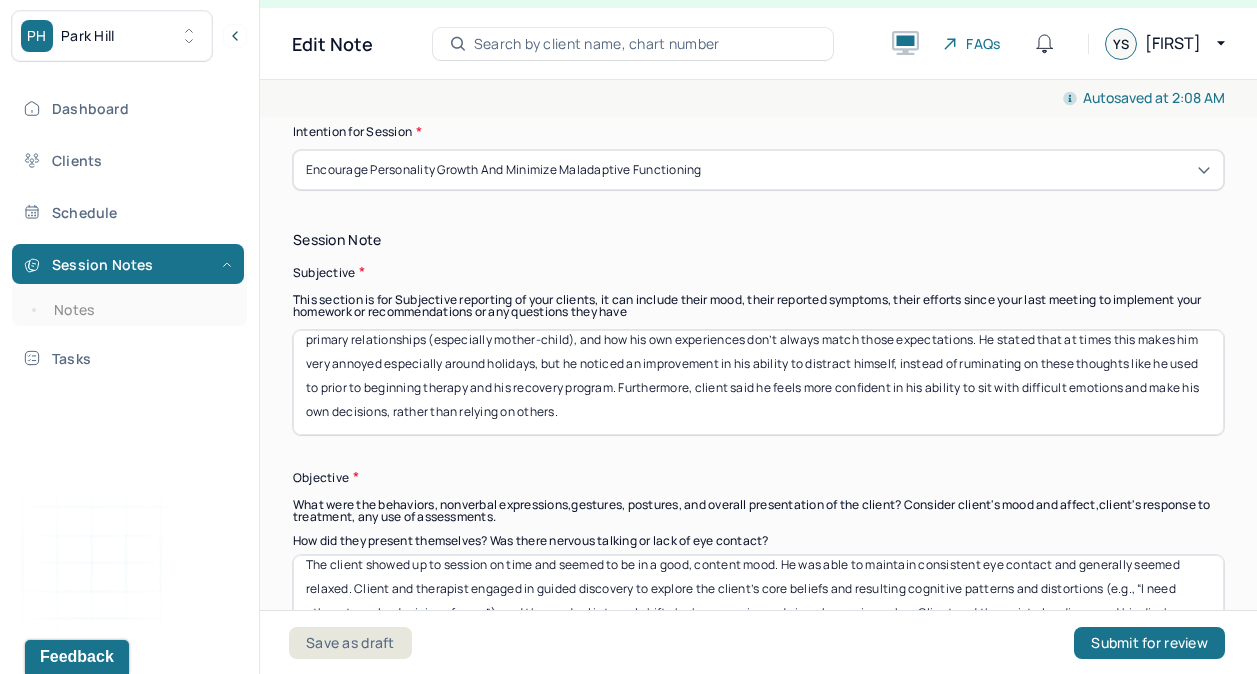 click on "Client shared about a recent conversation with his older sister that brought up mixed emotions, including sadness and frustration, as well as prompted him to further reflect on his relationship dynamic with his other siblings, and his parents. In addition, he also reflected on societal expectations and norms around primary relationships (especially mother-child), and how his own experiences don’t always match those expectations. He stated that at times this makes him very annoyed especially around holidays, but he noticed an improvement in his ability to distract himself, instead of ruminating on these thoughts like he used to prior to beginning therapy and his recovery program. Furthermore, client said he feels more confident in his ability to sit with difficult emotions and make his own decisions, rather than relying on others." at bounding box center [758, 382] 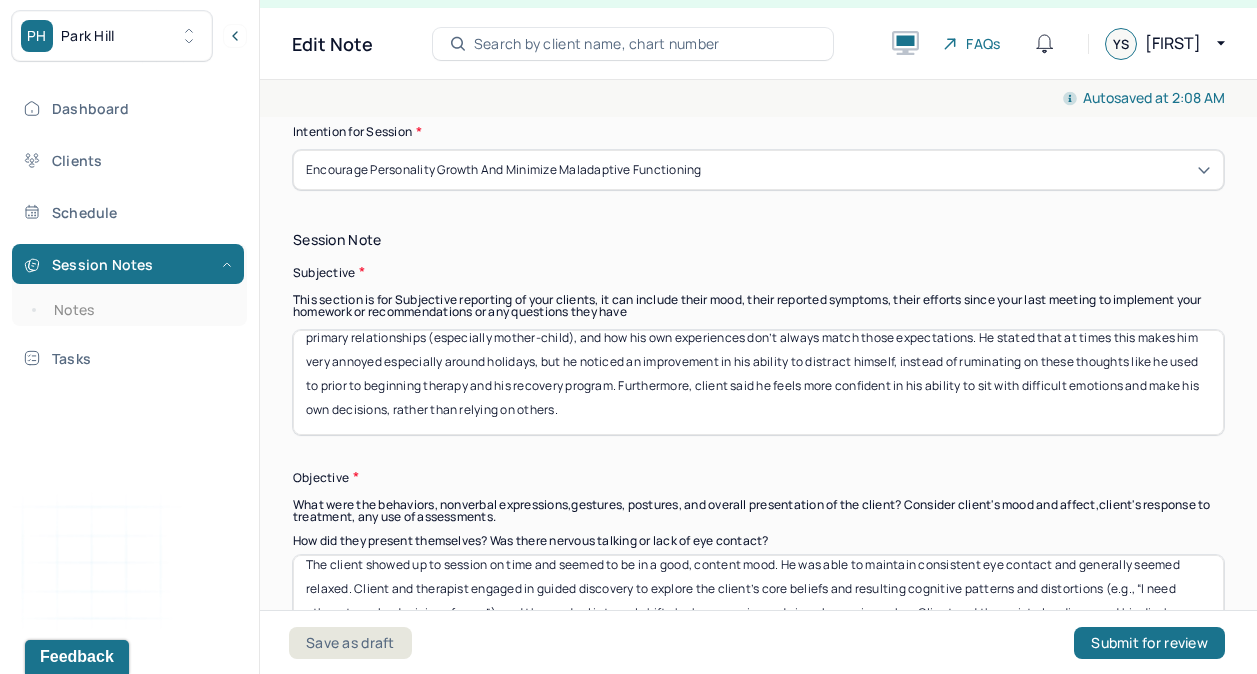 scroll, scrollTop: 935, scrollLeft: 0, axis: vertical 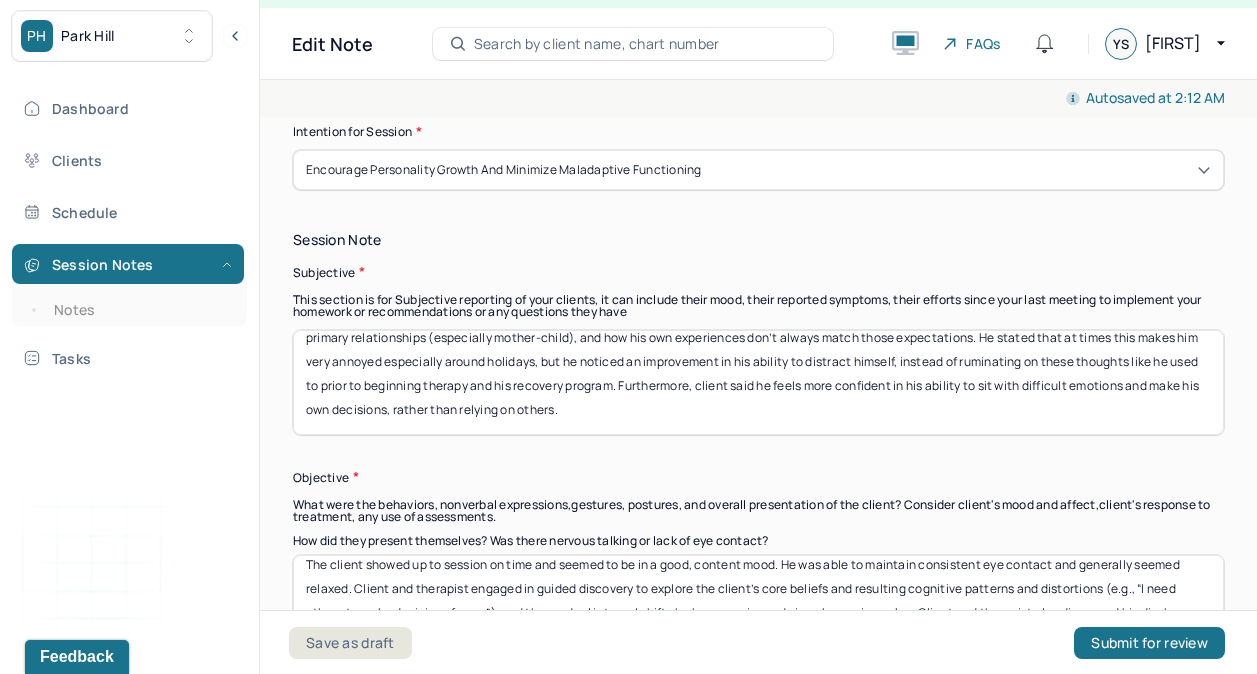 click on "Client shared about a recent conversation with his older sister that brought up mixed emotions, including sadness and frustration, as well as prompted him to further reflect on his relationship dynamic with his other siblings, and his parents. In addition, he also reflected on societal expectations and norms around primary relationships (especially mother-child), and how his own experiences don’t always match those expectations. He stated that at times this makes him very annoyed especially around holidays, but he noticed an improvement in his ability to distract himself, instead of ruminating on these thoughts like he used to prior to beginning therapy and his recovery program. Furthermore, client said he feels more confident in his ability to sit with difficult emotions and make his own decisions, rather than relying on others." at bounding box center (758, 382) 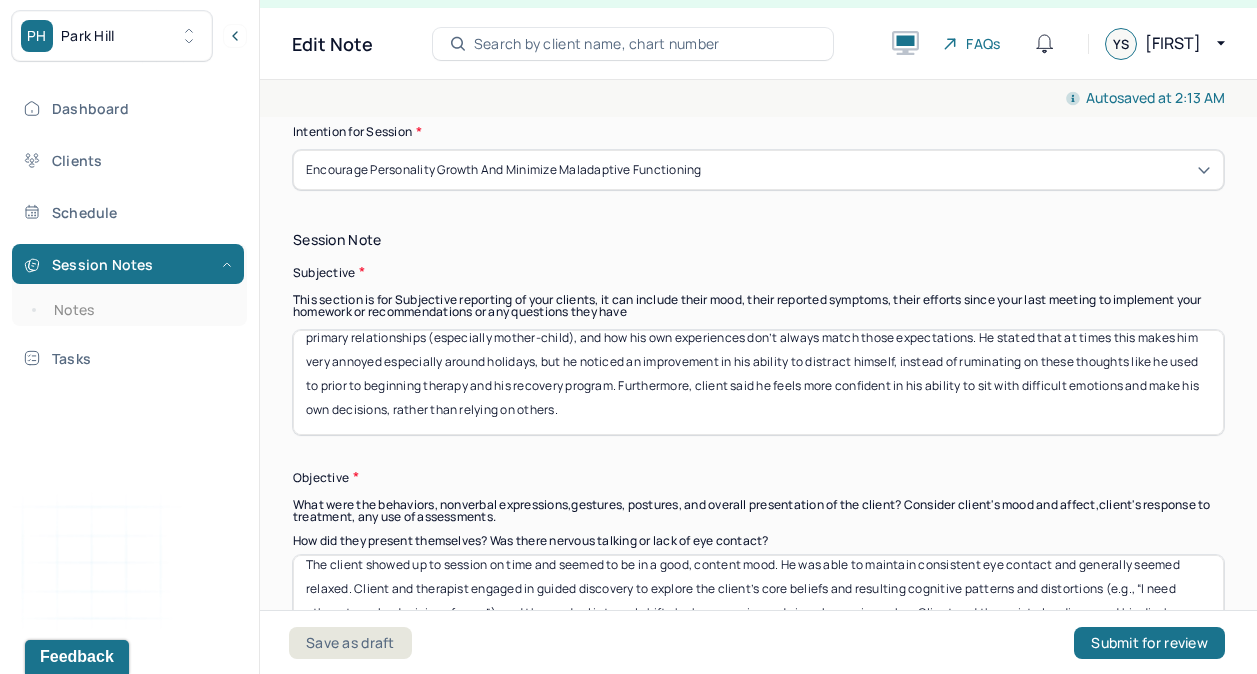scroll, scrollTop: 135, scrollLeft: 0, axis: vertical 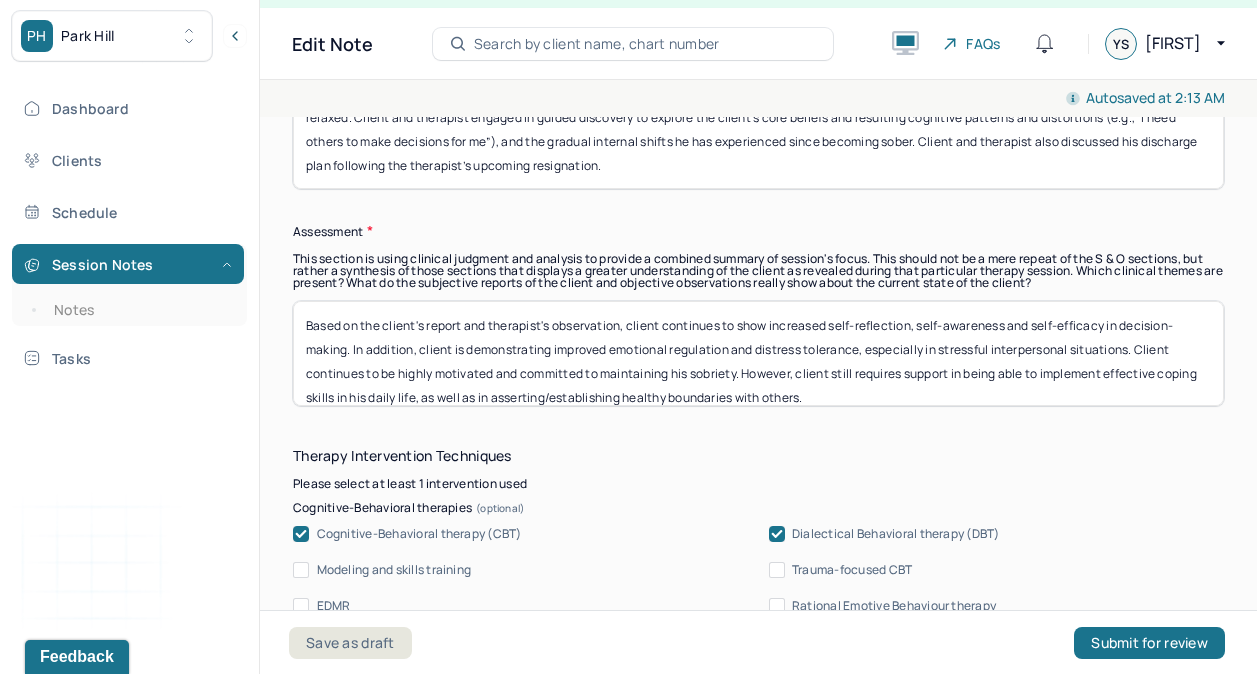 click on "Based on the client's report and therapist's observation, client continues to show increased self-reflection, self-awareness and self-efficacy in decision-making. In addition, client is demonstrating improved emotional regulation and distress tolerance, especially in stressful interpersonal situations. Client continues to be highly motivated and committed to maintaining his sobriety. However, client still requires support in being able to implement effective coping skills in his daily life, as well as in asserting/establishing healthy boundaries with others." at bounding box center (758, 353) 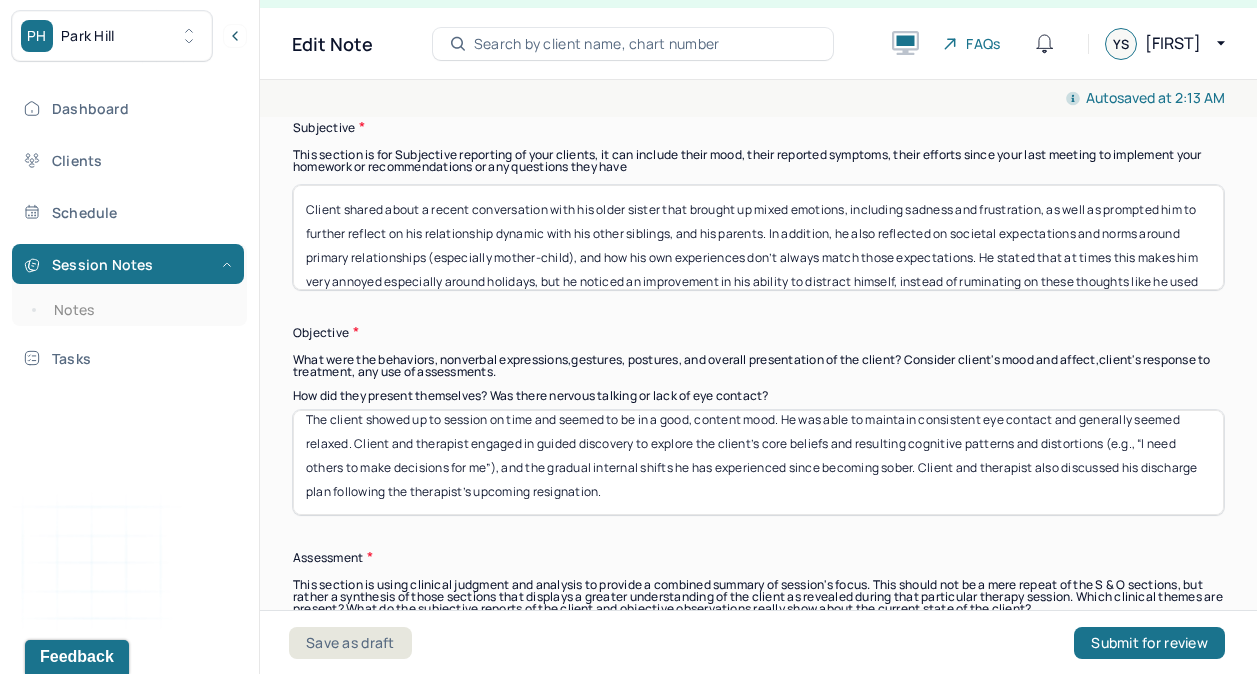 scroll, scrollTop: 1190, scrollLeft: 0, axis: vertical 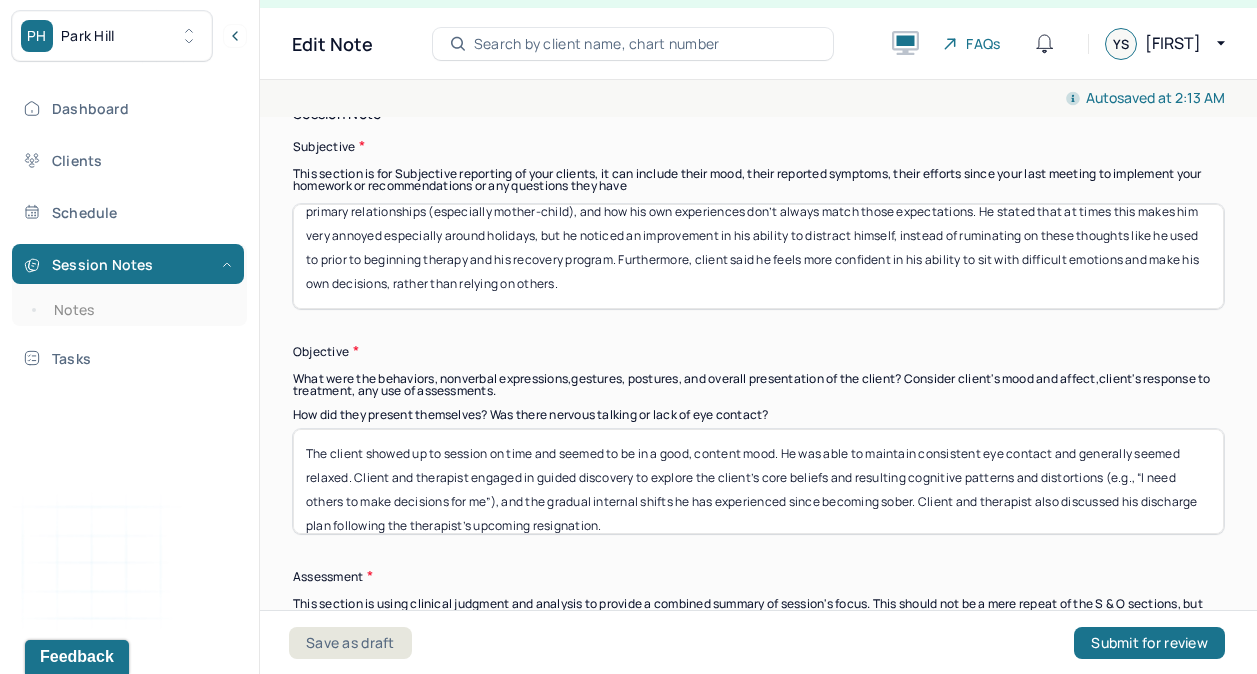 click on "Client shared about a recent conversation with his older sister that brought up mixed emotions, including sadness and frustration, as well as prompted him to further reflect on his relationship dynamic with his other siblings, and his parents. In addition, he also reflected on societal expectations and norms around primary relationships (especially mother-child), and how his own experiences don’t always match those expectations. He stated that at times this makes him very annoyed especially around holidays, but he noticed an improvement in his ability to distract himself, instead of ruminating on these thoughts like he used to prior to beginning therapy and his recovery program. Furthermore, client said he feels more confident in his ability to sit with difficult emotions and make his own decisions, rather than relying on others." at bounding box center (758, 256) 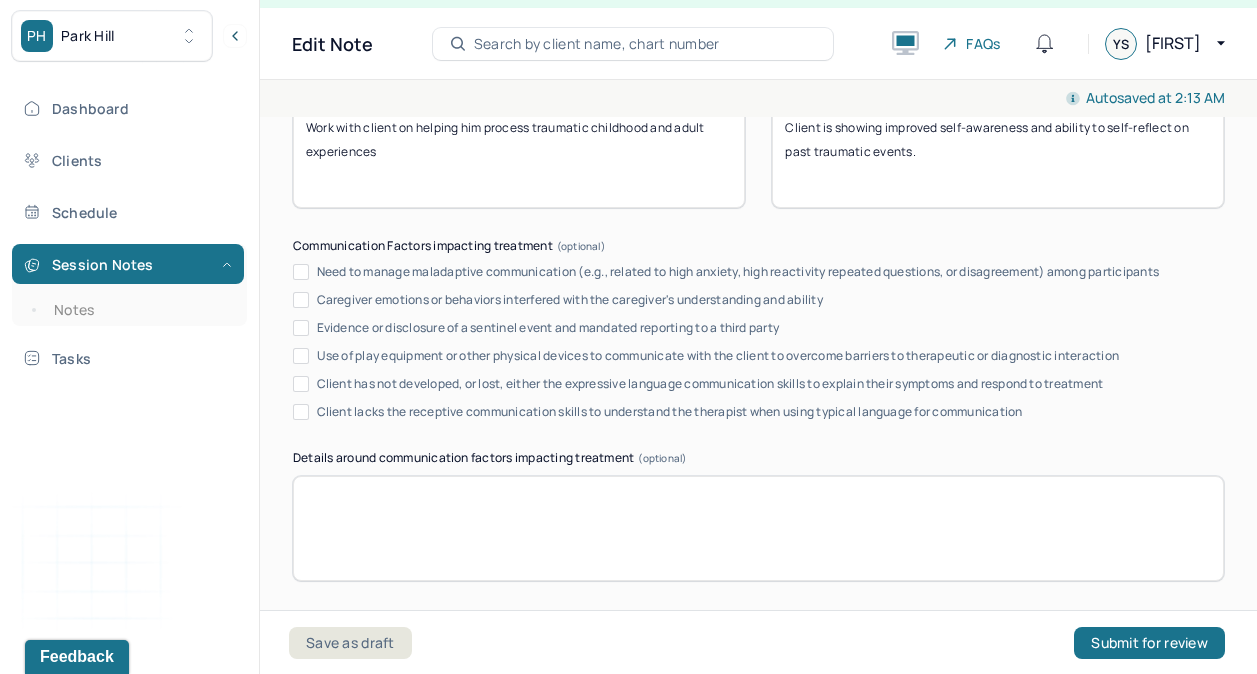 scroll, scrollTop: 3911, scrollLeft: 0, axis: vertical 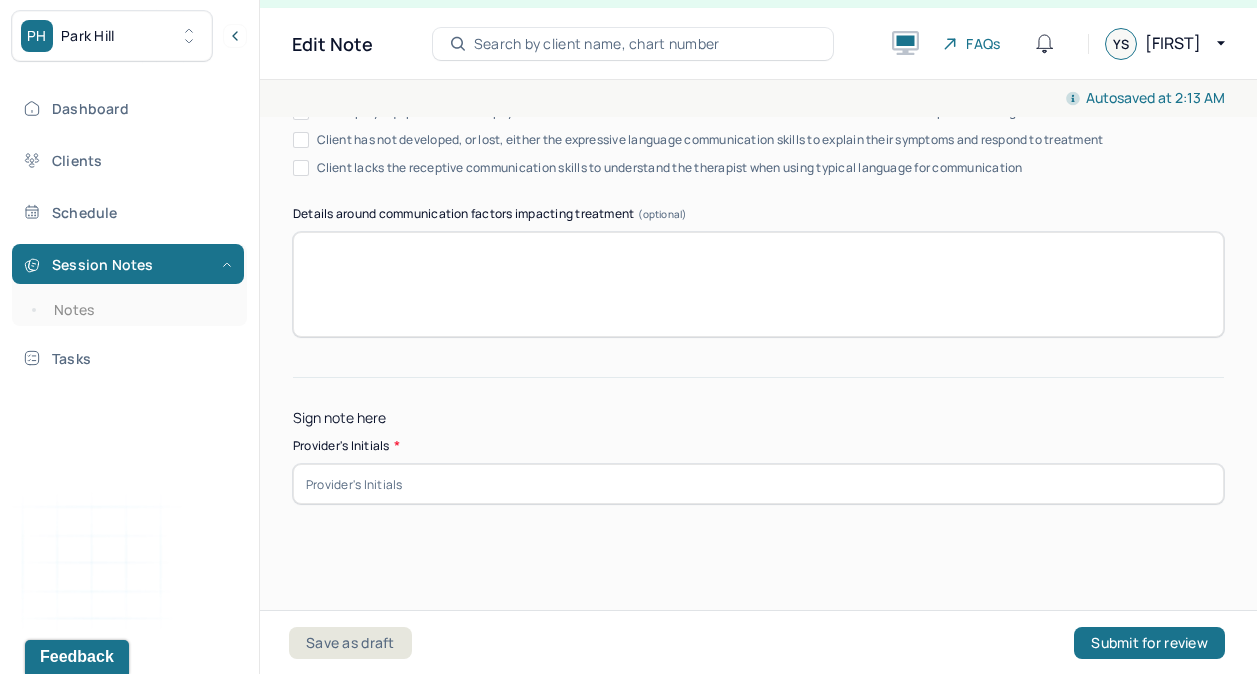 type on "Client shared about a recent conversation with his older sister that brought up mixed emotions, including sadness and frustration, as well as prompted him to further reflect on his relationship dynamic with his other siblings, and his parents. In addition, he also reflected on societal expectations and norms around primary relationships (especially mother-child), and how his own experiences don’t always match those expectations. He stated that at times this makes him very annoyed especially around holidays, but he noticed an improvement in his ability to distract himself, instead of ruminating on these thoughts like he used to prior to beginning therapy and his recovery program. Furthermore, client said he feels more confident in his ability to sit with difficult emotions and make his own decisions, rather than relying on others." 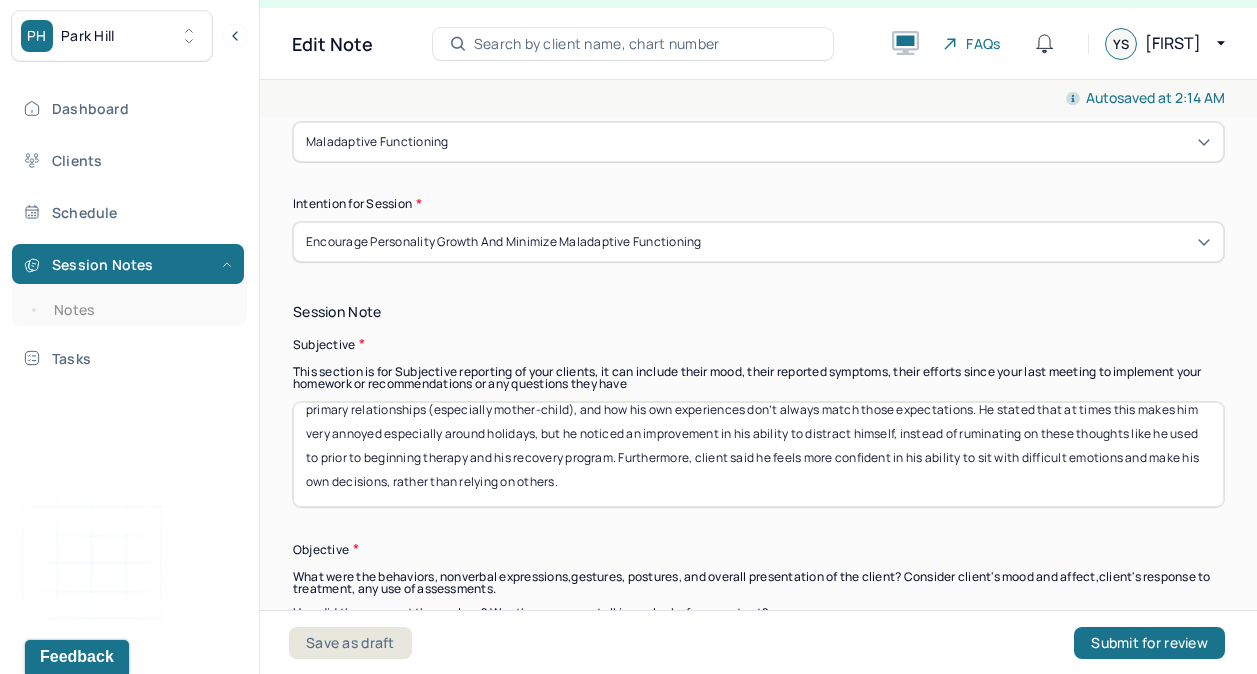 scroll, scrollTop: 1151, scrollLeft: 0, axis: vertical 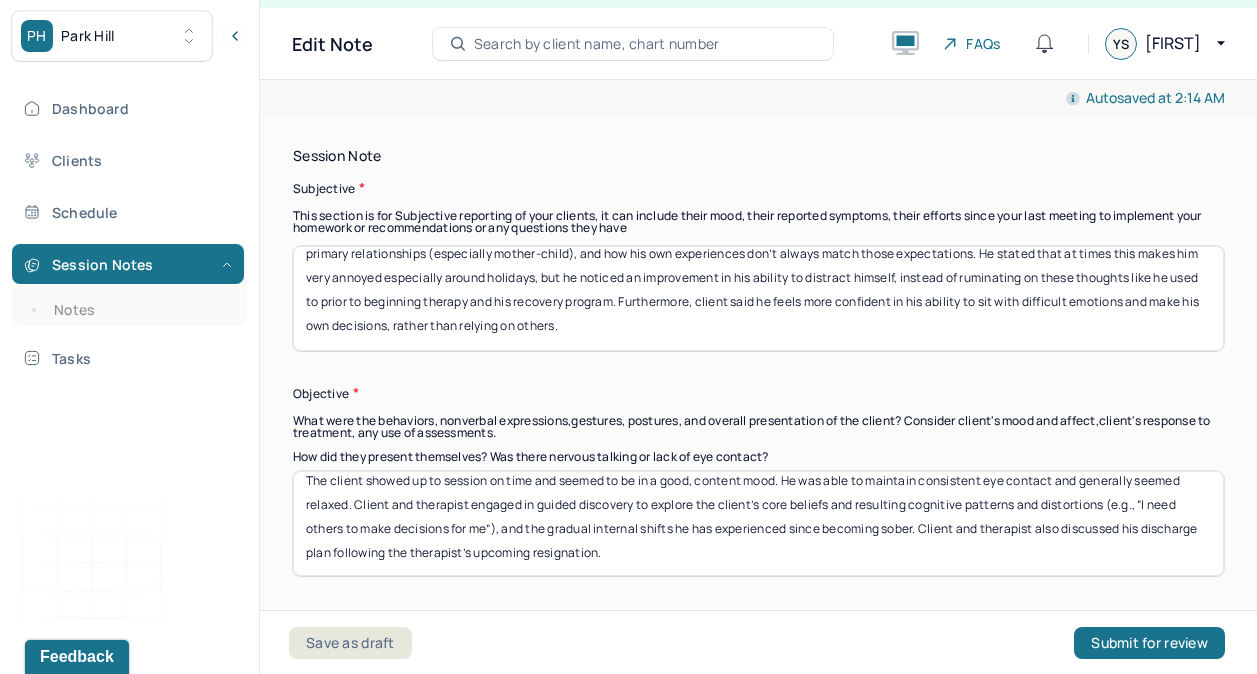 type on "YS" 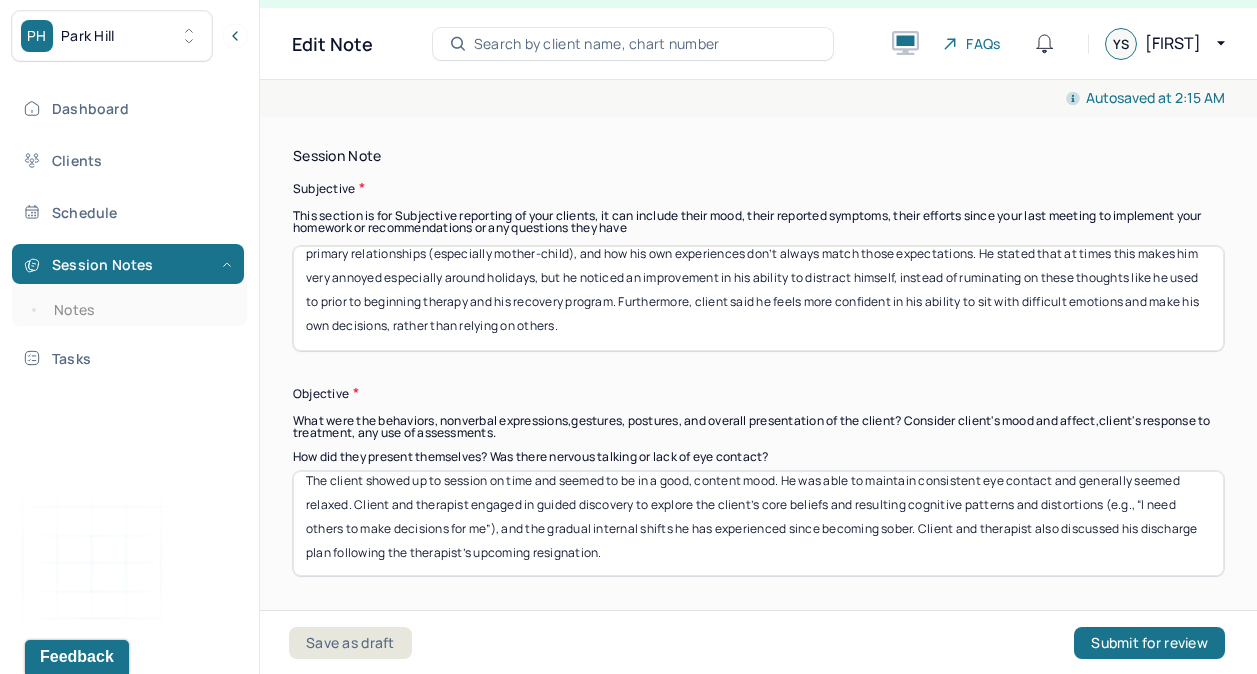 click on "Client shared about a recent conversation with his older sister that brought up mixed emotions, including sadness and frustration, as well as prompted him to further reflect on his relationship dynamic with his other siblings, and his parents. In addition, he also reflected on societal expectations and norms around primary relationships (especially mother-child), and how his own experiences don’t always match those expectations. He stated that at times this makes him very annoyed especially around holidays, but he noticed an improvement in his ability to distract himself, instead of ruminating on these thoughts like he used to prior to beginning therapy and his recovery program. Furthermore, client said he feels more confident in his ability to sit with difficult emotions and make his own decisions, rather than relying on others." at bounding box center (758, 298) 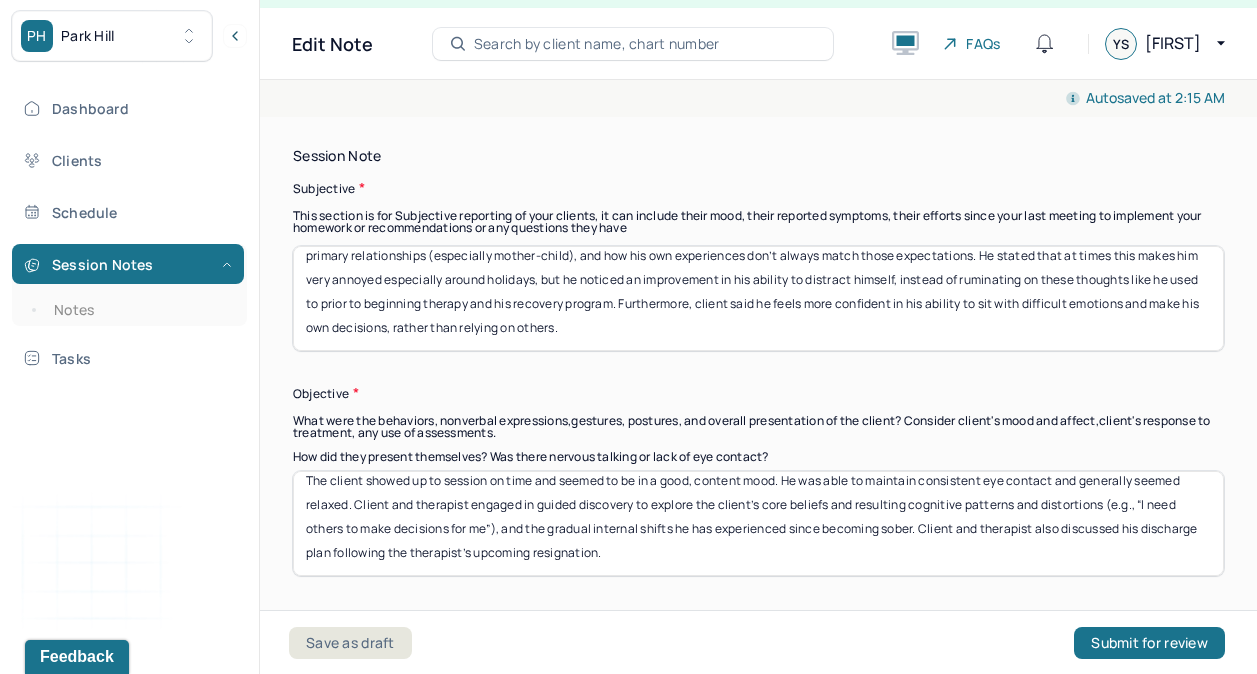 scroll, scrollTop: 0, scrollLeft: 0, axis: both 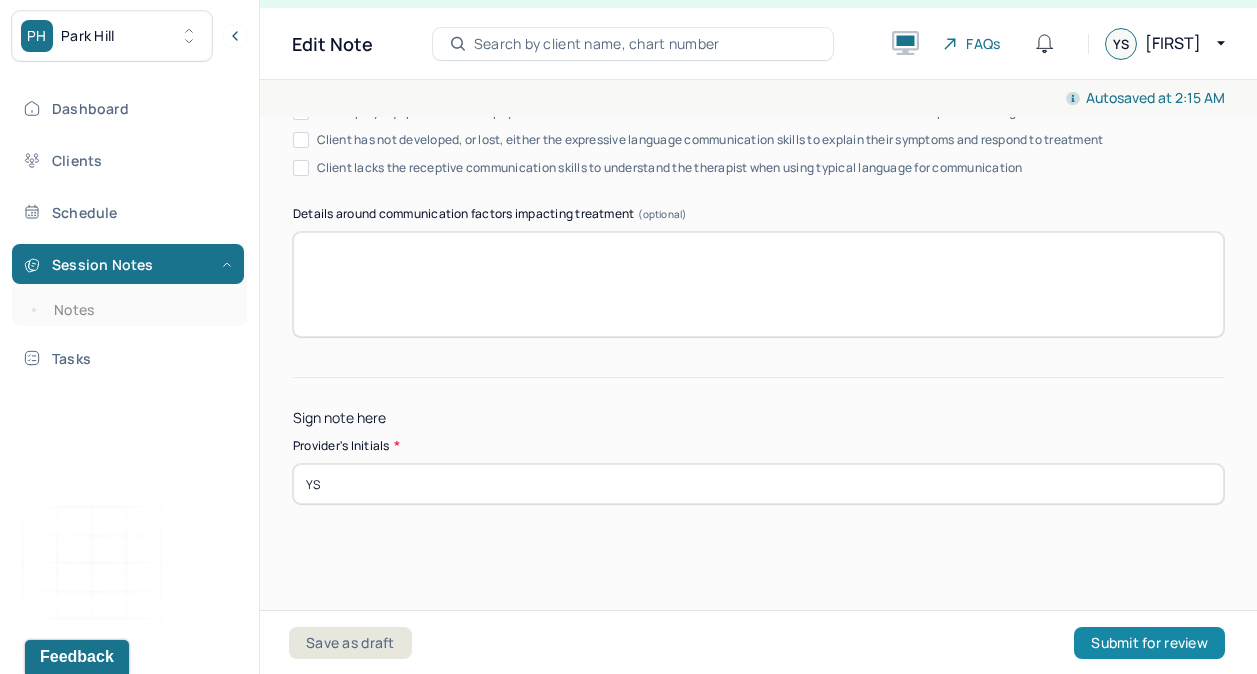 type on "Client shared about a recent conversation with his older sister that brought up mixed emotions, including sadness and frustration, as well as prompted him to further reflect on his relationship dynamic with his other siblings, and his parents. In addition, he also reflected on societal expectations and norms around primary relationships (especially mother-child), and how his own experiences don’t always match those expectations. He stated that at times this makes him very annoyed especially around holidays, but he noticed an improvement in his ability to distract himself, instead of ruminating on these thoughts like he used to prior to beginning therapy and his recovery program. Furthermore, client said he feels more confident in his ability to sit with difficult emotions and make his own decisions, rather than relying on others." 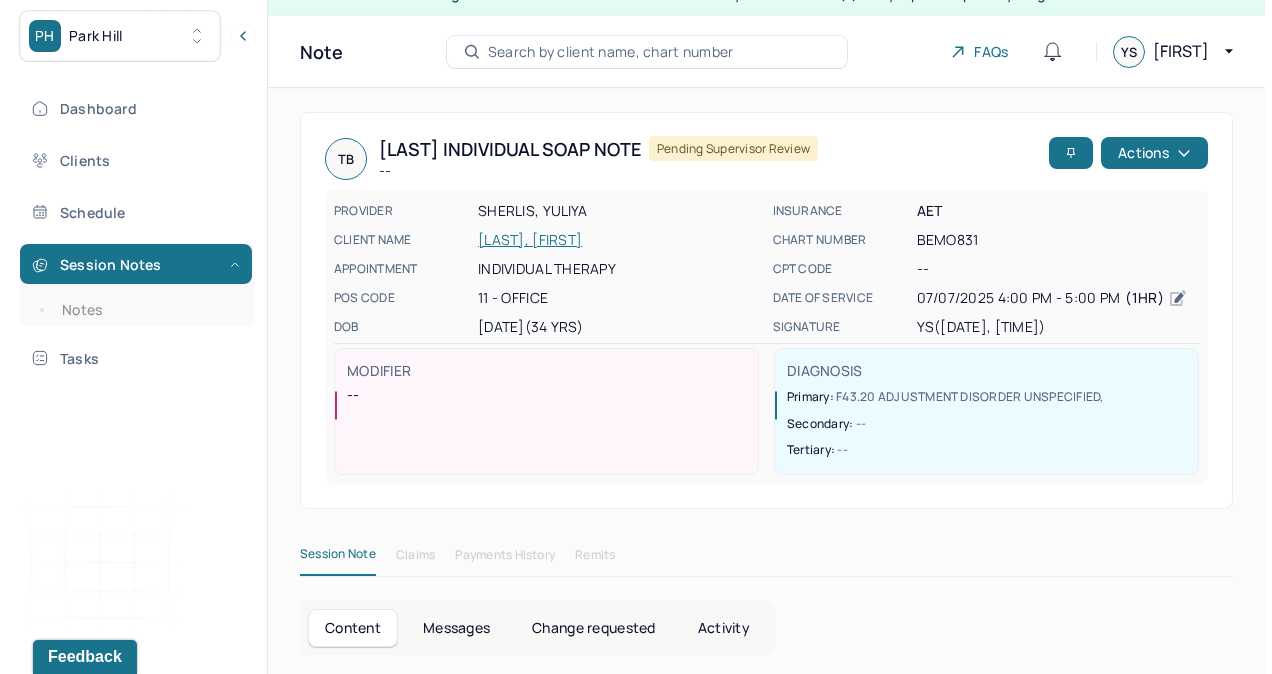 scroll, scrollTop: 0, scrollLeft: 0, axis: both 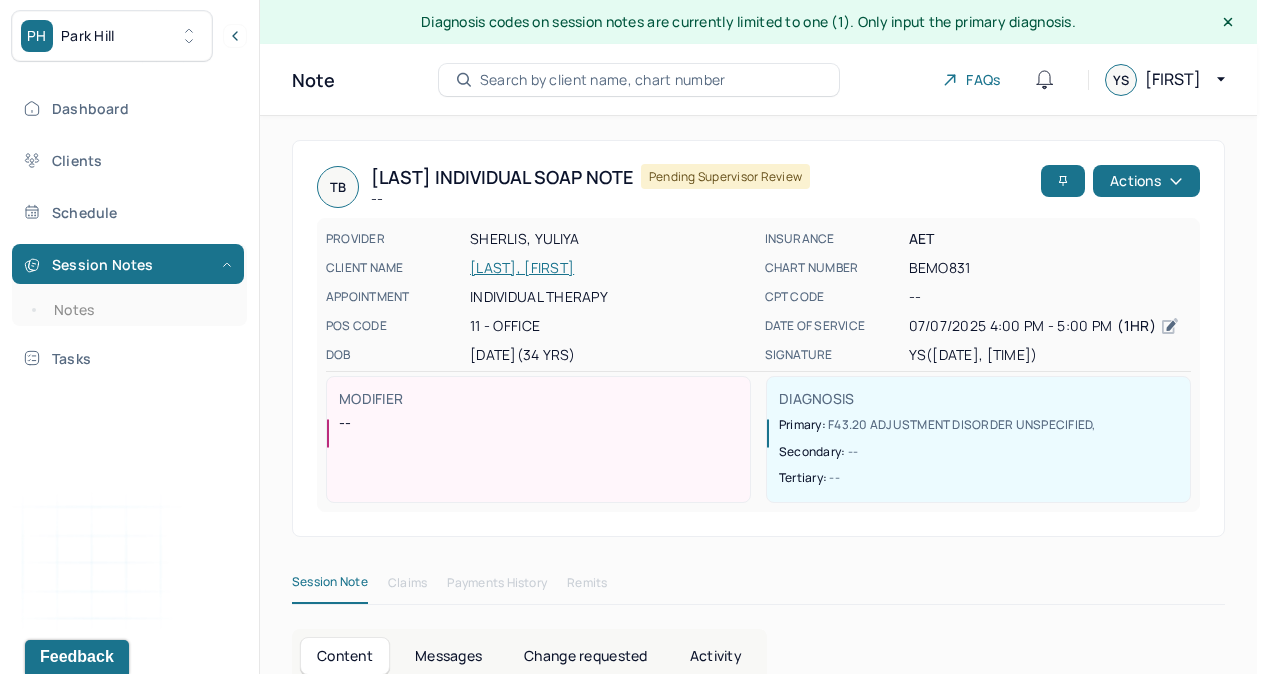 click 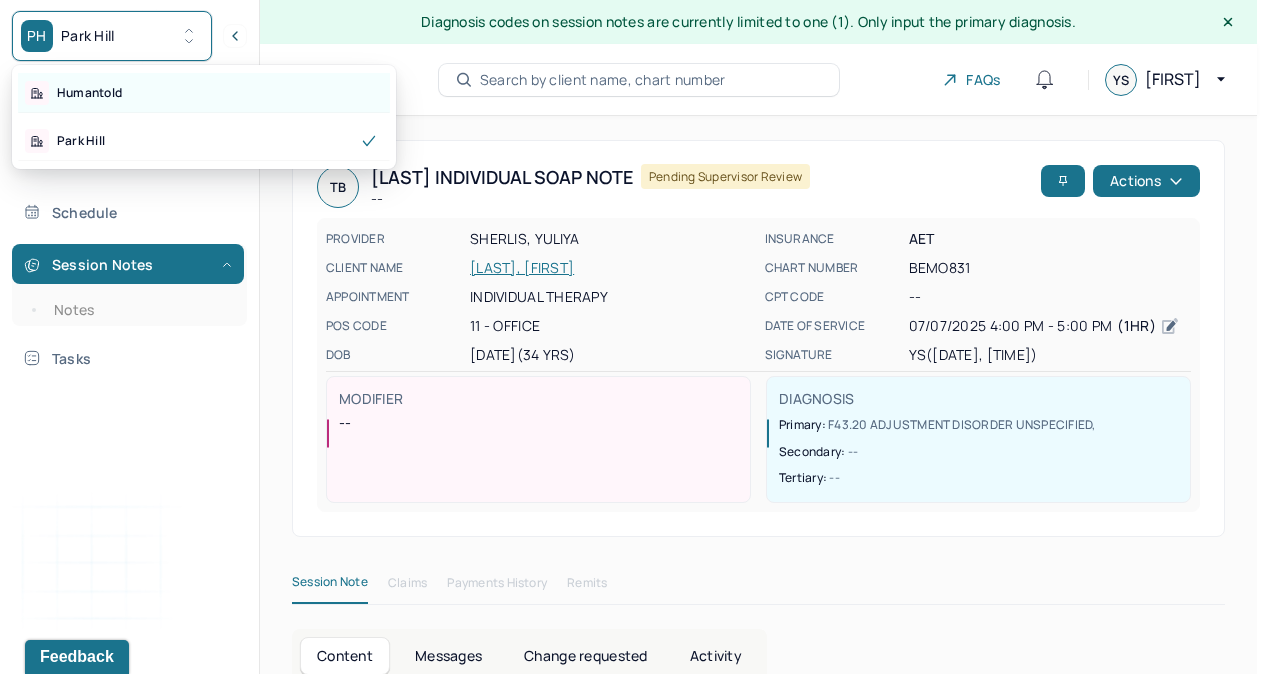 click on "Humantold" at bounding box center [204, 93] 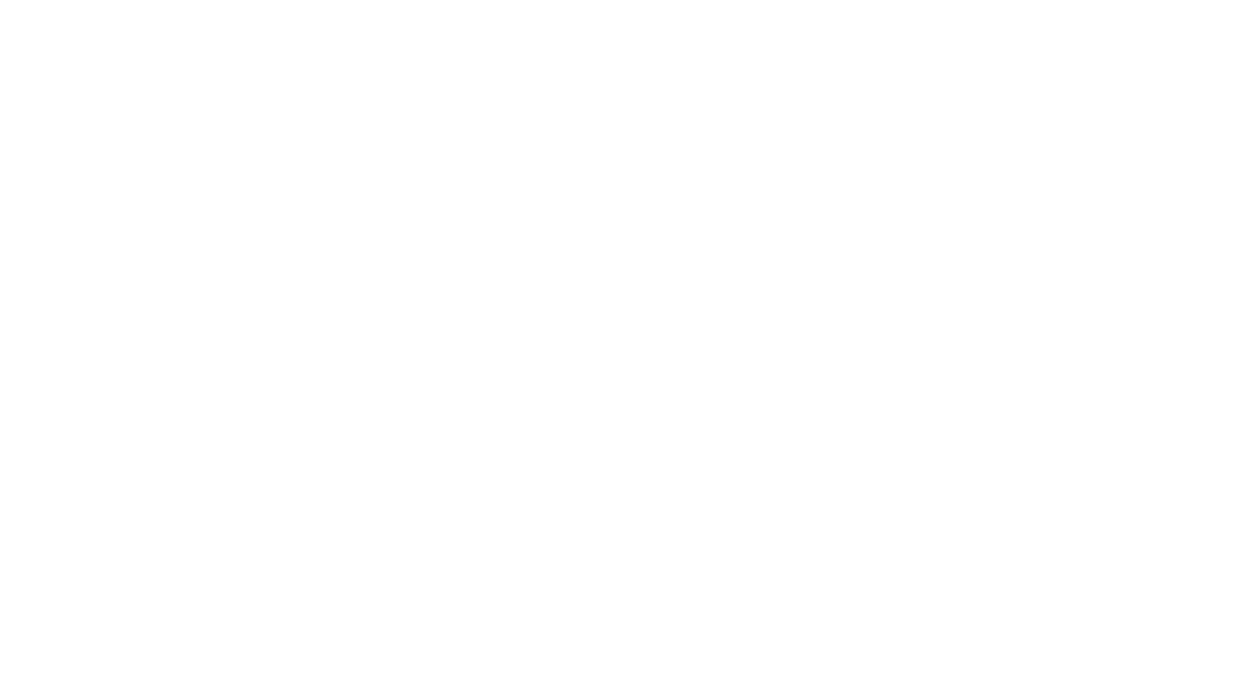 scroll, scrollTop: 0, scrollLeft: 0, axis: both 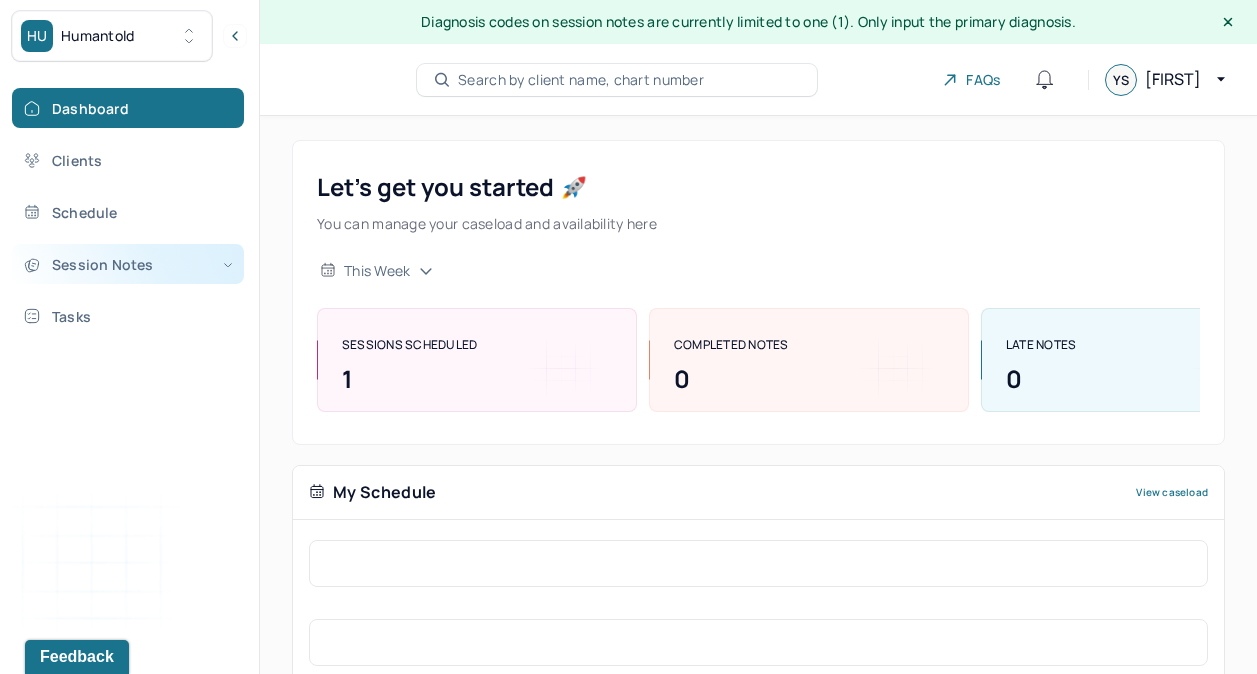 click on "Session Notes" at bounding box center (128, 264) 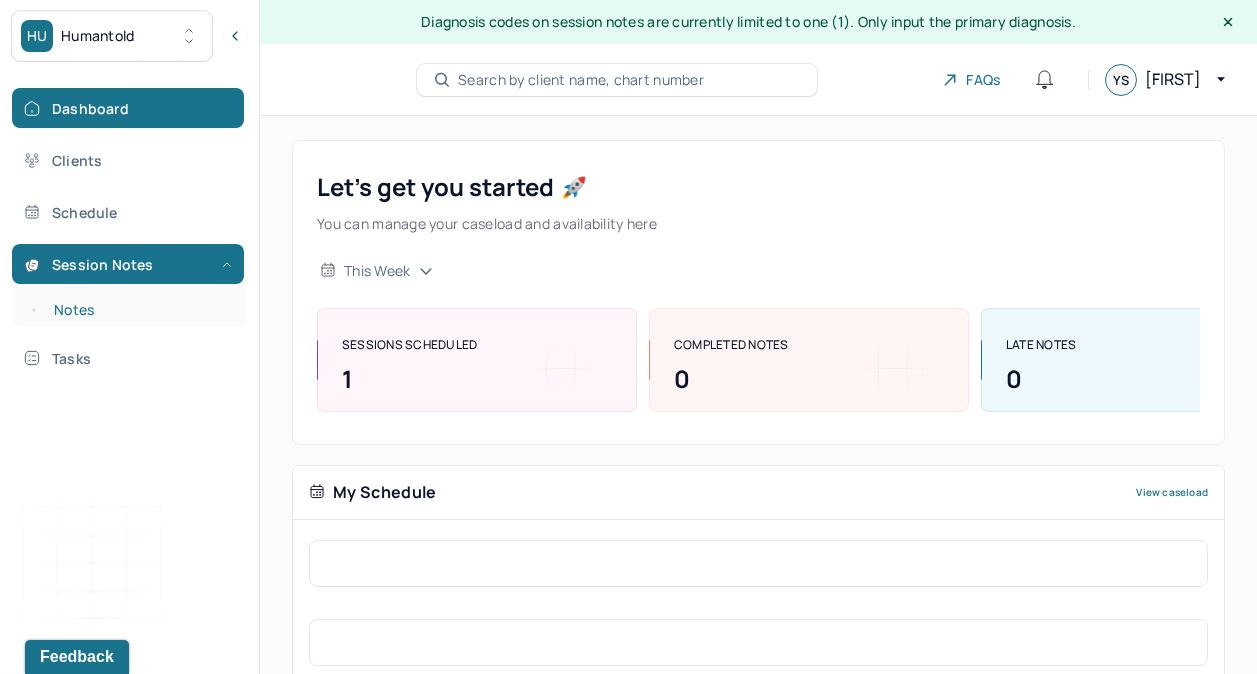 click on "Notes" at bounding box center (139, 310) 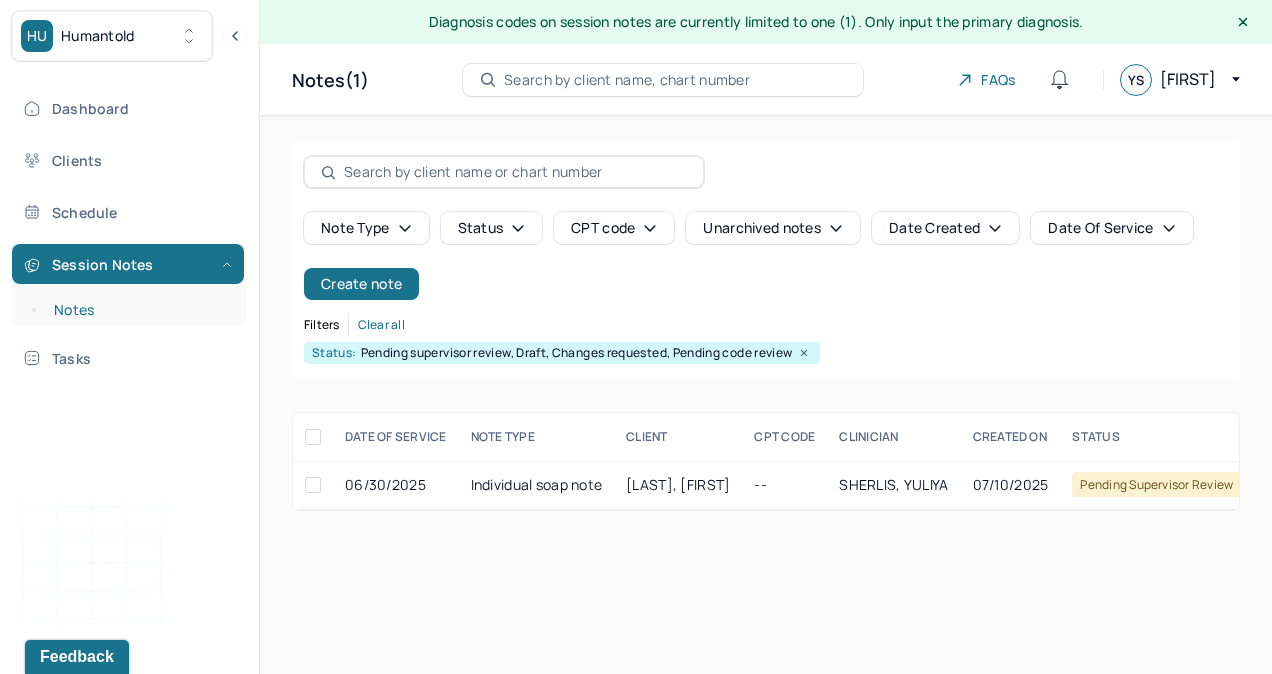 click on "Notes" at bounding box center [139, 310] 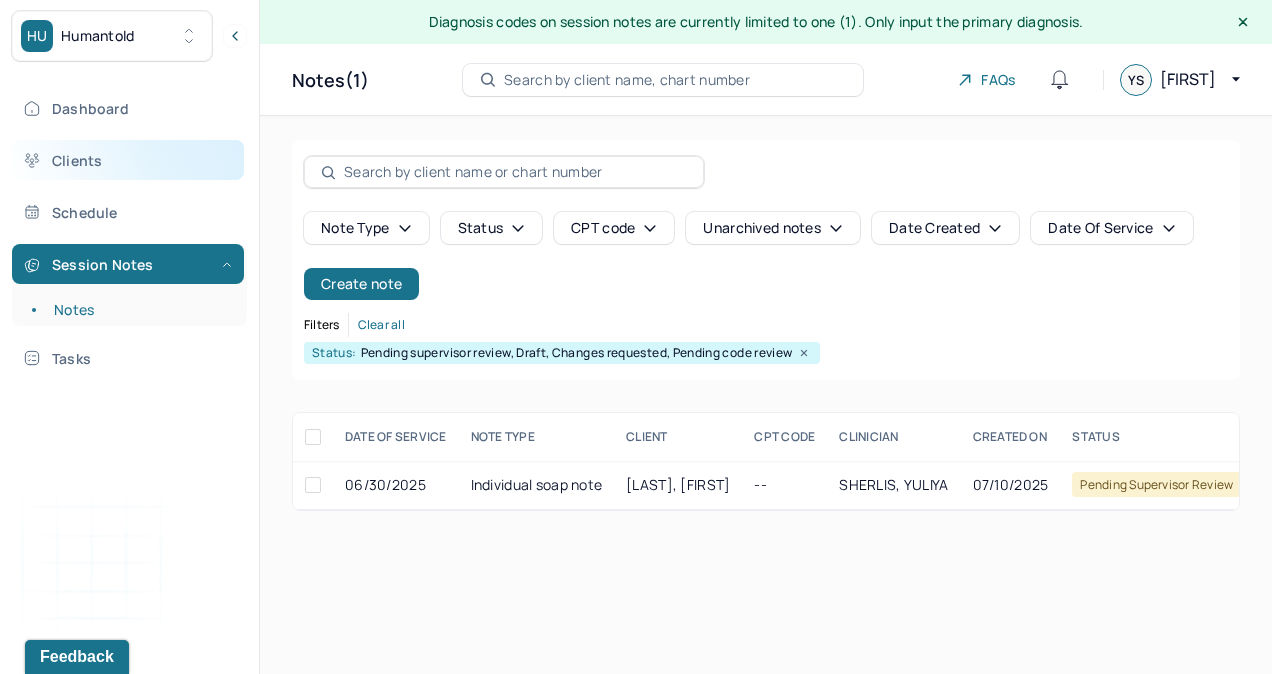 click on "Clients" at bounding box center [128, 160] 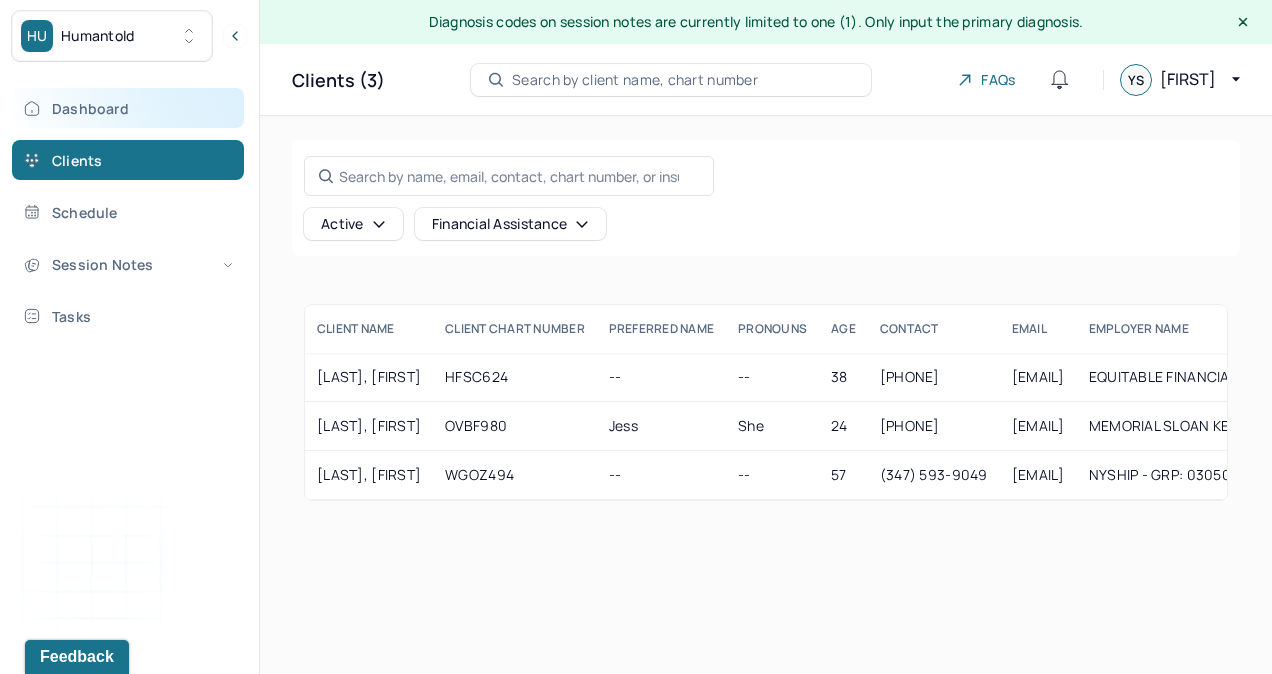 click on "Dashboard" at bounding box center (128, 108) 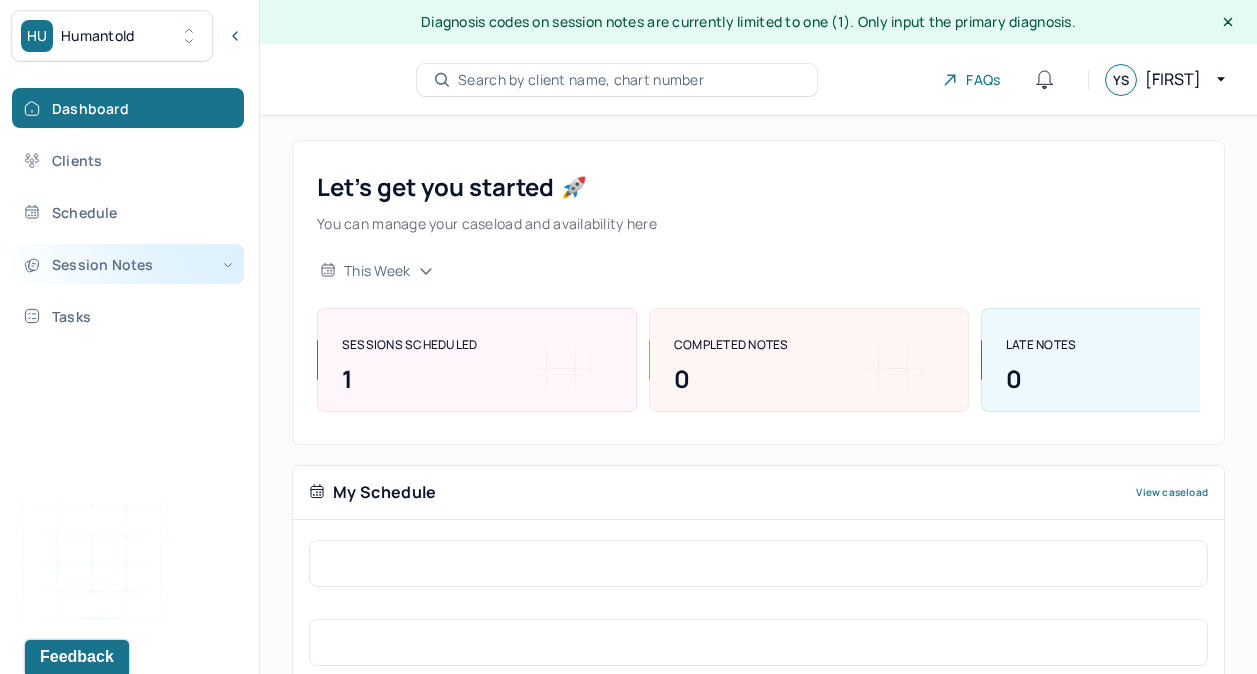 click on "Session Notes" at bounding box center [128, 264] 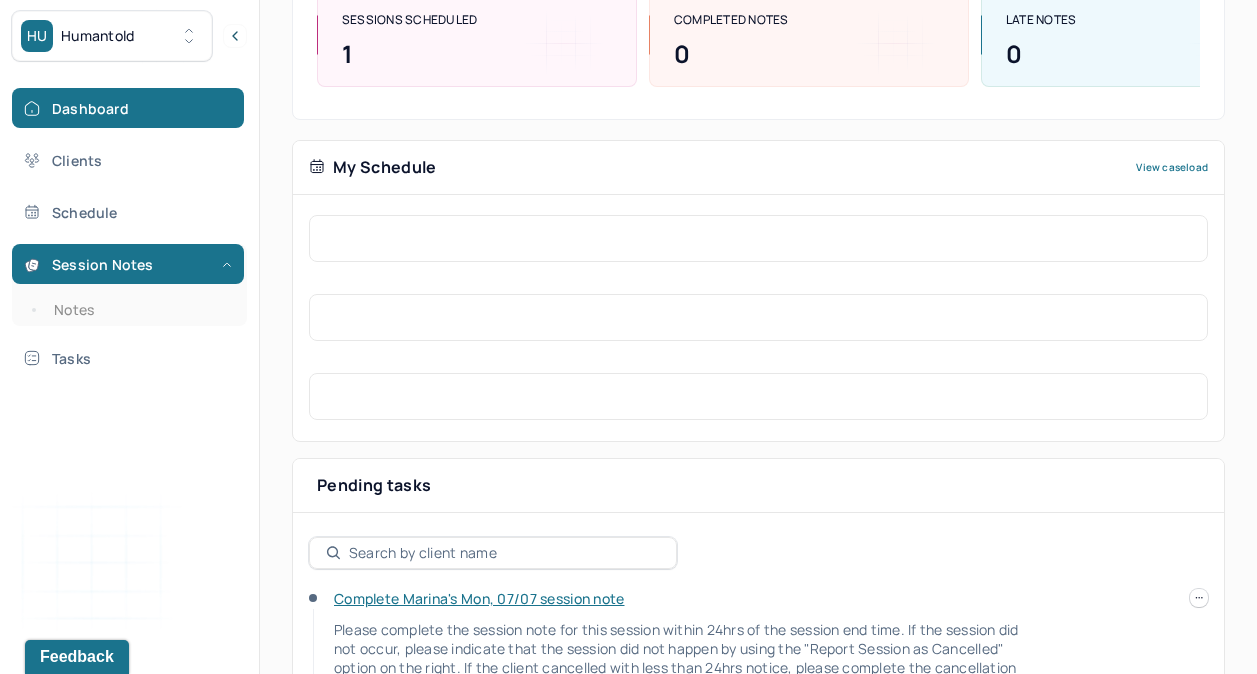 scroll, scrollTop: 408, scrollLeft: 0, axis: vertical 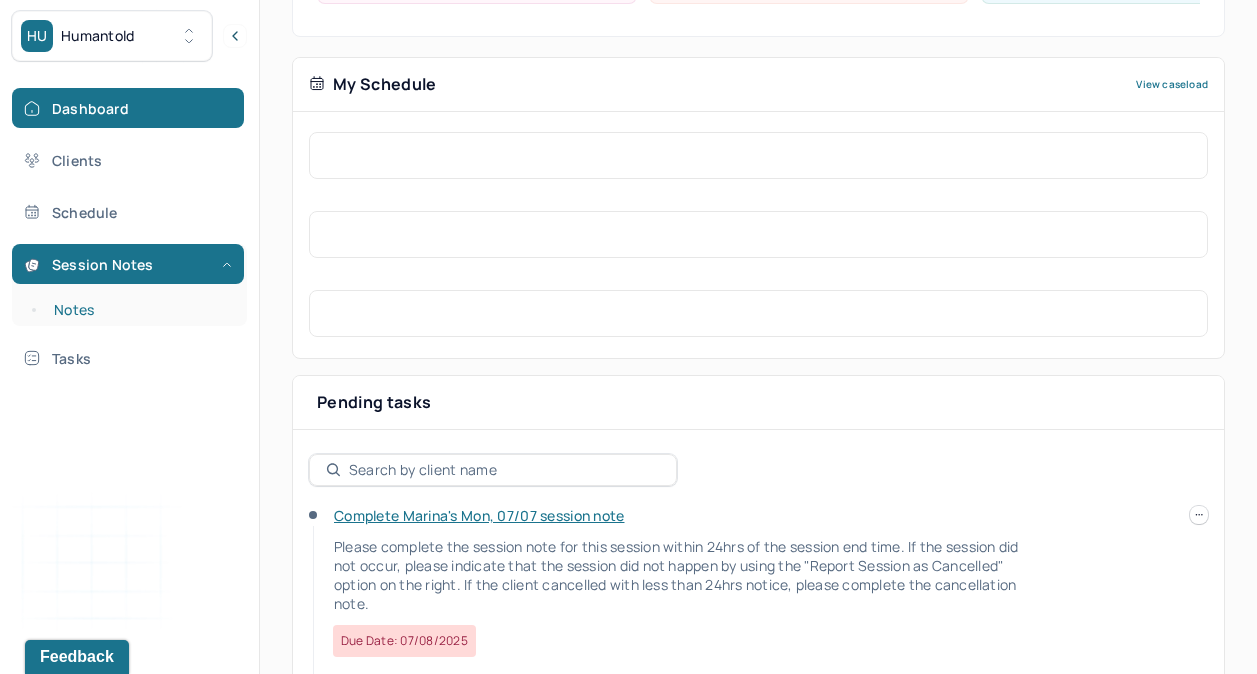click on "Notes" at bounding box center [139, 310] 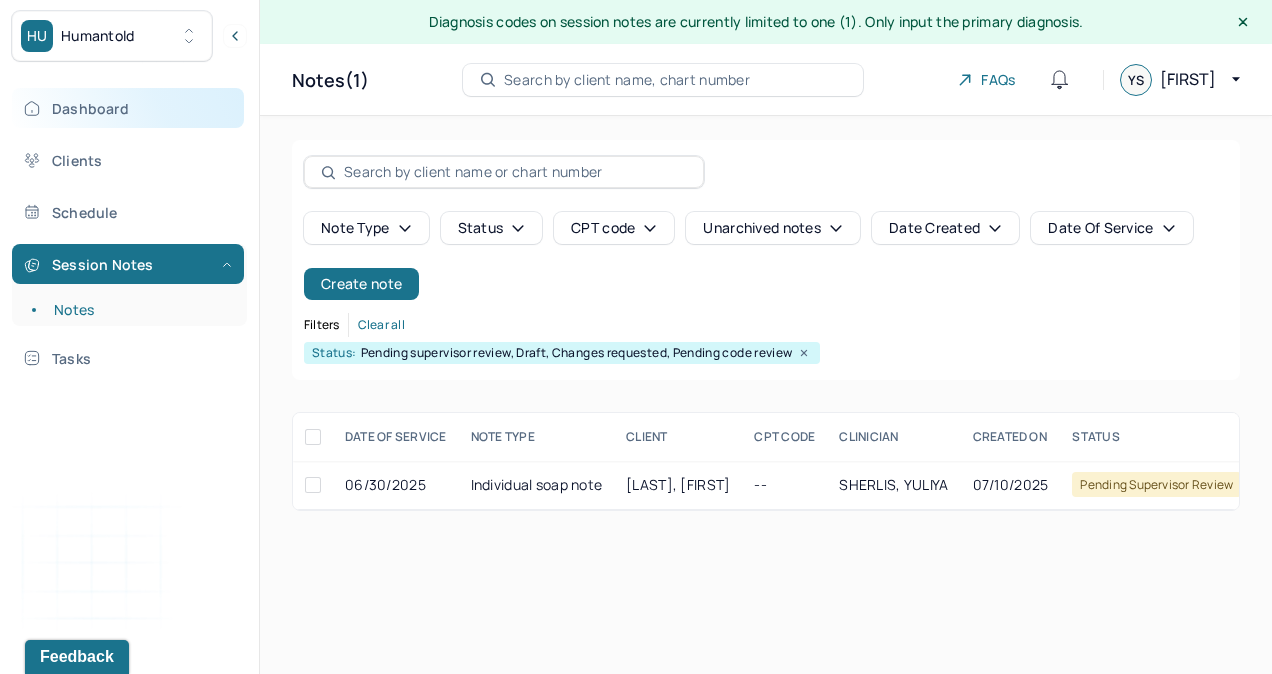 click on "Dashboard" at bounding box center [128, 108] 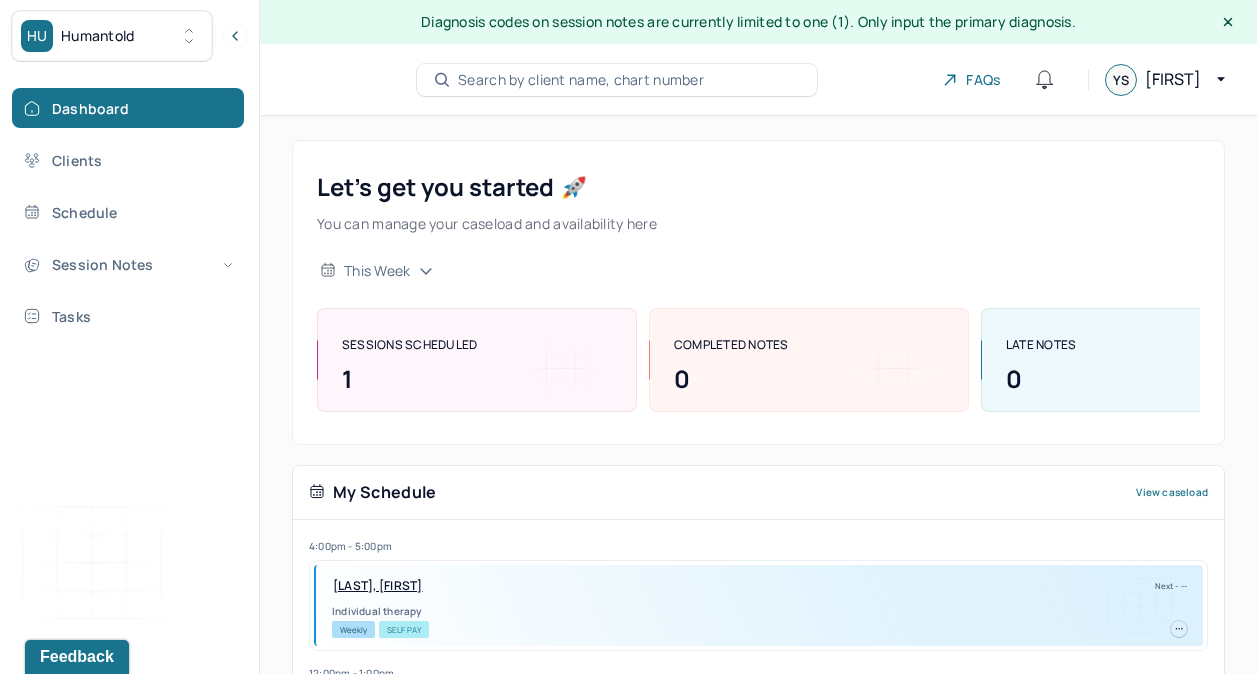 click on "Dashboard Clients Schedule Session Notes Tasks" at bounding box center [129, 212] 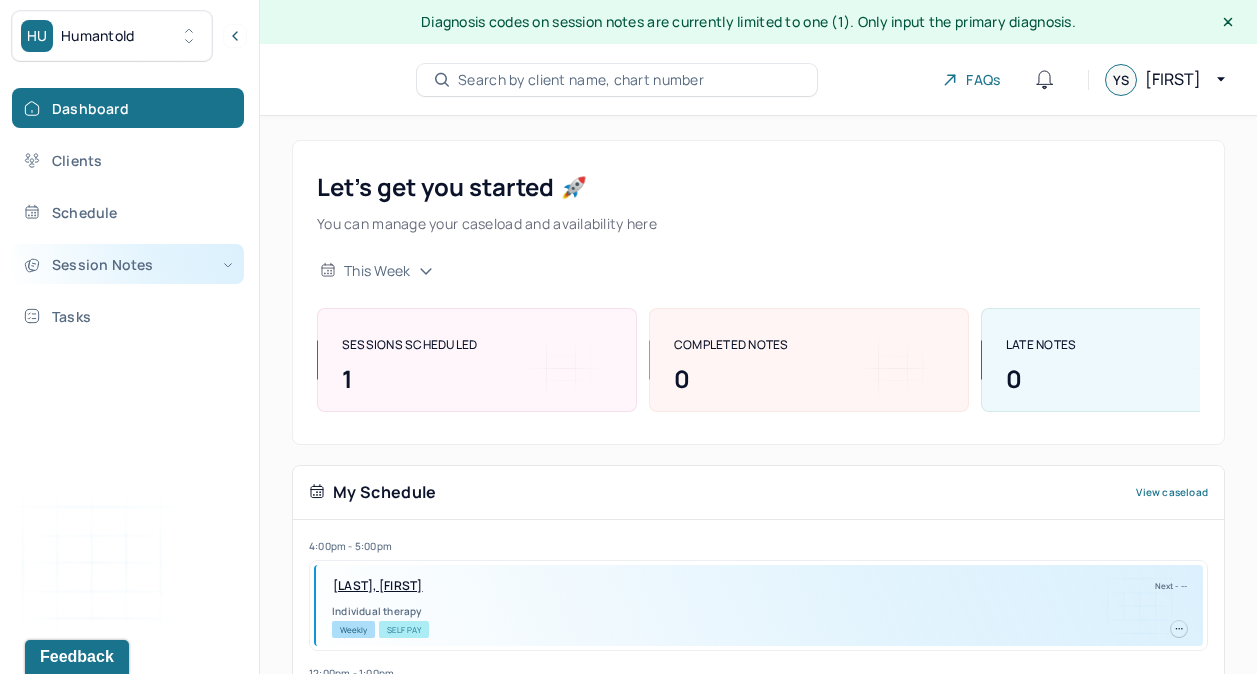 click on "Session Notes" at bounding box center (128, 264) 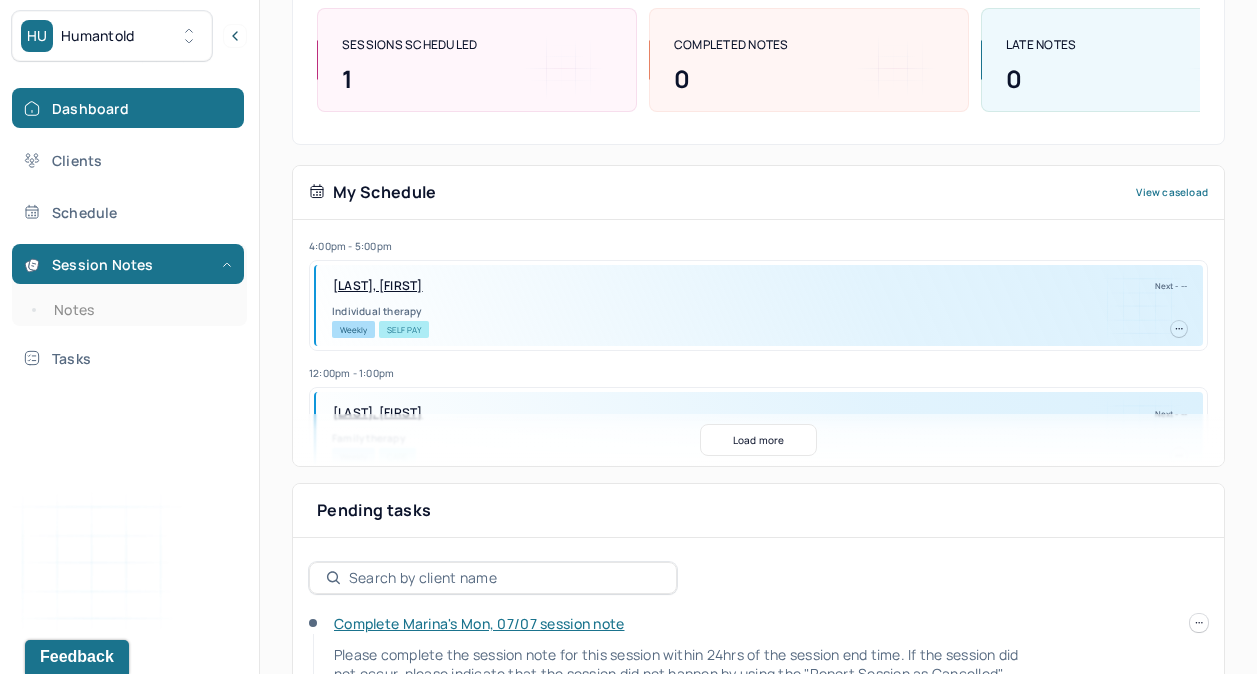 scroll, scrollTop: 475, scrollLeft: 0, axis: vertical 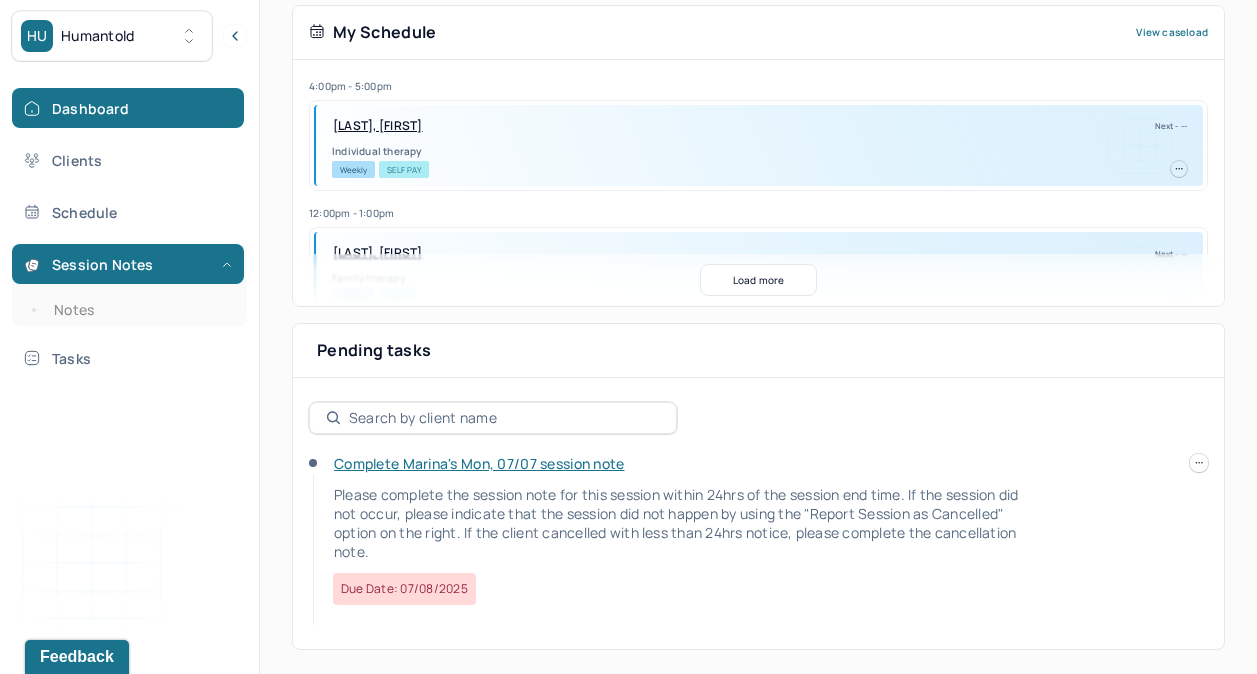 click on "Load more" at bounding box center (759, 280) 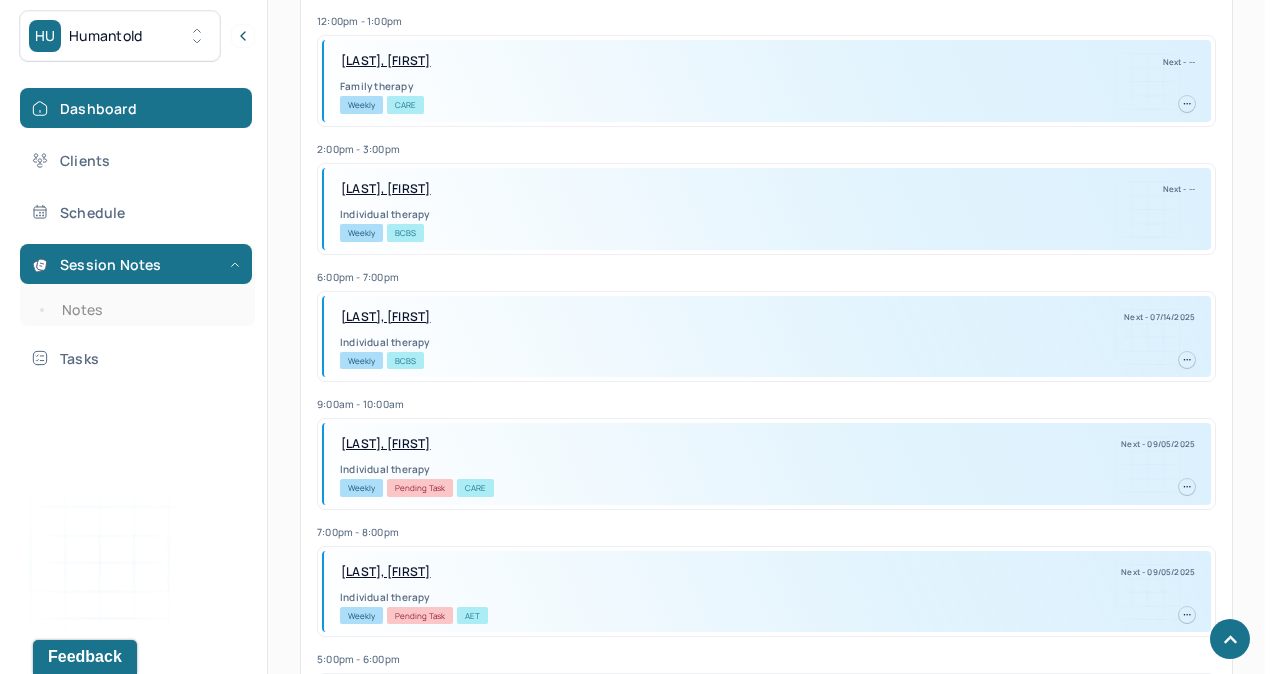 scroll, scrollTop: 653, scrollLeft: 0, axis: vertical 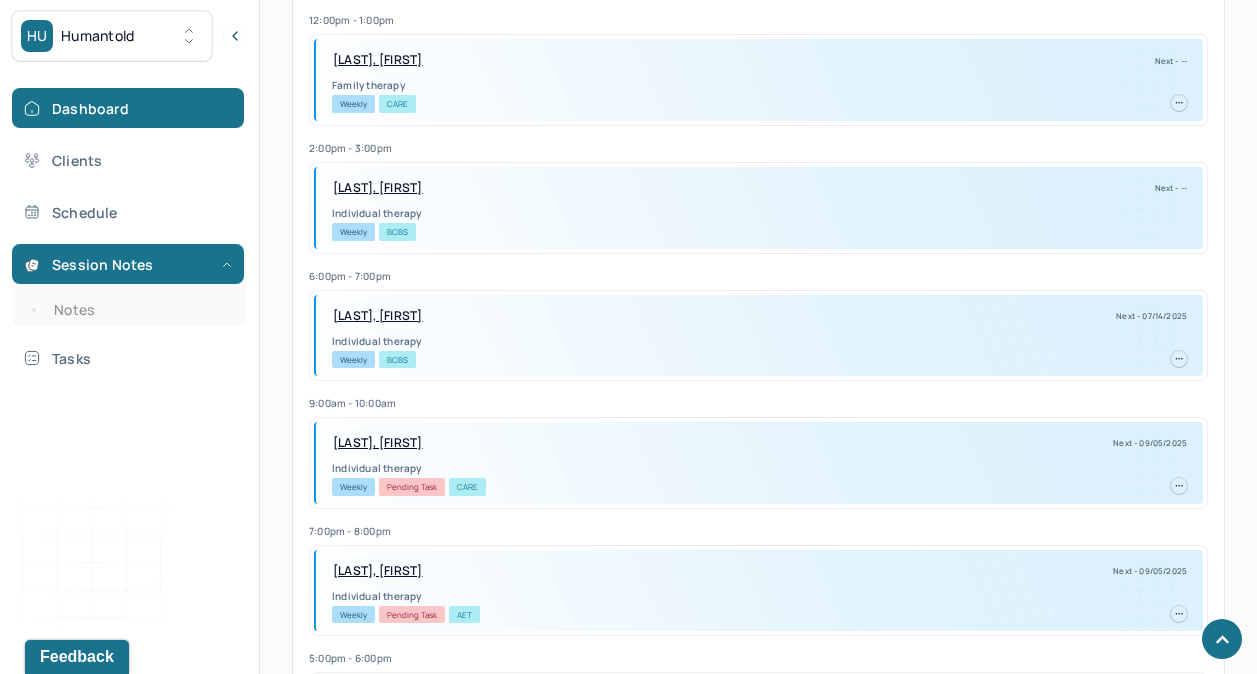 click on "O'DONOGHUE, JESSICA" at bounding box center (378, 571) 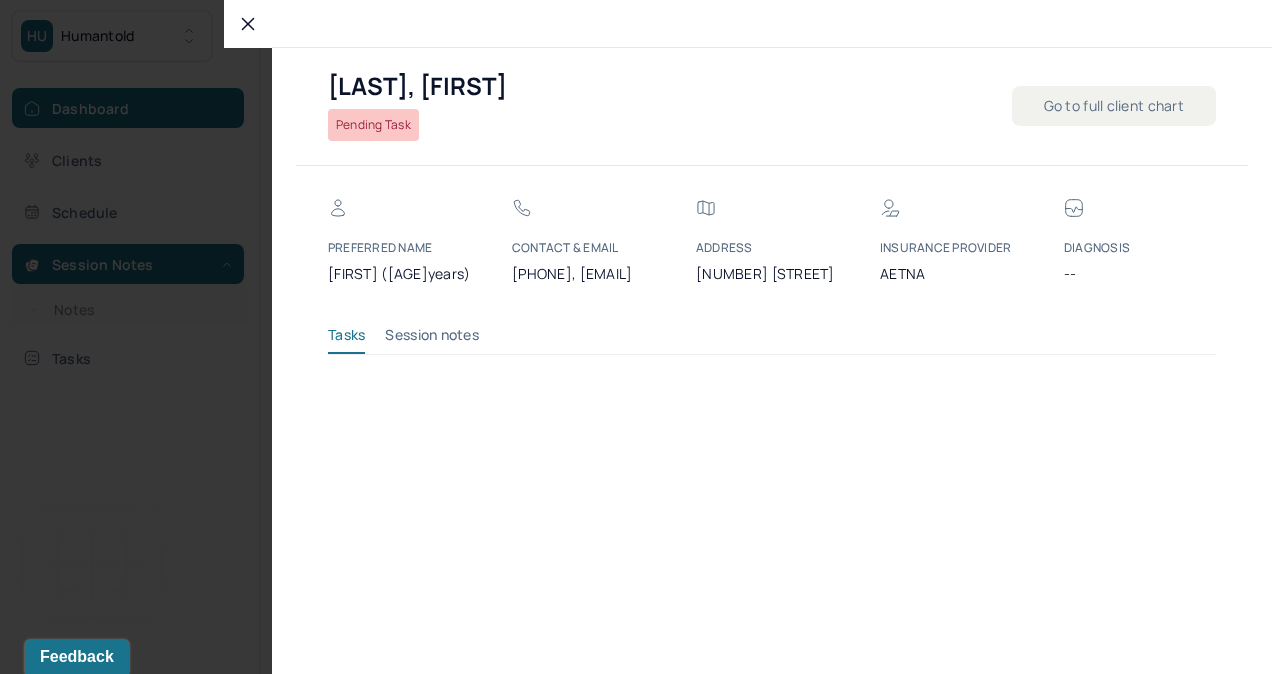 click on "Session notes" at bounding box center [432, 339] 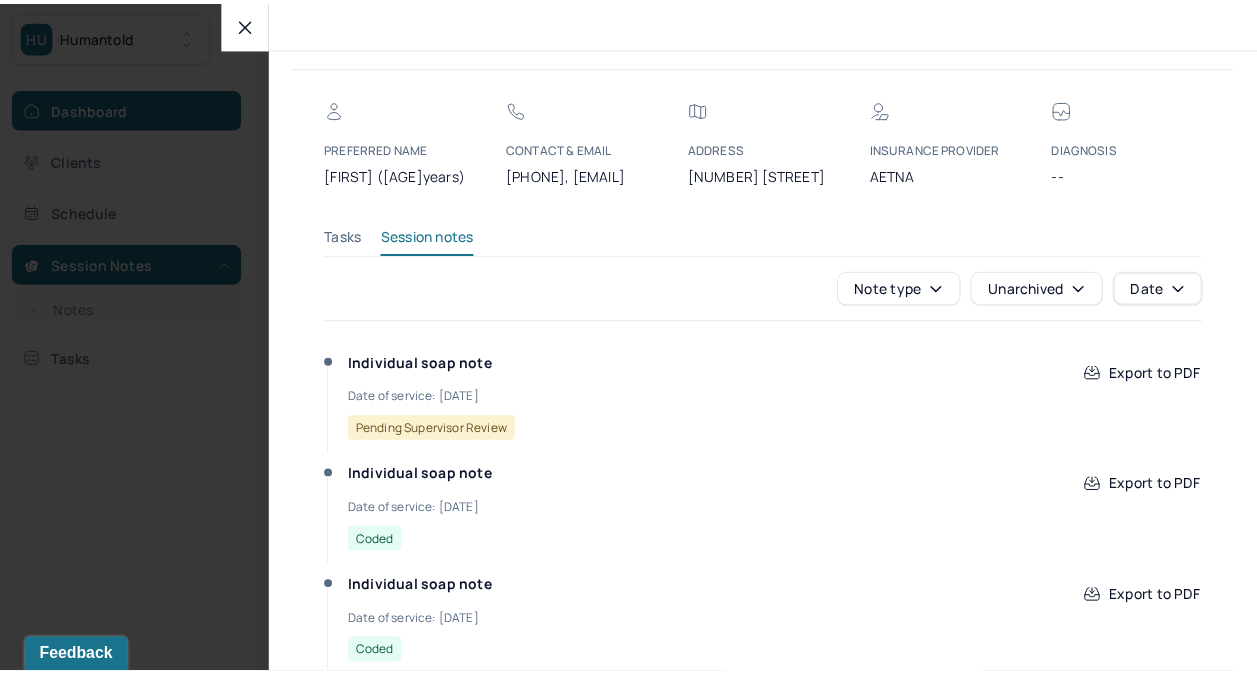scroll, scrollTop: 0, scrollLeft: 0, axis: both 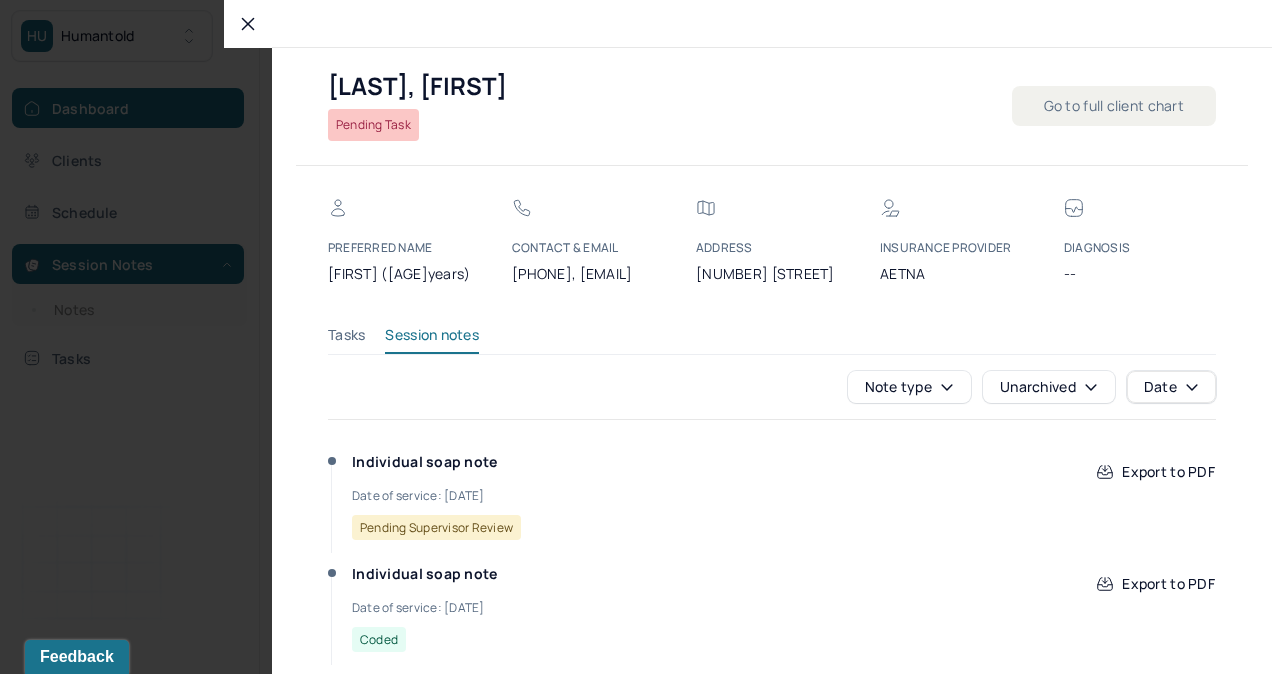 click 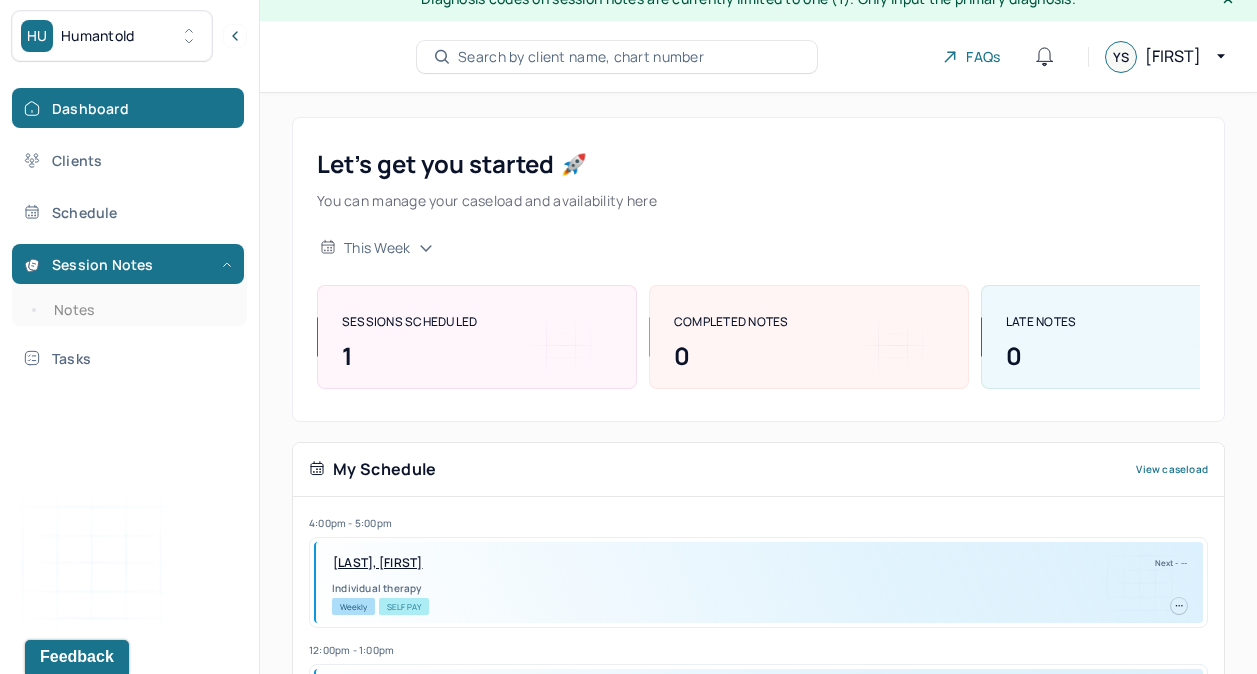 scroll, scrollTop: 0, scrollLeft: 0, axis: both 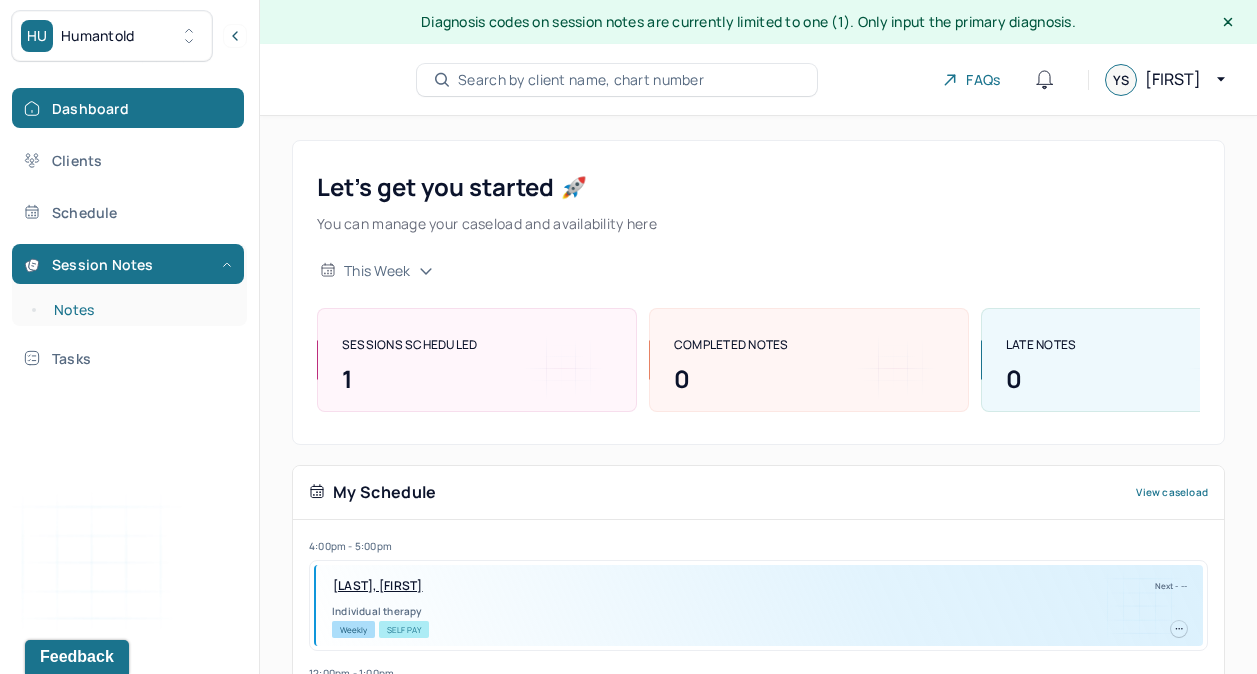 click on "Notes" at bounding box center (139, 310) 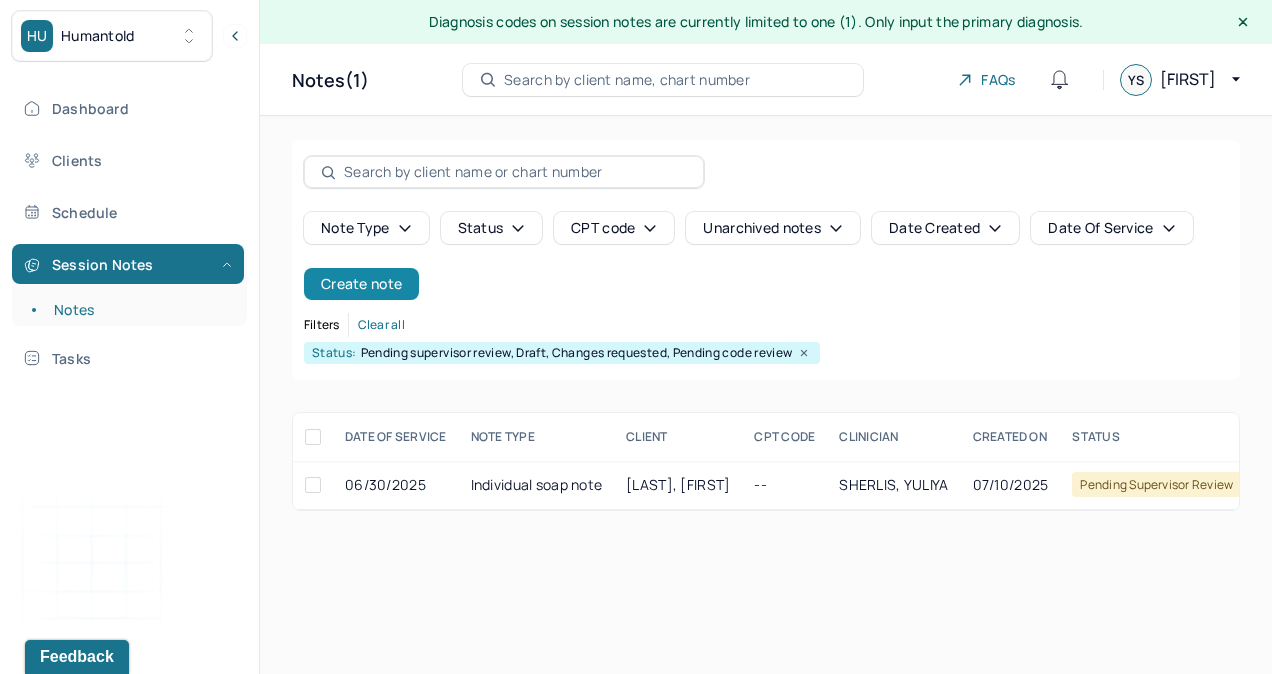 click on "Create note" at bounding box center [361, 284] 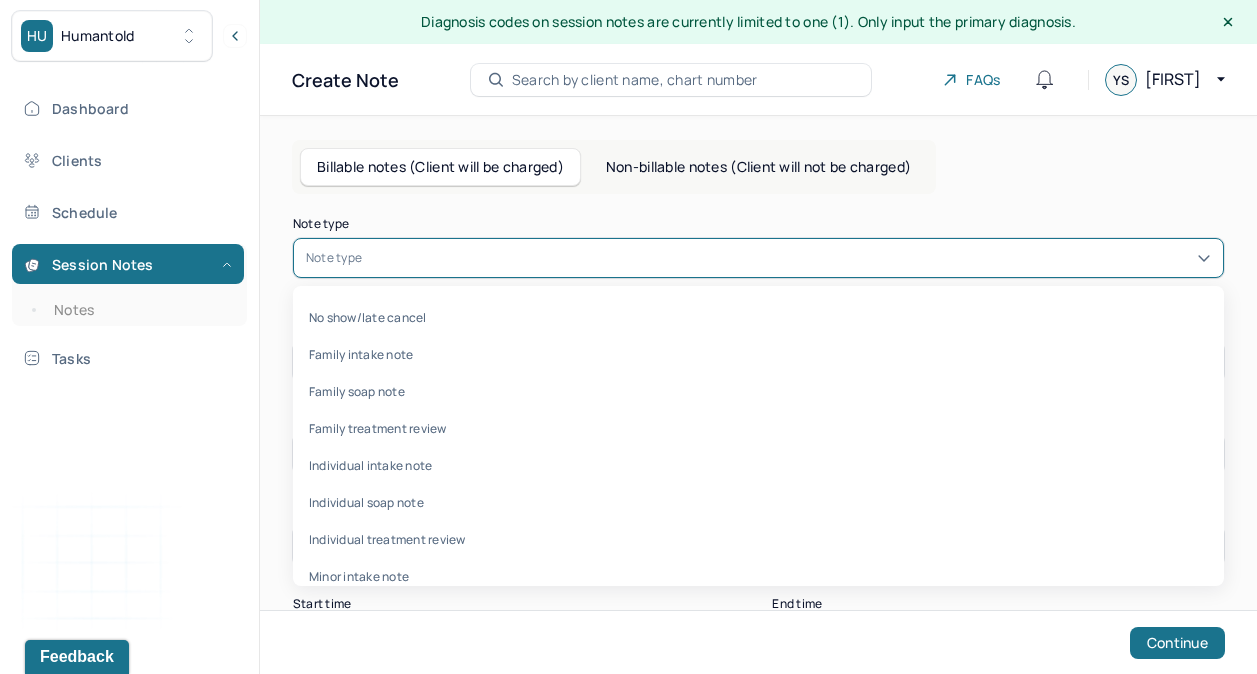 click on "Note type" at bounding box center [758, 258] 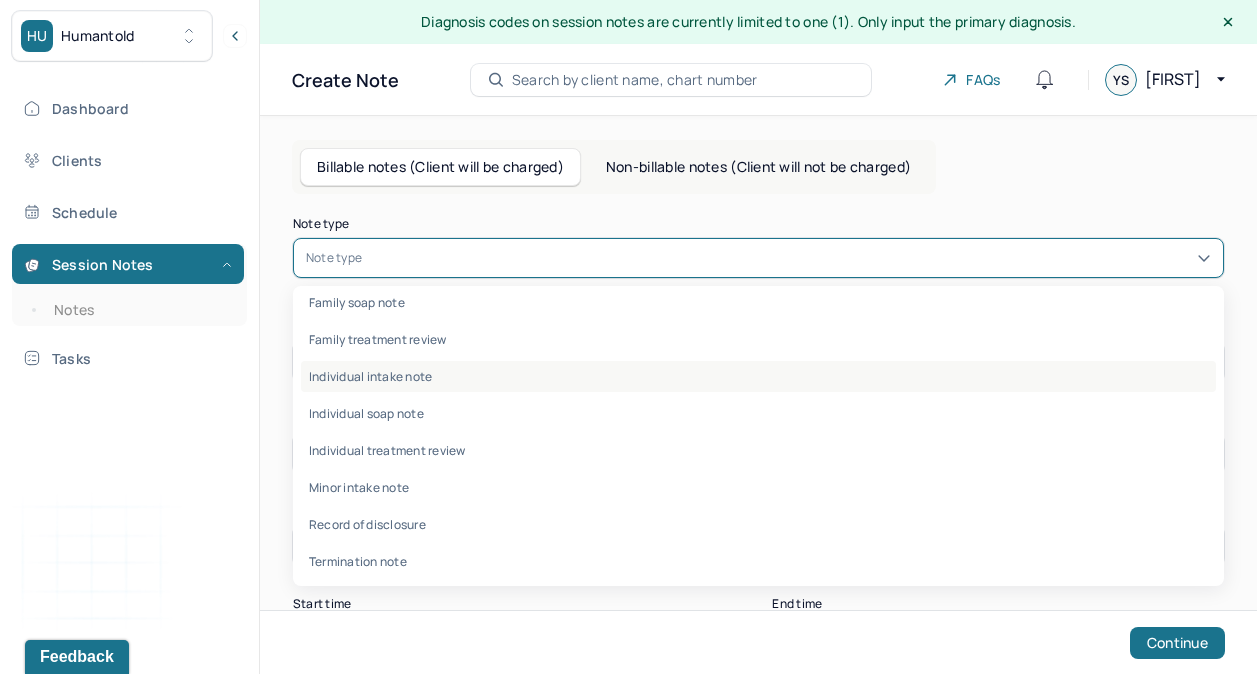 scroll, scrollTop: 91, scrollLeft: 0, axis: vertical 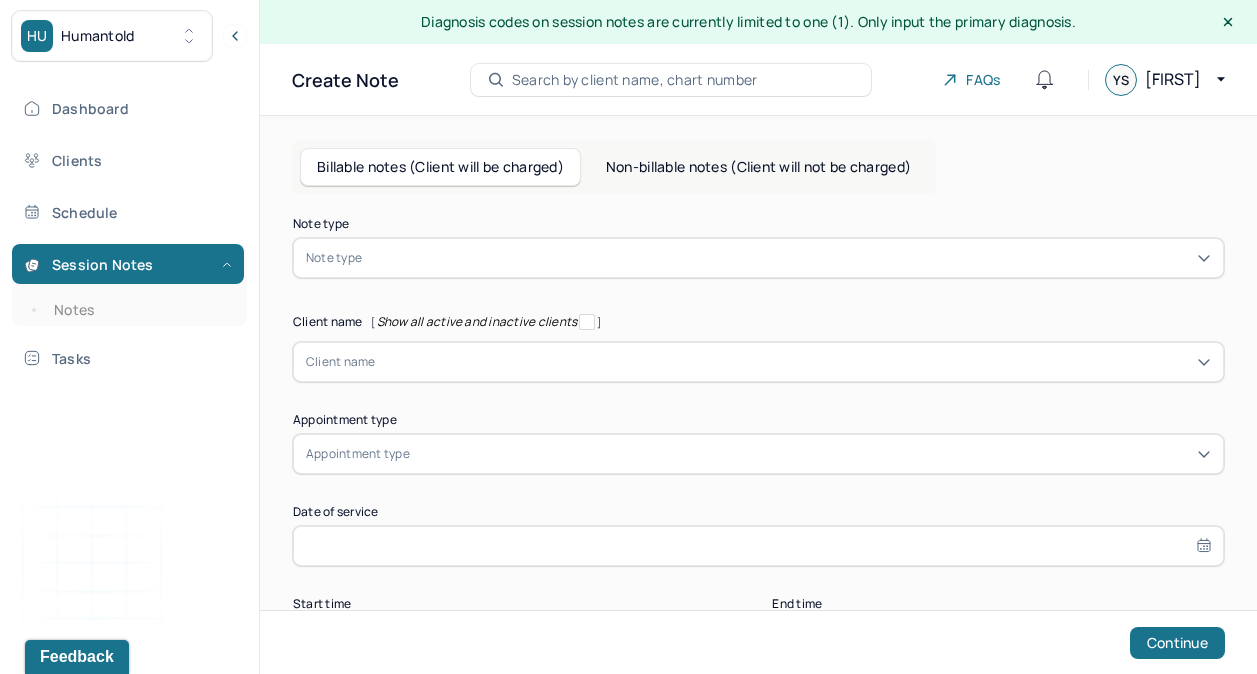 click on "Non-billable notes (Client will not be charged)" at bounding box center [758, 167] 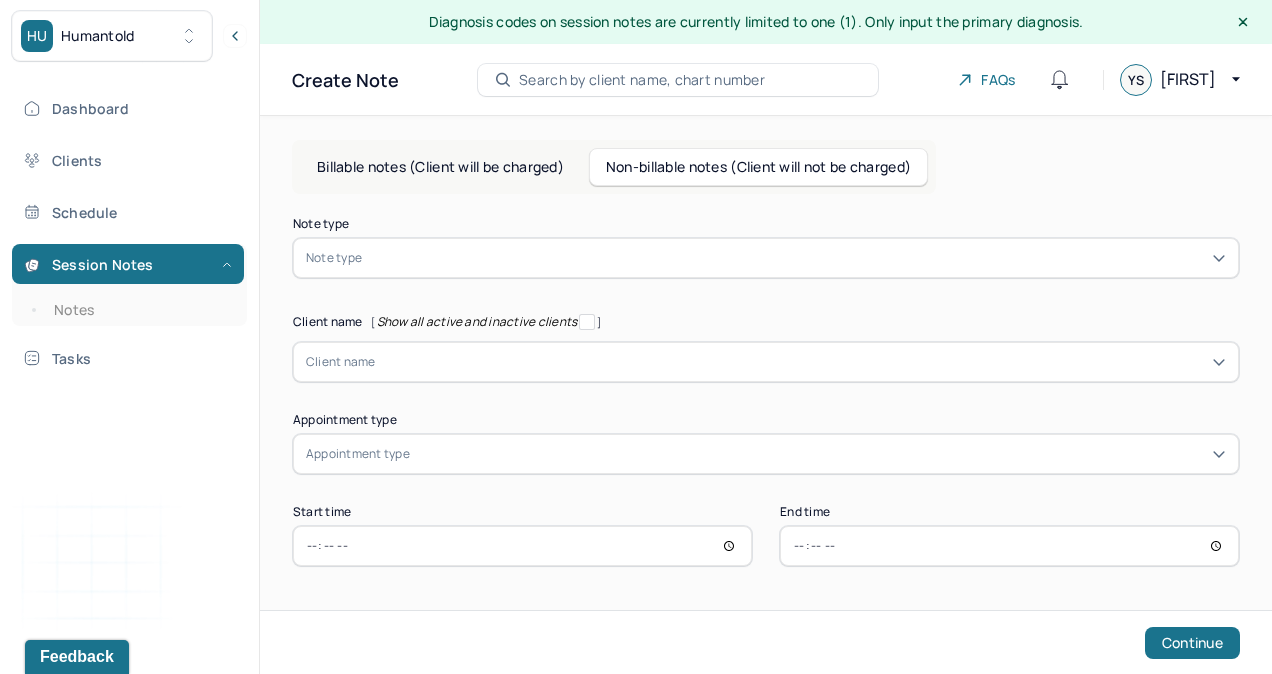 click 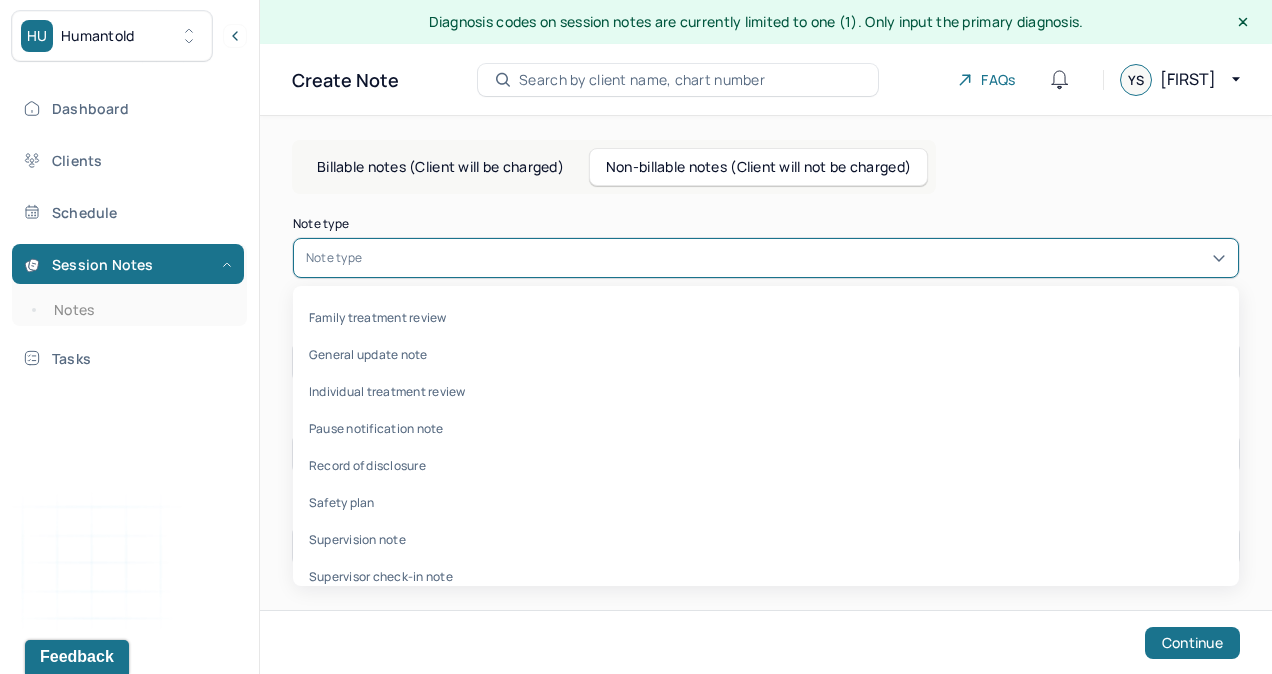 click on "Billable notes (Client will be charged)" at bounding box center (440, 167) 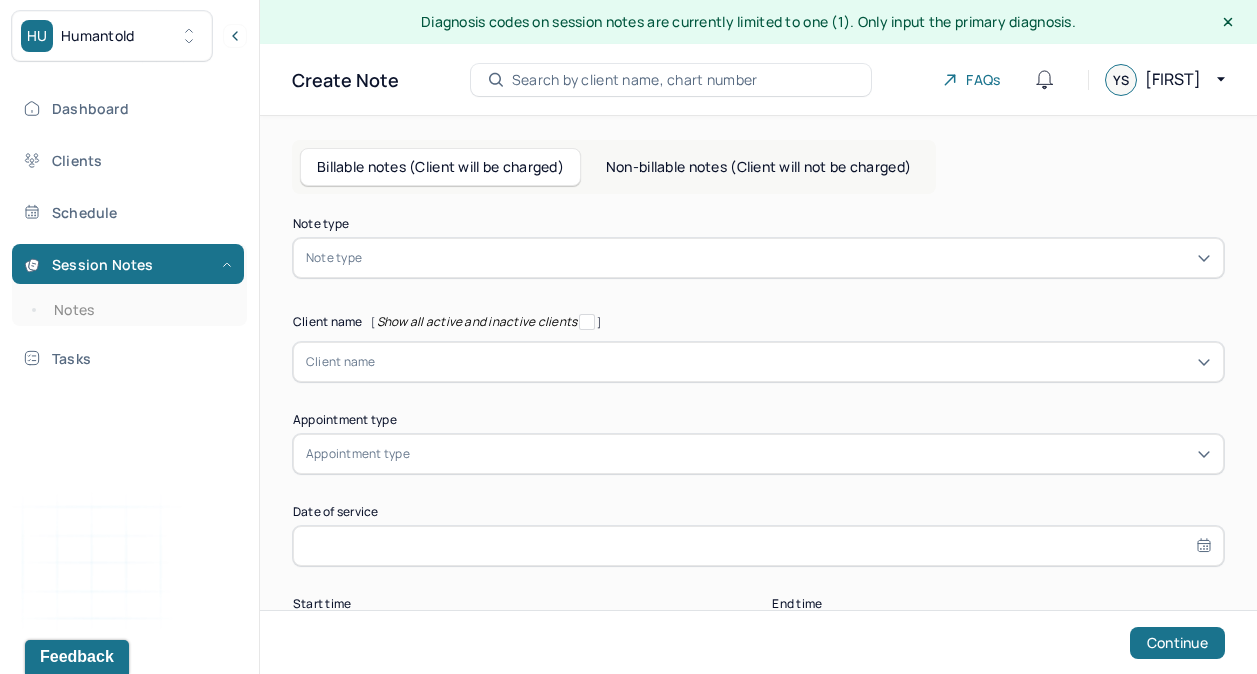 click 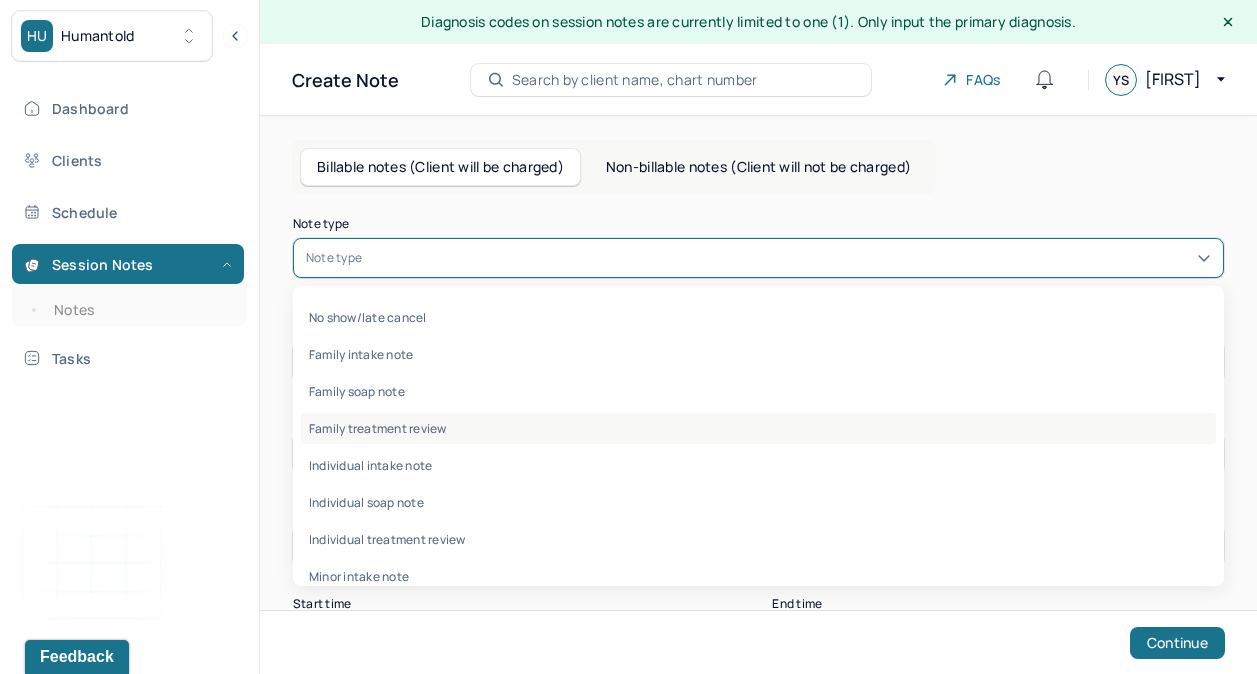 scroll, scrollTop: 96, scrollLeft: 0, axis: vertical 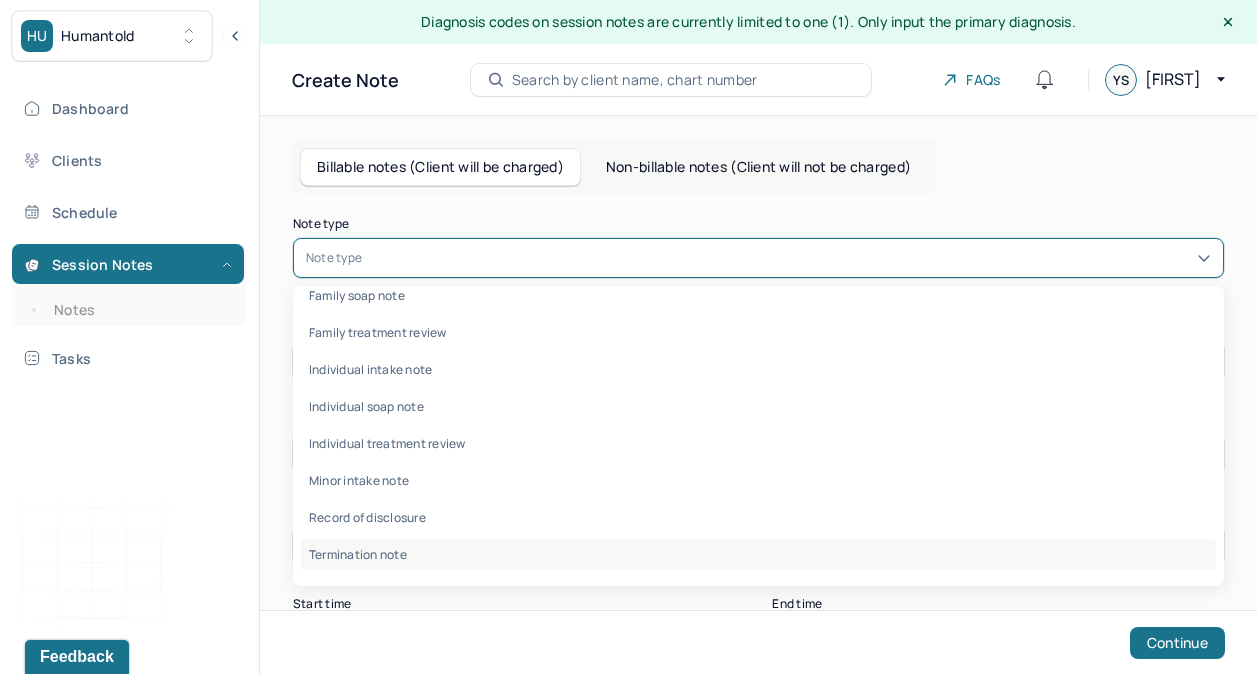 click on "Termination note" at bounding box center (758, 554) 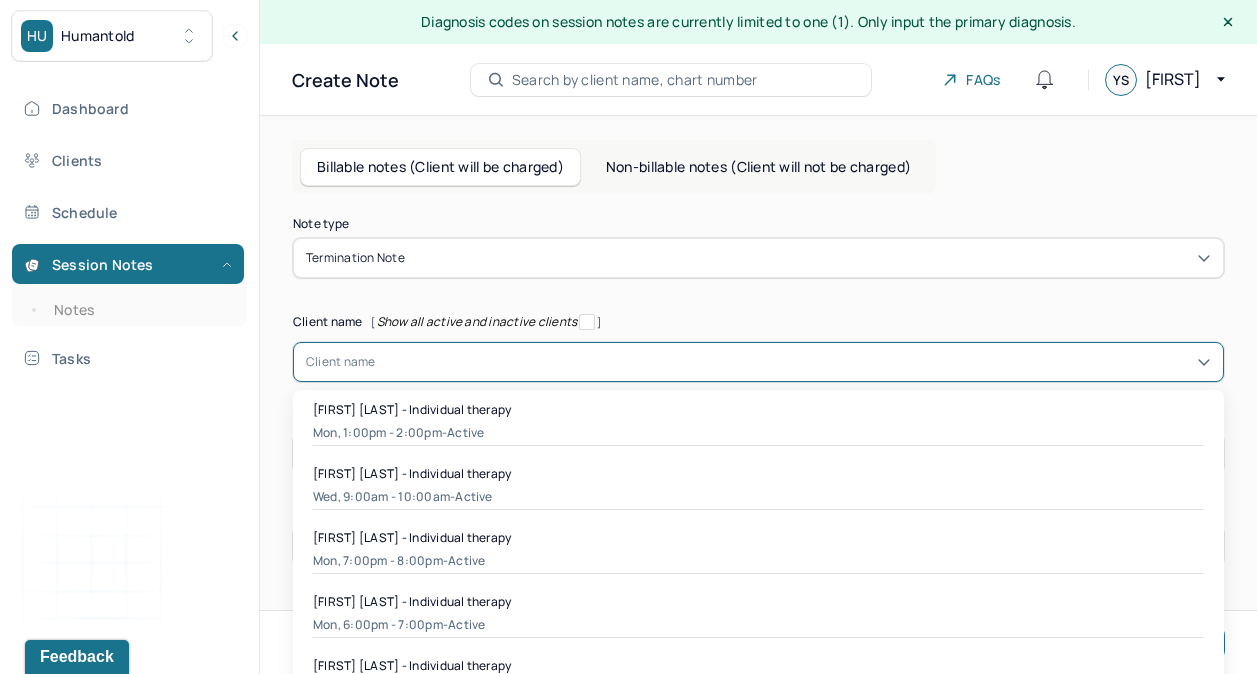 scroll, scrollTop: 24, scrollLeft: 0, axis: vertical 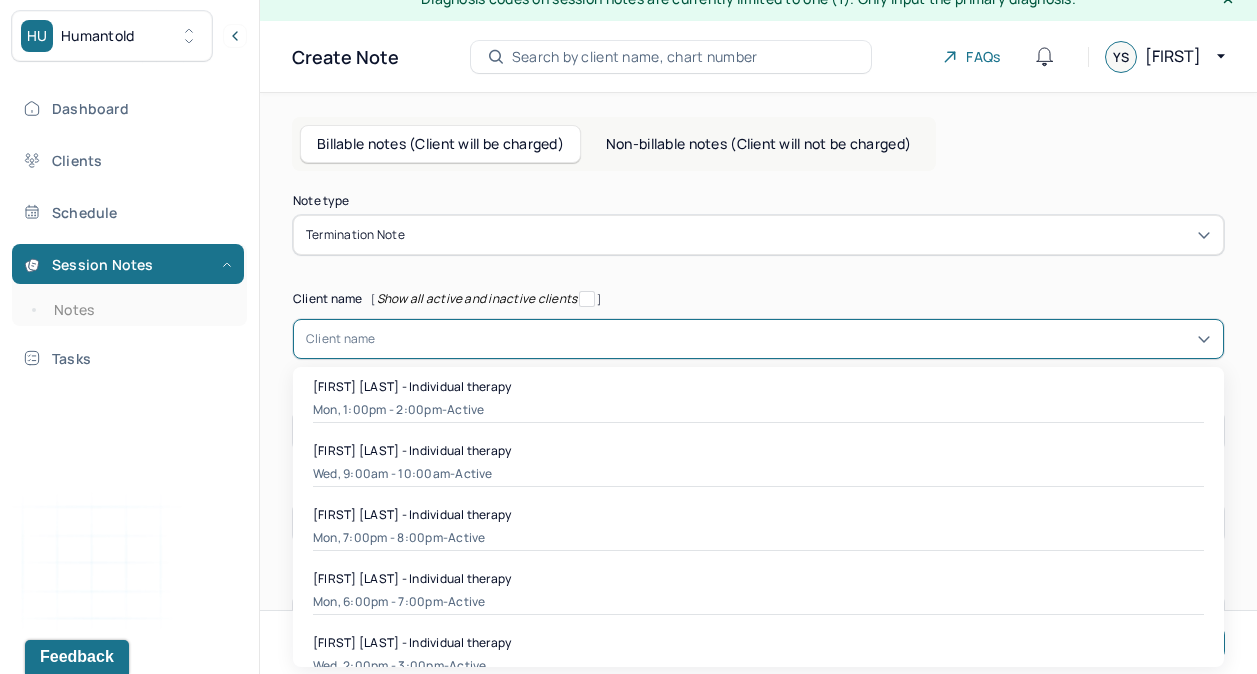 click on "Client name" at bounding box center (758, 339) 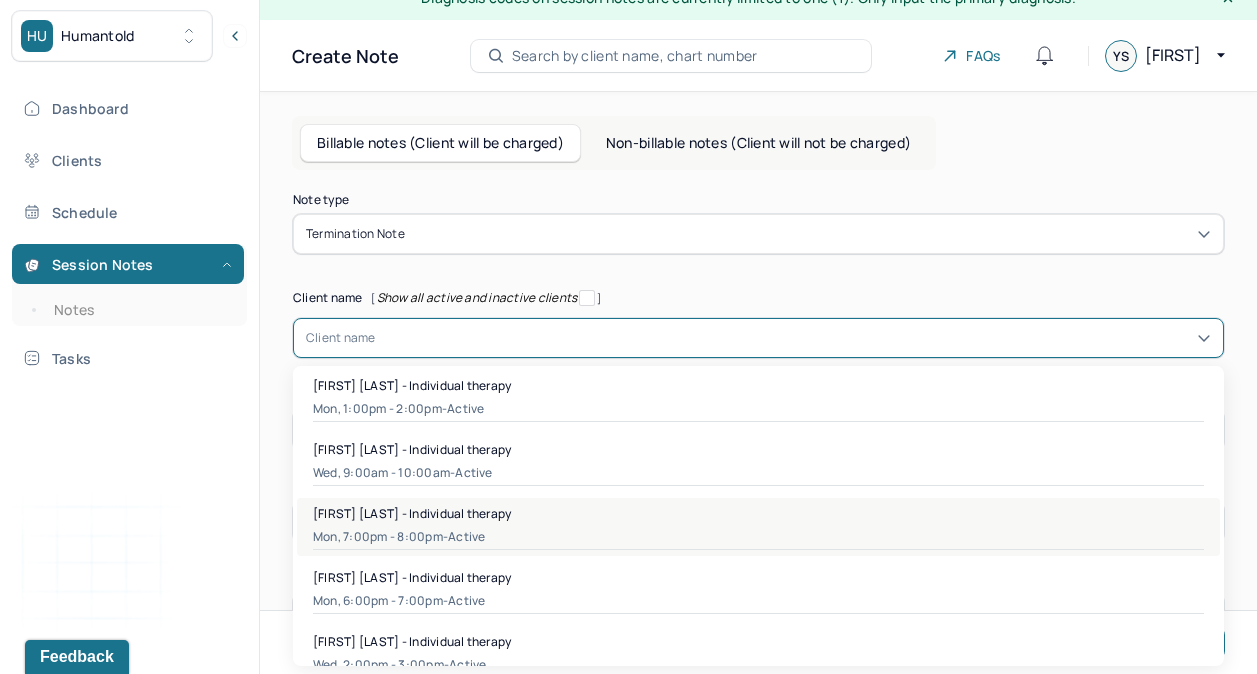 click on "Jessica O' Donoghue - Individual therapy" at bounding box center (412, 513) 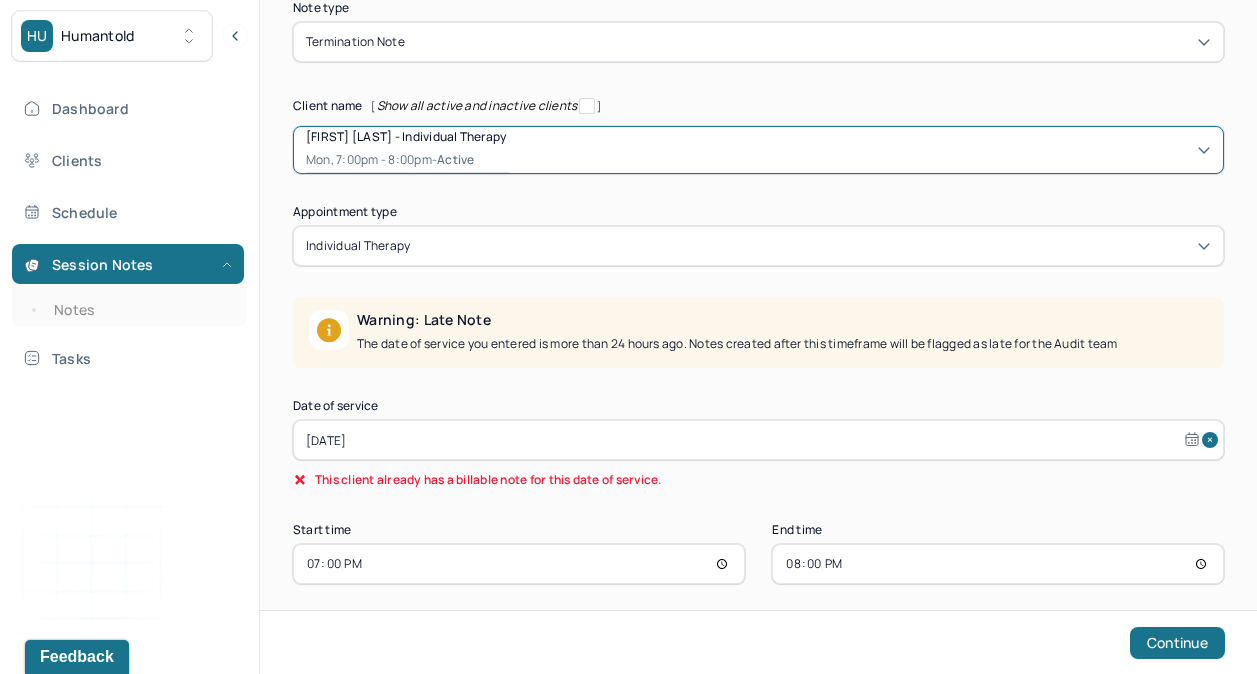 scroll, scrollTop: 217, scrollLeft: 0, axis: vertical 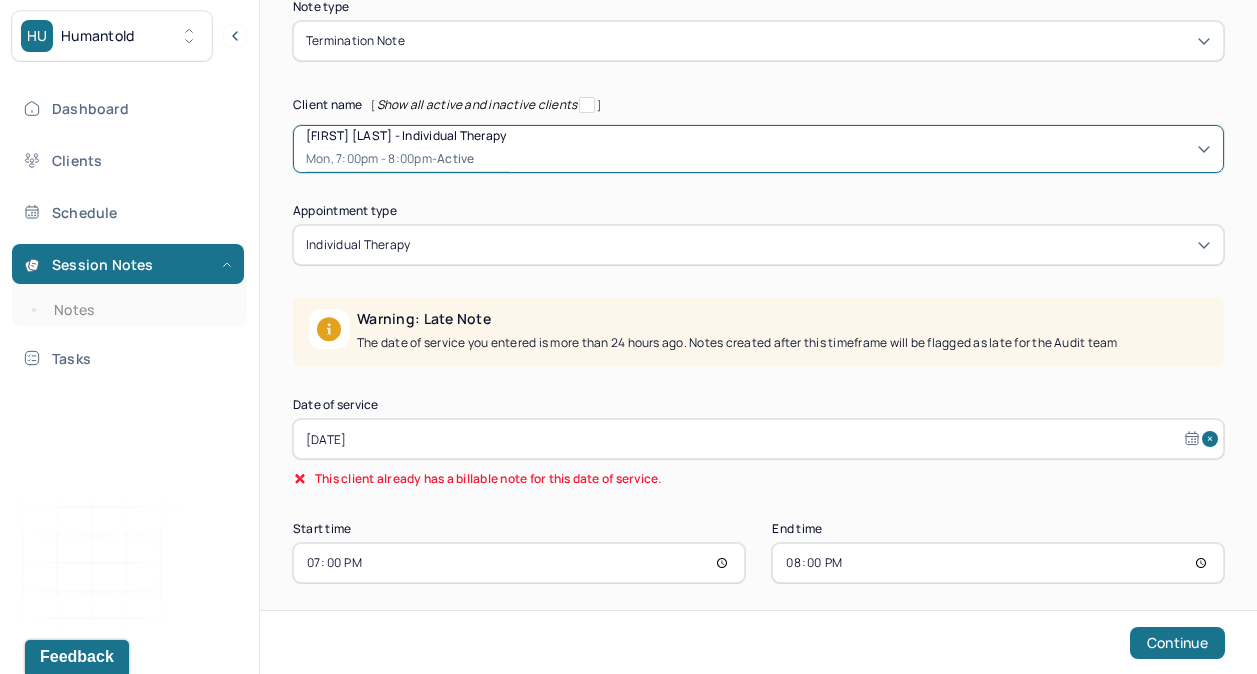 select on "5" 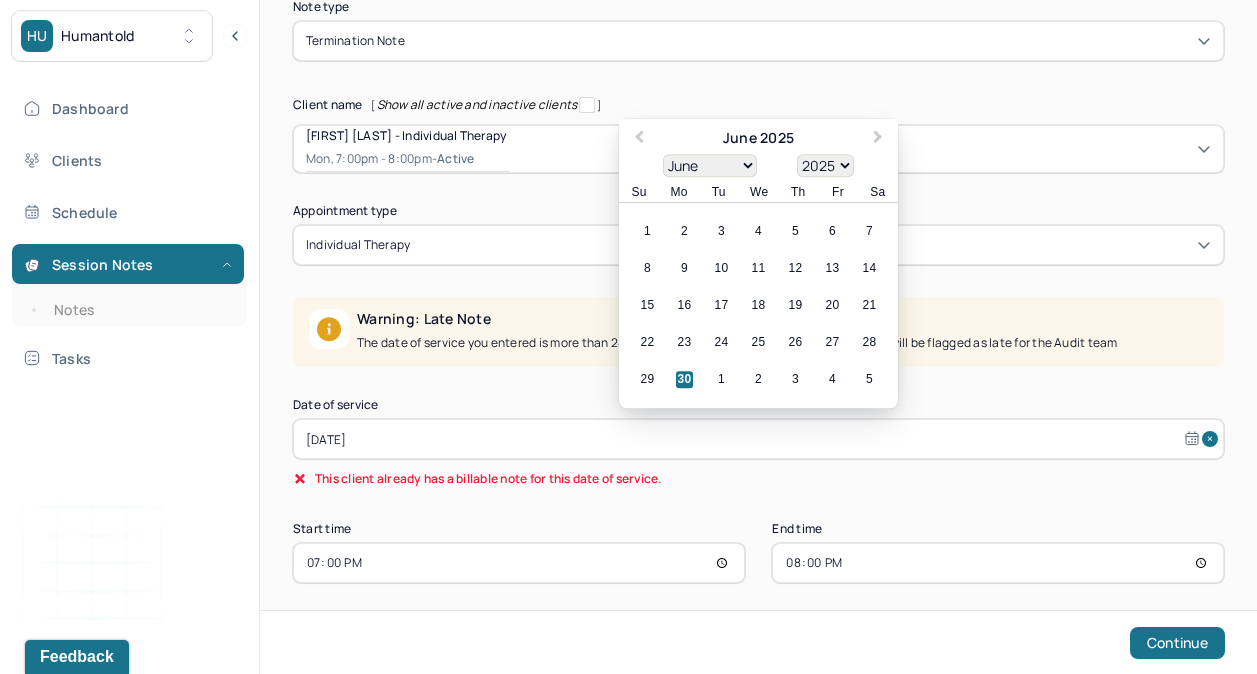 click on "Jun 30, 2025" at bounding box center [758, 439] 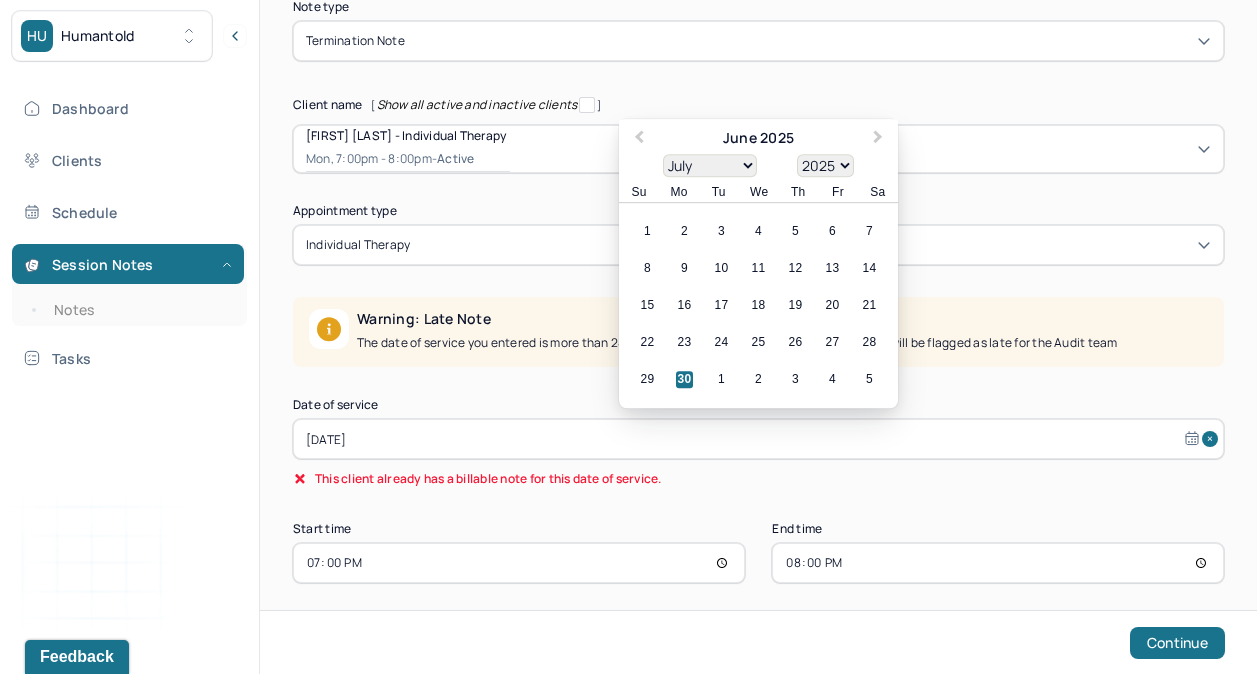 click on "January February March April May June July August September October November December" at bounding box center (710, 165) 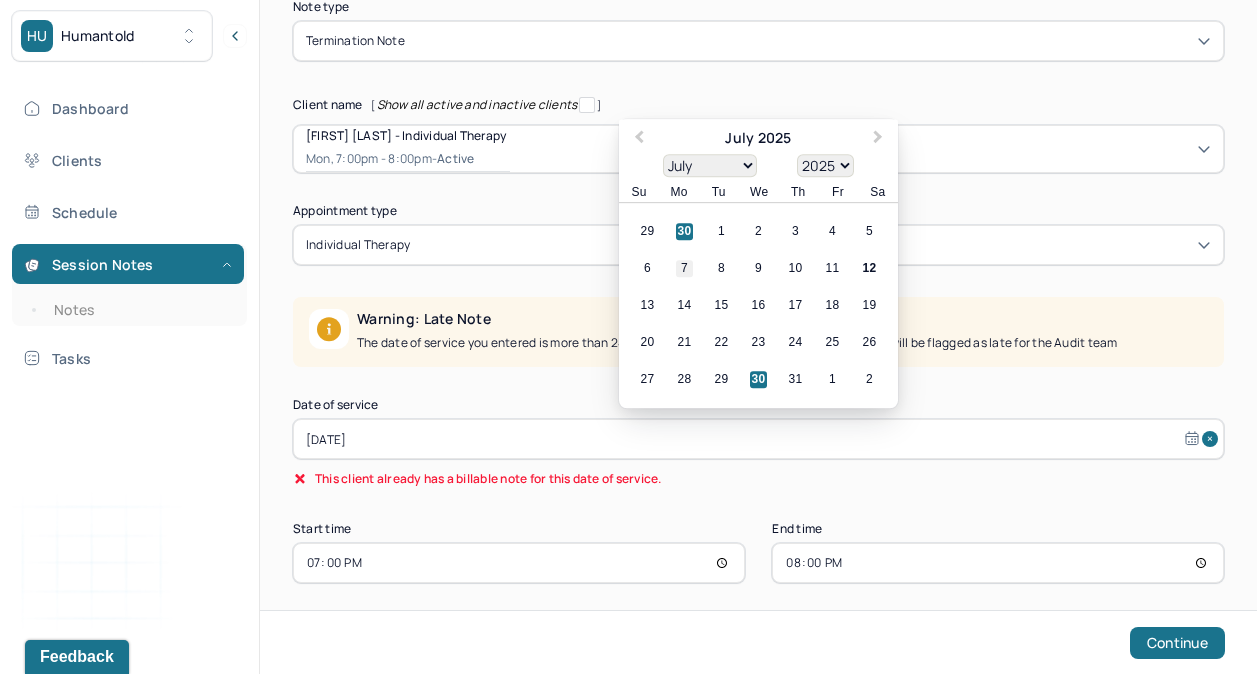 click on "7" at bounding box center [684, 269] 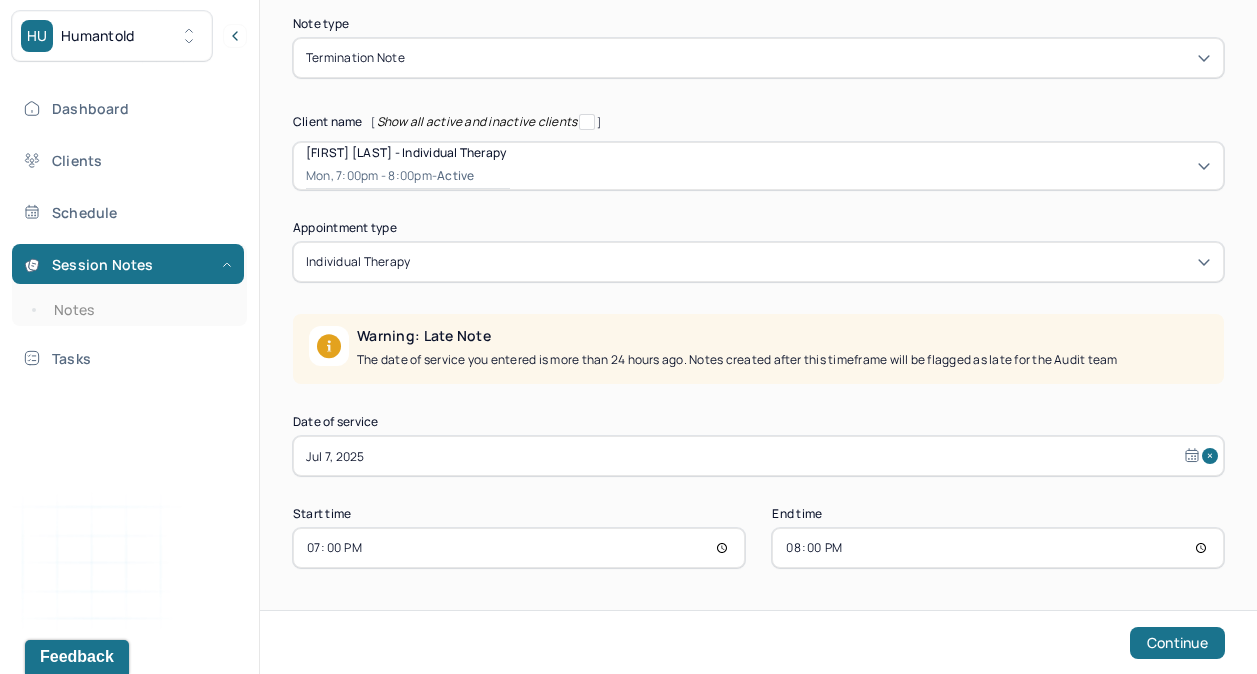 scroll, scrollTop: 198, scrollLeft: 0, axis: vertical 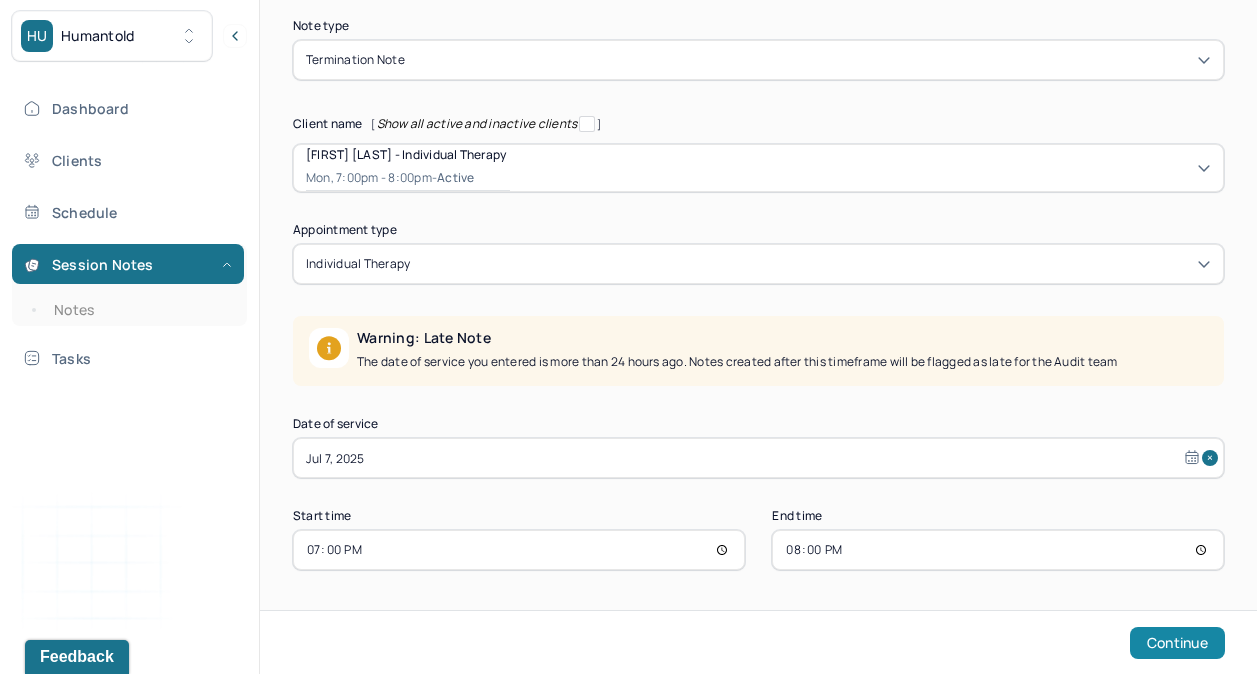 click on "Continue" at bounding box center [1177, 643] 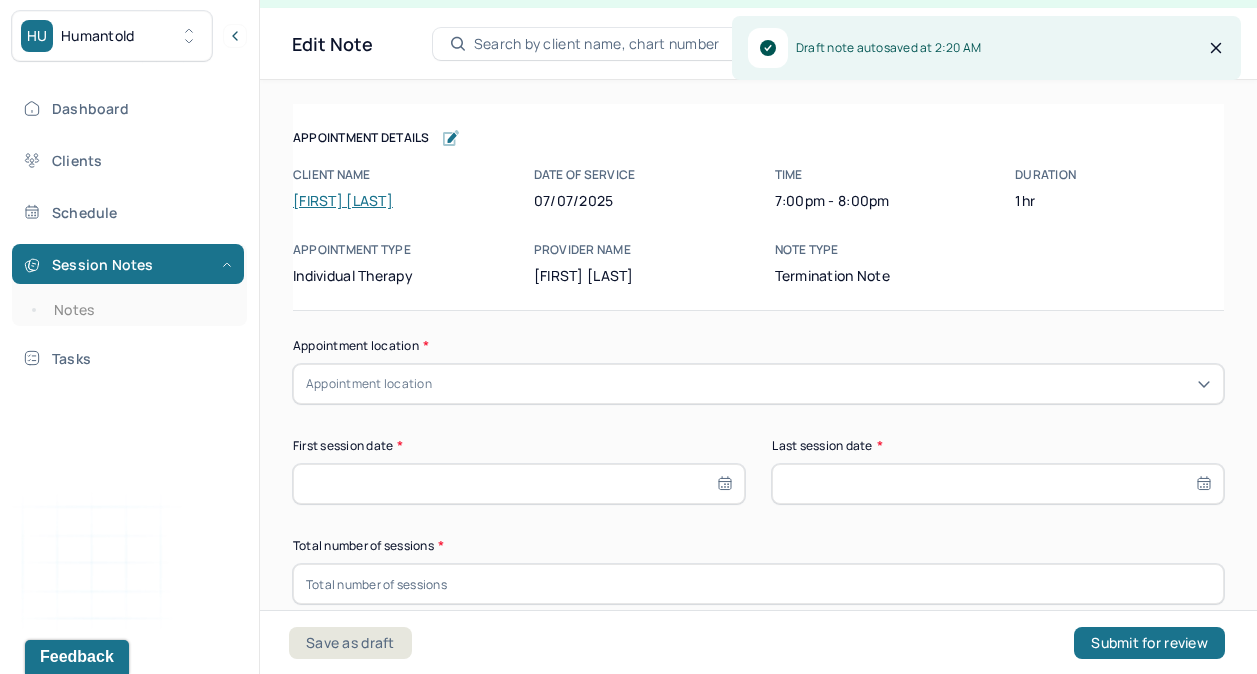 scroll, scrollTop: 36, scrollLeft: 0, axis: vertical 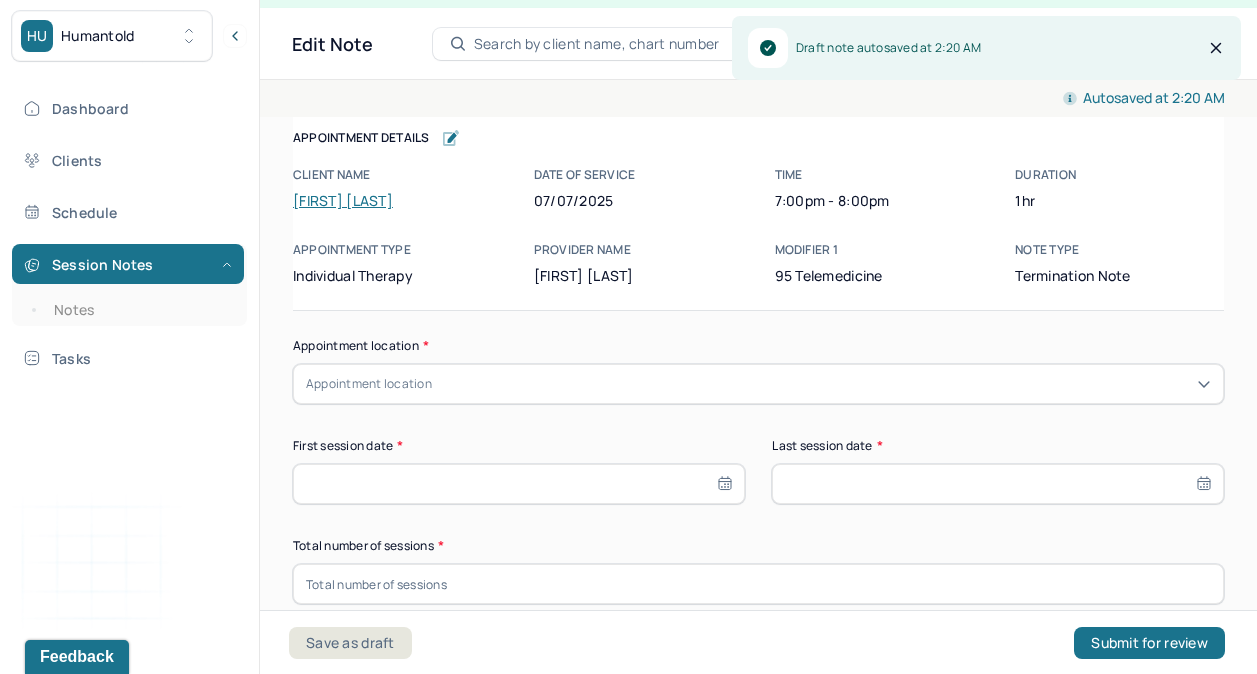 click on "Appointment location" at bounding box center (758, 384) 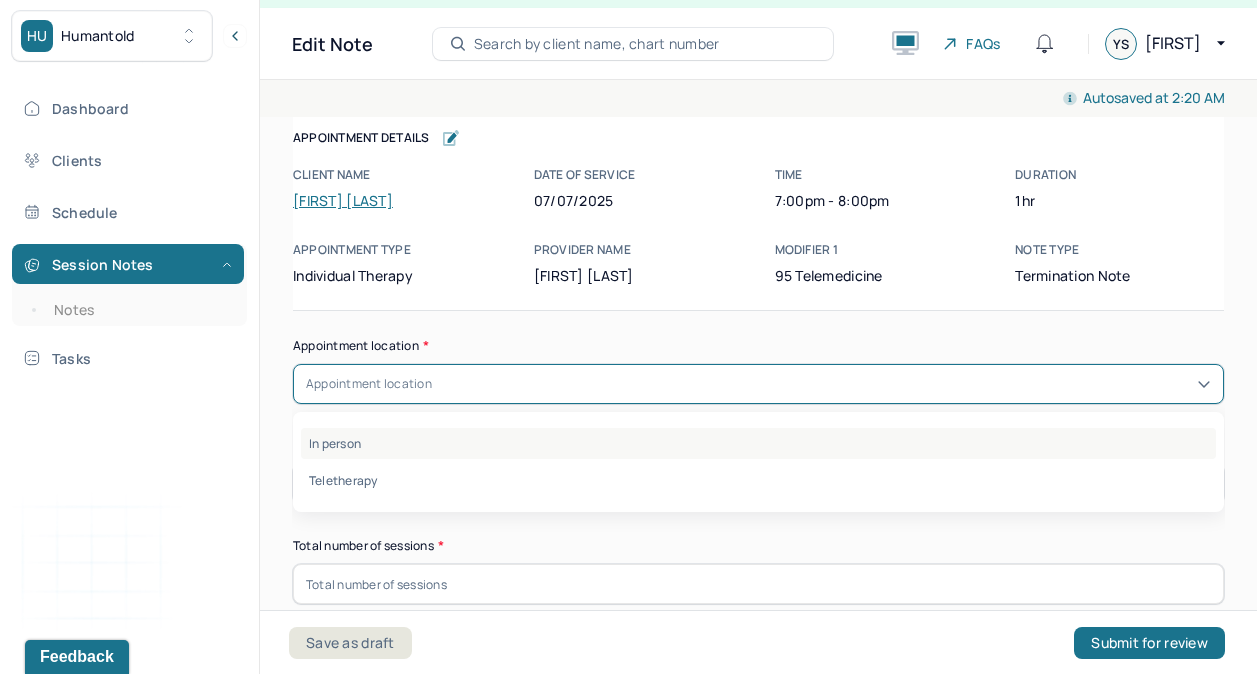 click on "In person" at bounding box center (758, 443) 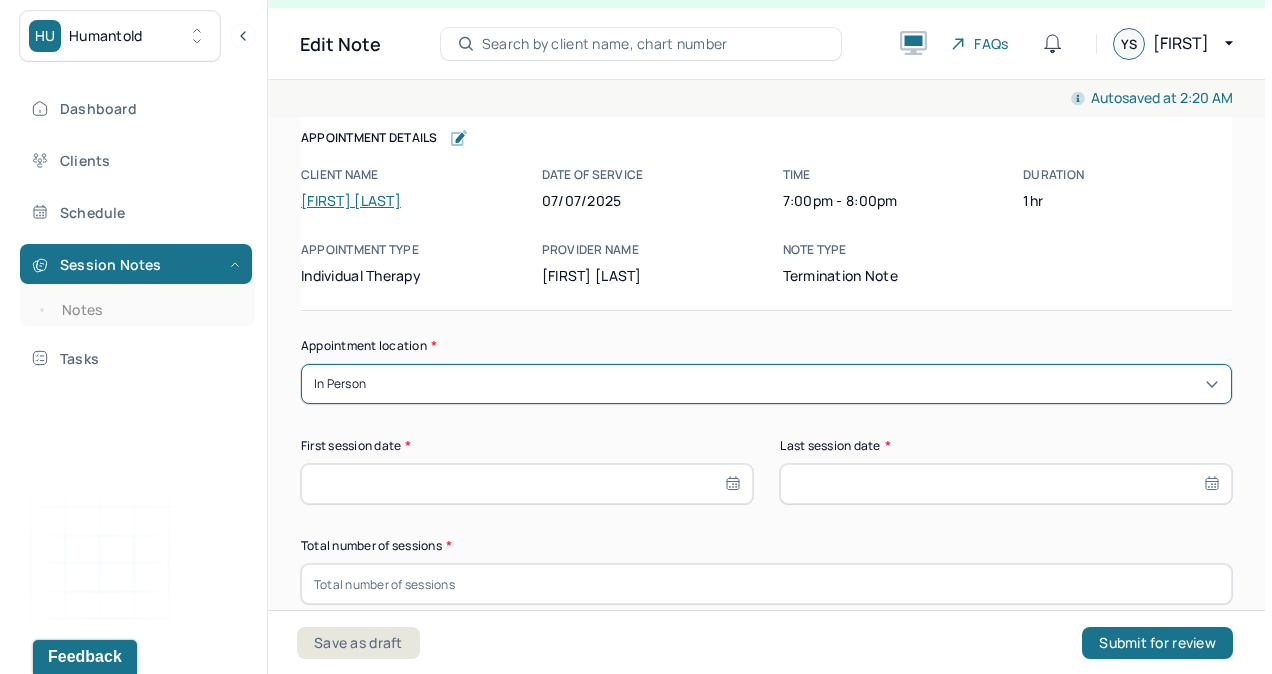 scroll, scrollTop: 0, scrollLeft: 0, axis: both 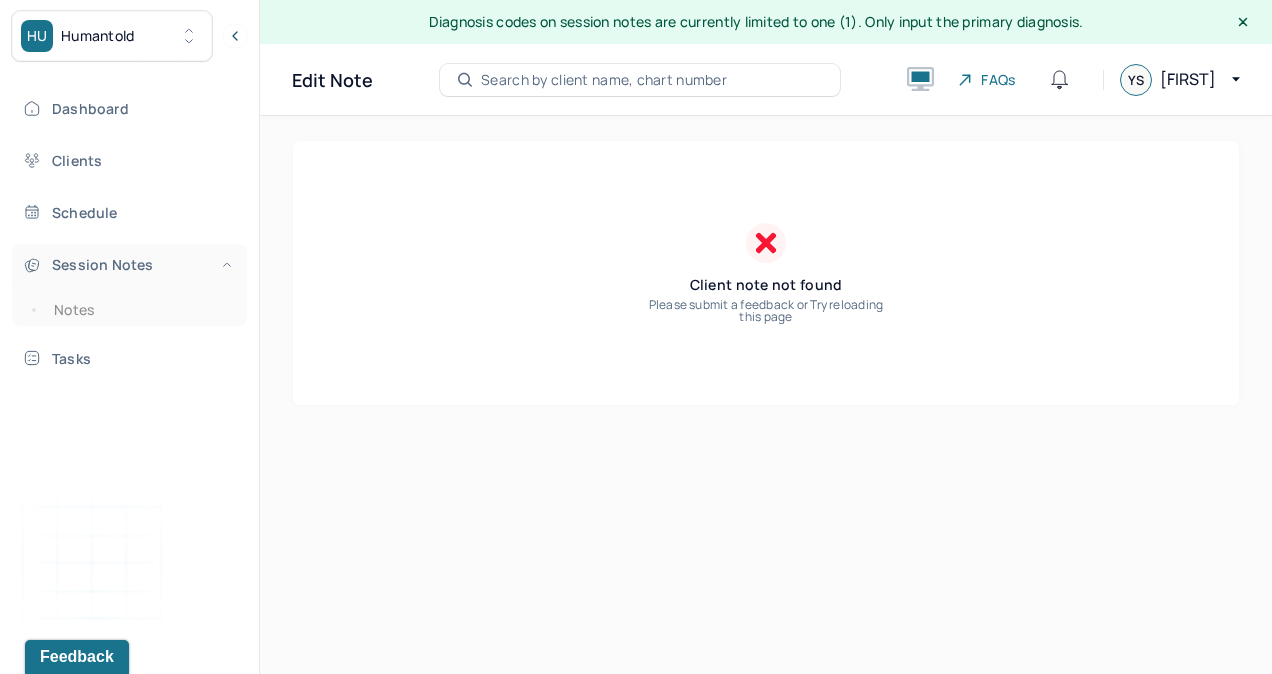 click on "Session Notes" at bounding box center [128, 264] 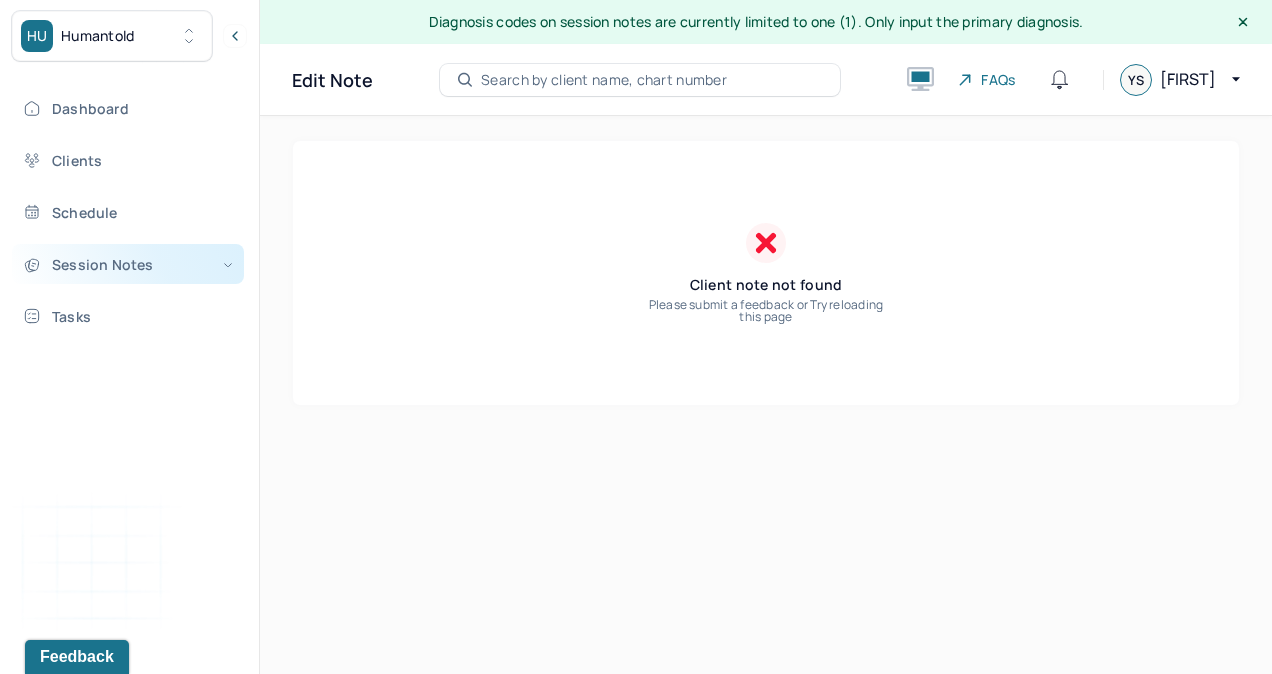 click on "Session Notes" at bounding box center [128, 264] 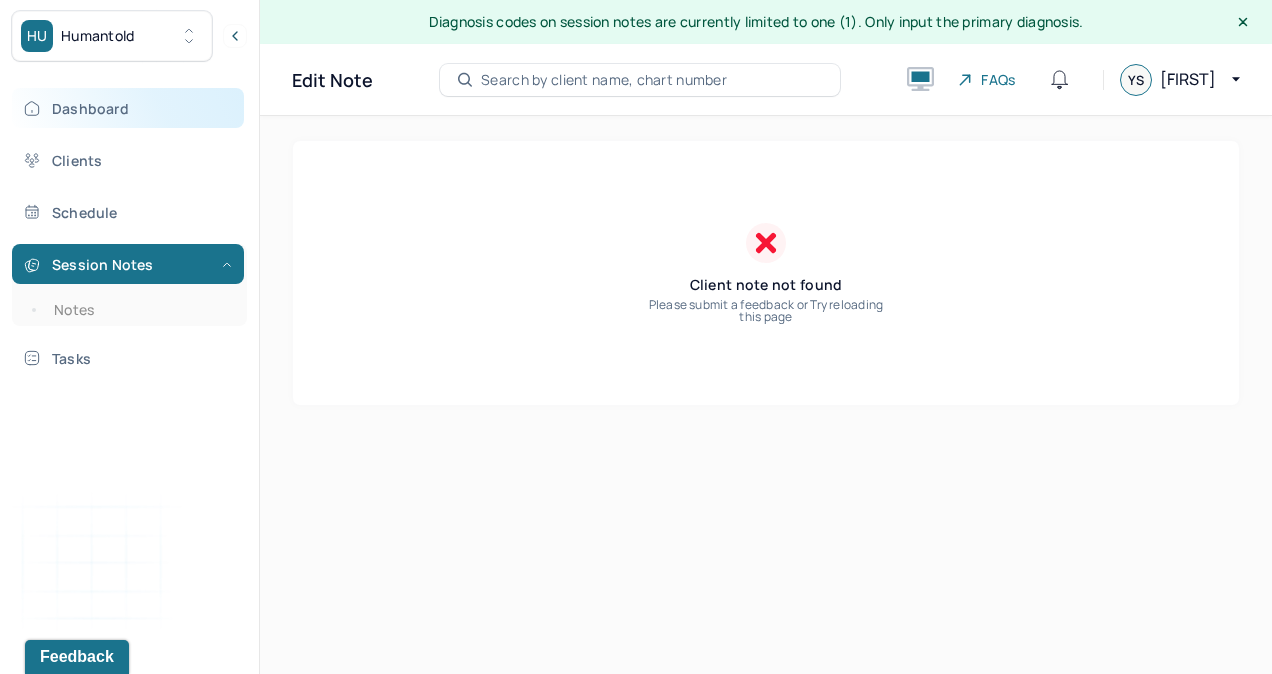 click on "Dashboard" at bounding box center [128, 108] 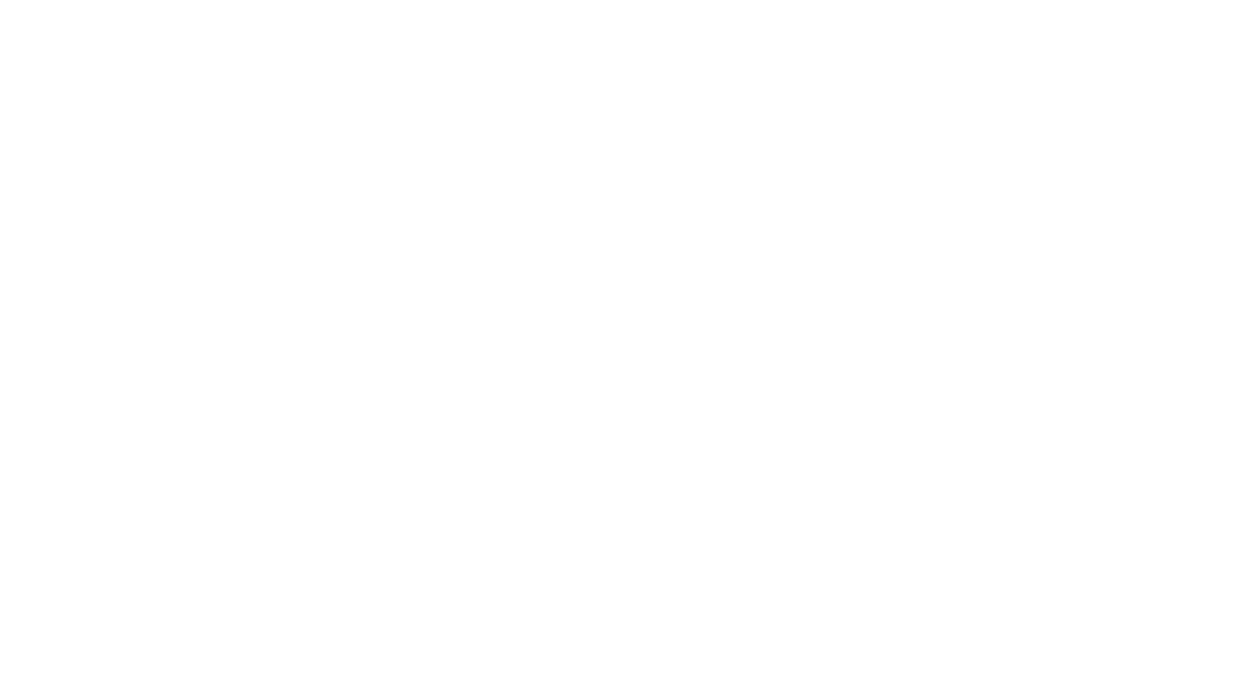 scroll, scrollTop: 0, scrollLeft: 0, axis: both 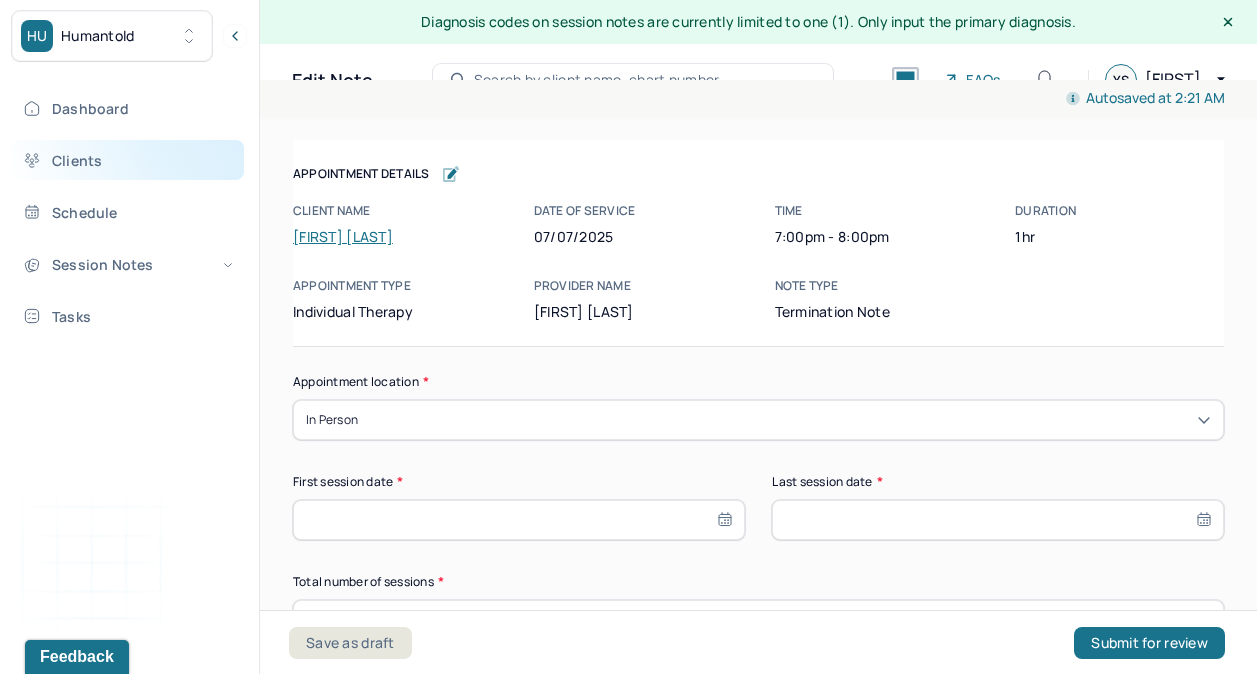click on "Clients" at bounding box center (128, 160) 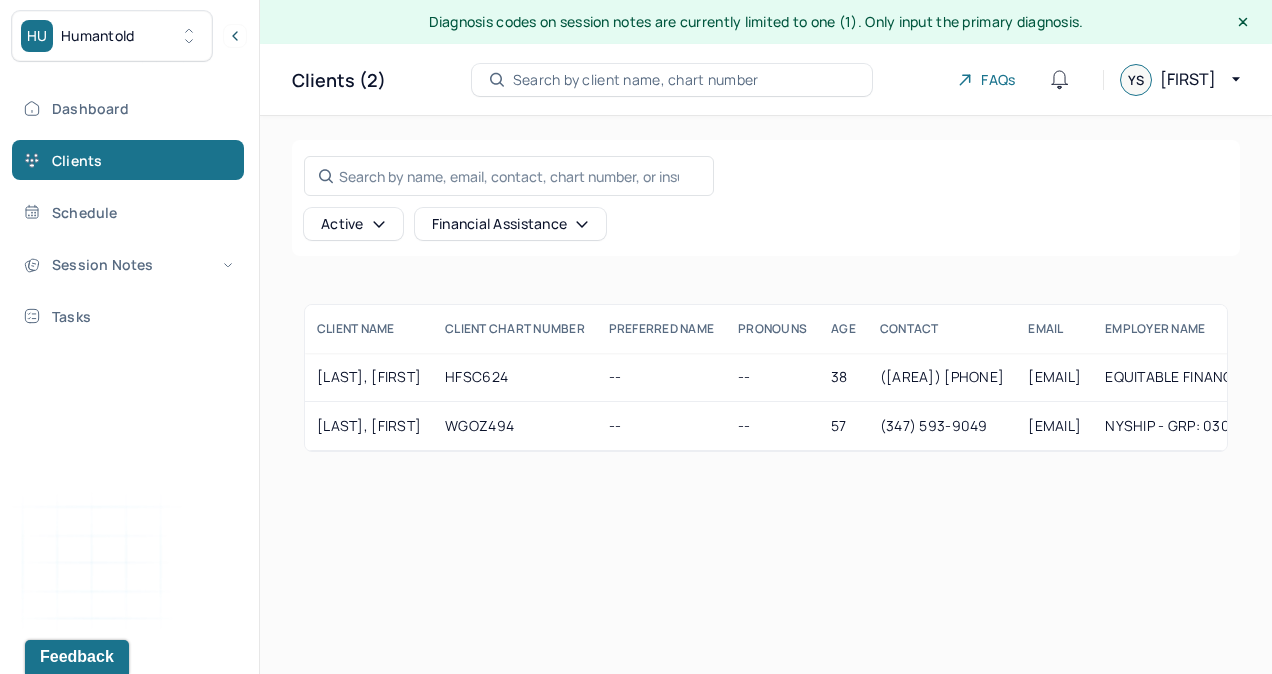 click 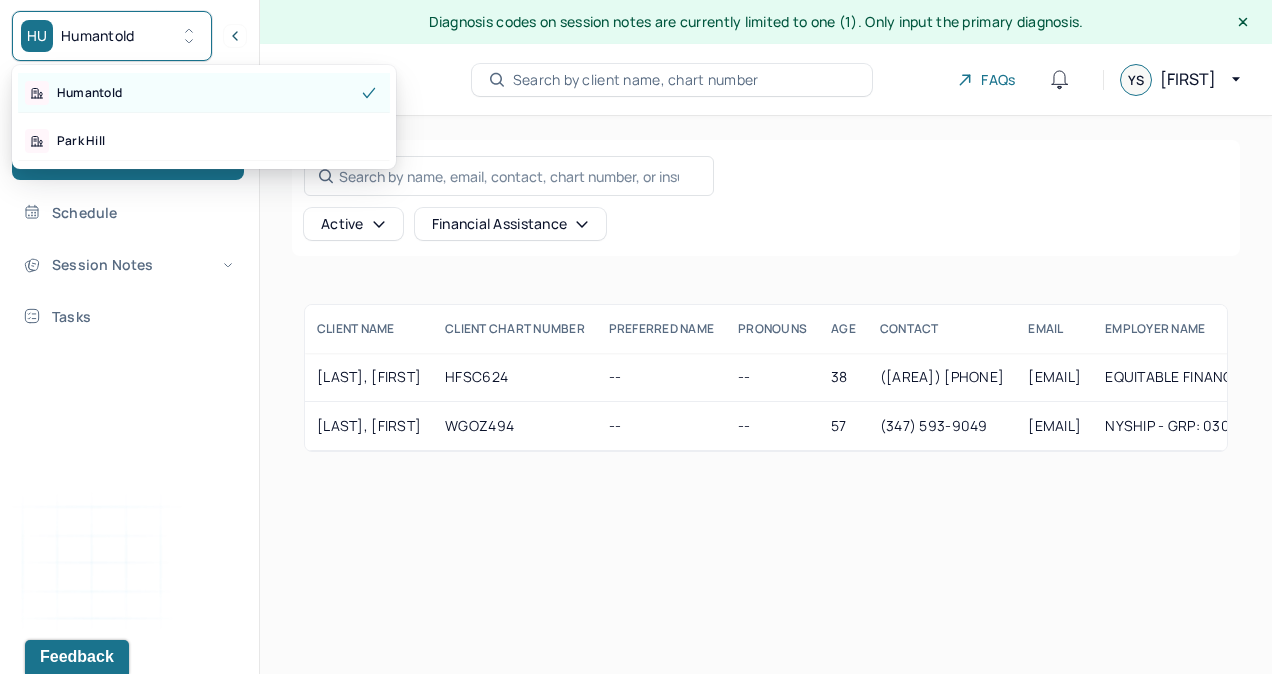 click on "Humantold" at bounding box center (89, 93) 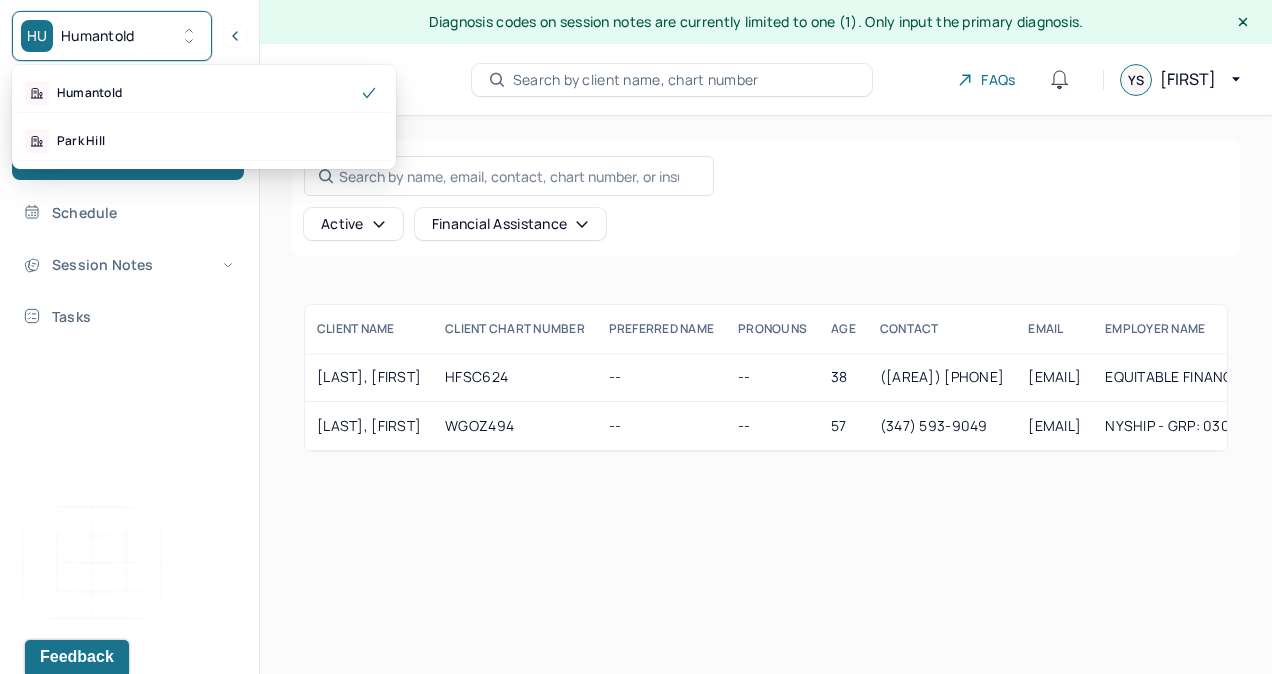 click on "Dashboard Clients Schedule Session Notes Tasks YS Yuliya   Sherlis provider   Logout" at bounding box center (129, 358) 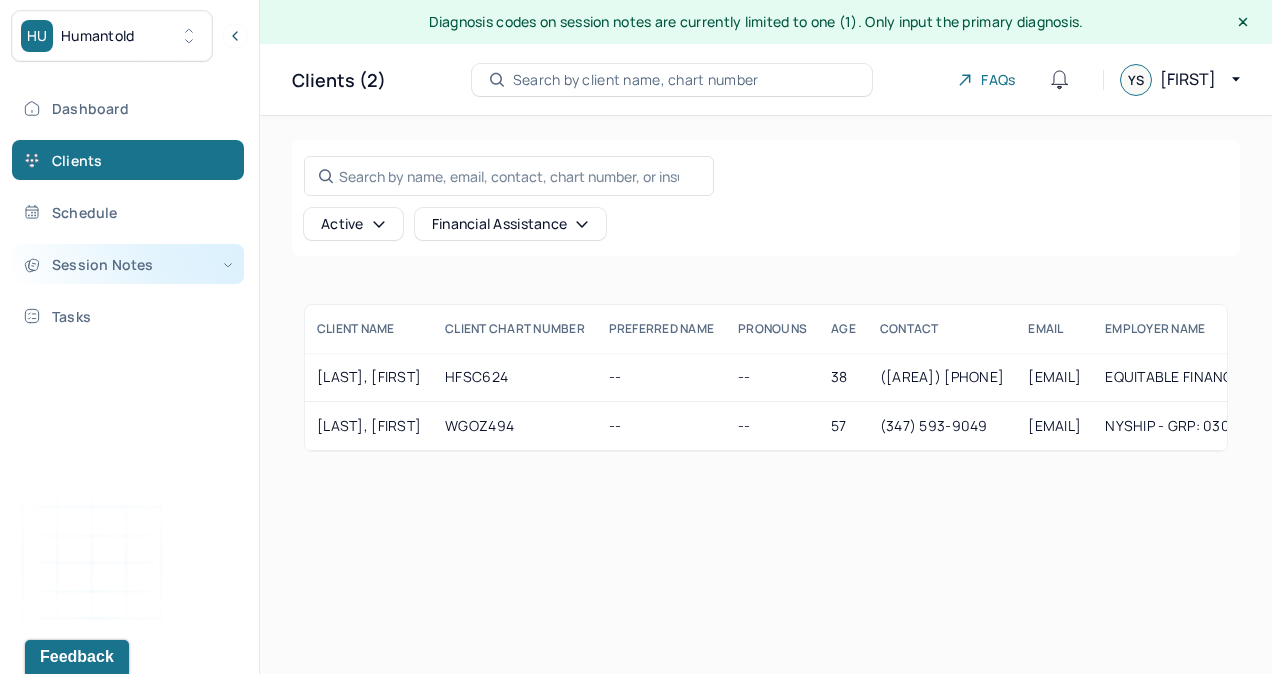 click on "Session Notes" at bounding box center [128, 264] 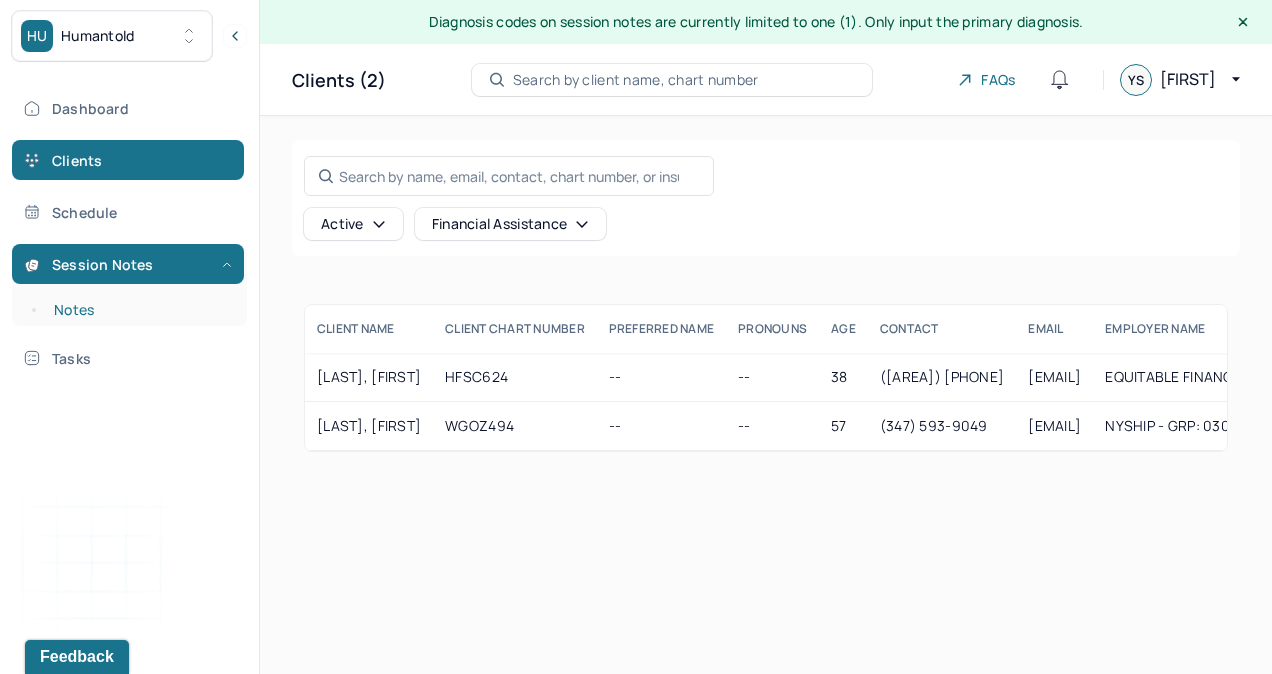 click on "Notes" at bounding box center (139, 310) 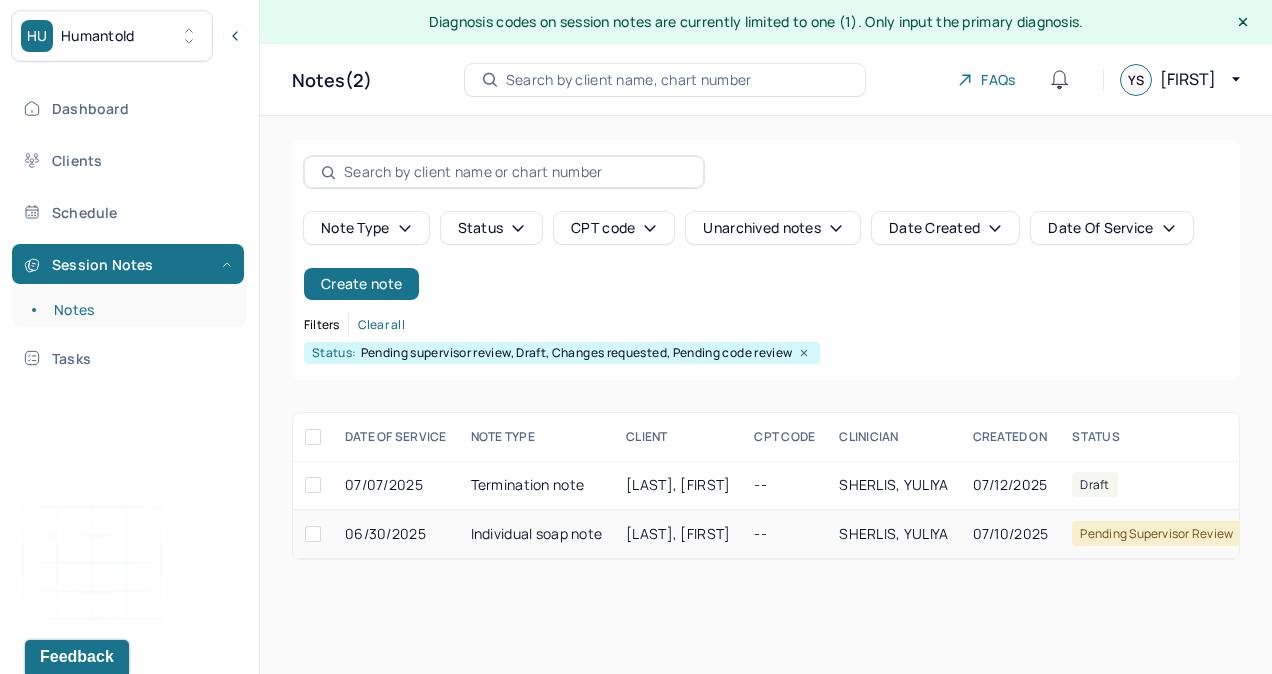 click on "O'DONOGHUE, JESSICA" at bounding box center [678, 533] 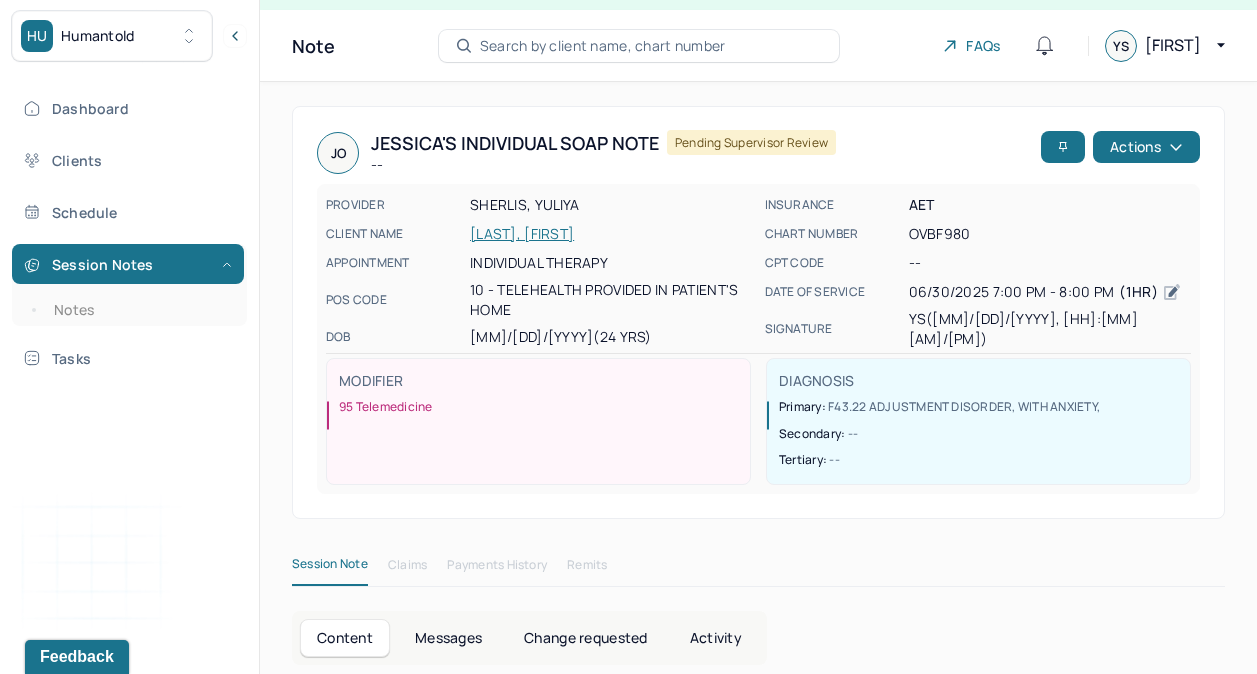 scroll, scrollTop: 33, scrollLeft: 0, axis: vertical 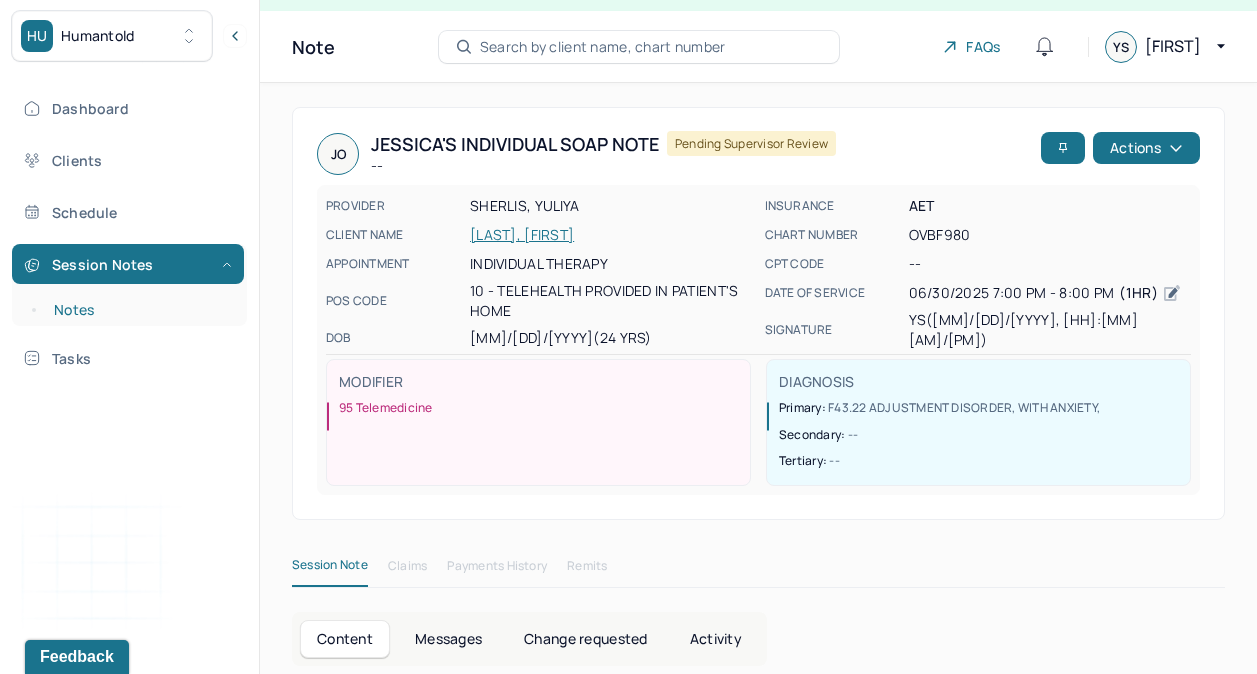 click on "Notes" at bounding box center (139, 310) 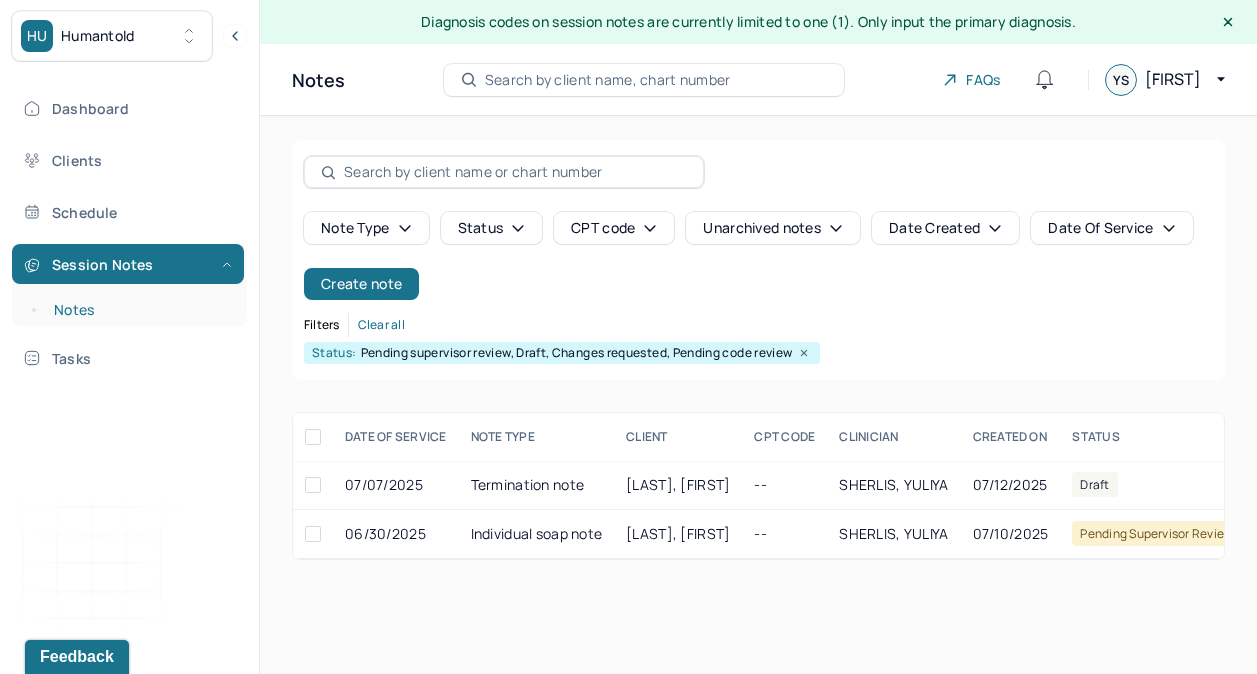 scroll, scrollTop: 0, scrollLeft: 0, axis: both 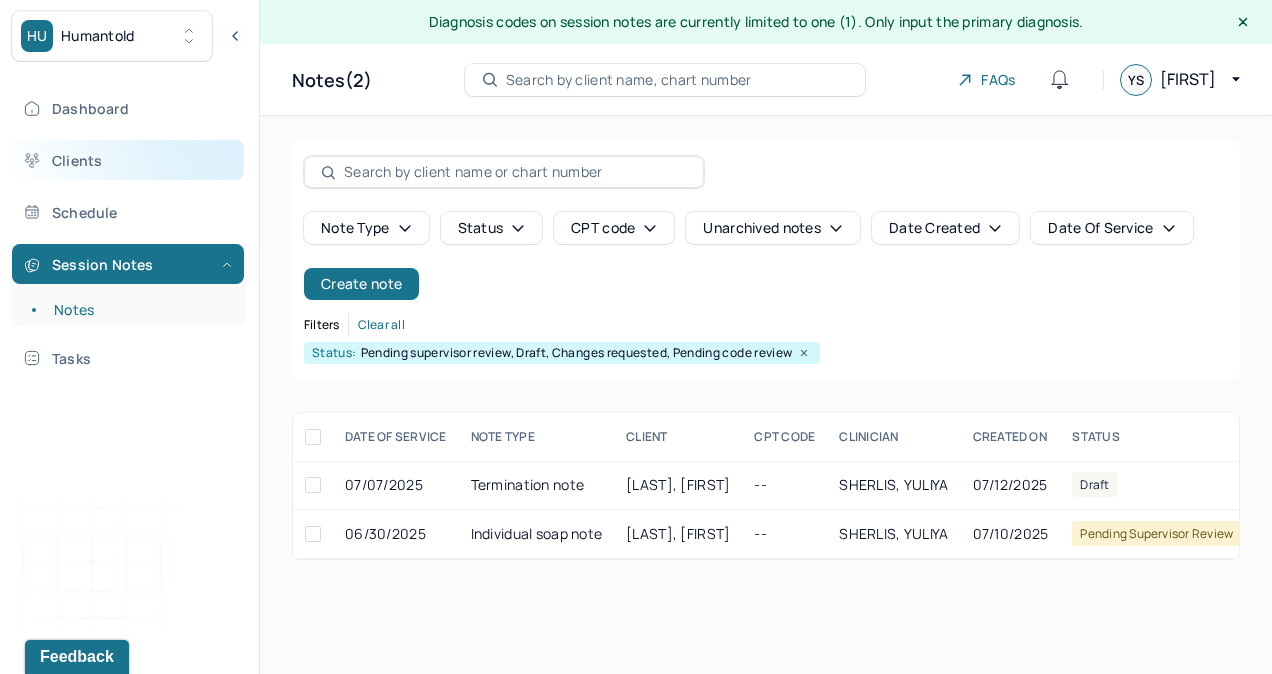 click on "Clients" at bounding box center (128, 160) 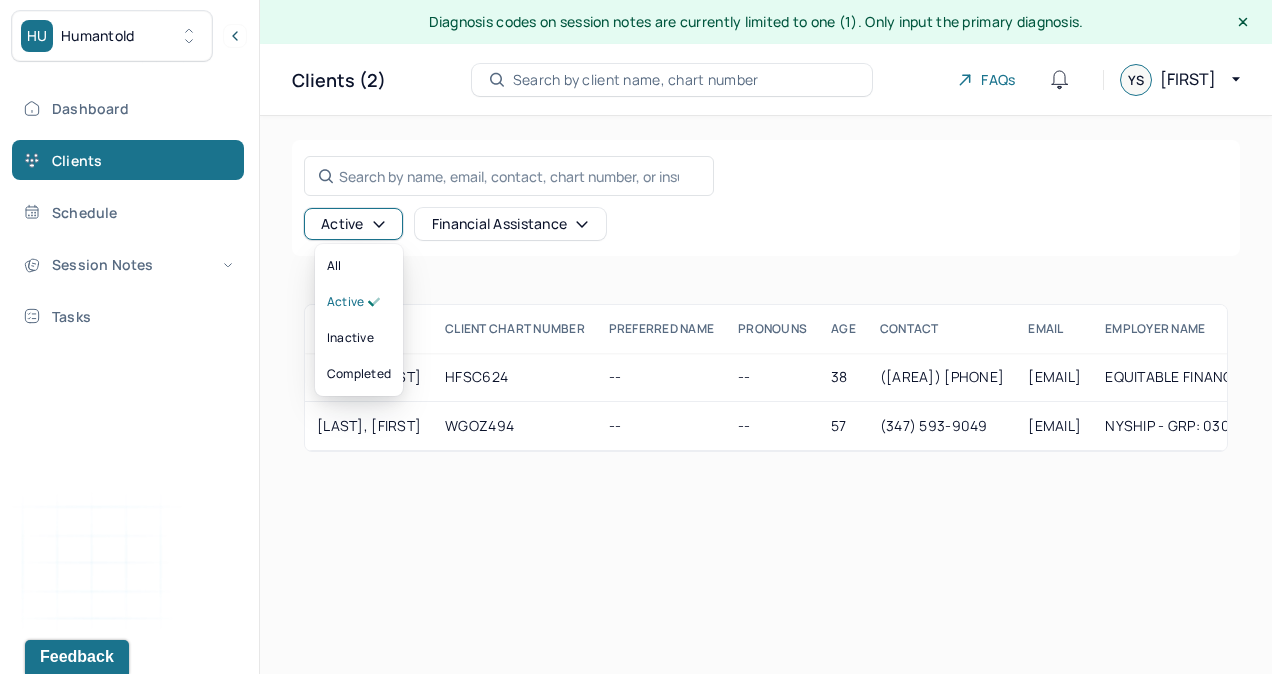 click 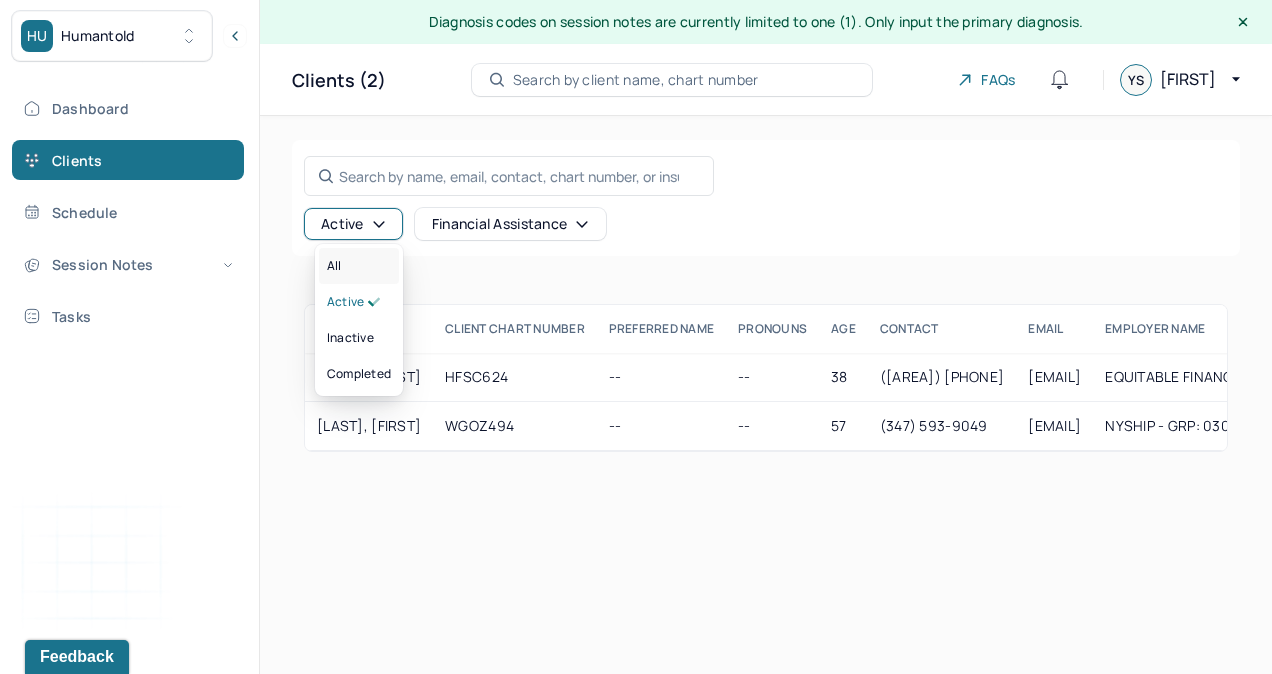 click on "All" at bounding box center [359, 266] 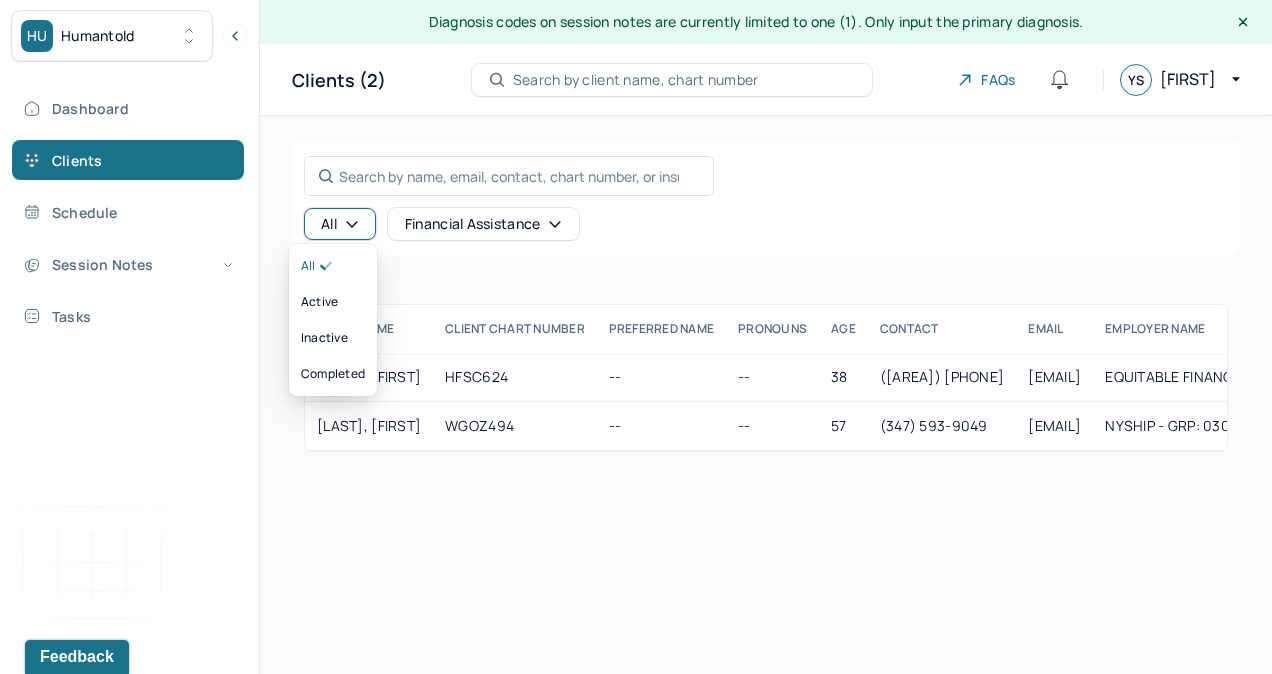 click 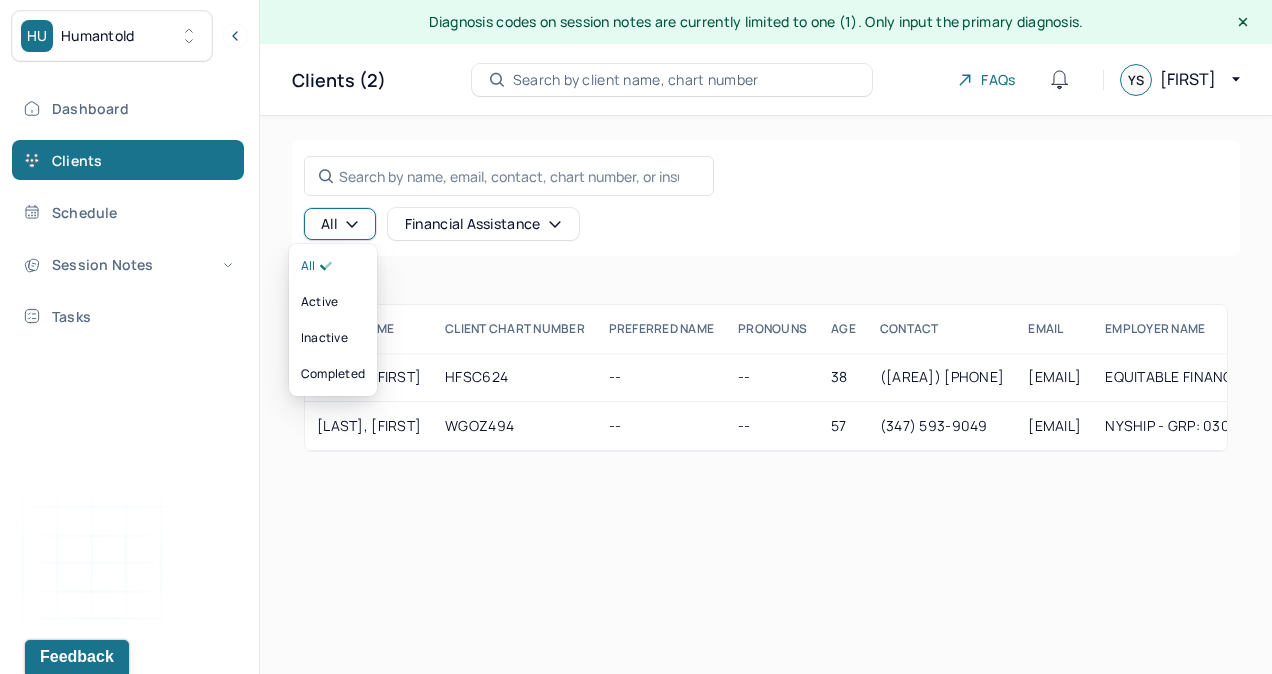 click on "Search by name, email, contact, chart number, or insurance id..." at bounding box center (509, 176) 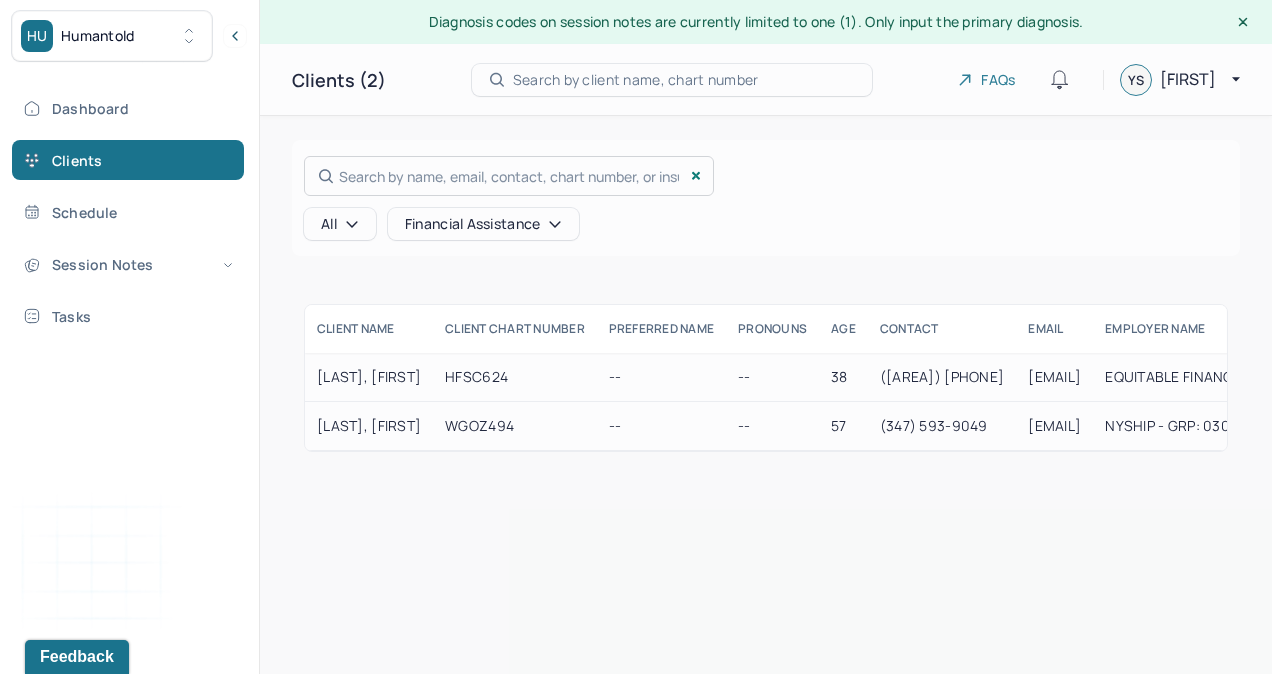 click at bounding box center [636, 337] 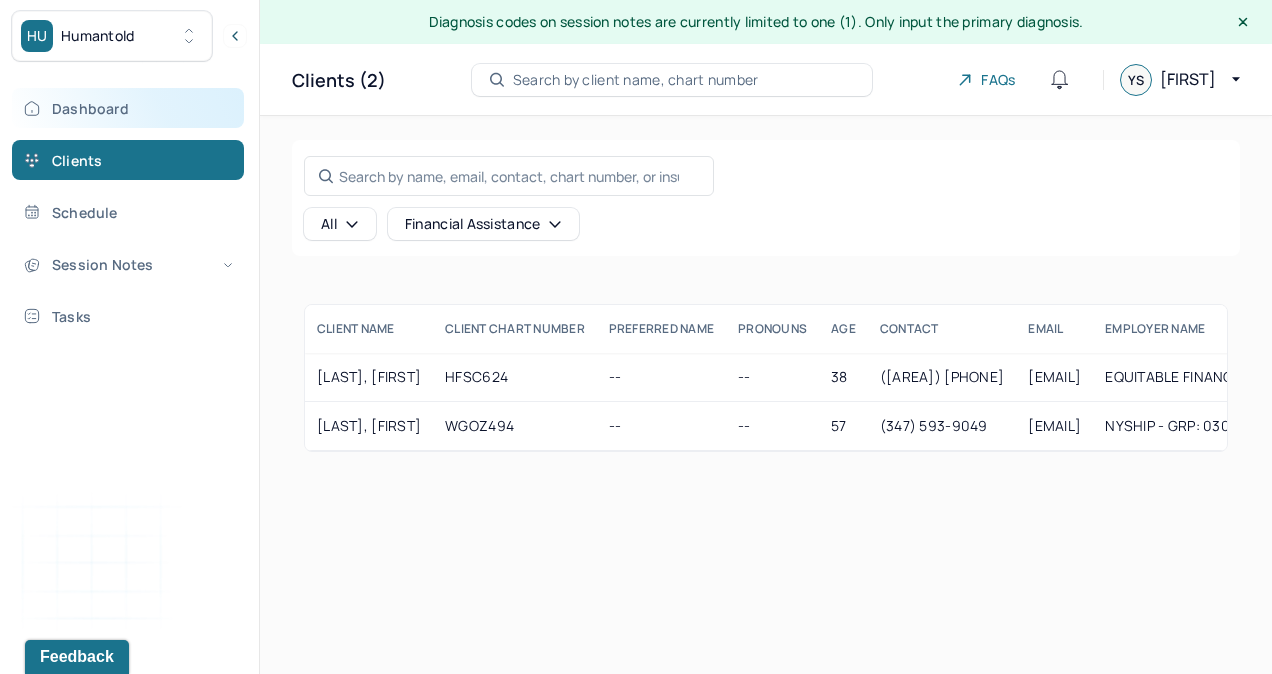 click on "Dashboard" at bounding box center (128, 108) 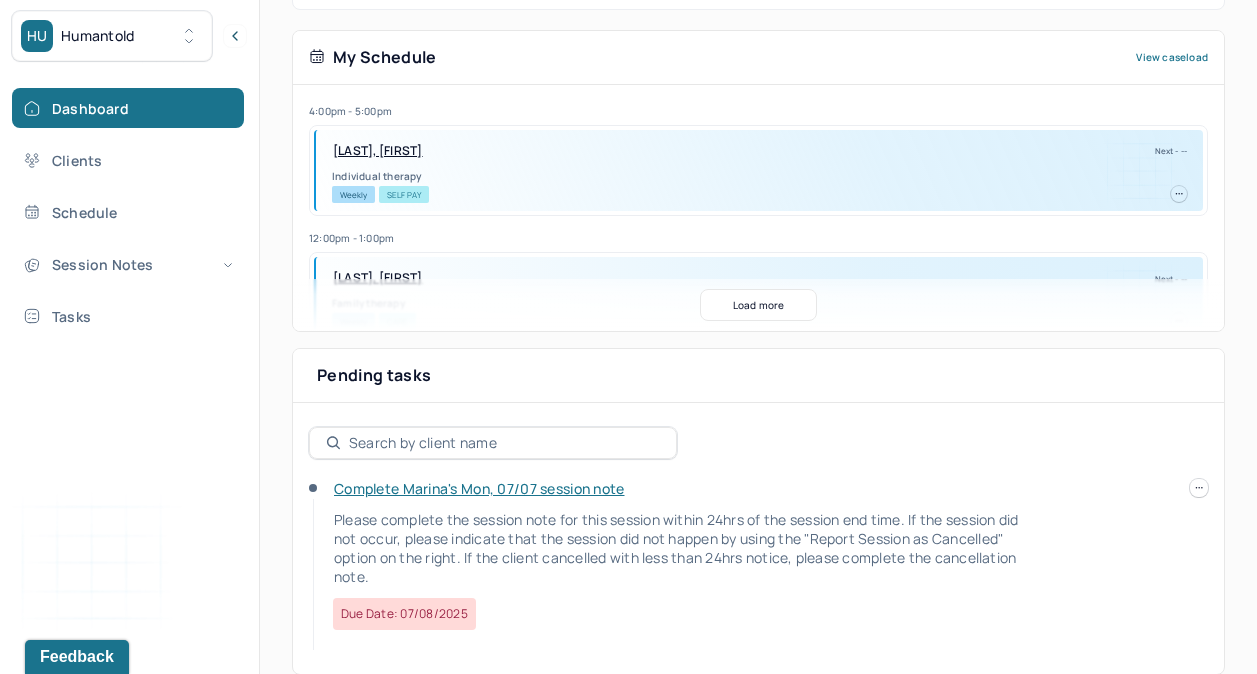 scroll, scrollTop: 475, scrollLeft: 0, axis: vertical 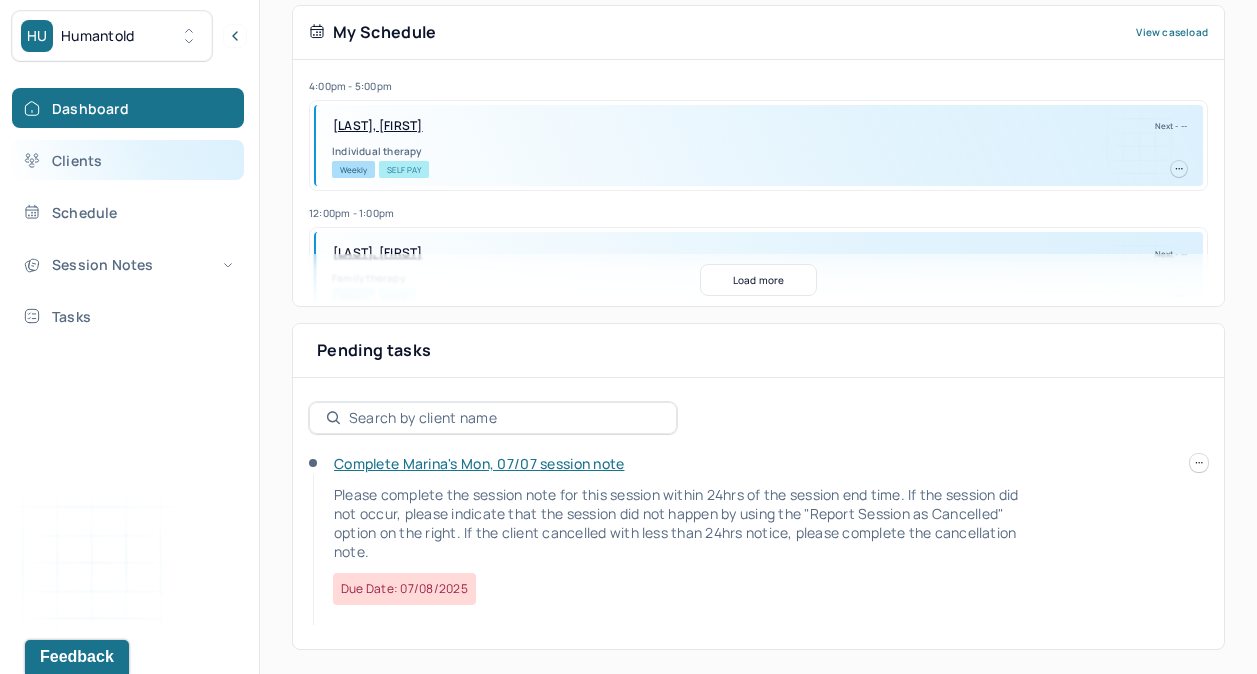 click on "Clients" at bounding box center (128, 160) 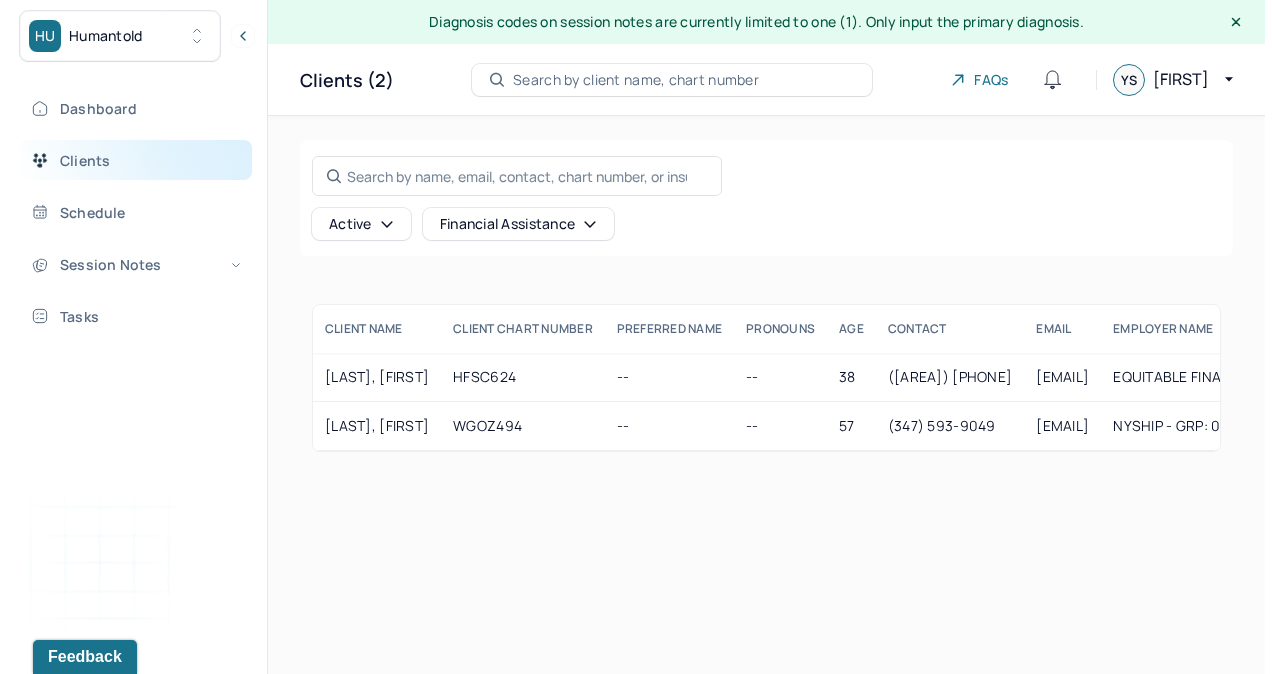 scroll, scrollTop: 0, scrollLeft: 0, axis: both 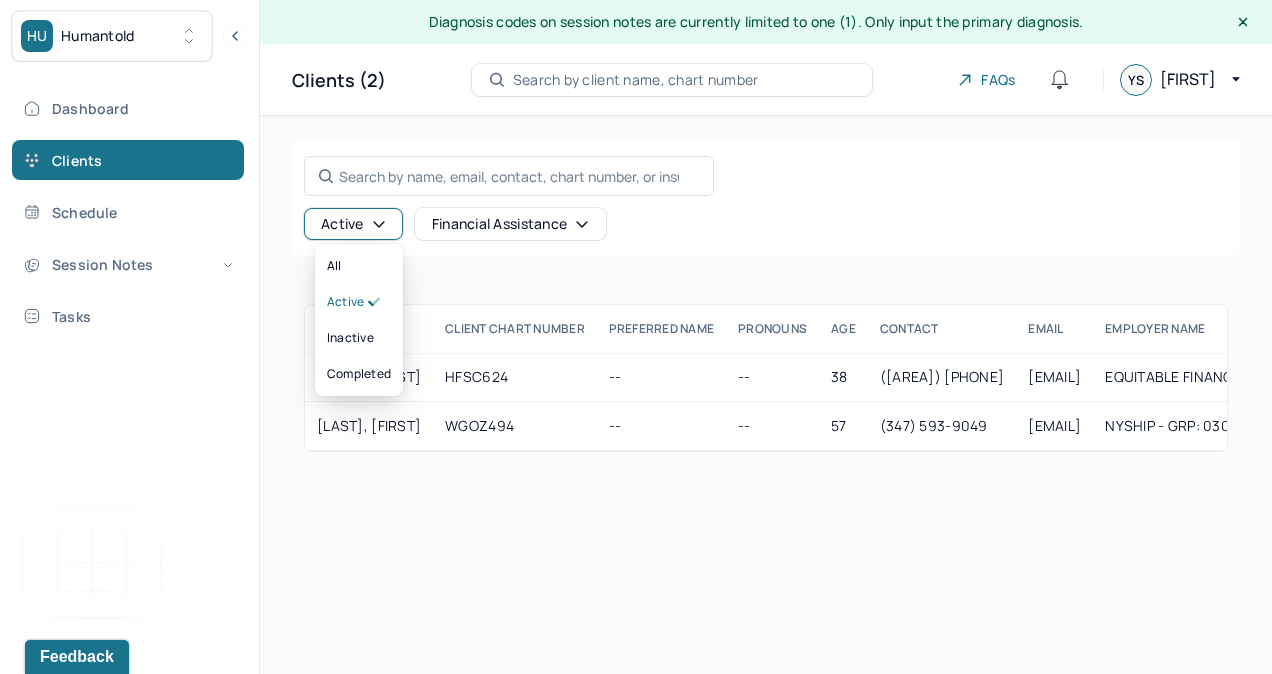 click on "Active" at bounding box center [353, 224] 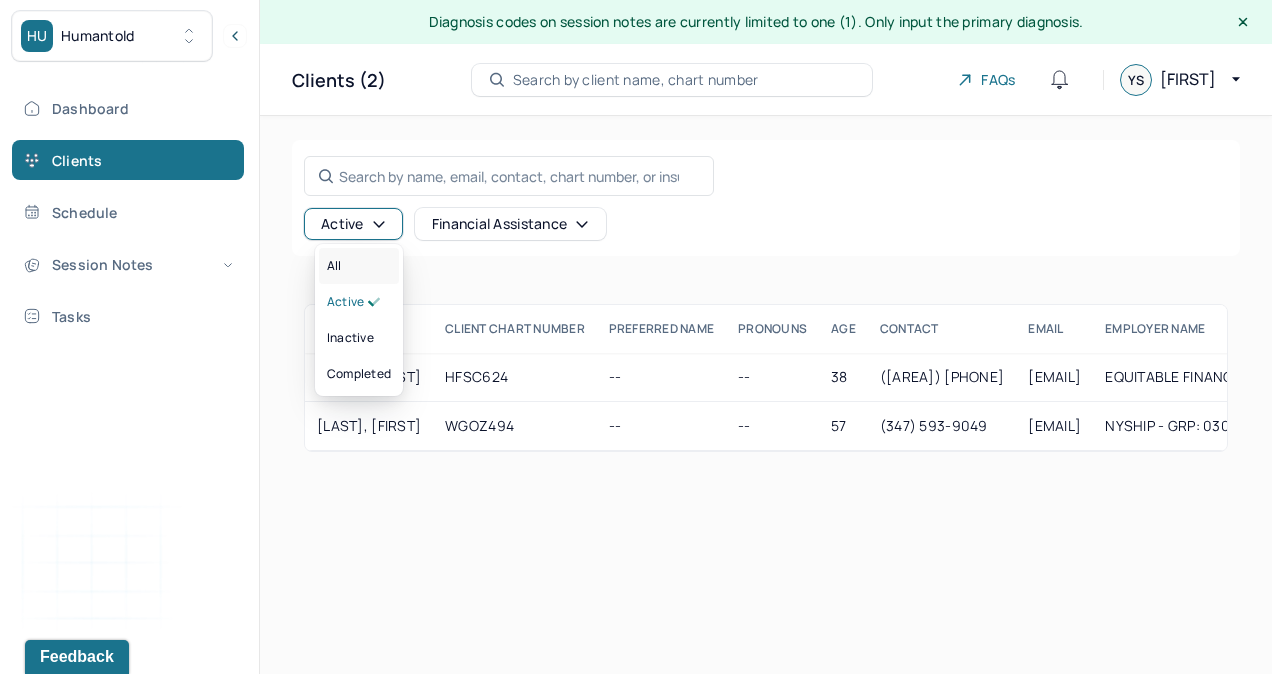 click on "All" at bounding box center (359, 266) 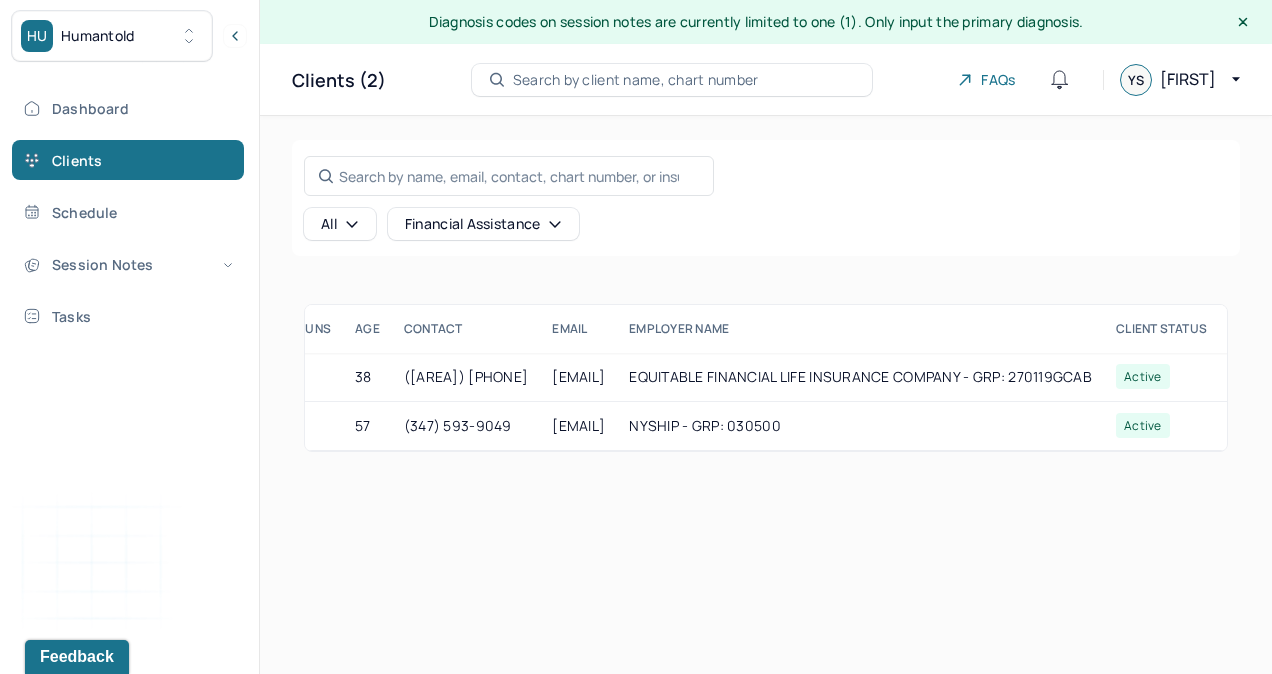 scroll, scrollTop: 0, scrollLeft: 0, axis: both 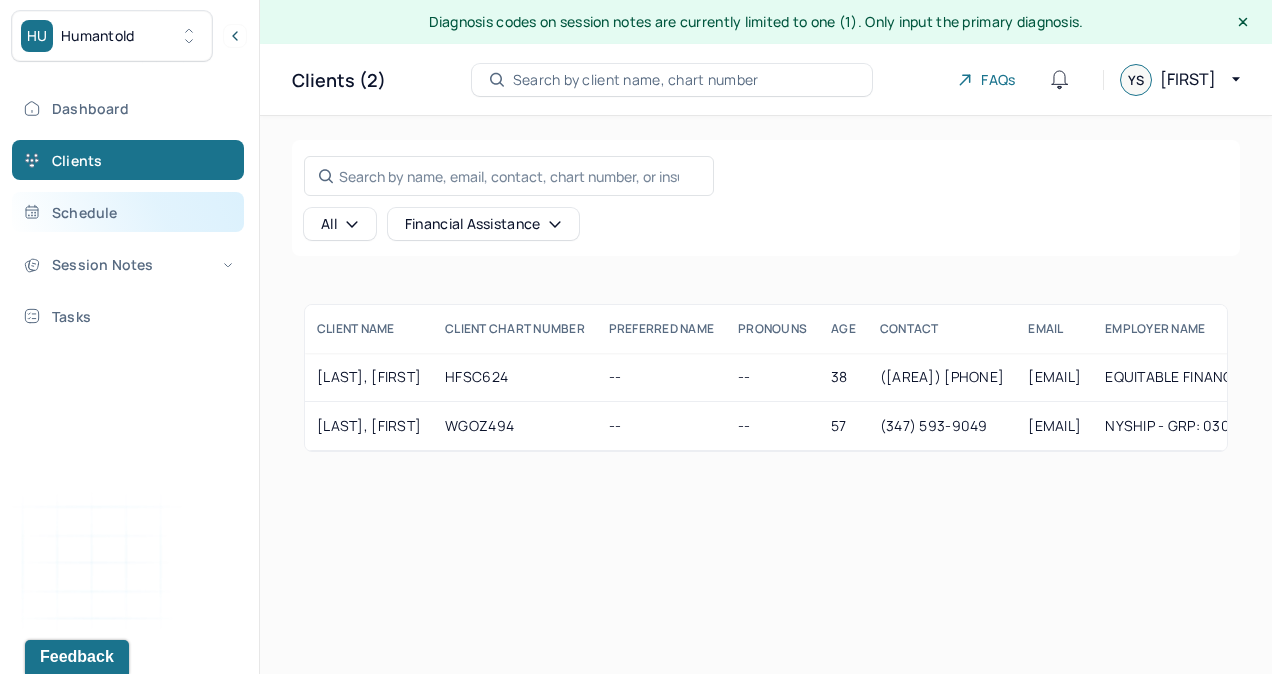 click on "Schedule" at bounding box center (128, 212) 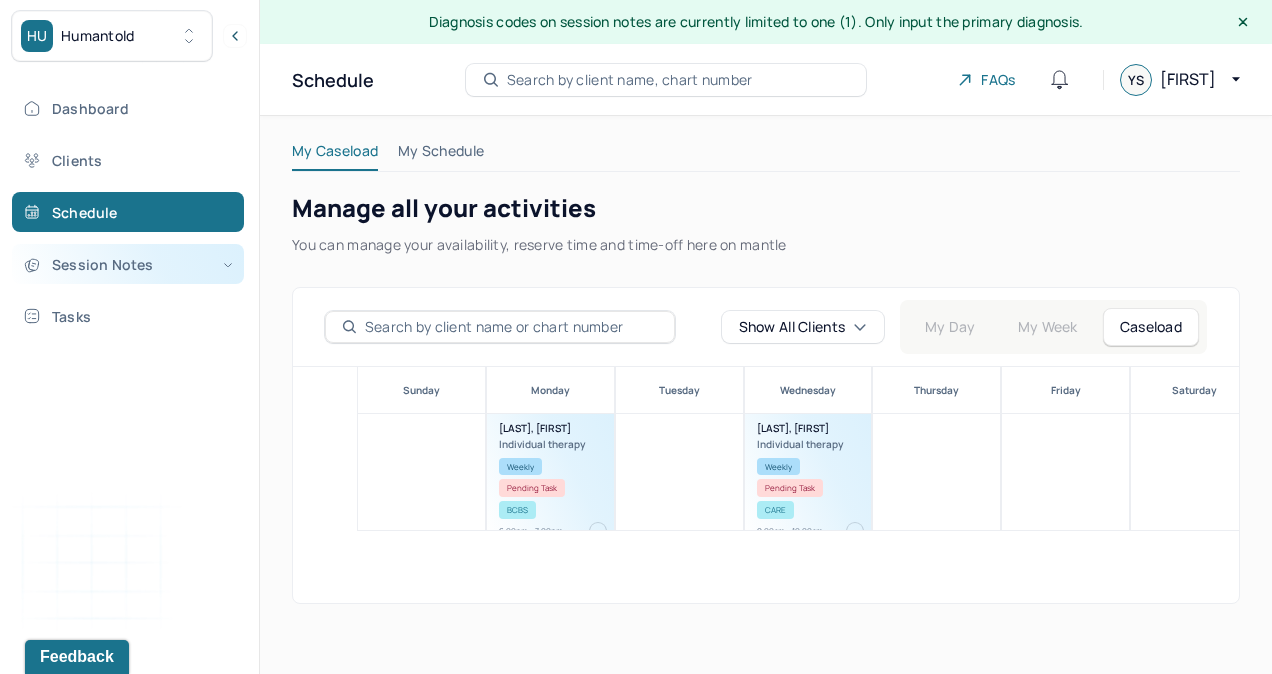 click on "Session Notes" at bounding box center [128, 264] 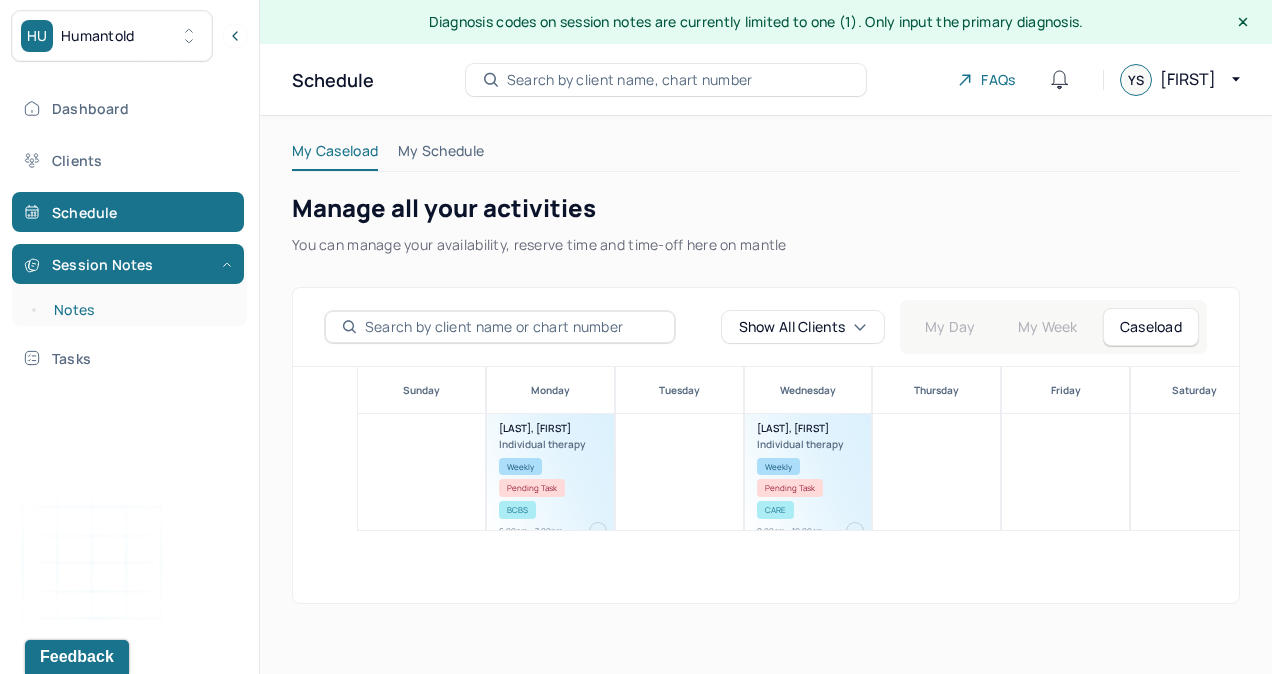 click on "Notes" at bounding box center (139, 310) 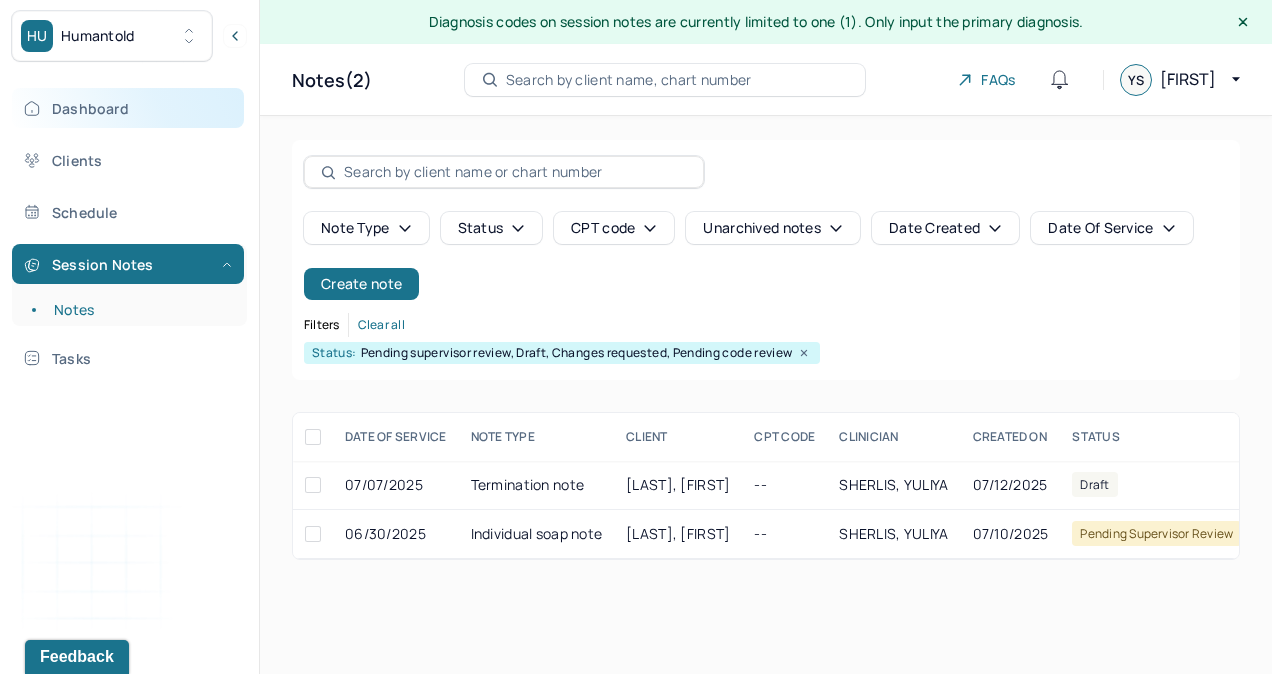 click on "Dashboard" at bounding box center (128, 108) 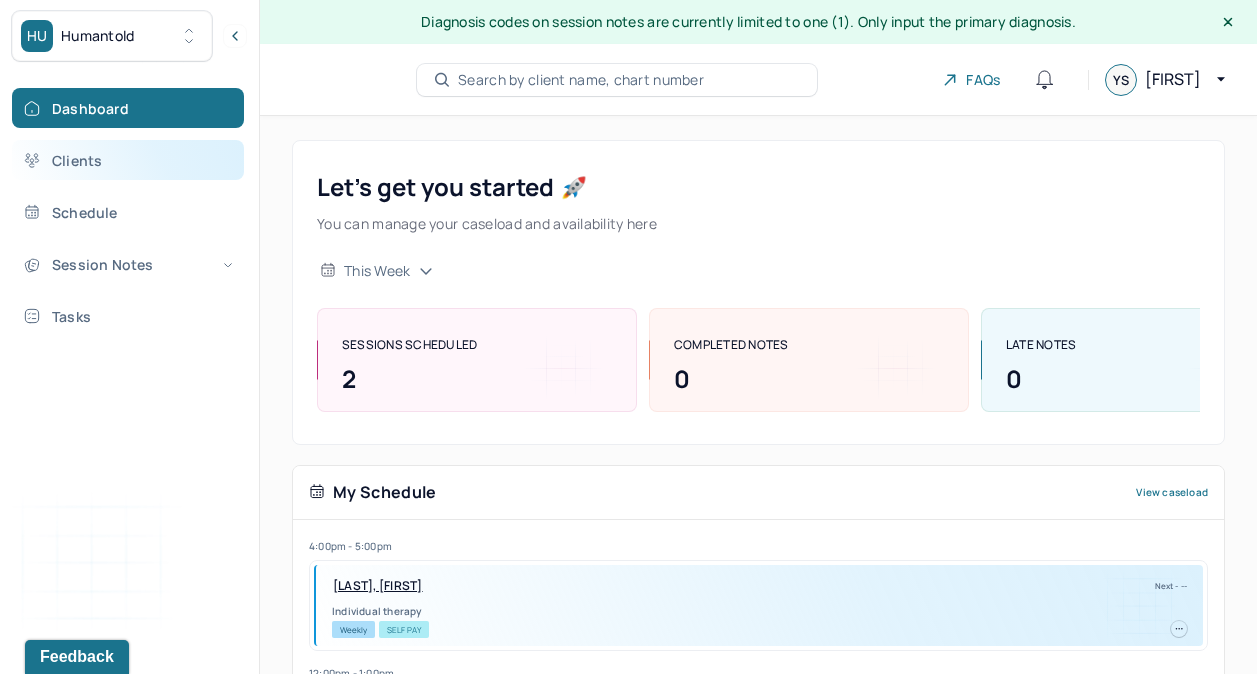 click on "Clients" at bounding box center (128, 160) 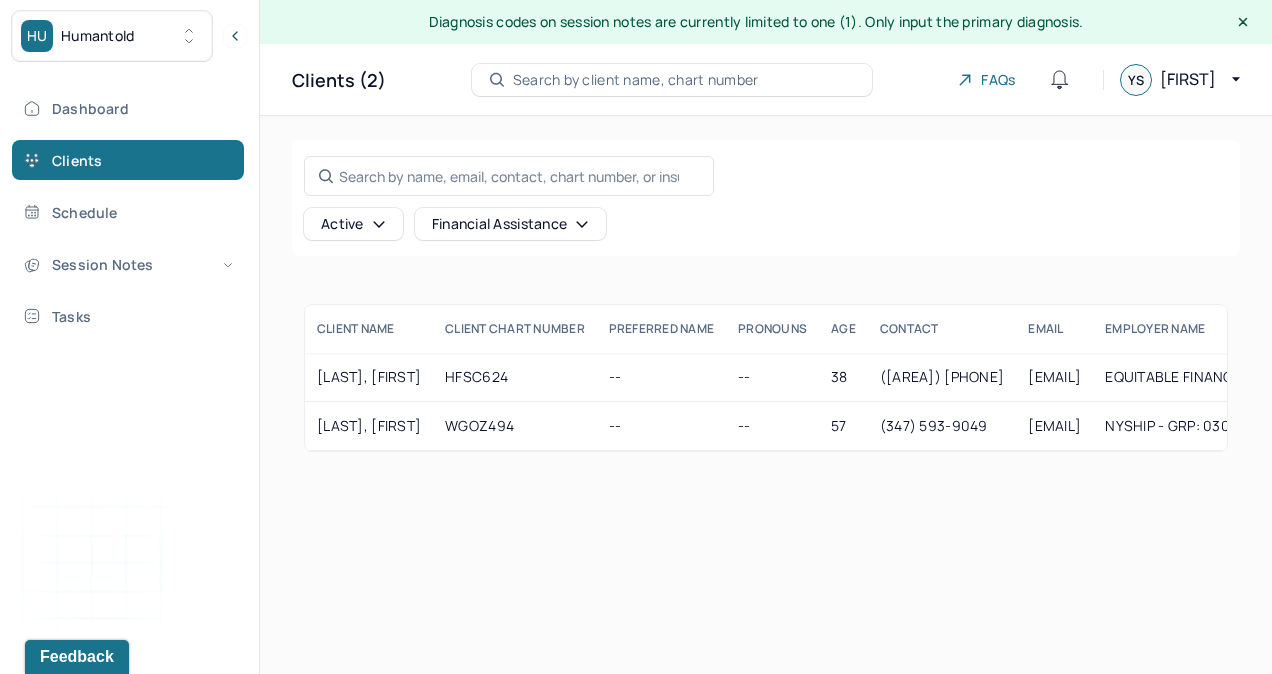 click 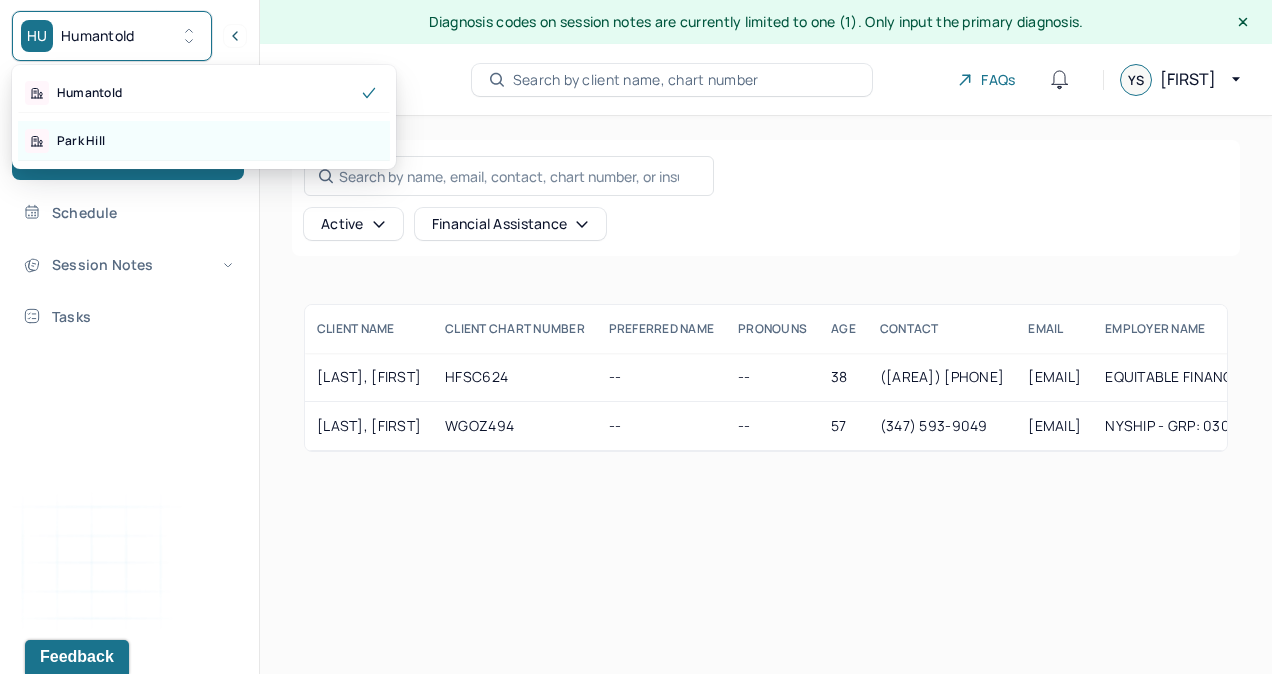 click on "Park Hill" at bounding box center [81, 141] 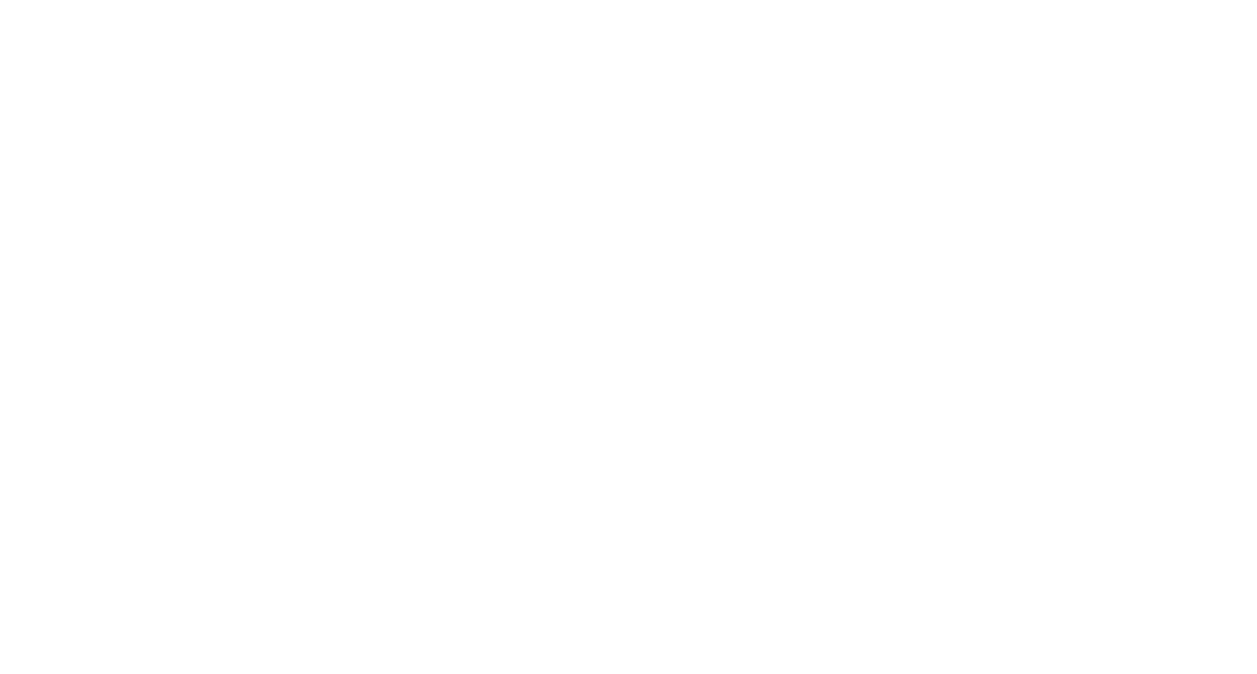 scroll, scrollTop: 0, scrollLeft: 0, axis: both 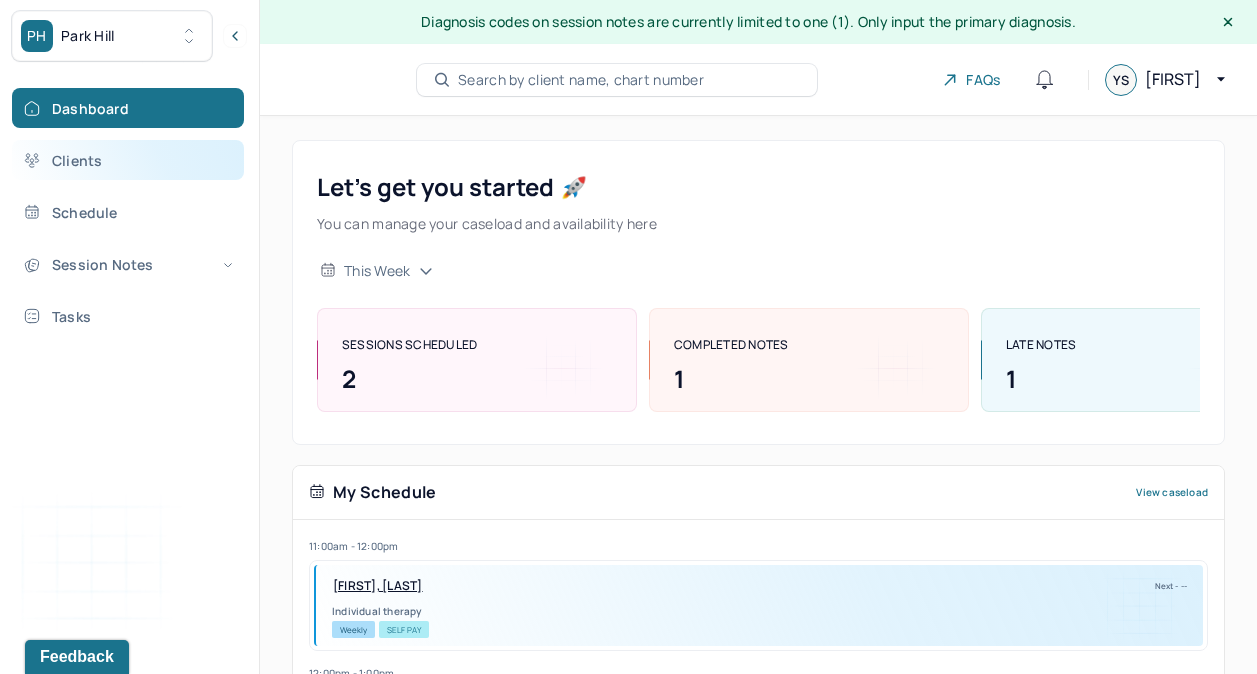 click on "Clients" at bounding box center (128, 160) 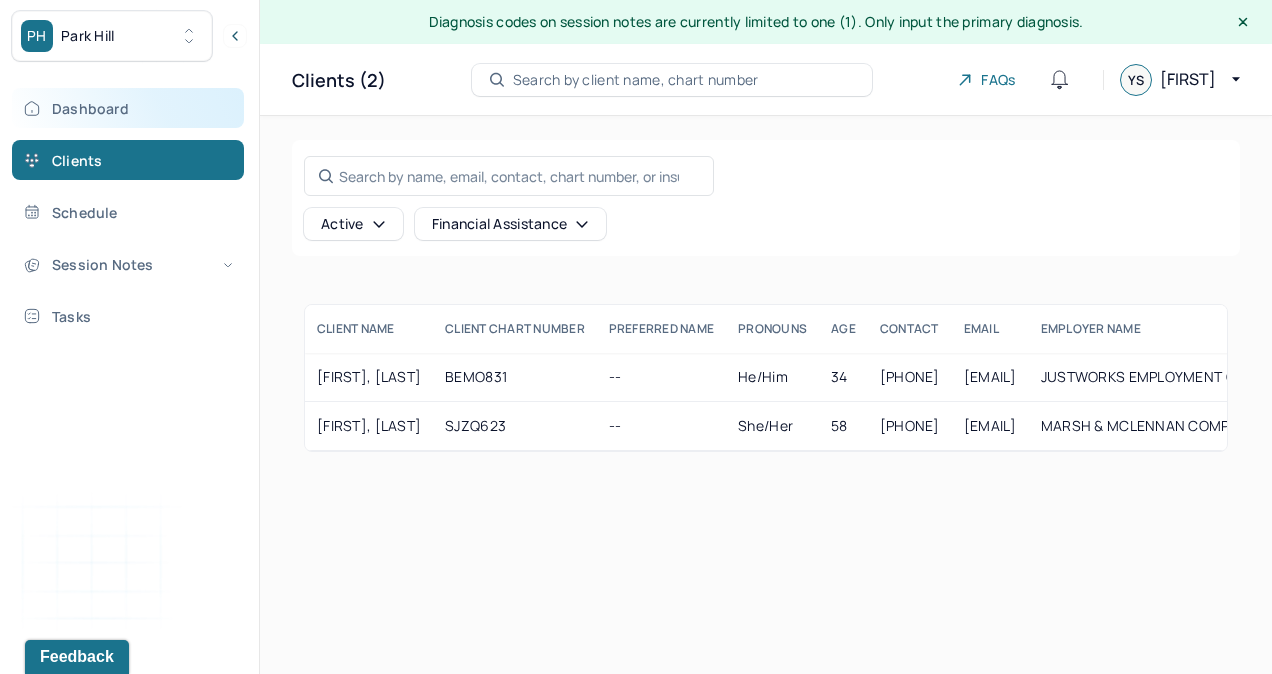 click on "Dashboard" at bounding box center [128, 108] 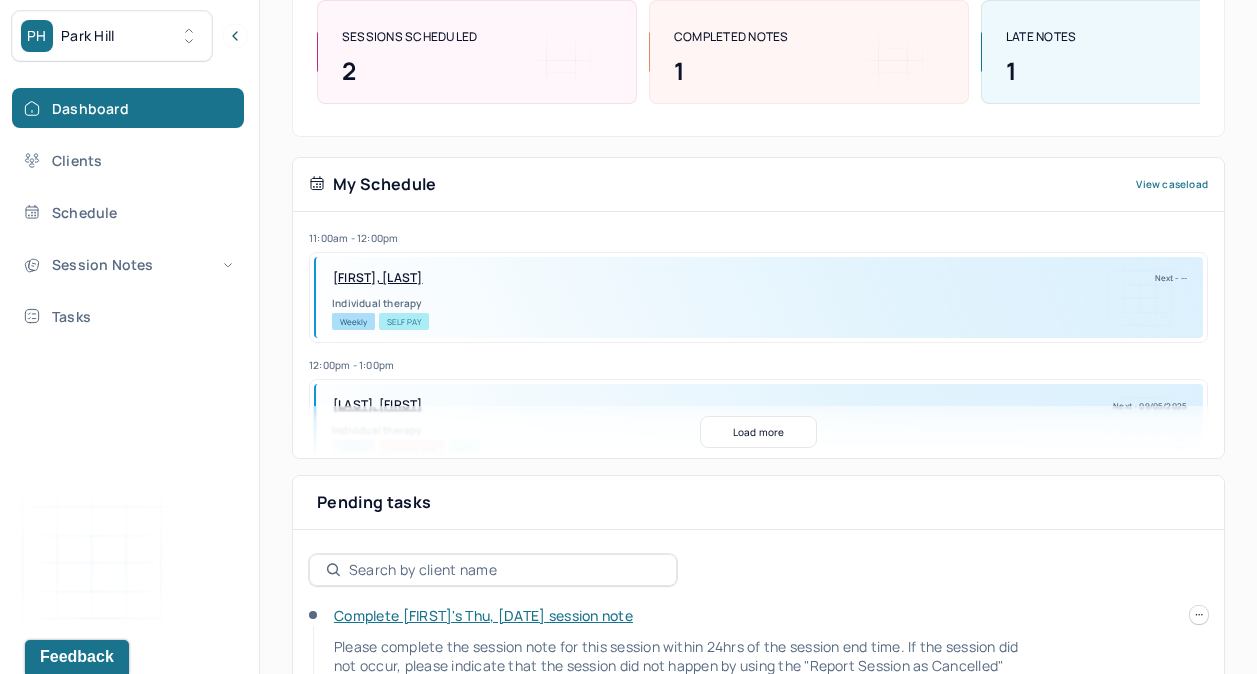 scroll, scrollTop: 475, scrollLeft: 0, axis: vertical 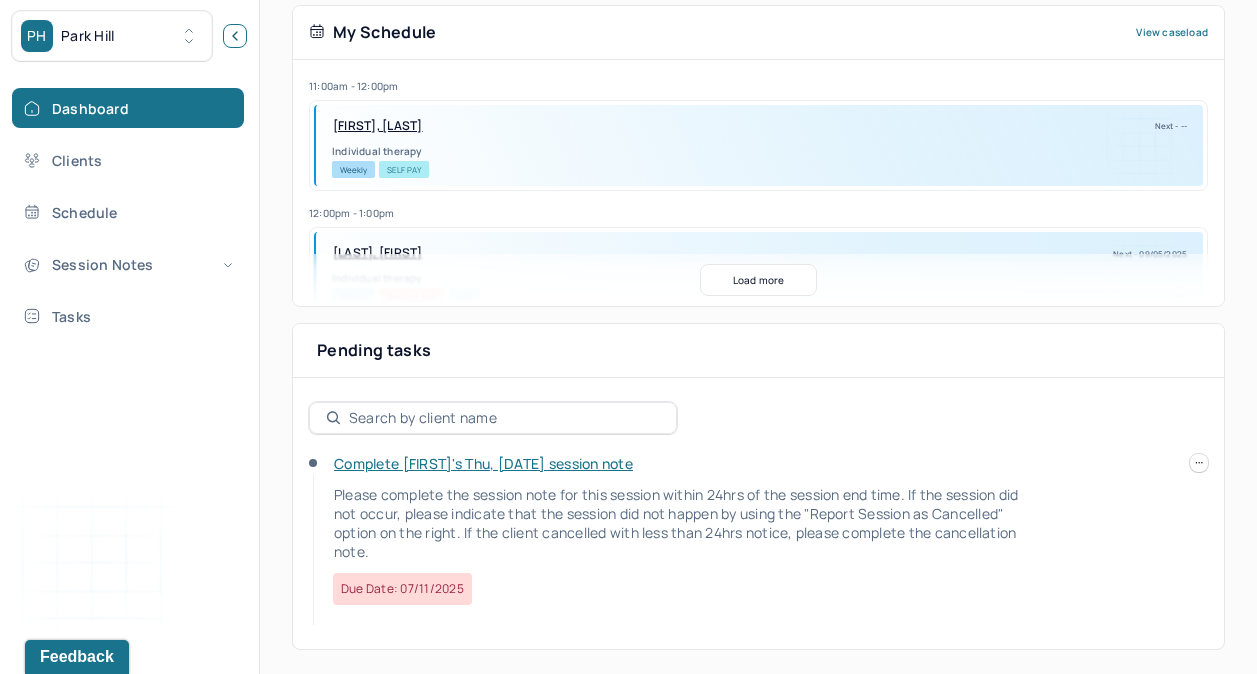 click at bounding box center (235, 36) 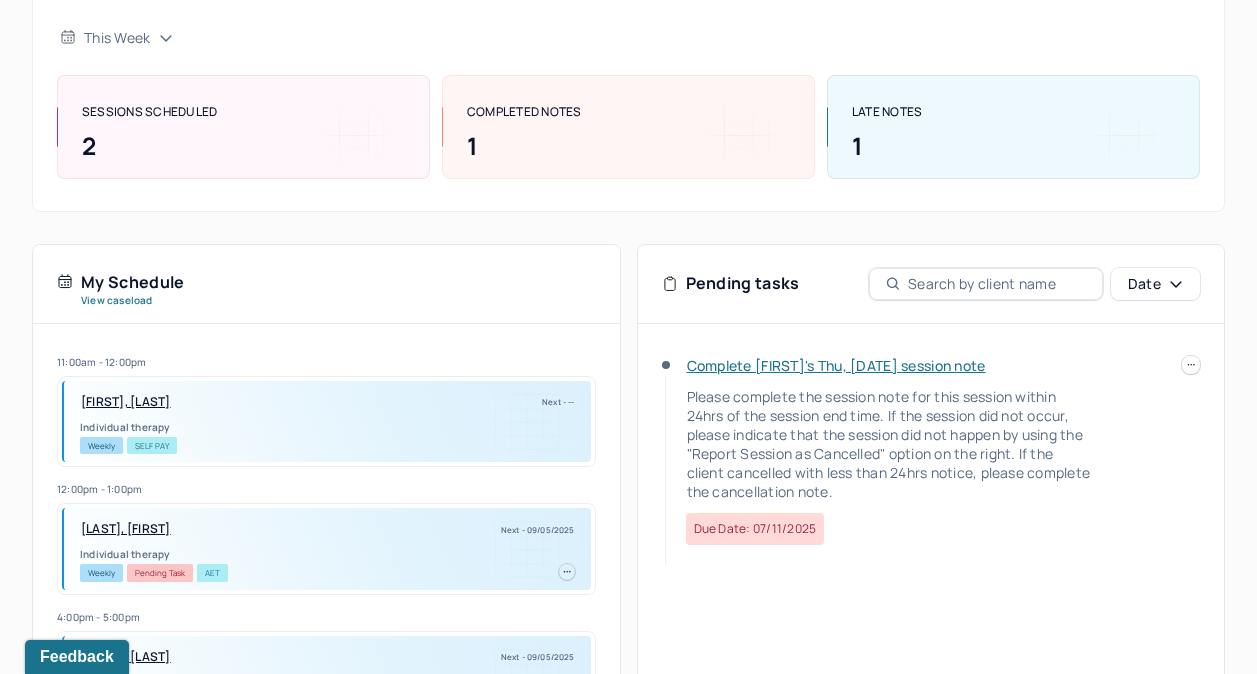 scroll, scrollTop: 206, scrollLeft: 0, axis: vertical 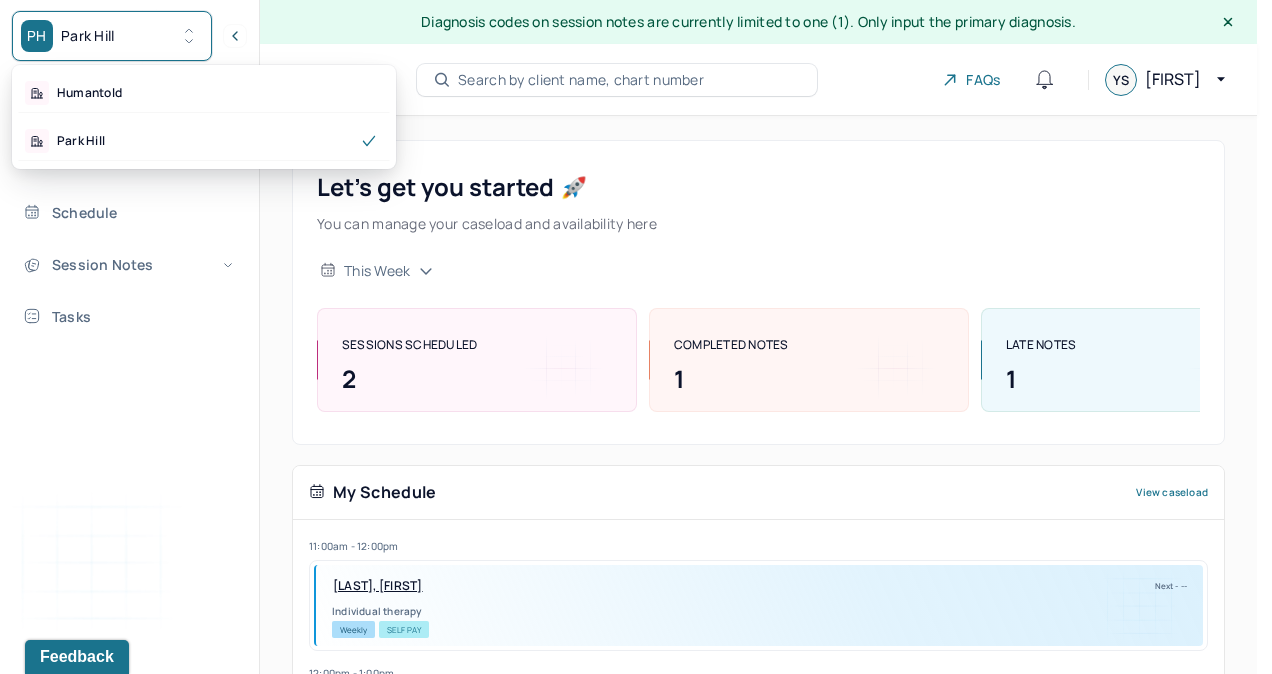 click 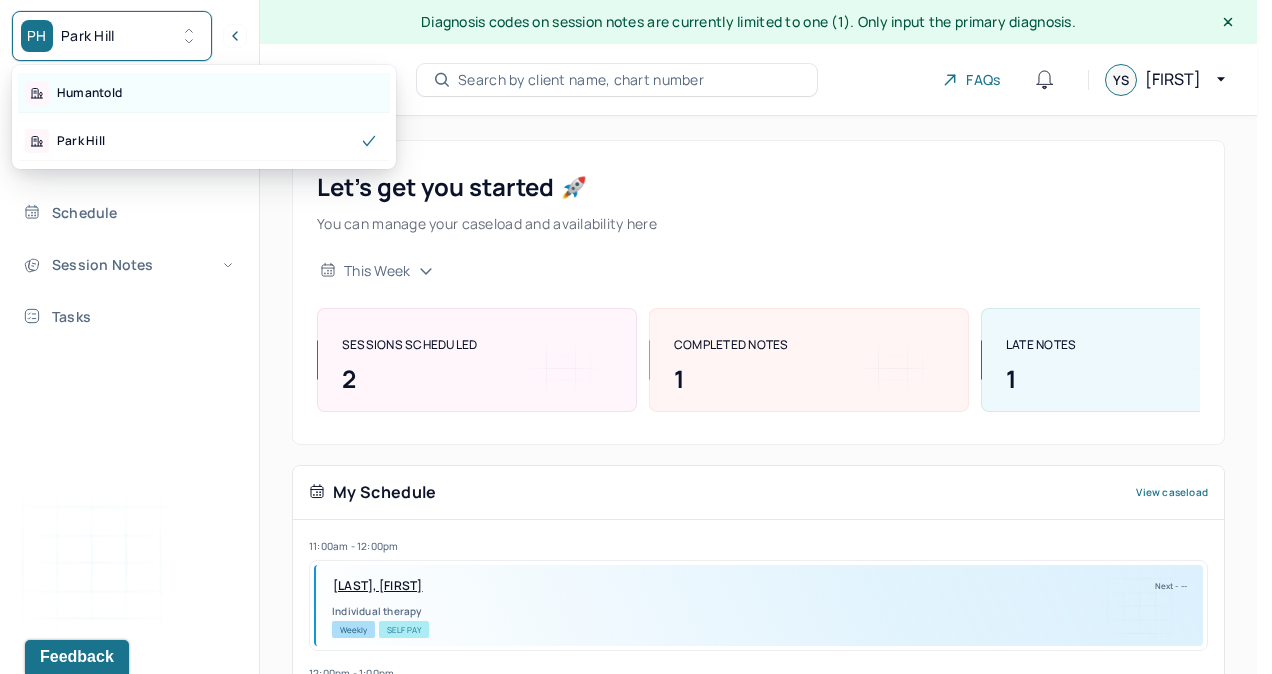 click on "Humantold" at bounding box center (89, 93) 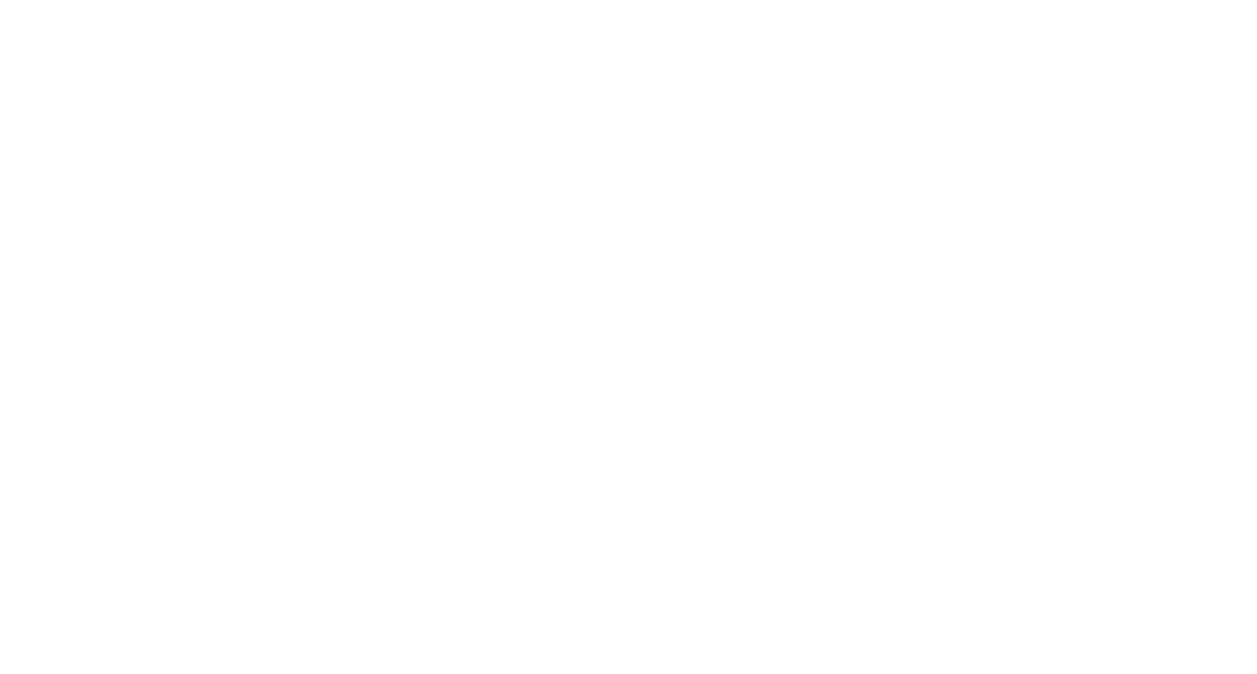 scroll, scrollTop: 0, scrollLeft: 0, axis: both 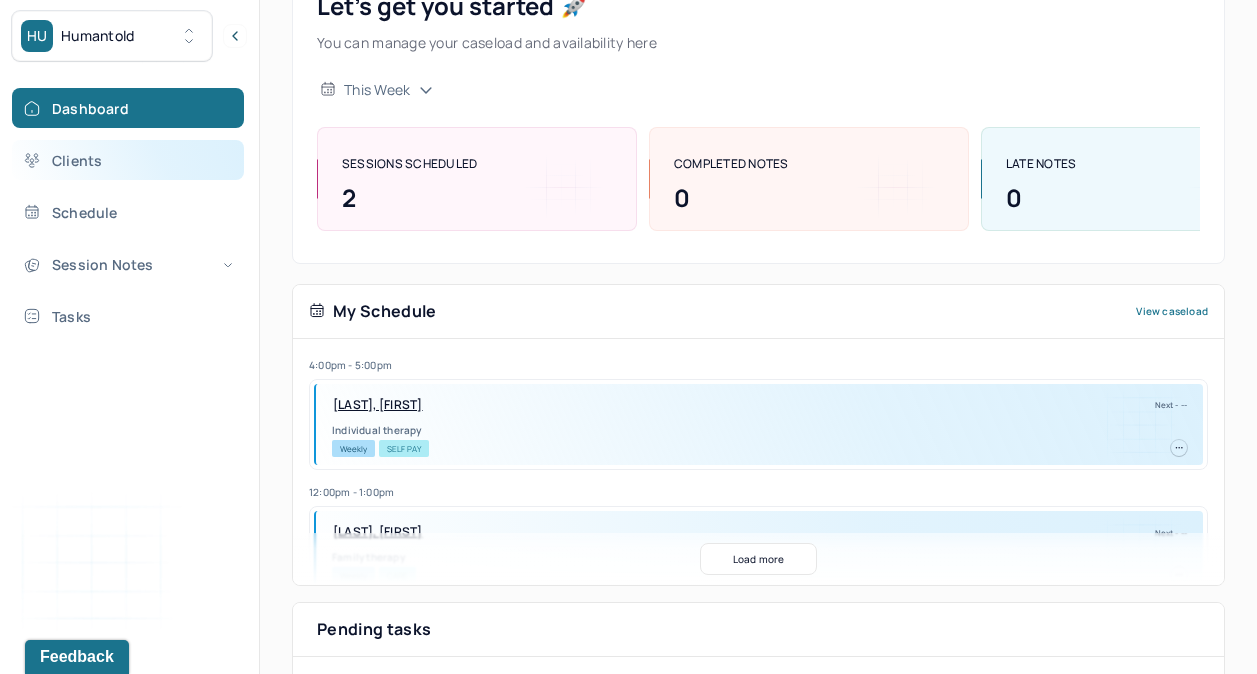 click on "Clients" at bounding box center (128, 160) 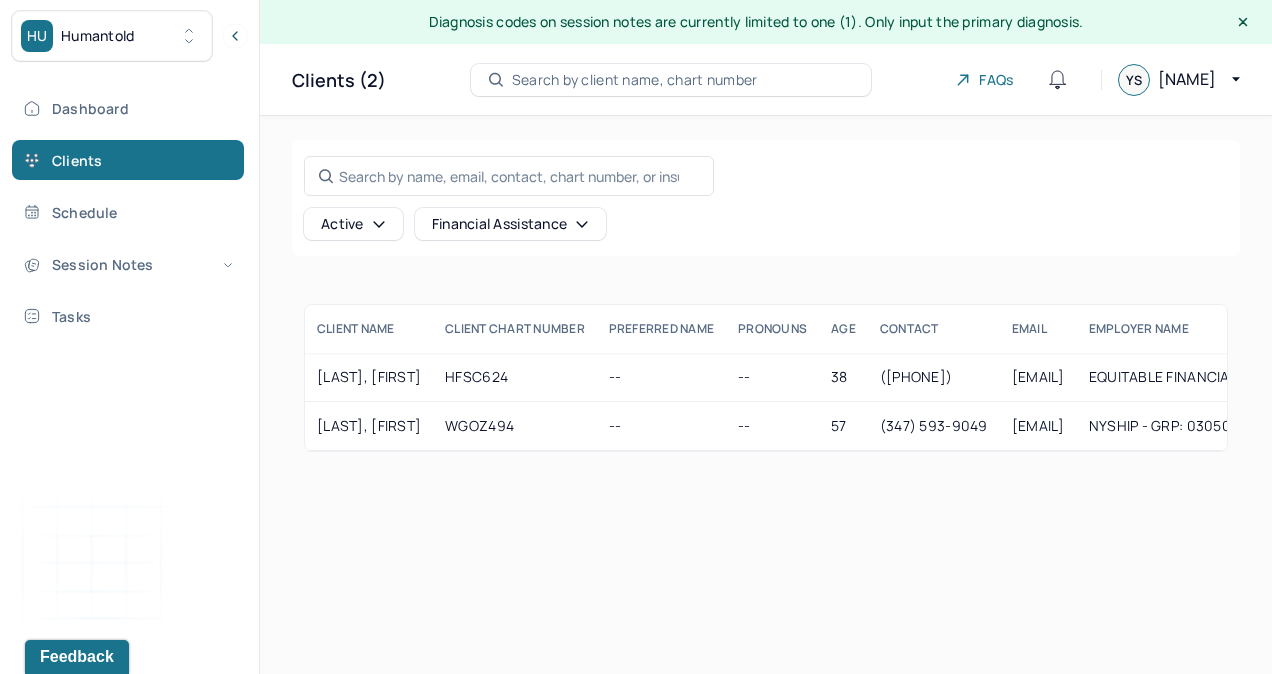 click 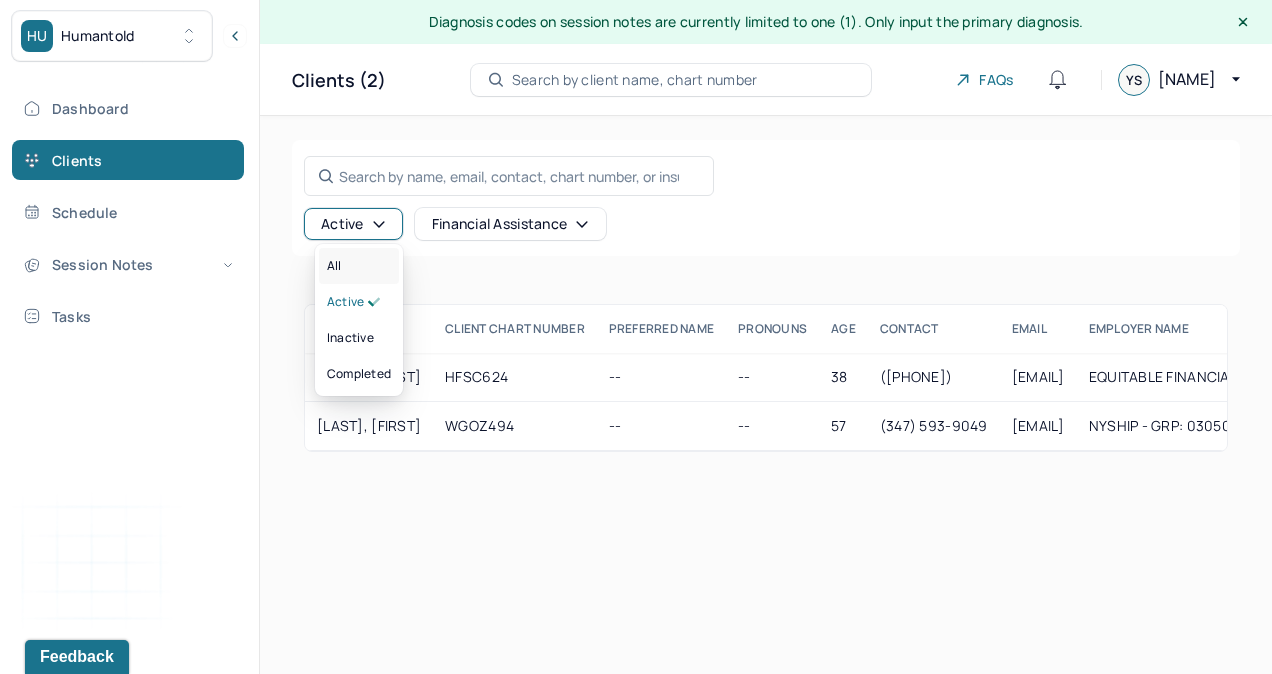 click on "All" at bounding box center (334, 266) 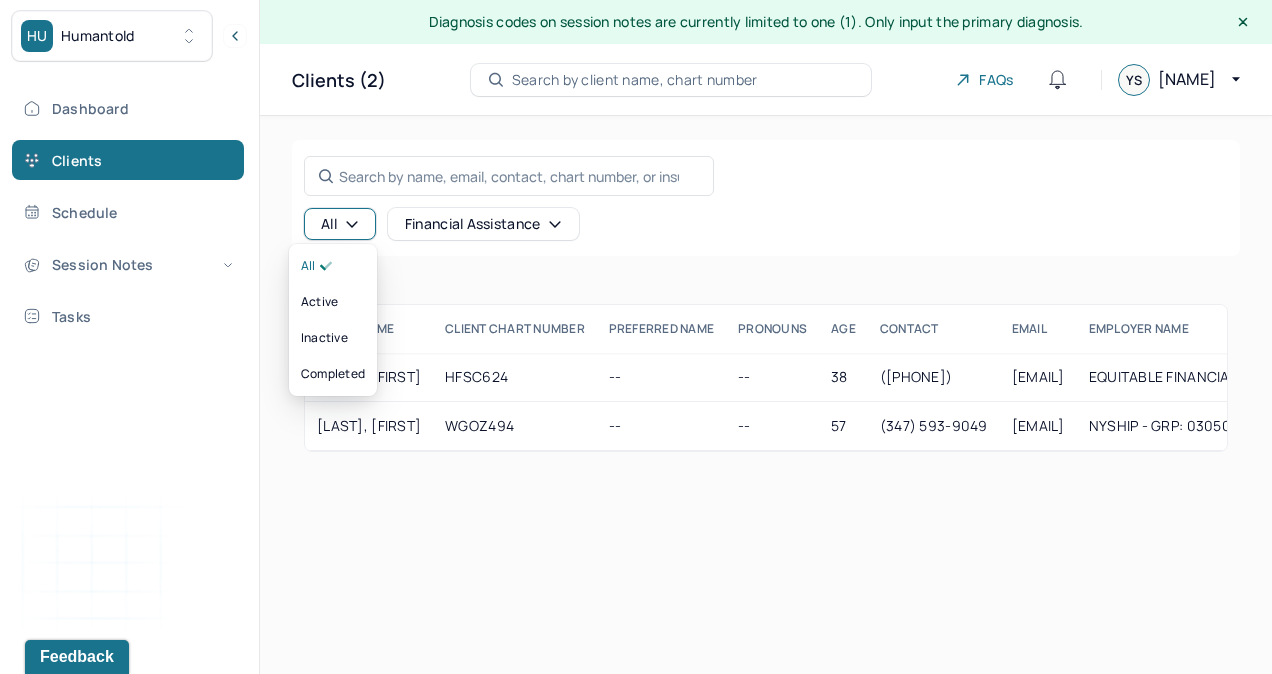 click 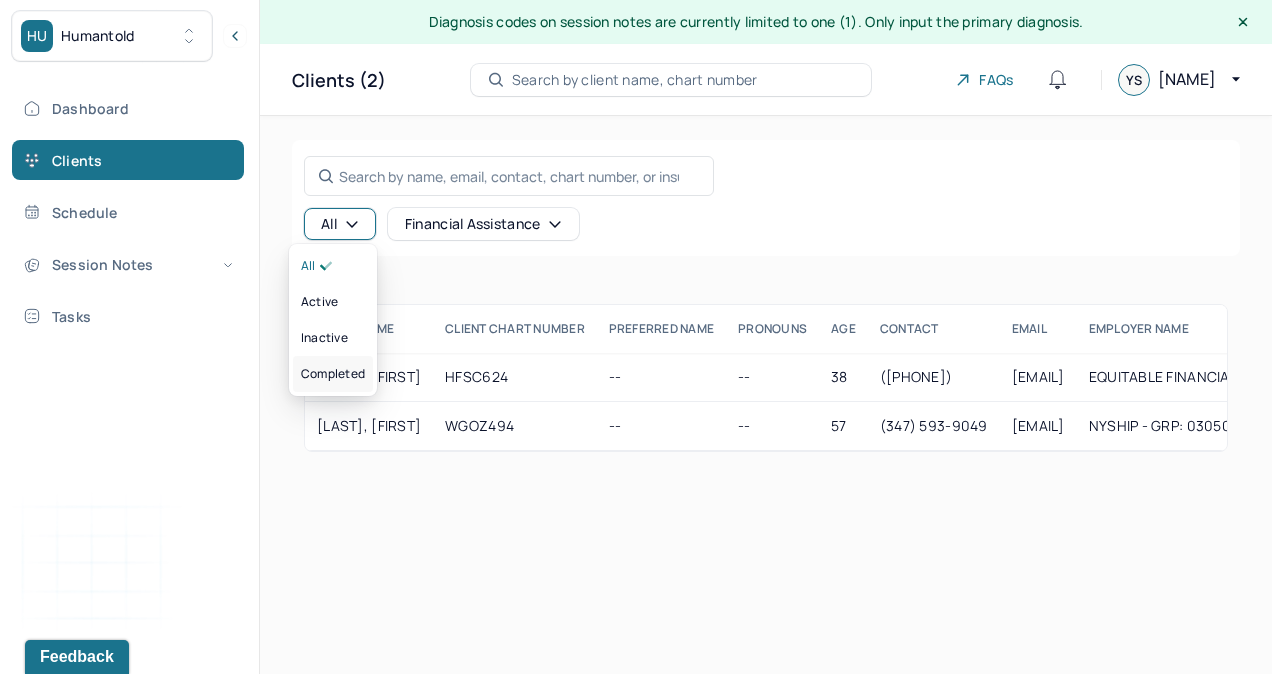 click on "completed" at bounding box center [333, 374] 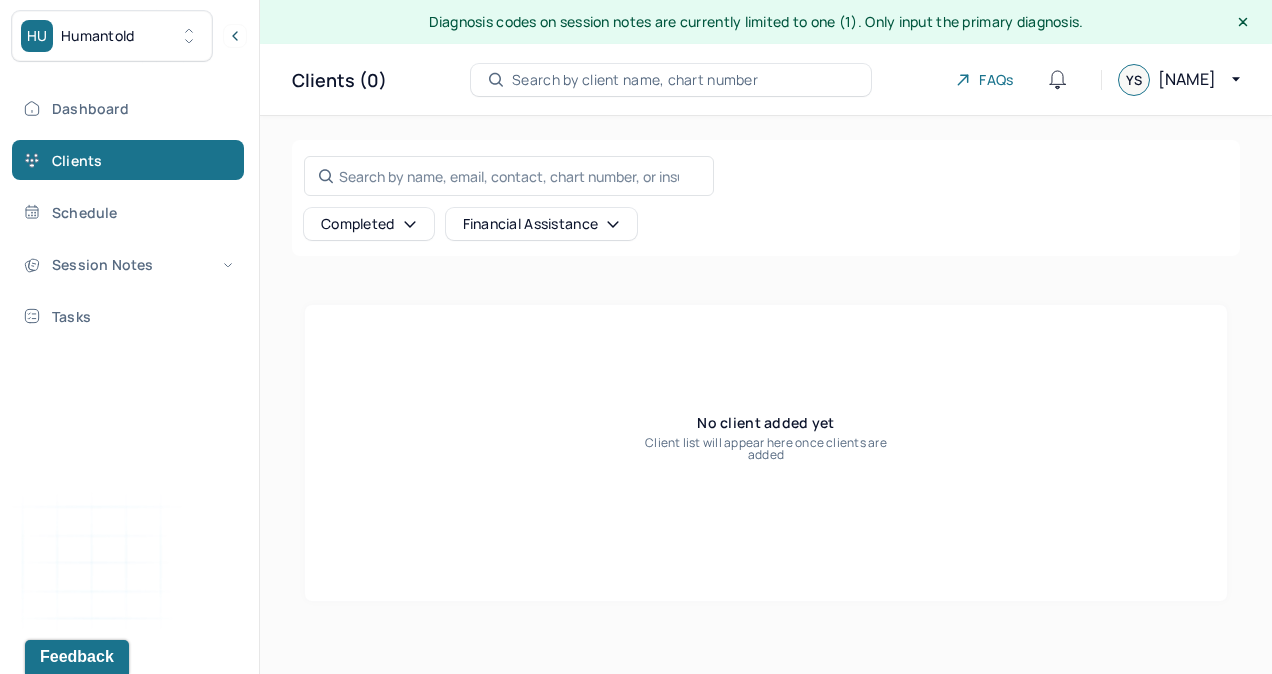 click 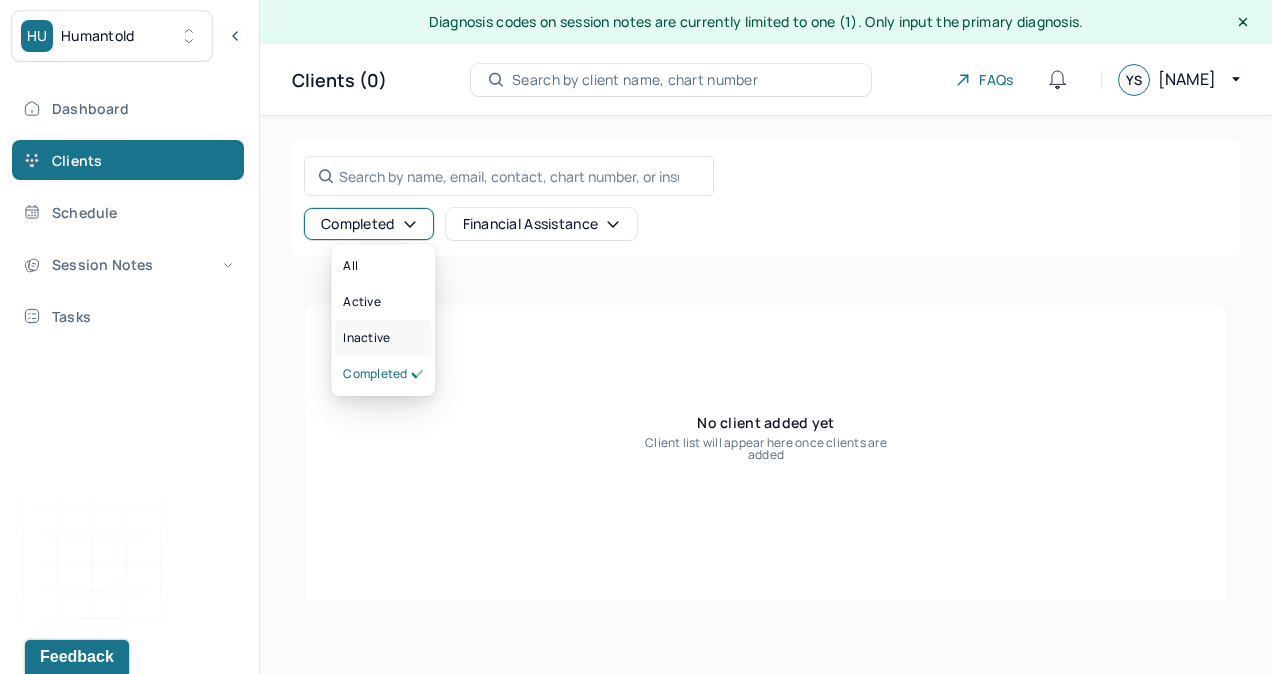 click on "inactive" at bounding box center (366, 338) 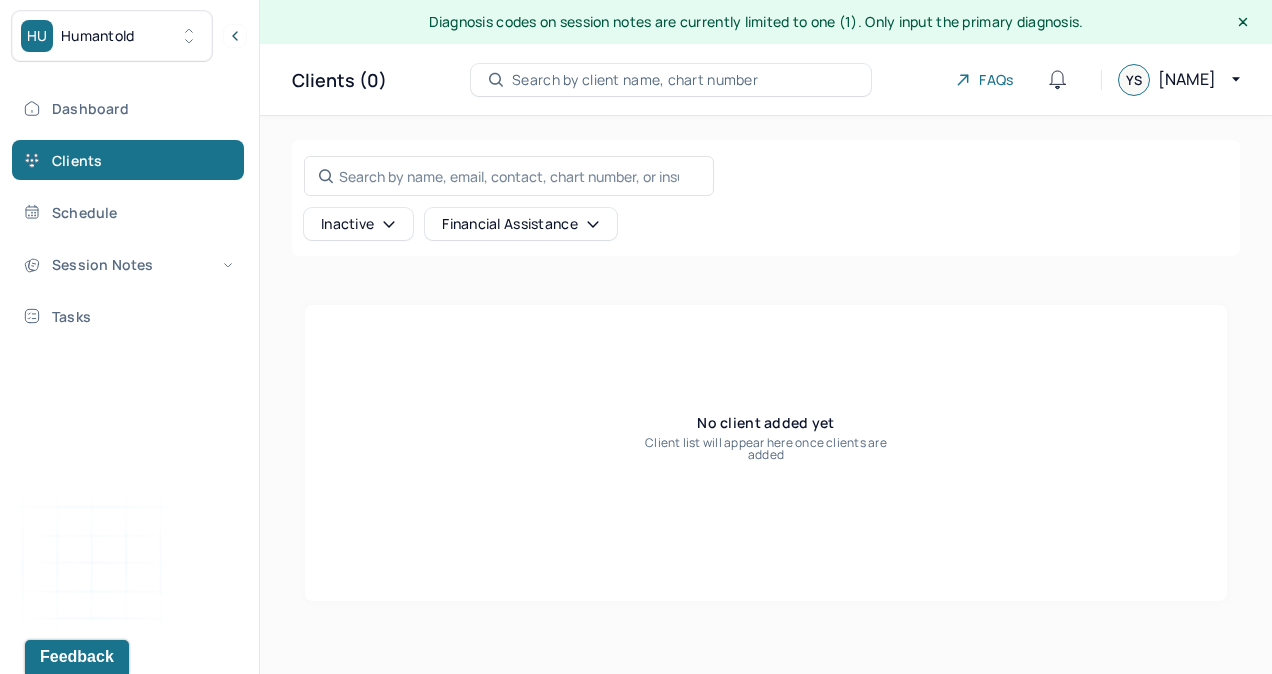click 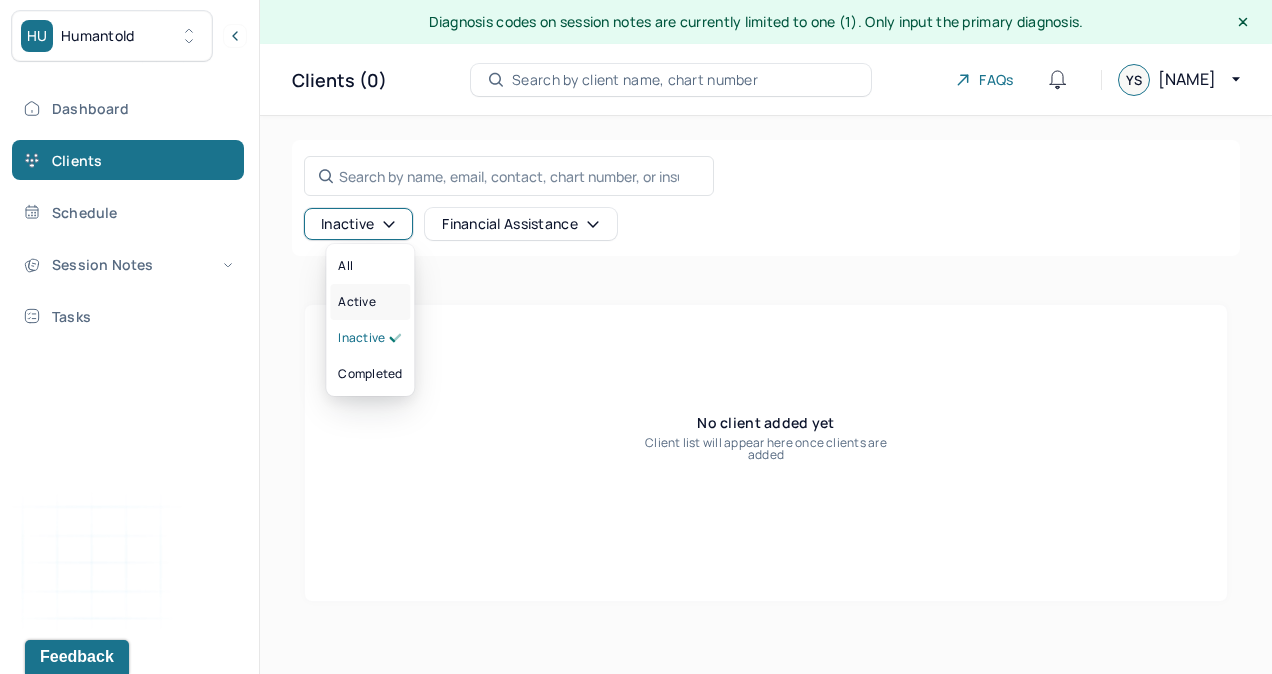click on "active" at bounding box center (356, 302) 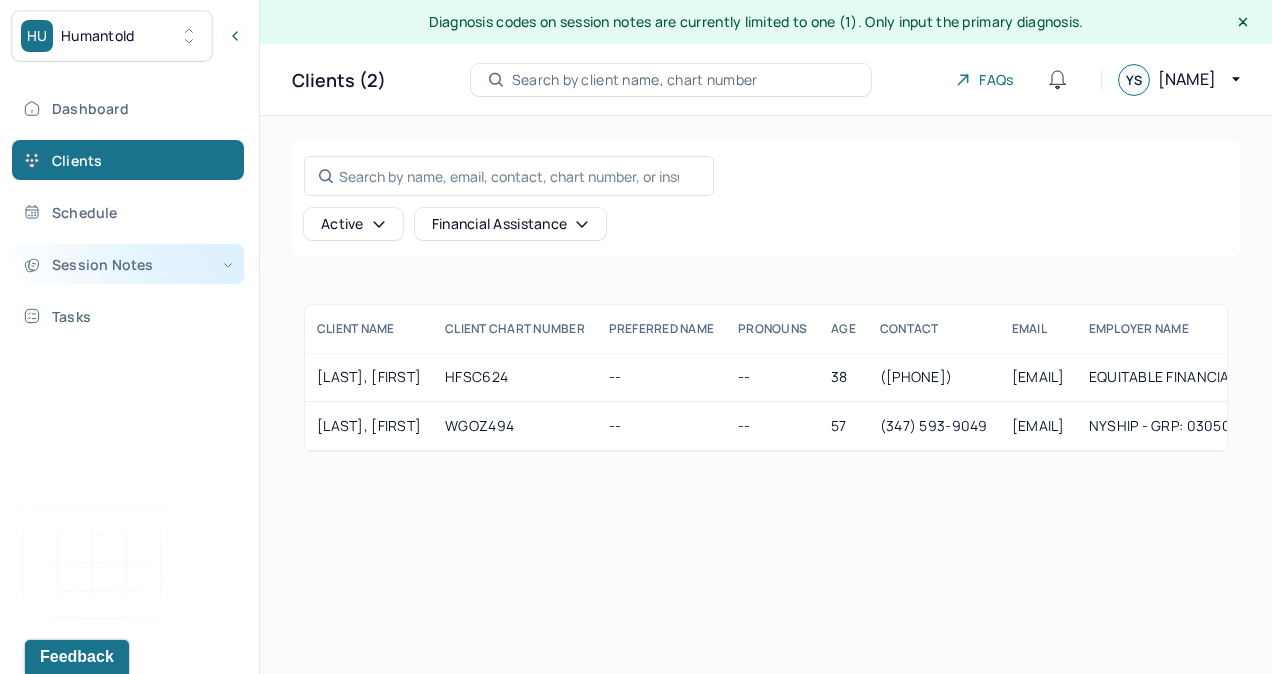 click on "Session Notes" at bounding box center [128, 264] 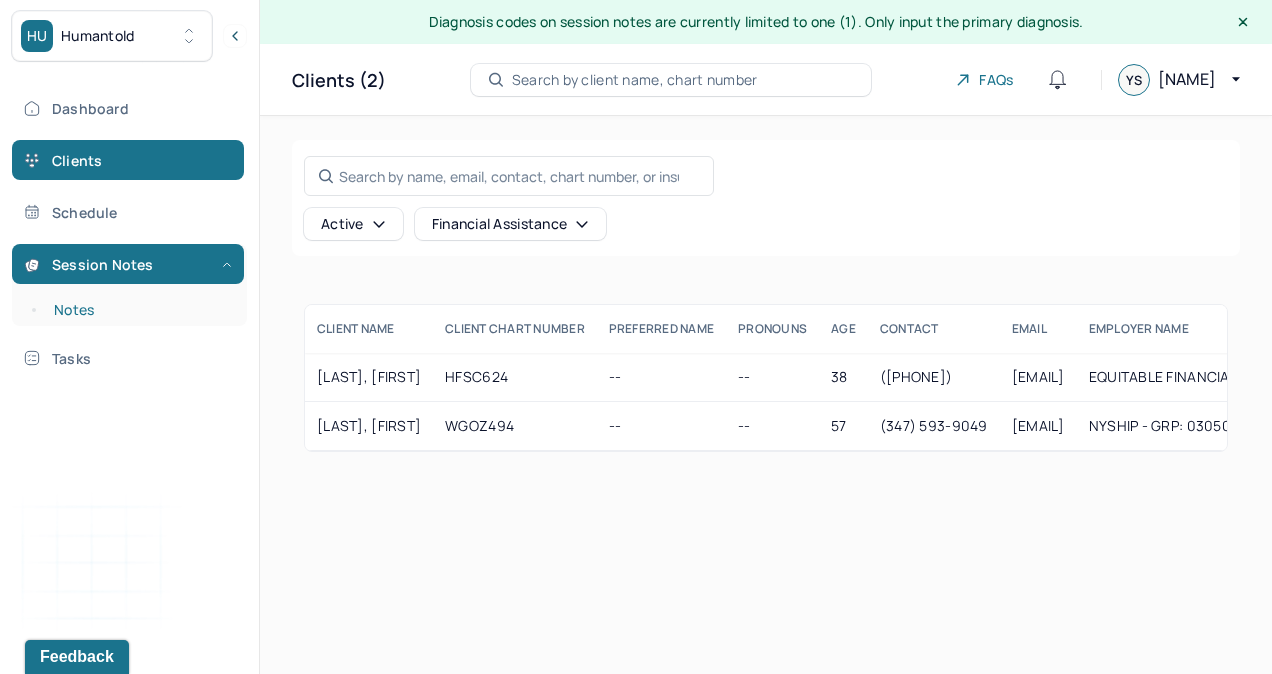 click on "Notes" at bounding box center (139, 310) 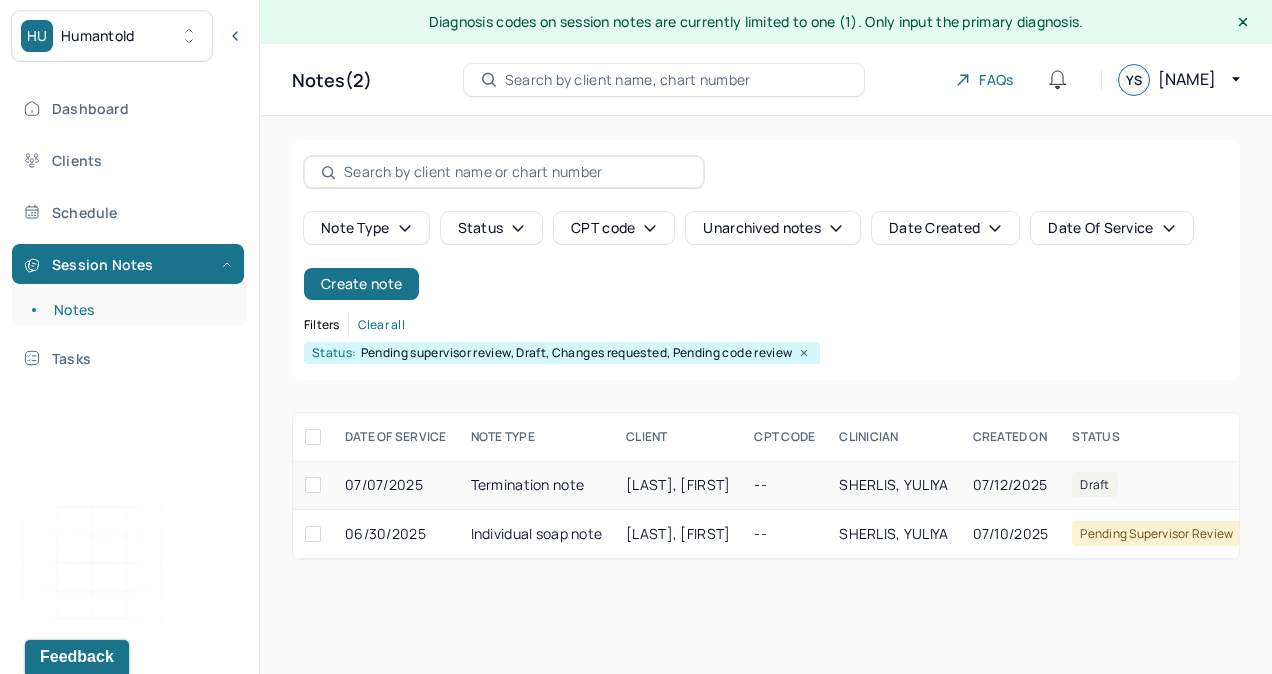 click on "[LAST], [FIRST]" at bounding box center (678, 484) 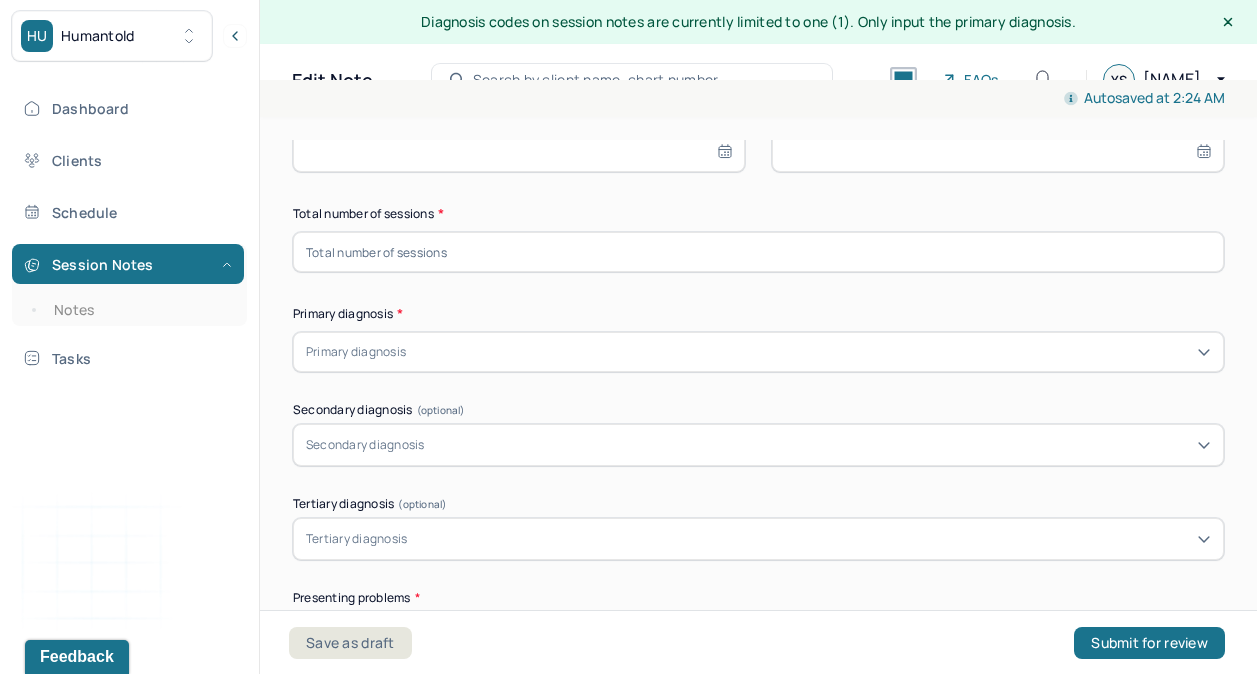 scroll, scrollTop: 0, scrollLeft: 0, axis: both 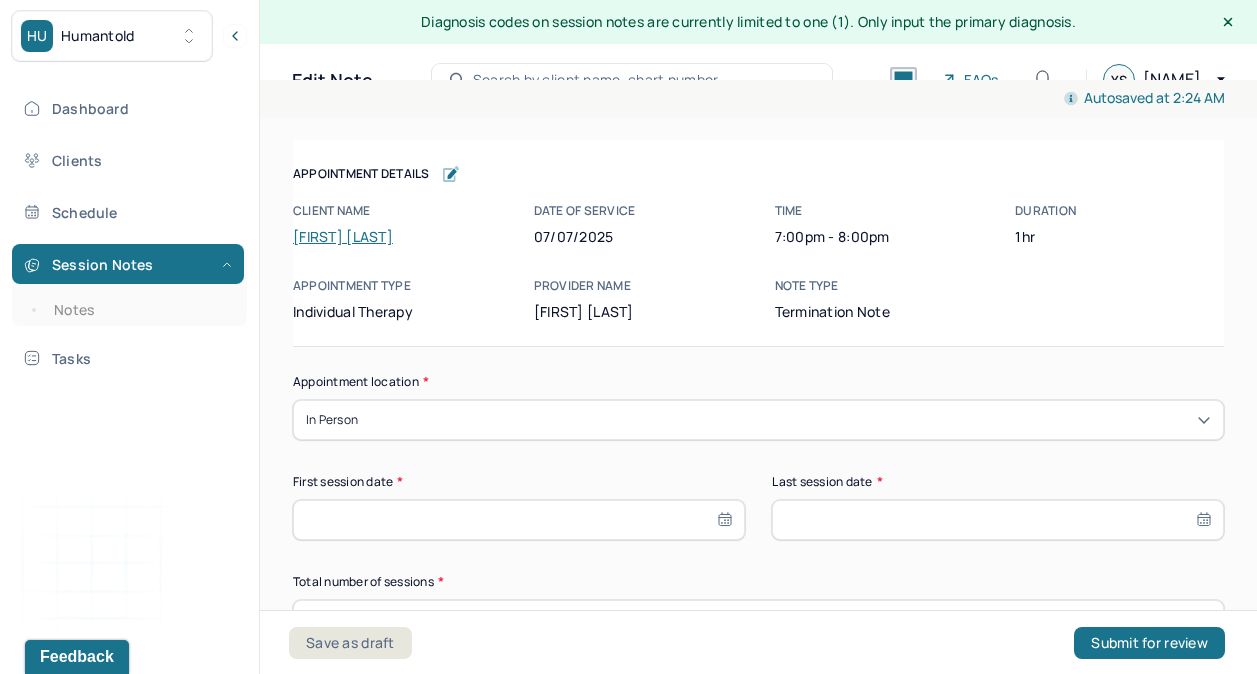 click on "[FIRST] [LAST]" at bounding box center [343, 236] 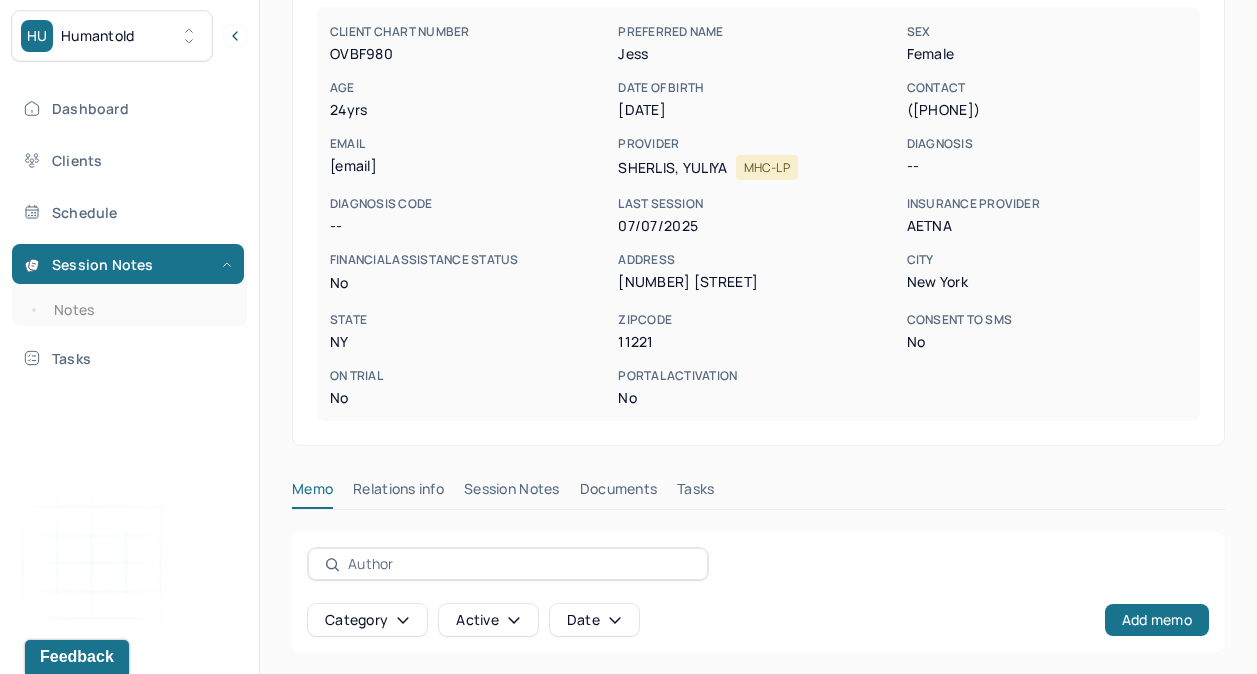 scroll, scrollTop: 298, scrollLeft: 0, axis: vertical 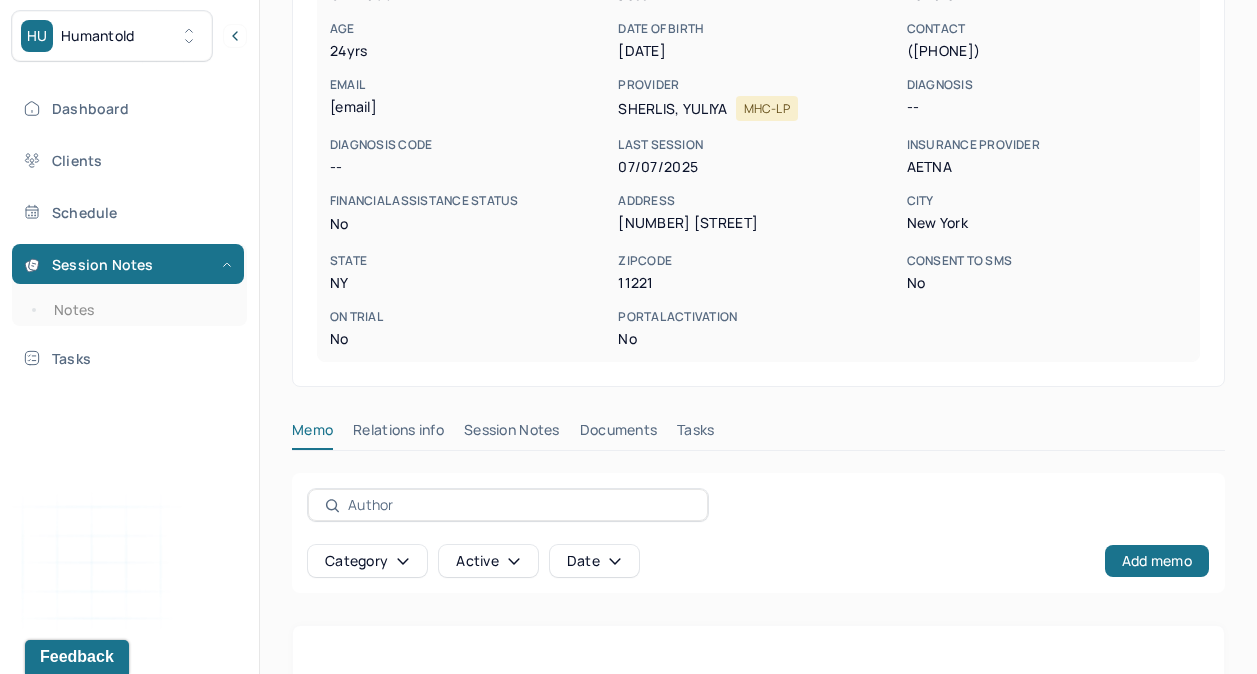 click on "Session Notes" at bounding box center [512, 434] 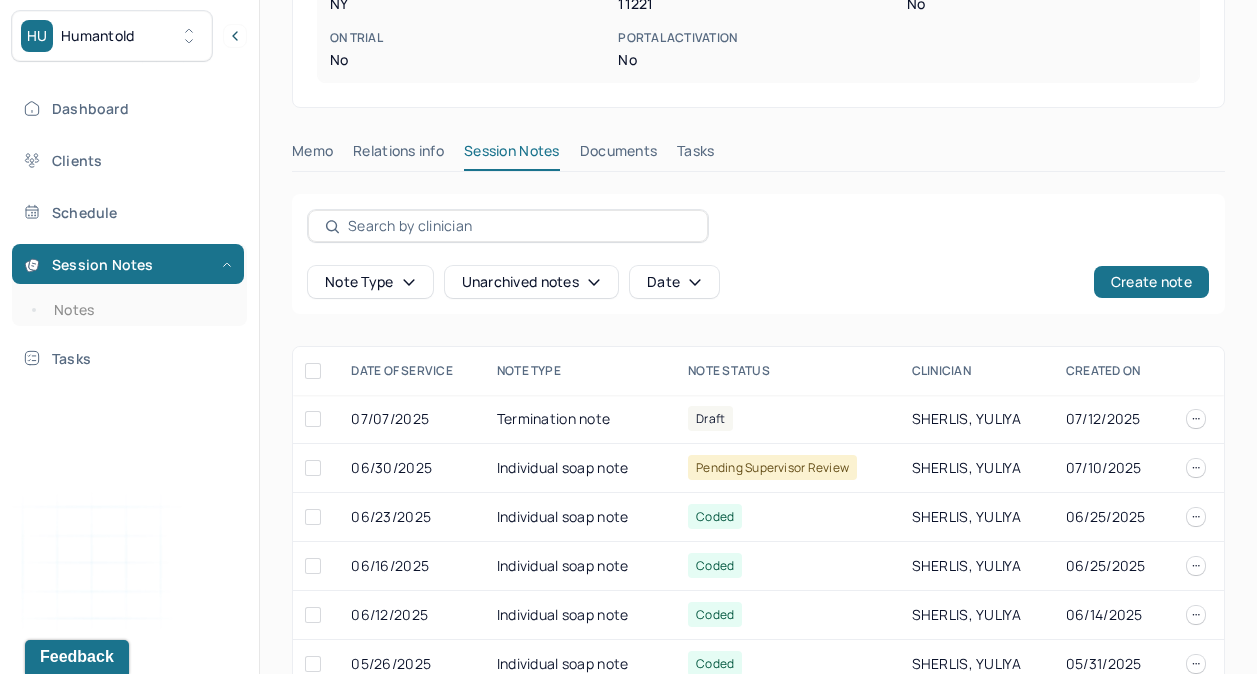 scroll, scrollTop: 580, scrollLeft: 0, axis: vertical 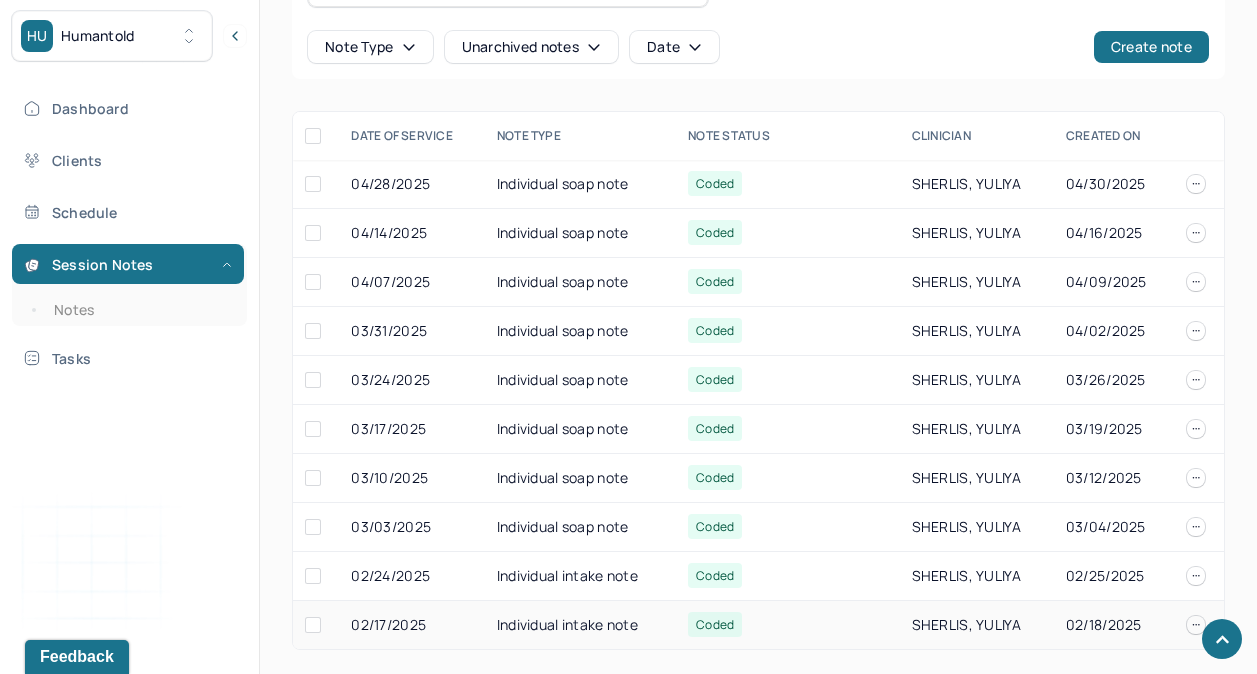 click on "Individual intake note" at bounding box center [580, 625] 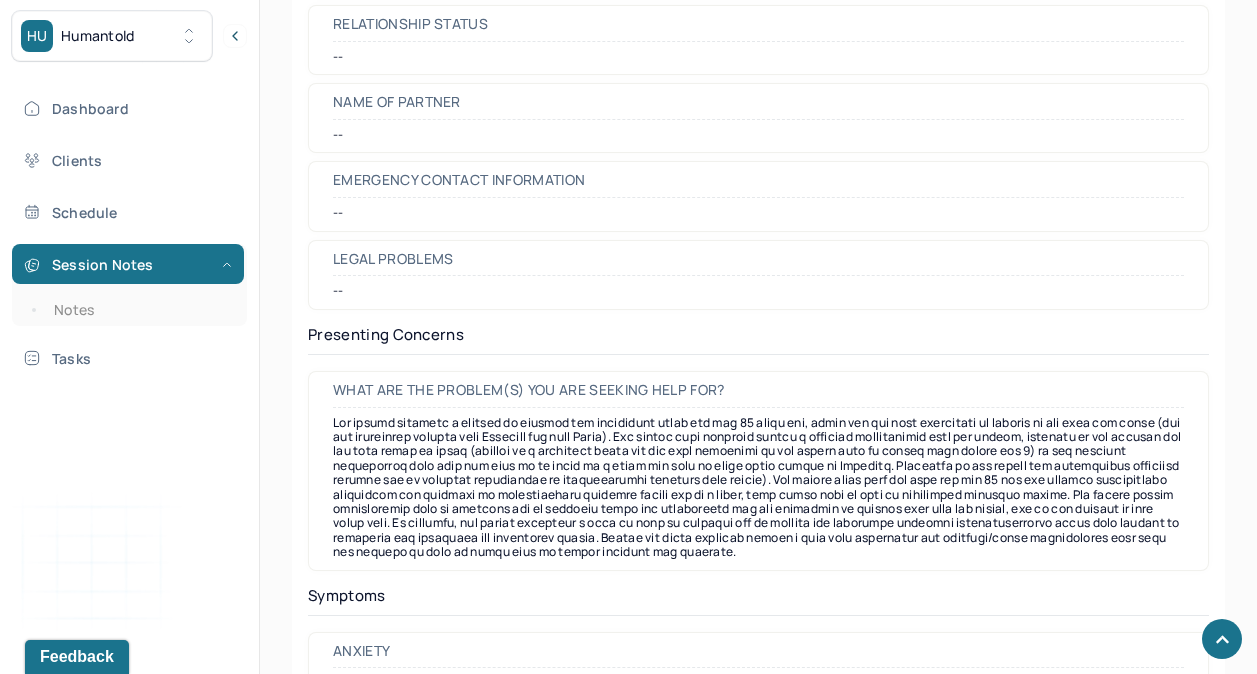 scroll, scrollTop: 2551, scrollLeft: 0, axis: vertical 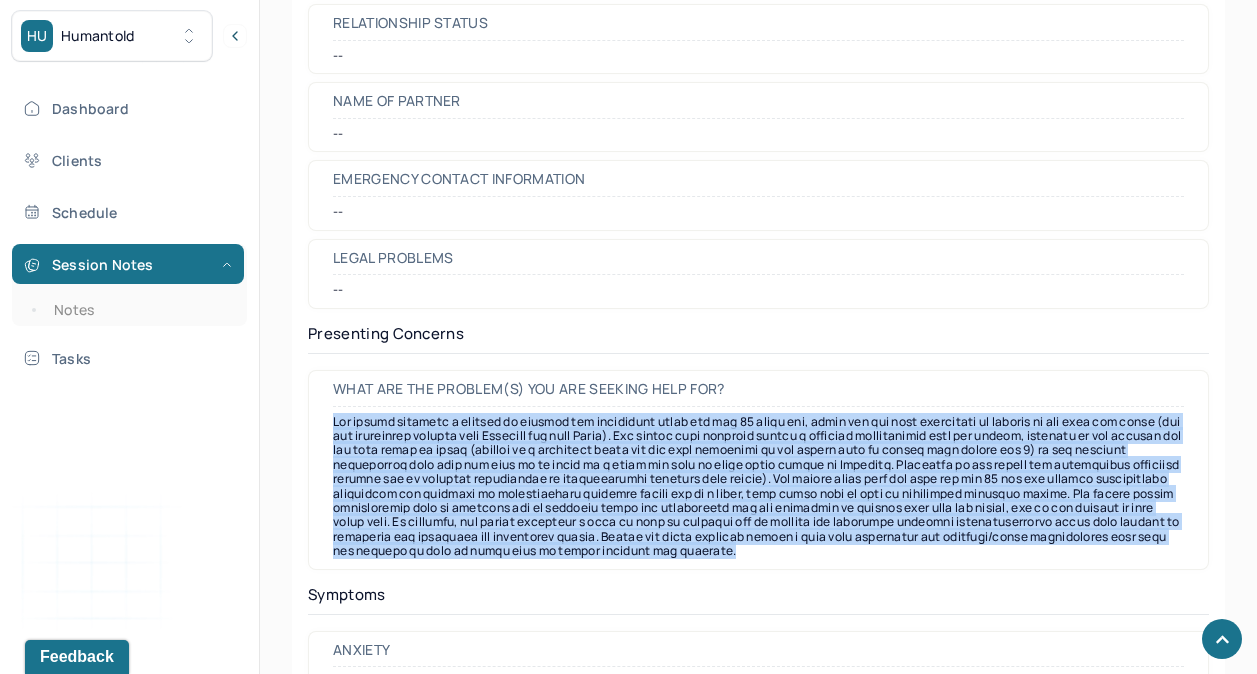 drag, startPoint x: 333, startPoint y: 417, endPoint x: 964, endPoint y: 551, distance: 645.0713 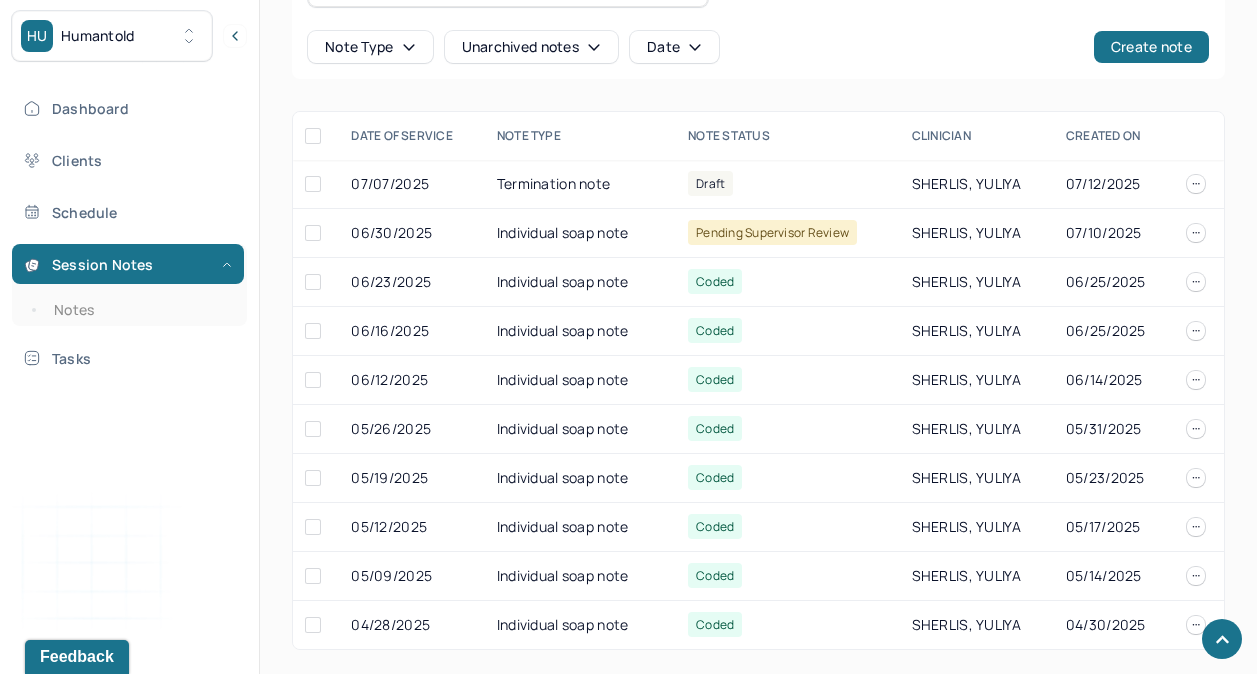 scroll, scrollTop: 812, scrollLeft: 0, axis: vertical 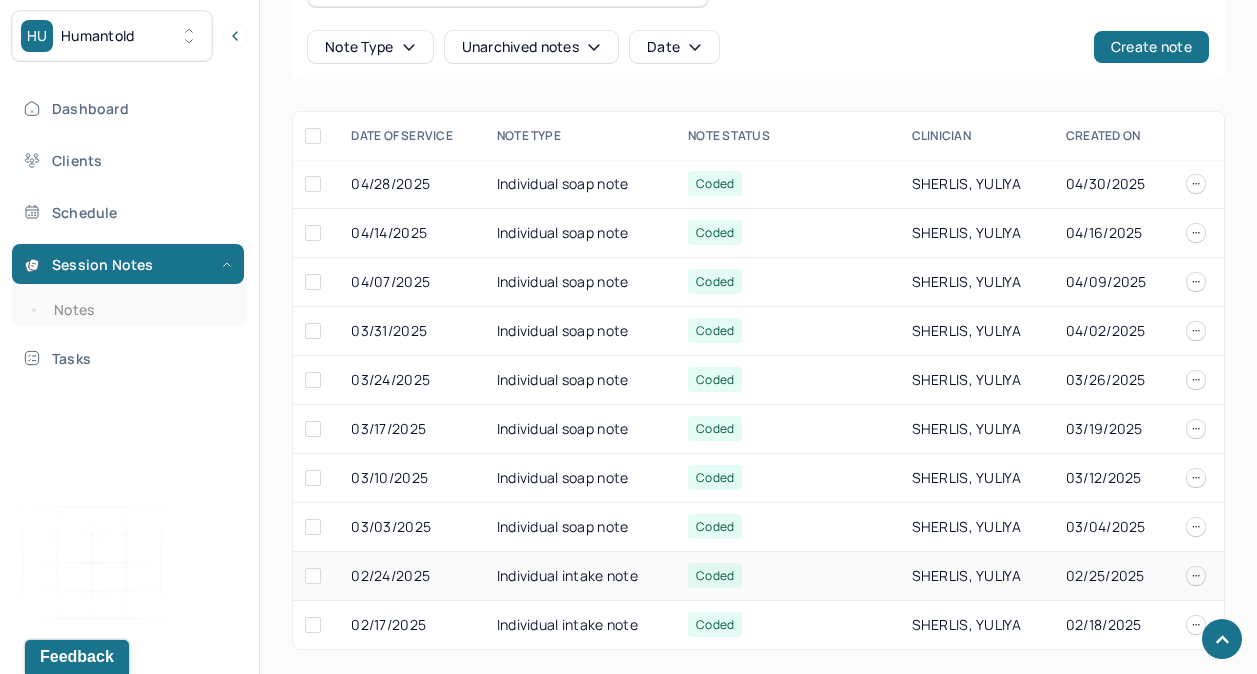 click on "Individual intake note" at bounding box center [580, 576] 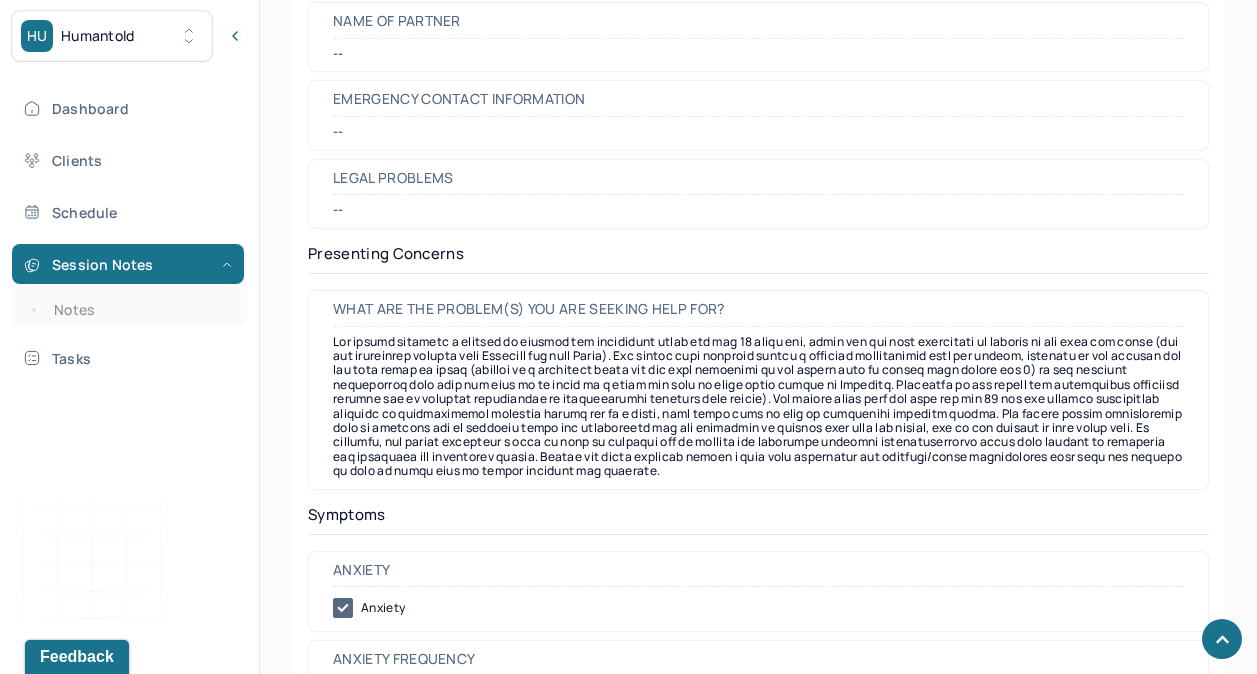 scroll, scrollTop: 2625, scrollLeft: 0, axis: vertical 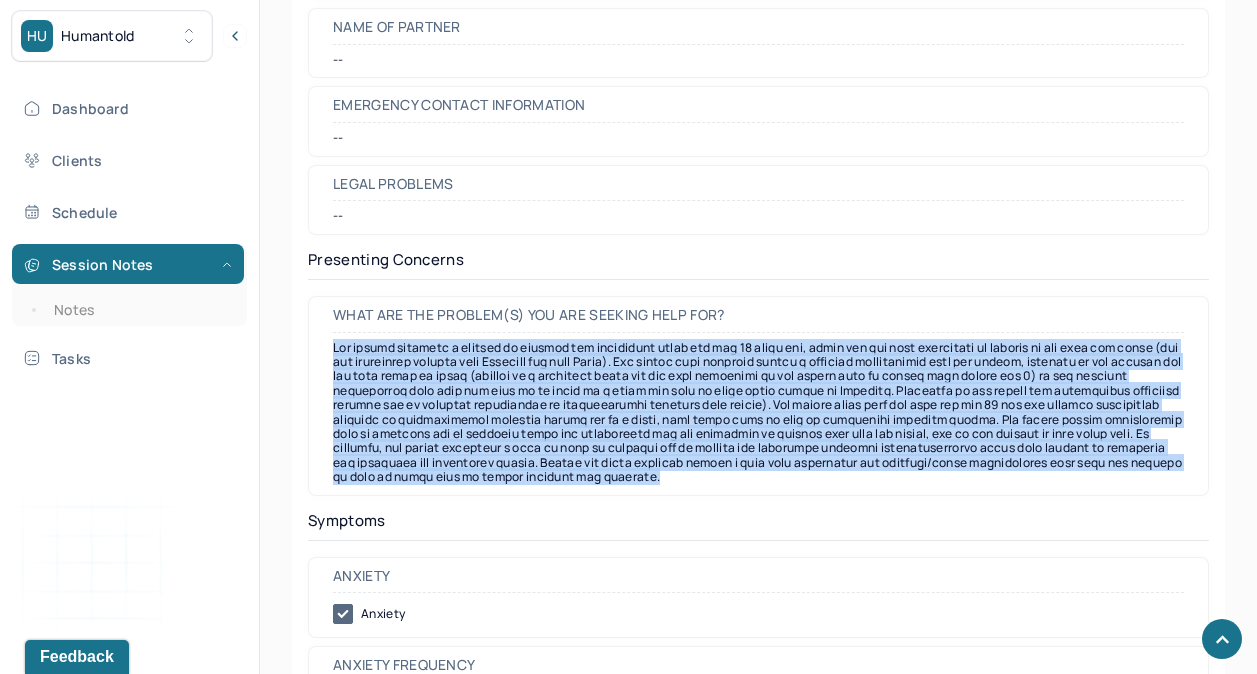 drag, startPoint x: 336, startPoint y: 349, endPoint x: 921, endPoint y: 479, distance: 599.2704 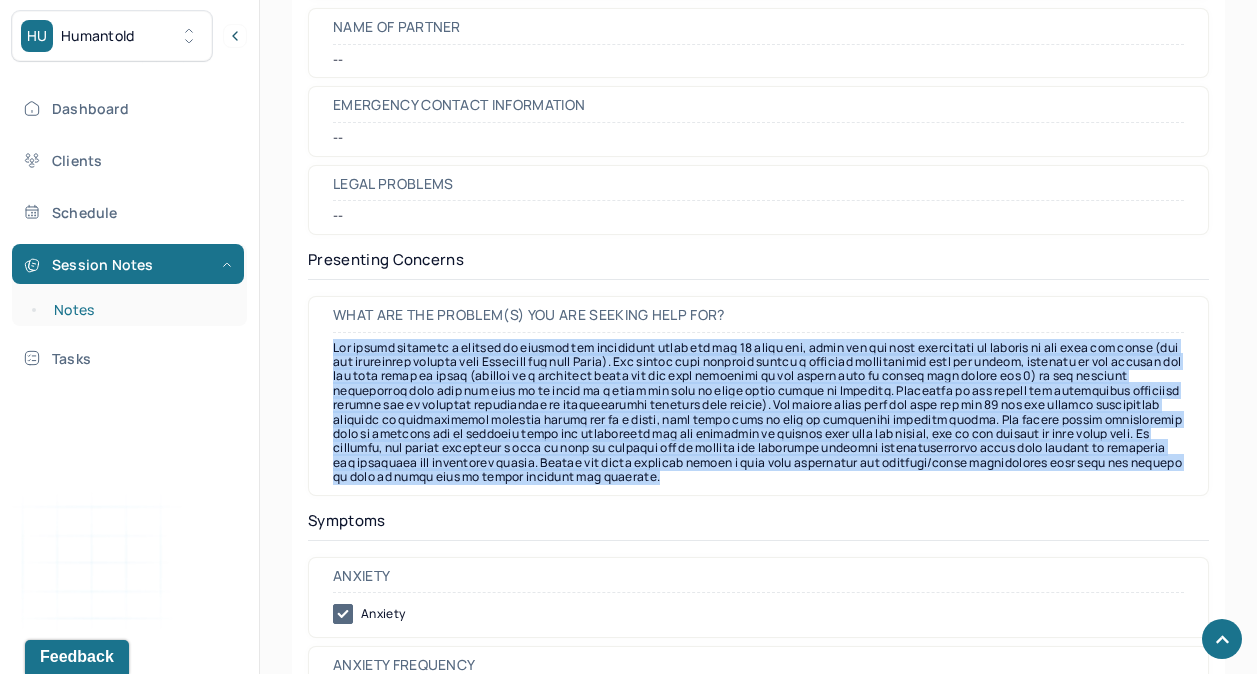 click on "Notes" at bounding box center (139, 310) 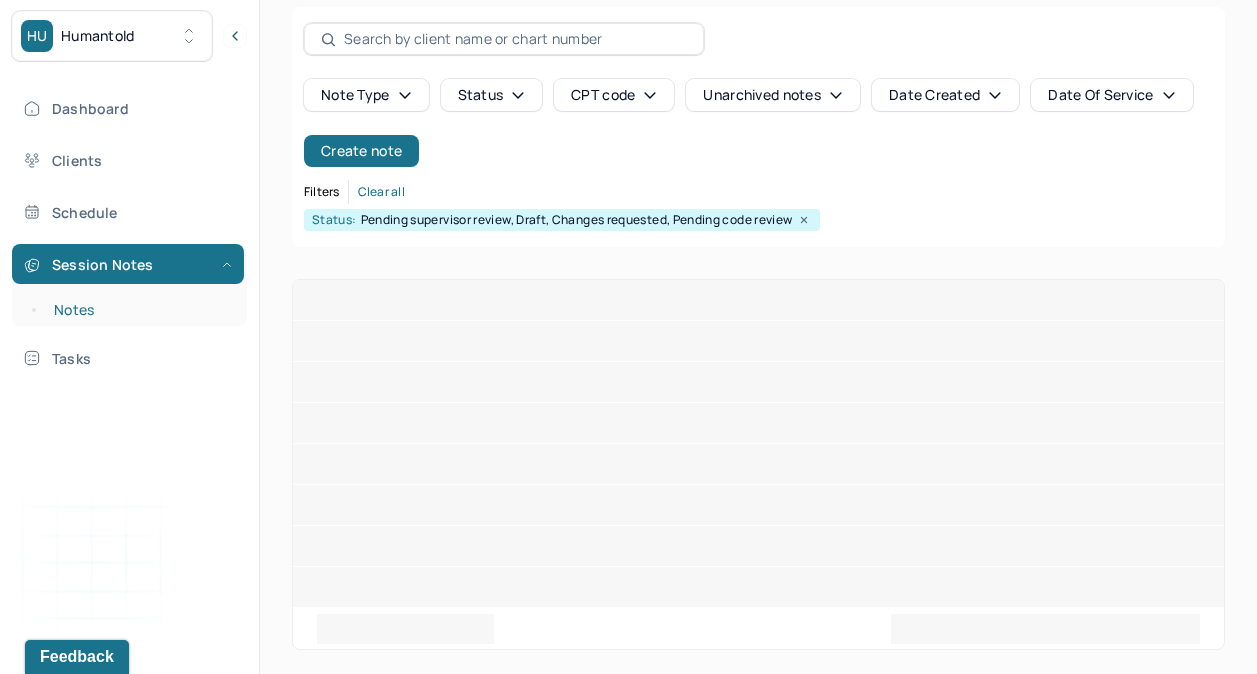 scroll, scrollTop: 0, scrollLeft: 0, axis: both 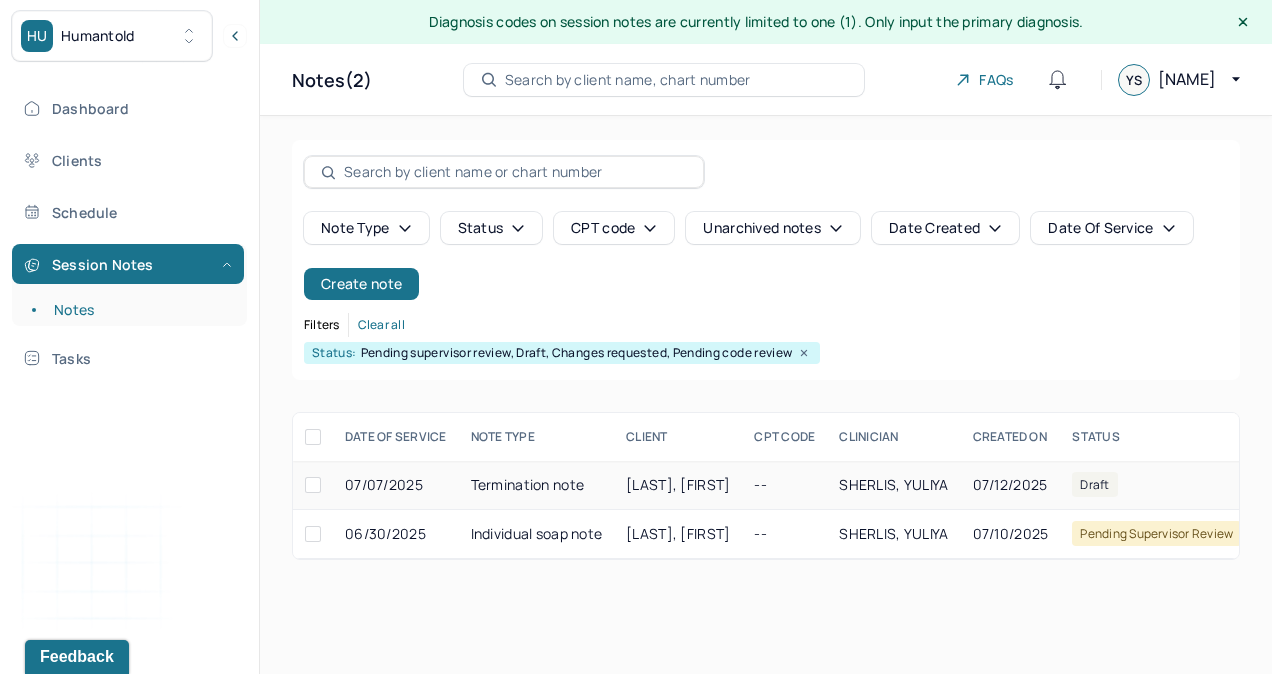 click on "SHERLIS, YULIYA" at bounding box center (893, 484) 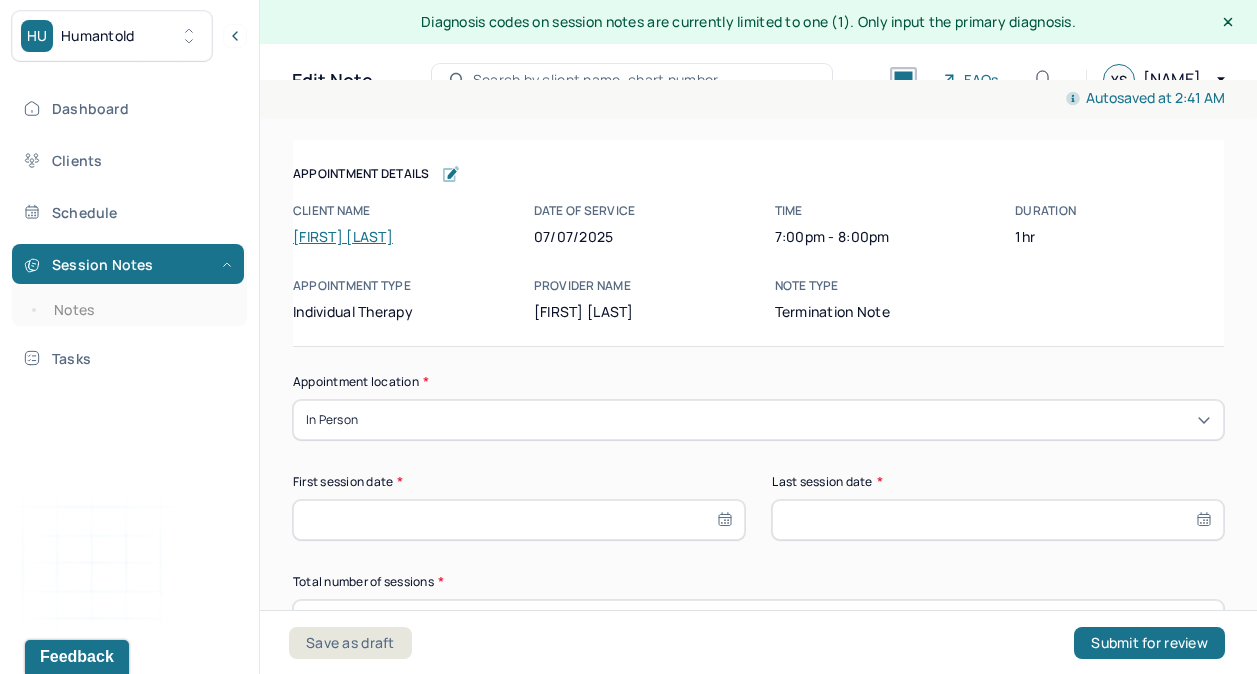 click at bounding box center (519, 520) 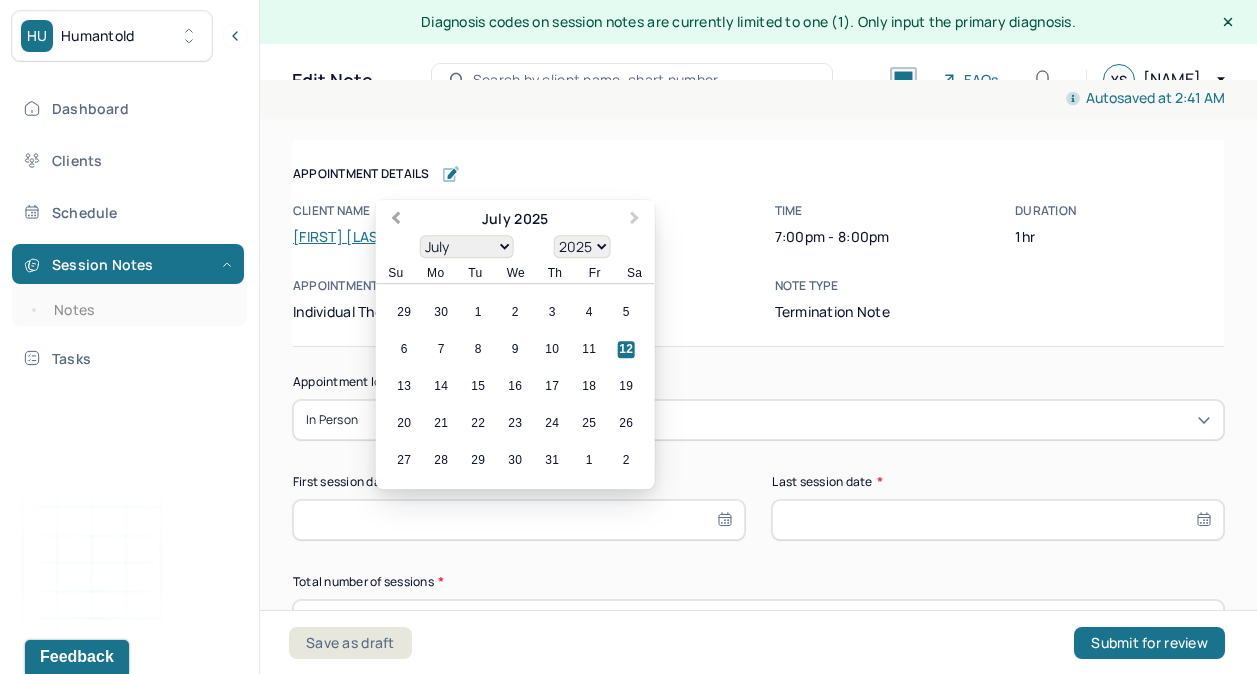 click on "Previous Month" at bounding box center (396, 220) 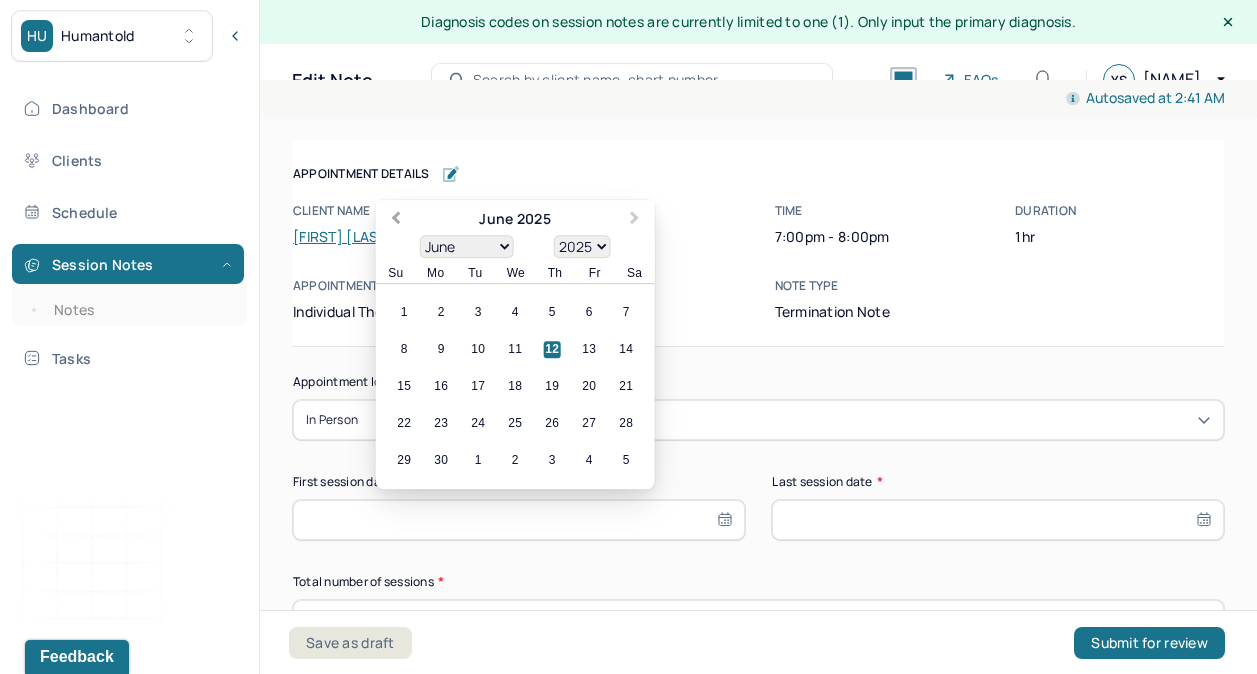 click on "Previous Month" at bounding box center [396, 220] 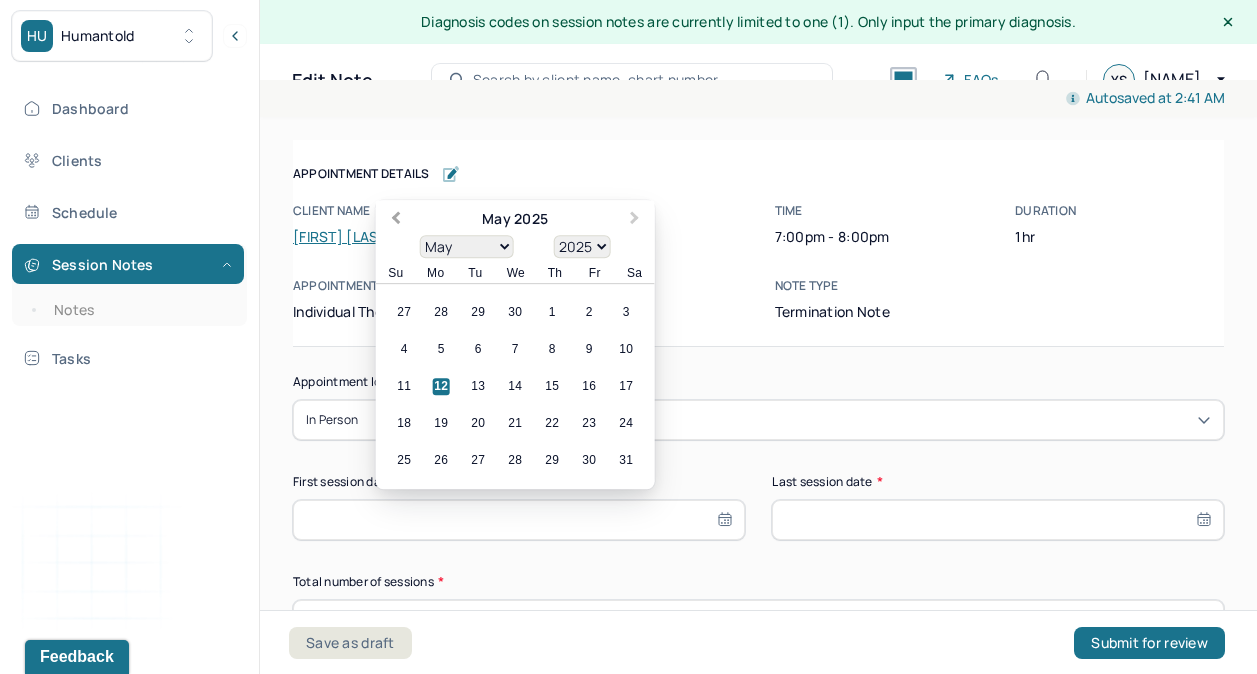 click on "Previous Month" at bounding box center (396, 220) 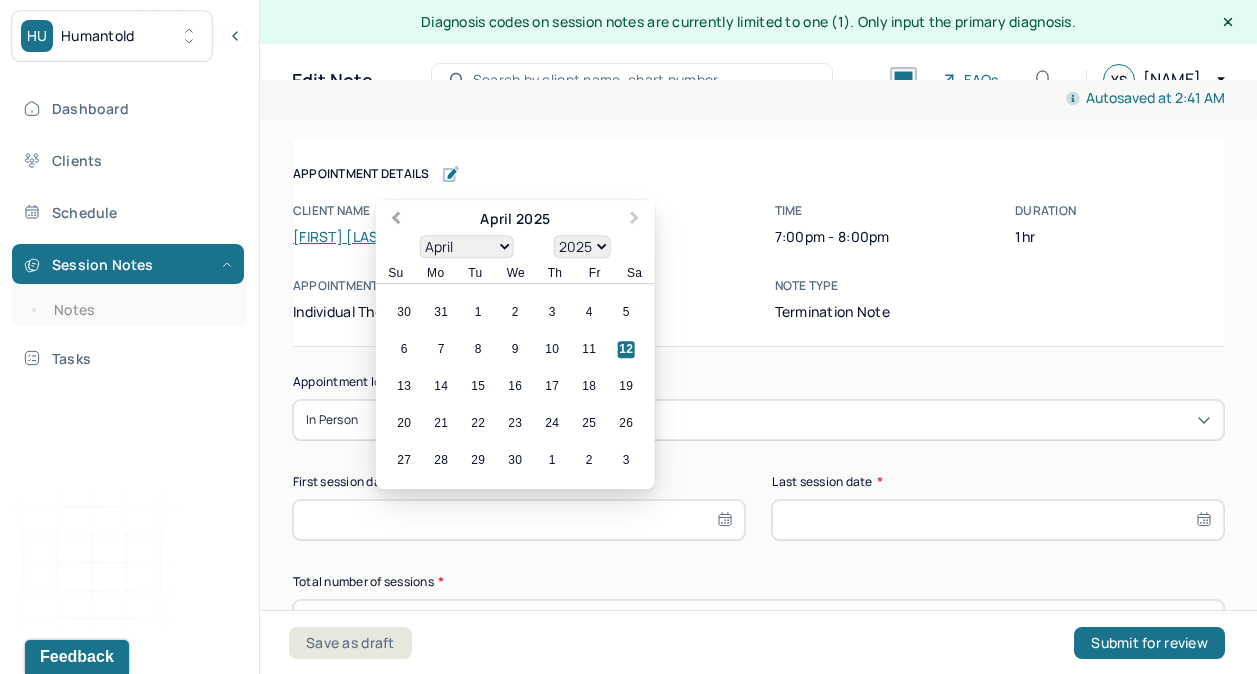 click on "Previous Month" at bounding box center [396, 220] 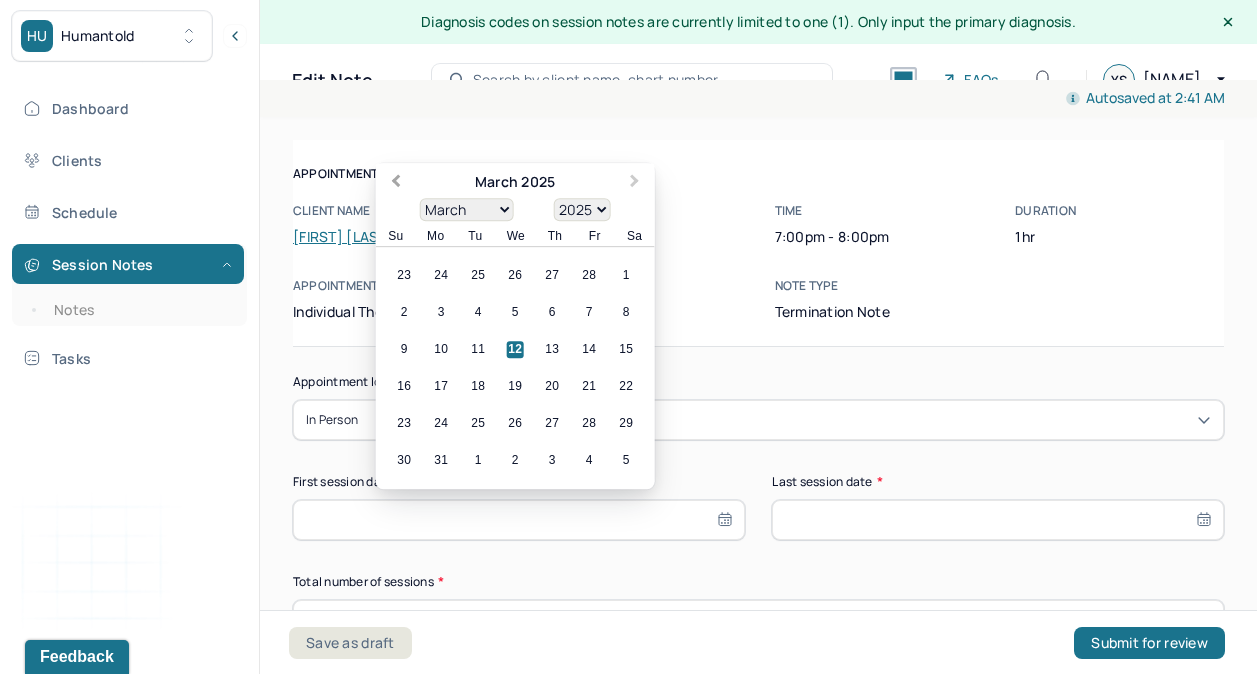click on "Previous Month" at bounding box center (396, 183) 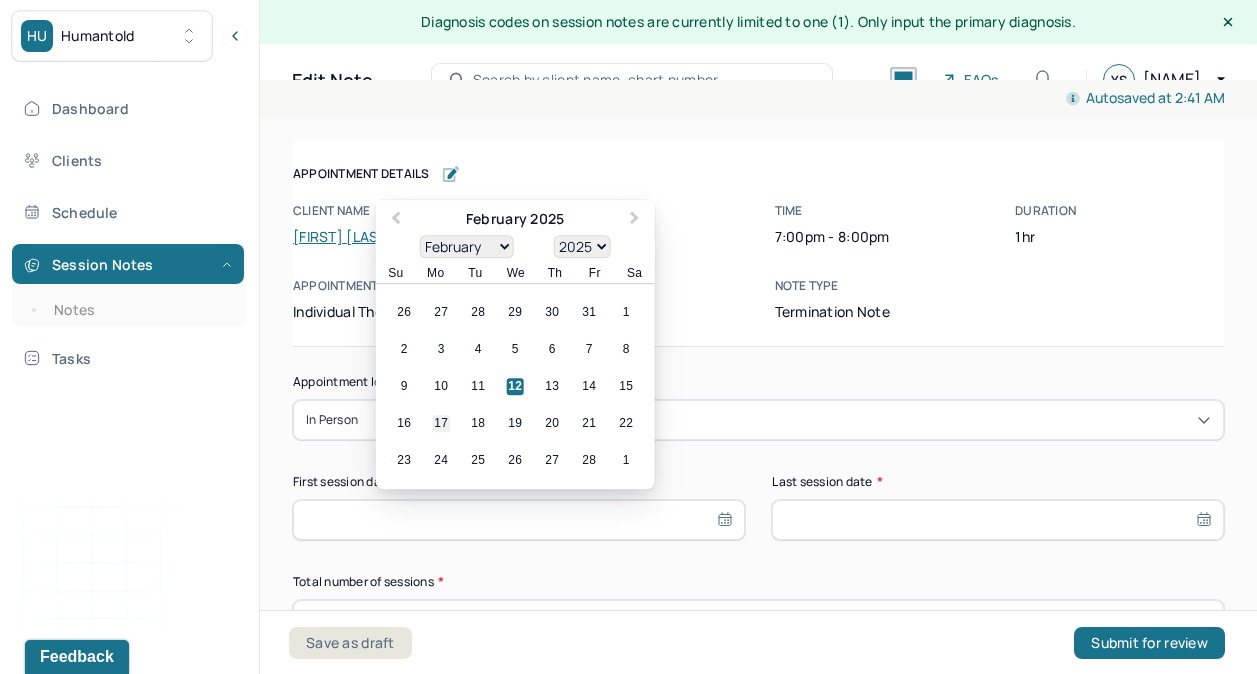 click on "17" at bounding box center (441, 424) 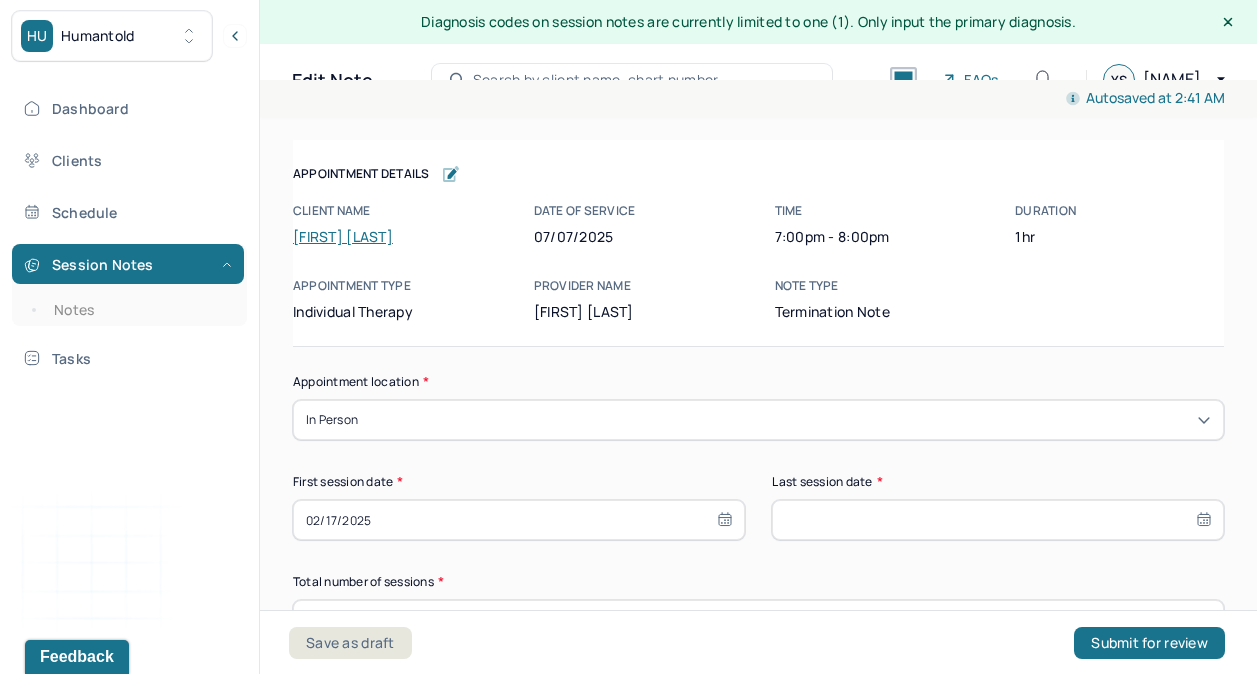 select on "6" 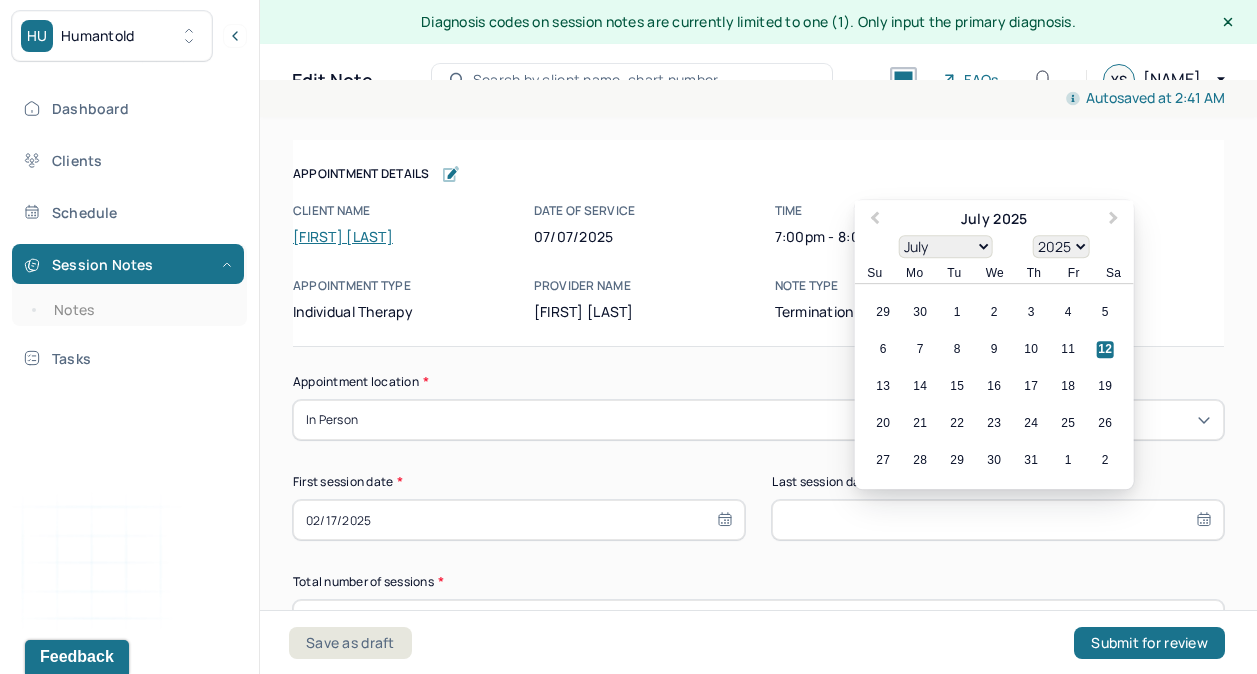 click at bounding box center (998, 520) 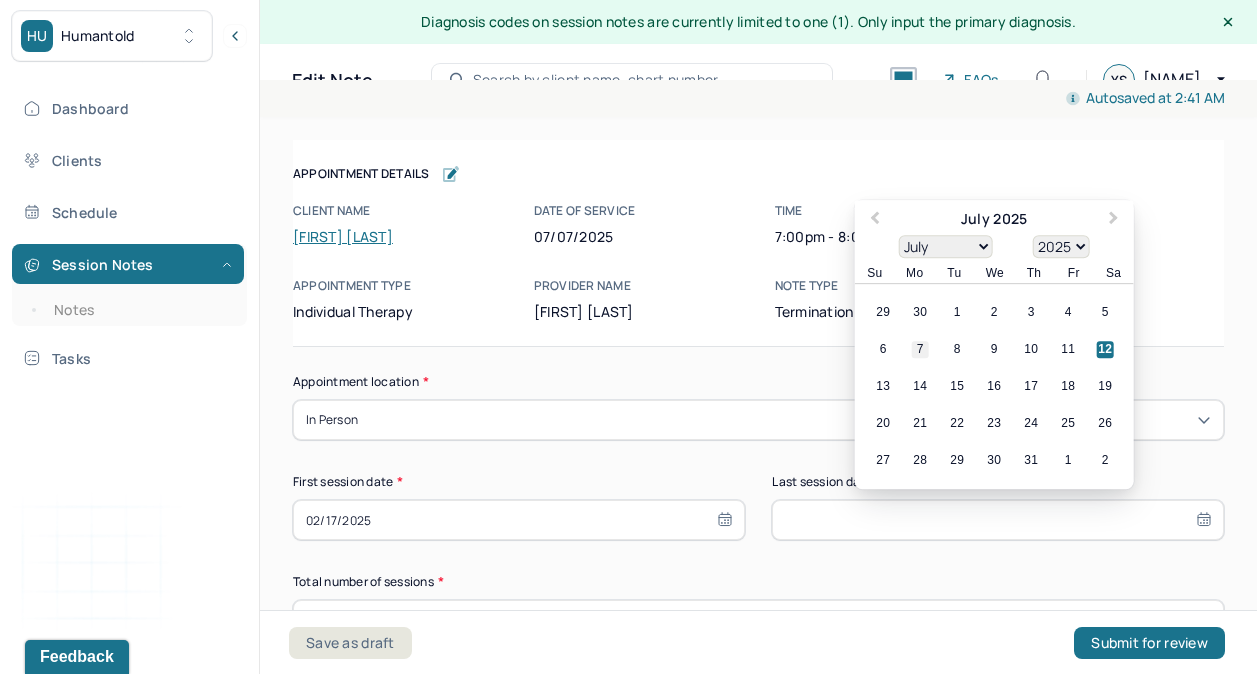 click on "7" at bounding box center (920, 350) 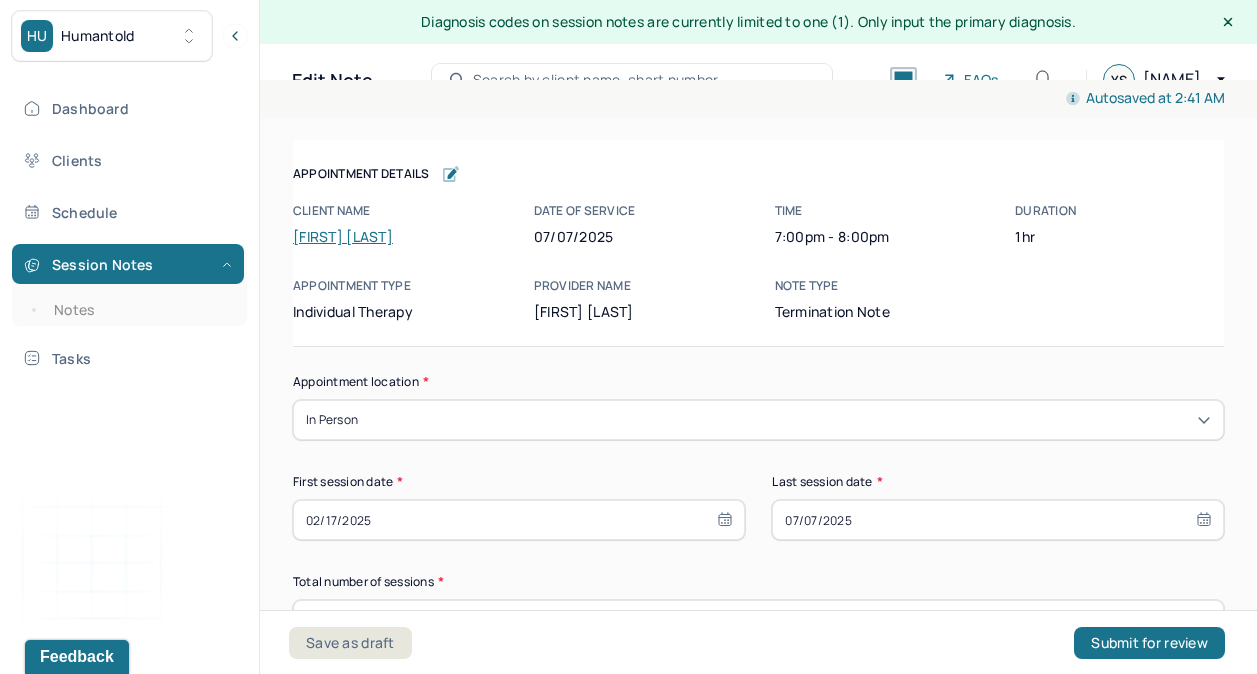 scroll, scrollTop: 108, scrollLeft: 0, axis: vertical 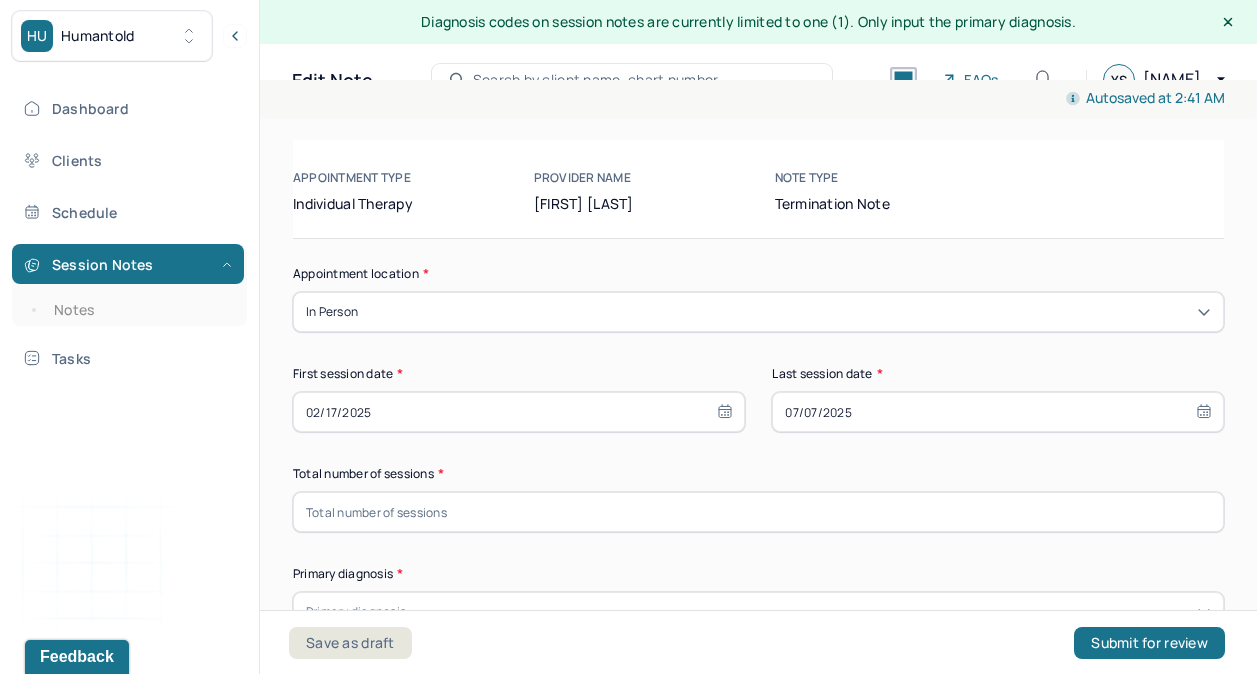 click at bounding box center (758, 512) 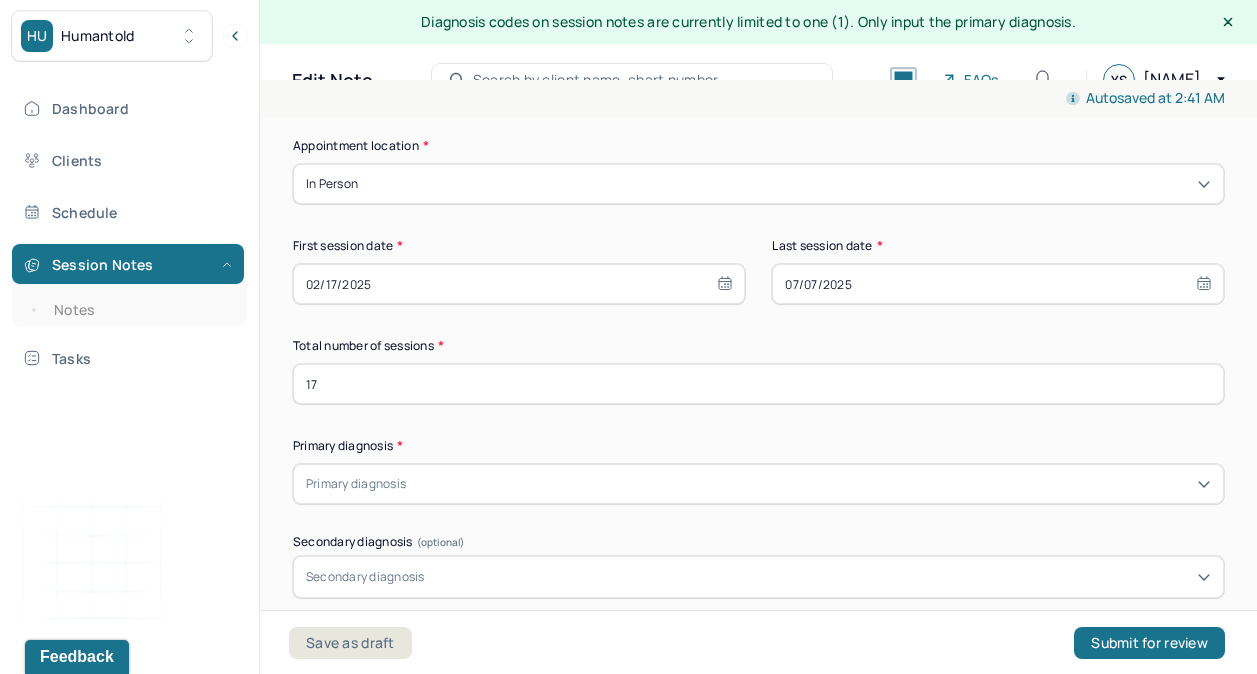 scroll, scrollTop: 239, scrollLeft: 0, axis: vertical 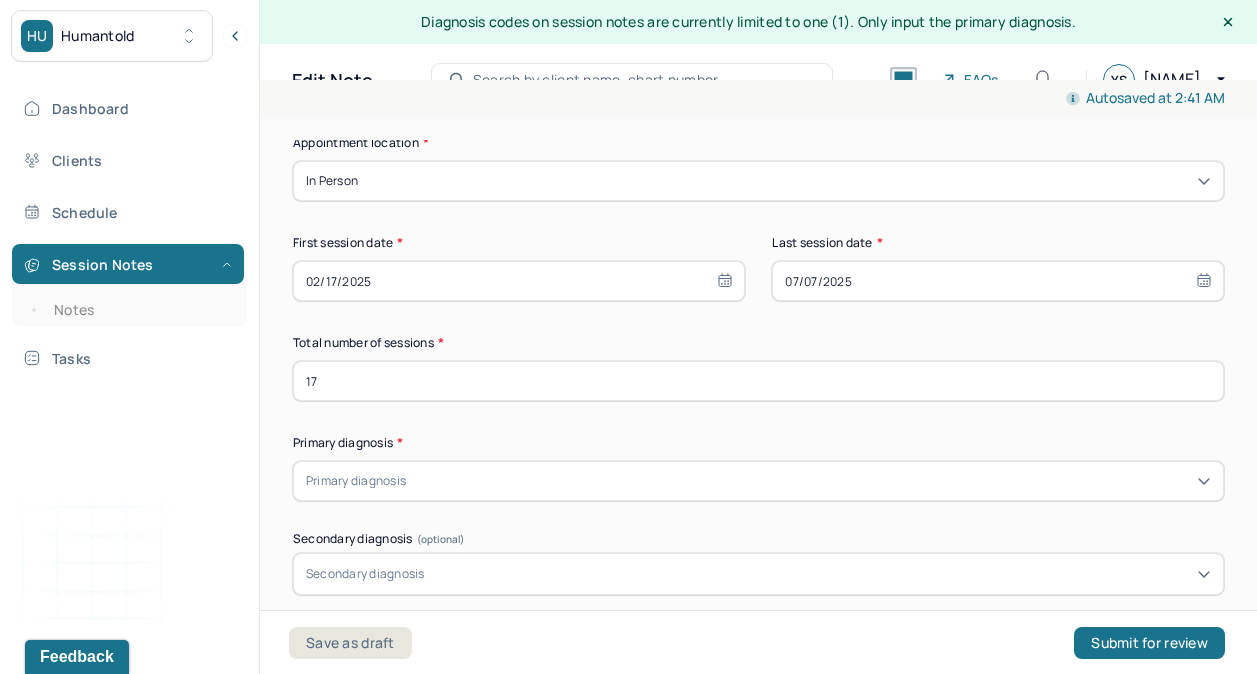type on "17" 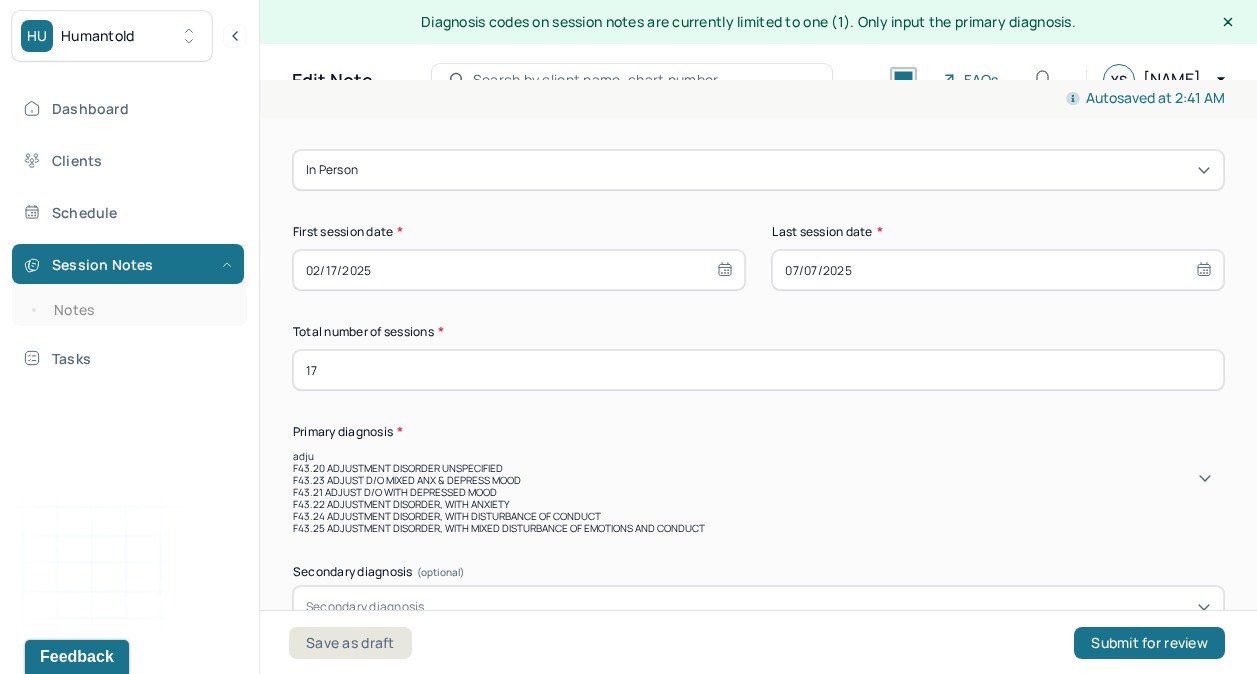 scroll, scrollTop: 253, scrollLeft: 0, axis: vertical 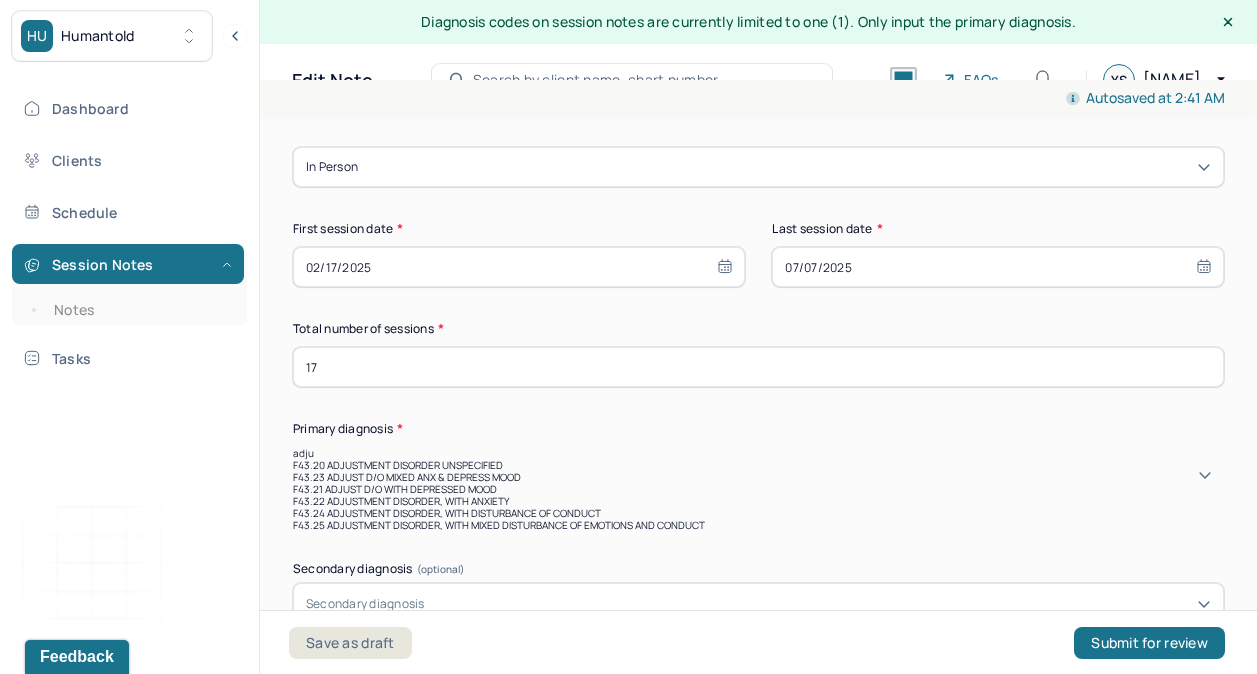 type on "adju" 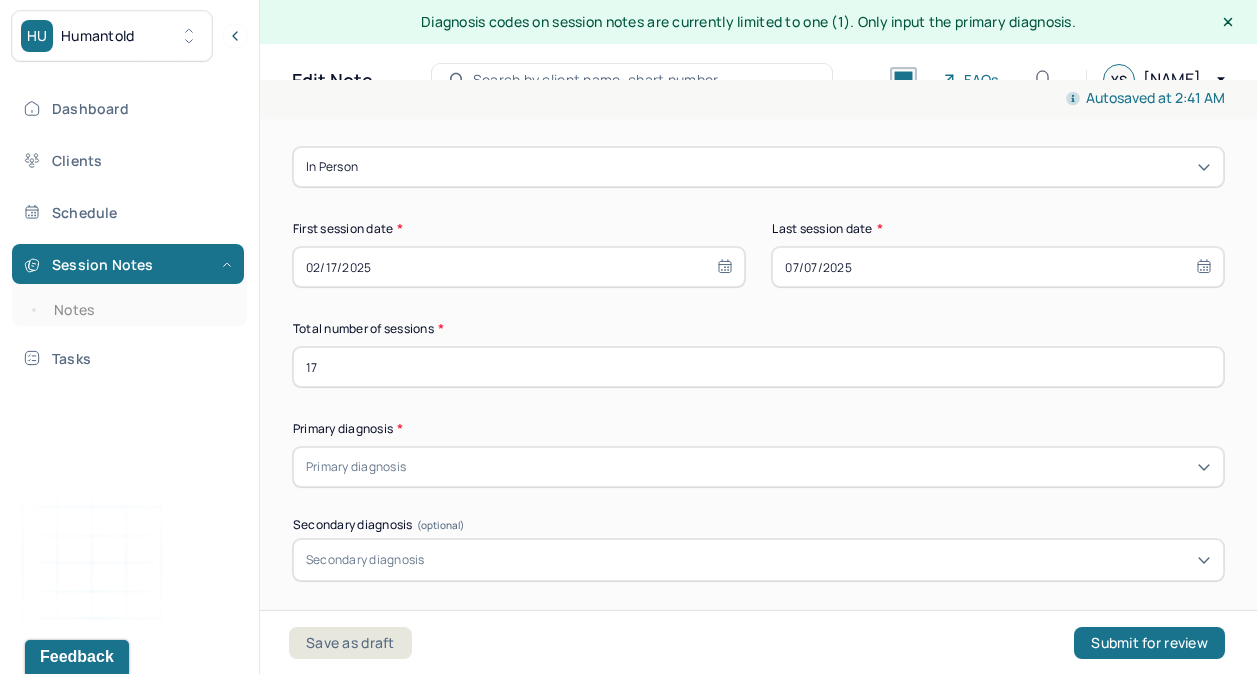 click on "Autosaved at [TIME] Appointment Details     Client name [FIRST] [LAST] Date of service [DATE] Time [TIME] - [TIME] Duration [DURATION] Appointment type individual therapy Provider name Yuliya Sherlis Note type Termination note Appointment Details     Client name [FIRST] [LAST] Date of service [DATE] Time [TIME] - [TIME] Duration [DURATION] Appointment type individual therapy Provider name Yuliya Sherlis Note type Termination note Appointment location * In person First session date * [DATE] Last session date * [DATE] Total number of sessions * [NUMBER] Primary diagnosis * Primary diagnosis Secondary diagnosis (optional) Secondary diagnosis Tertiary diagnosis (optional) Tertiary diagnosis Presenting problems * Planned treatment and goals * Course of treatment * Patient final condition * Prognosis * Reason for termination * Discharge plan and follow-up * Date created * Sign note here Provider's Initials *   Save as draft     Submit for review" at bounding box center [758, 413] 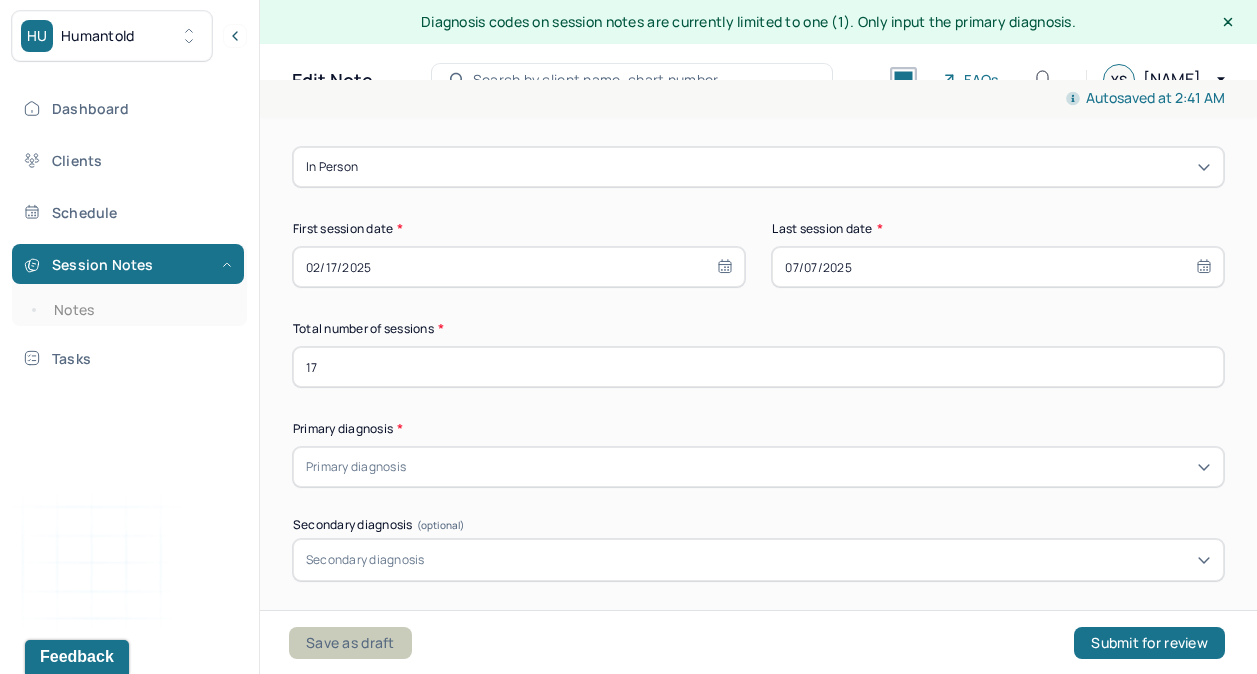 click on "Save as draft" at bounding box center (350, 643) 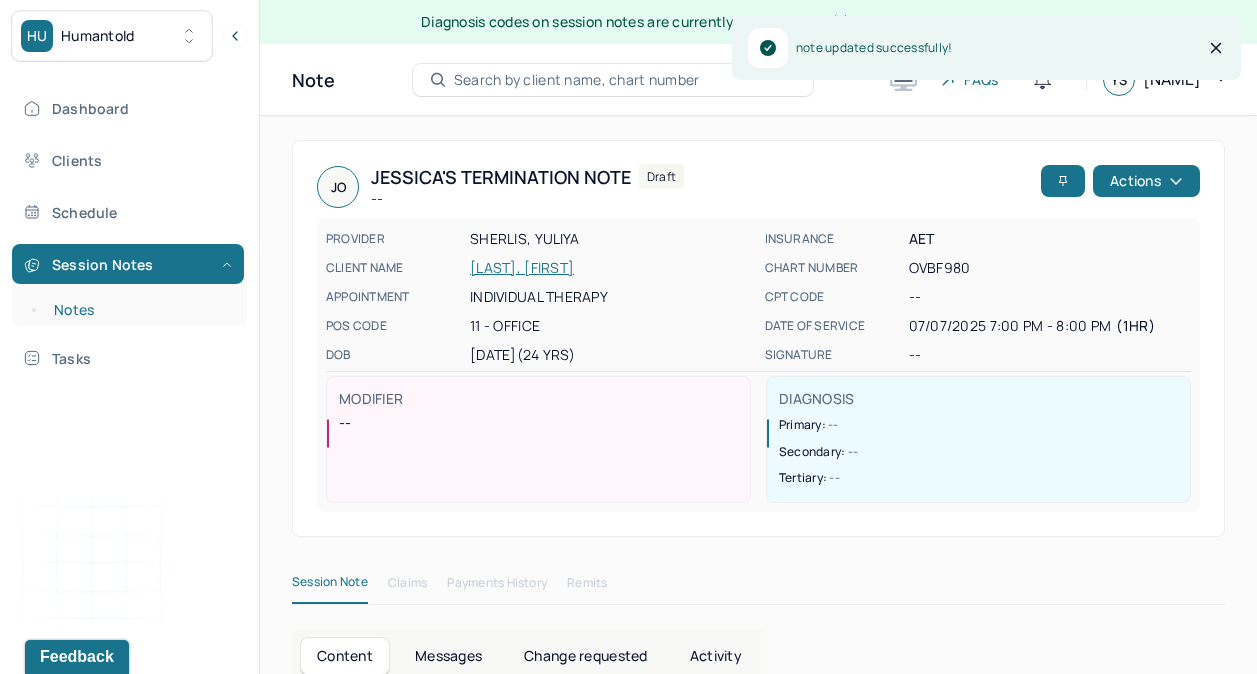 click on "Notes" at bounding box center [139, 310] 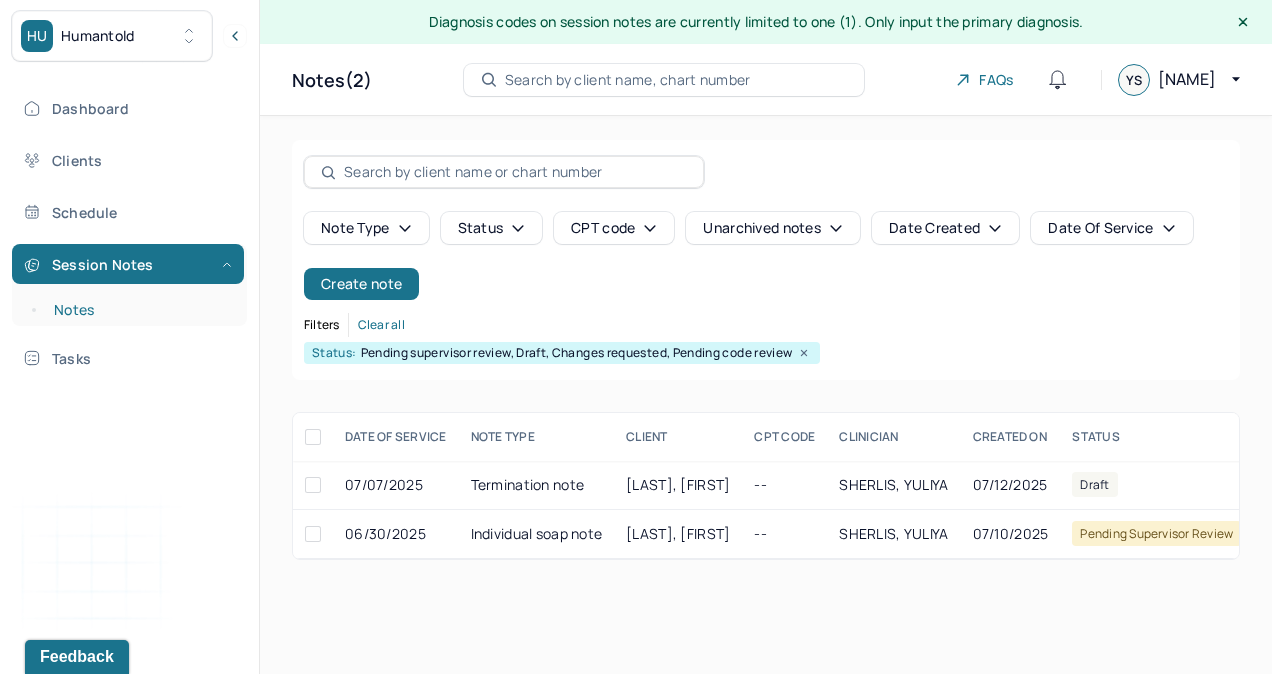 click on "Notes" at bounding box center [139, 310] 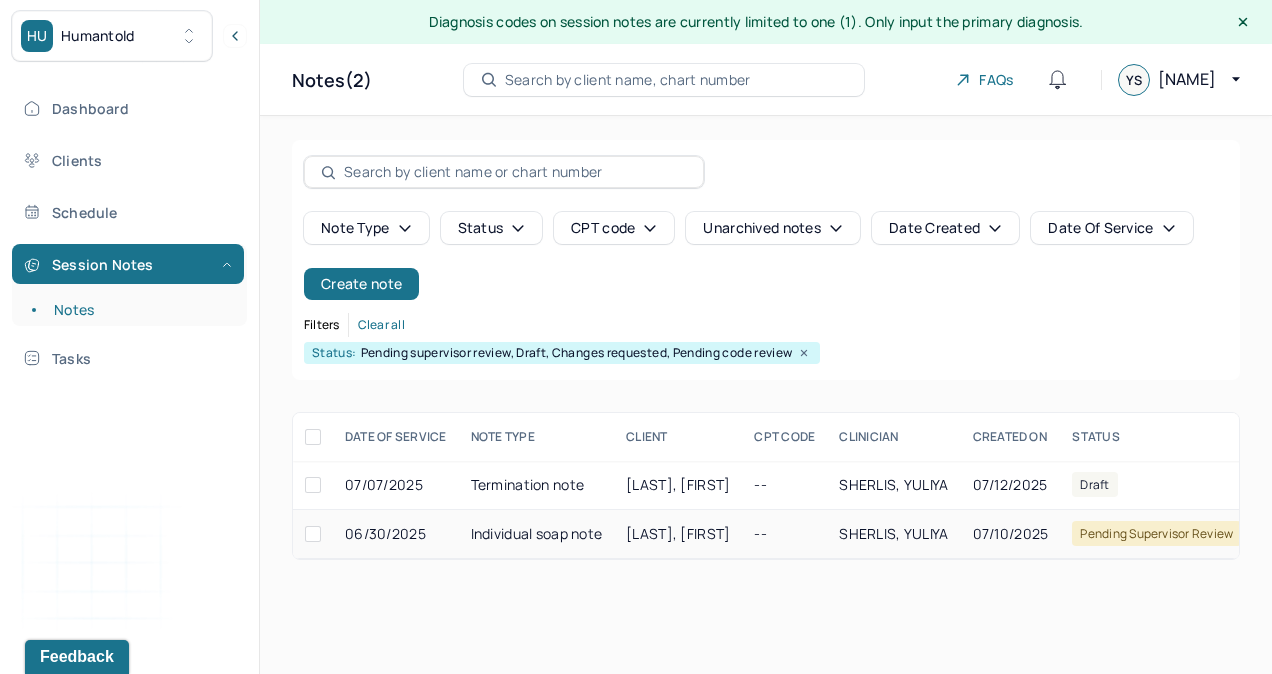 click on "[LAST], [FIRST]" at bounding box center (678, 533) 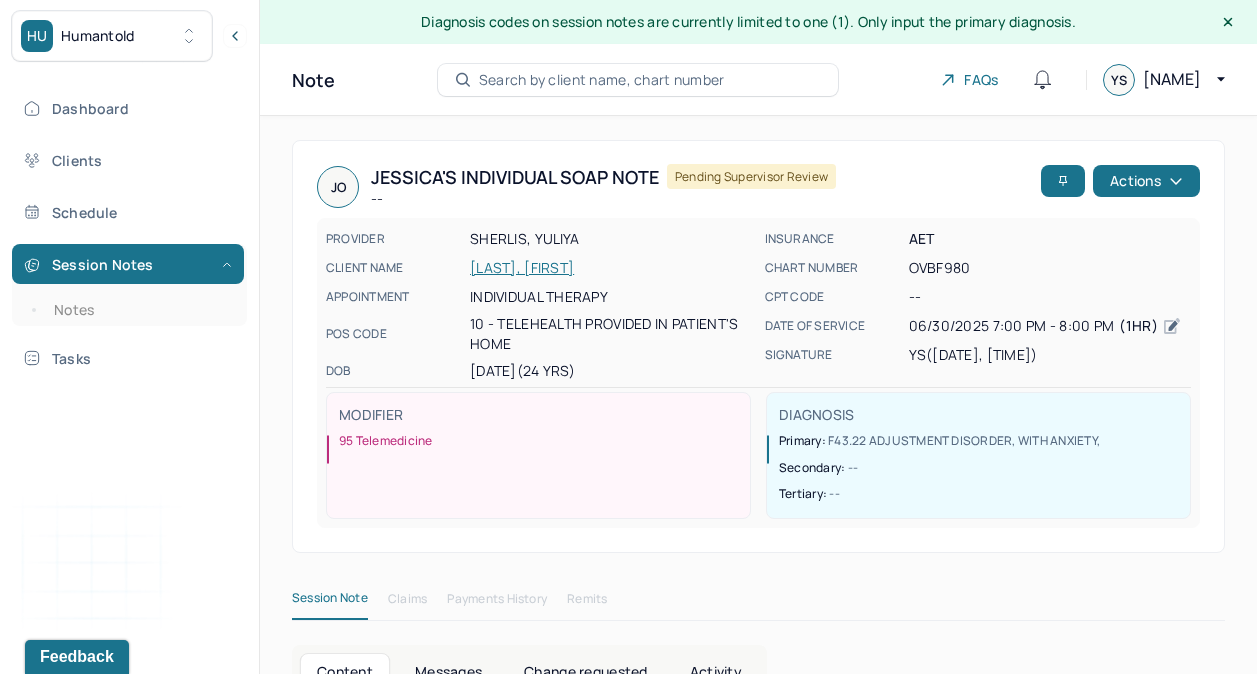 click on "[LAST], [FIRST]" at bounding box center (611, 268) 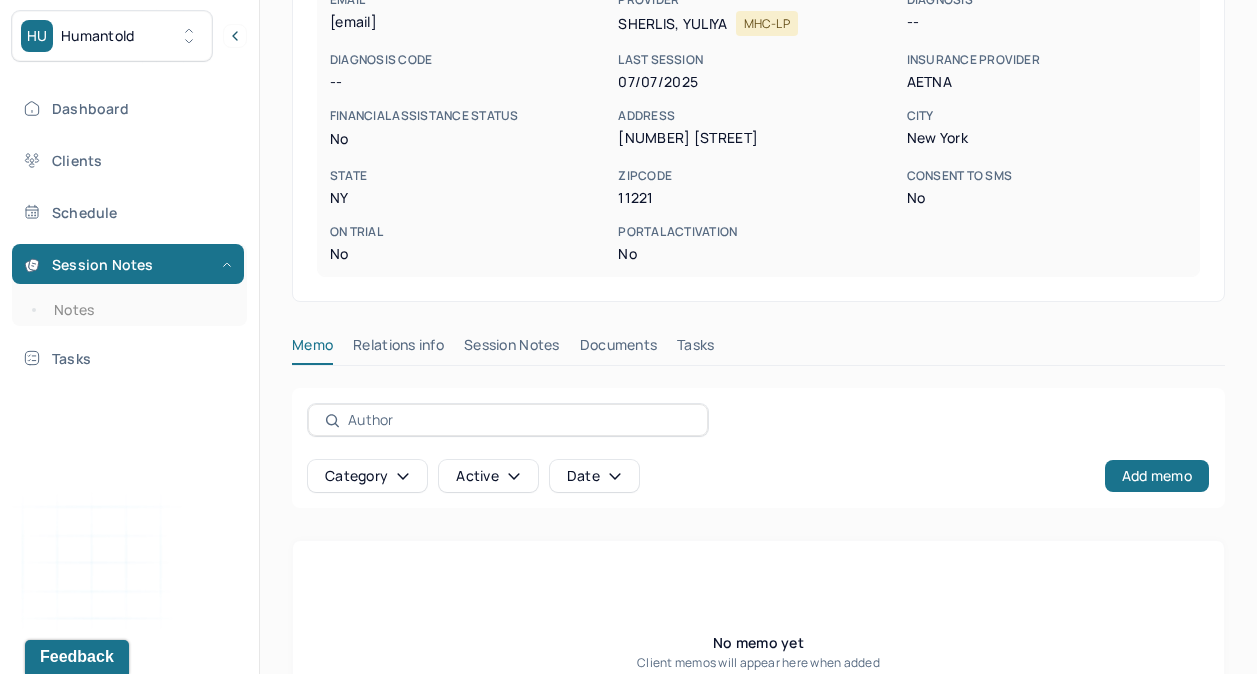 scroll, scrollTop: 385, scrollLeft: 0, axis: vertical 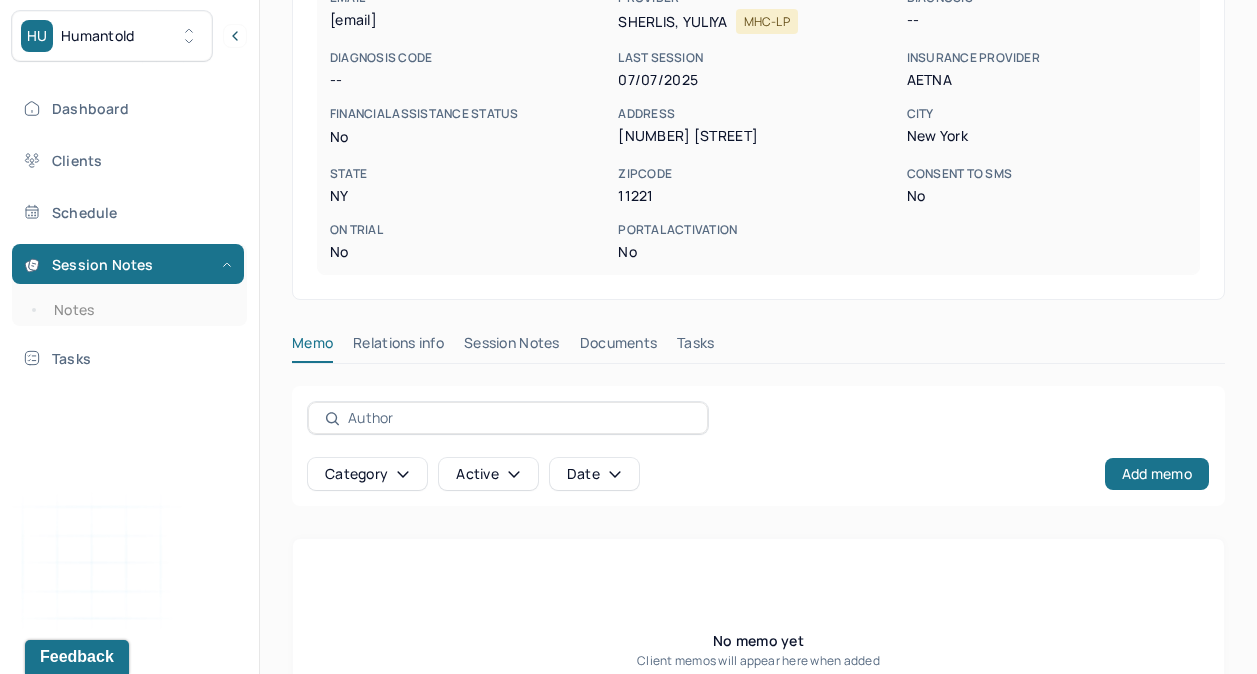 click on "Session Notes" at bounding box center [512, 347] 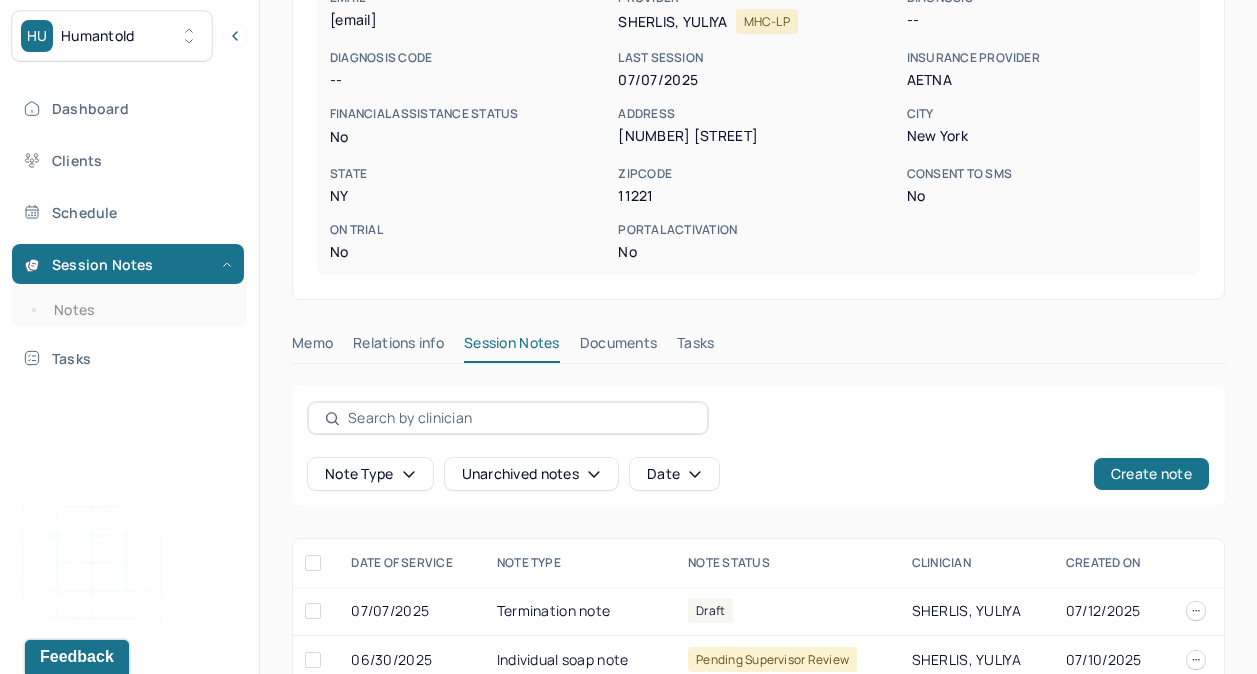 scroll, scrollTop: 812, scrollLeft: 0, axis: vertical 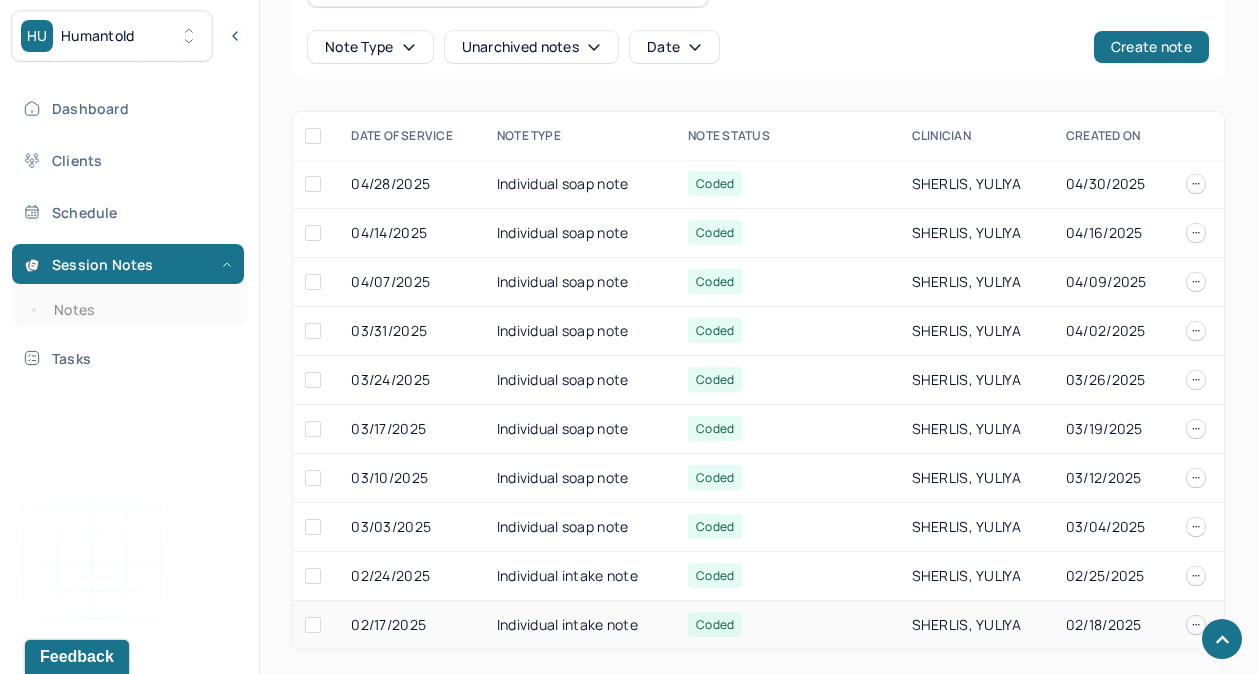 click on "Individual intake note" at bounding box center (580, 625) 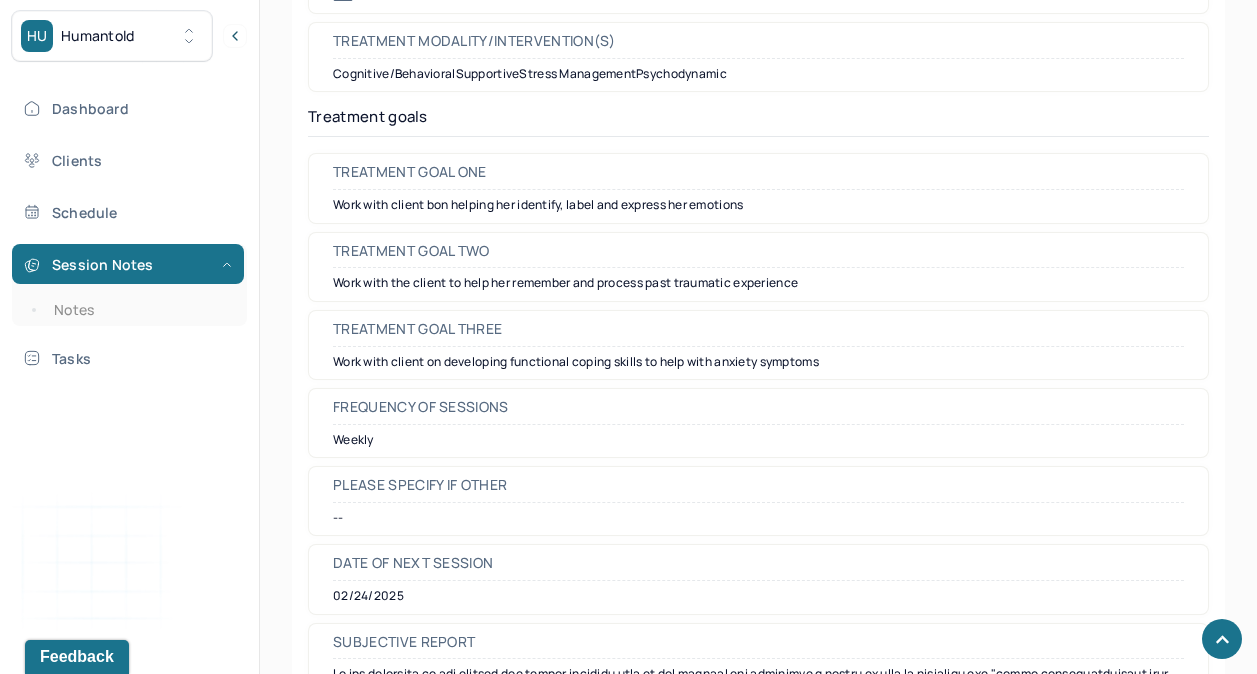 scroll, scrollTop: 9558, scrollLeft: 0, axis: vertical 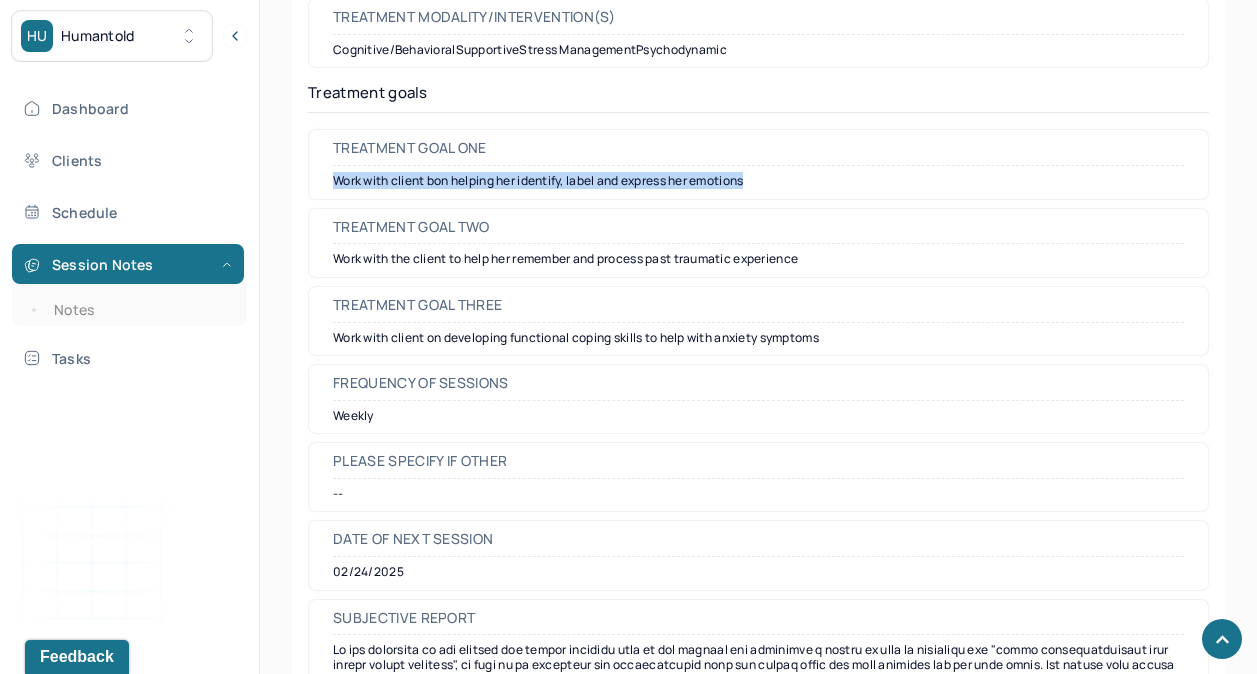drag, startPoint x: 338, startPoint y: 178, endPoint x: 765, endPoint y: 187, distance: 427.09485 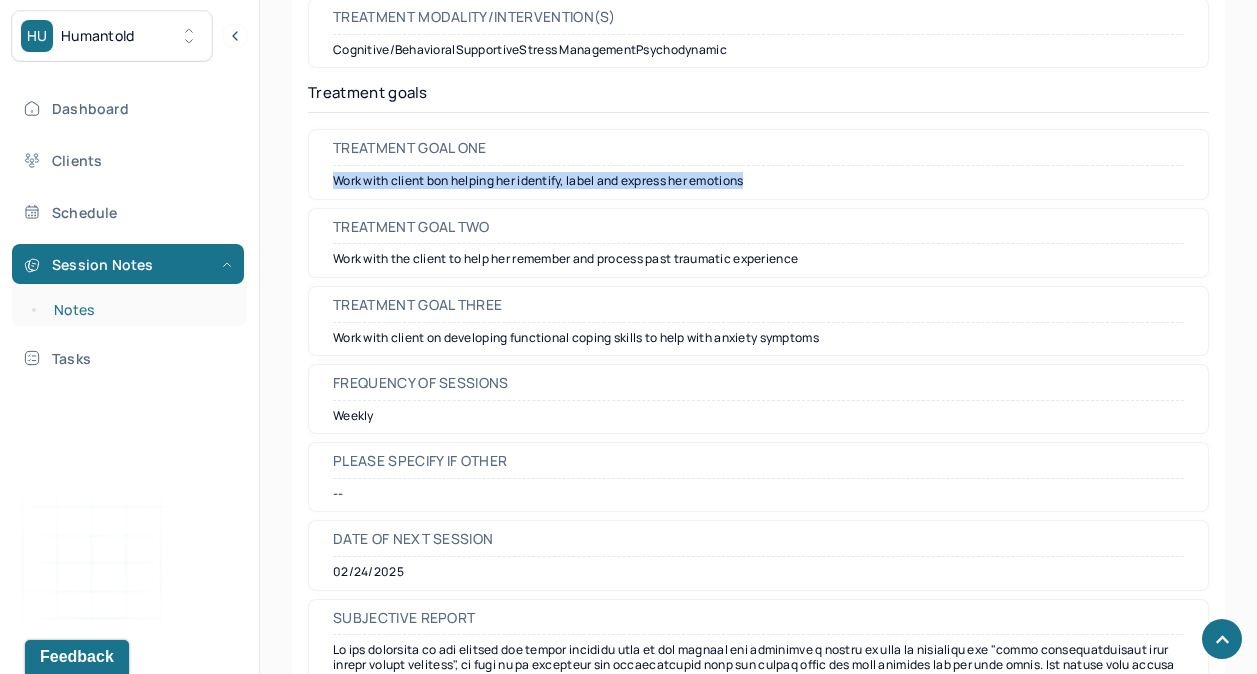 click on "Notes" at bounding box center (139, 310) 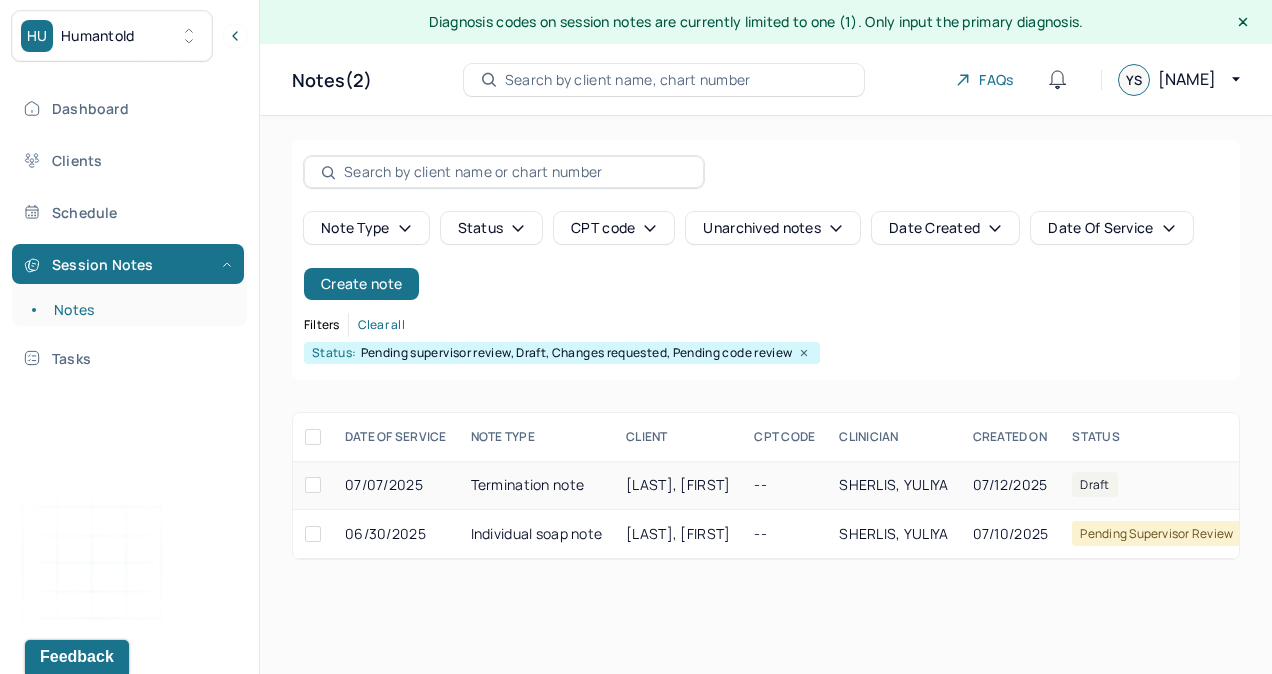 click on "SHERLIS, YULIYA" at bounding box center [893, 484] 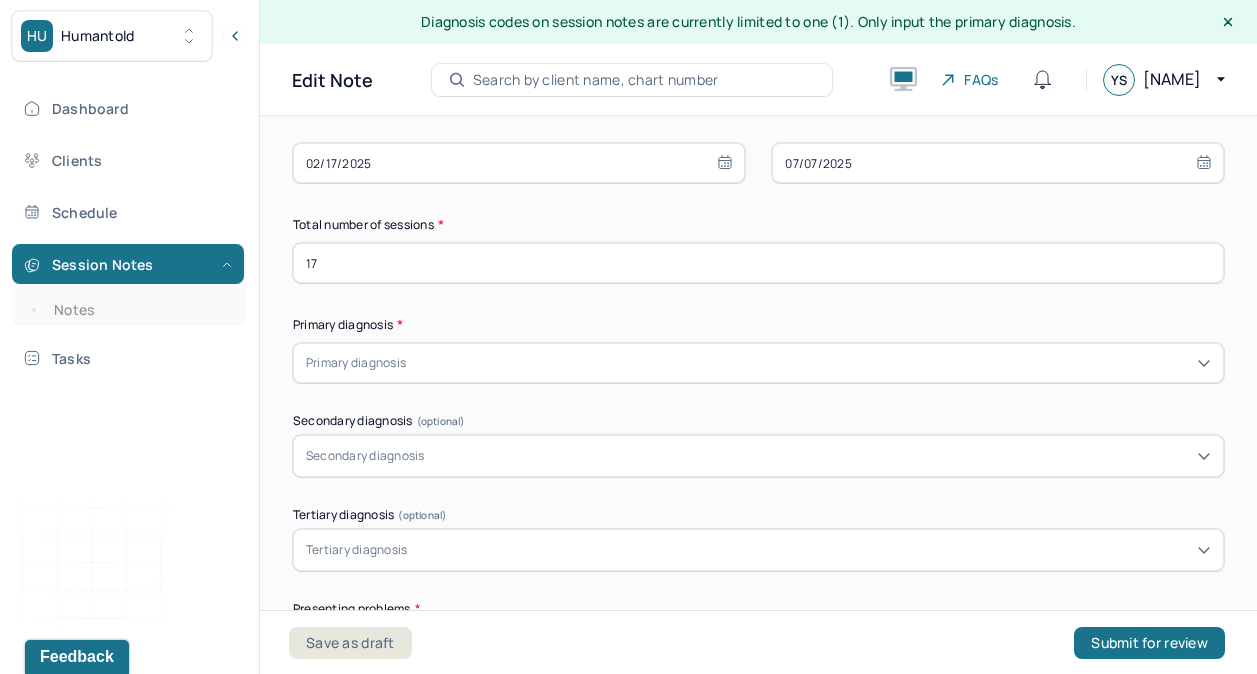 scroll, scrollTop: 359, scrollLeft: 0, axis: vertical 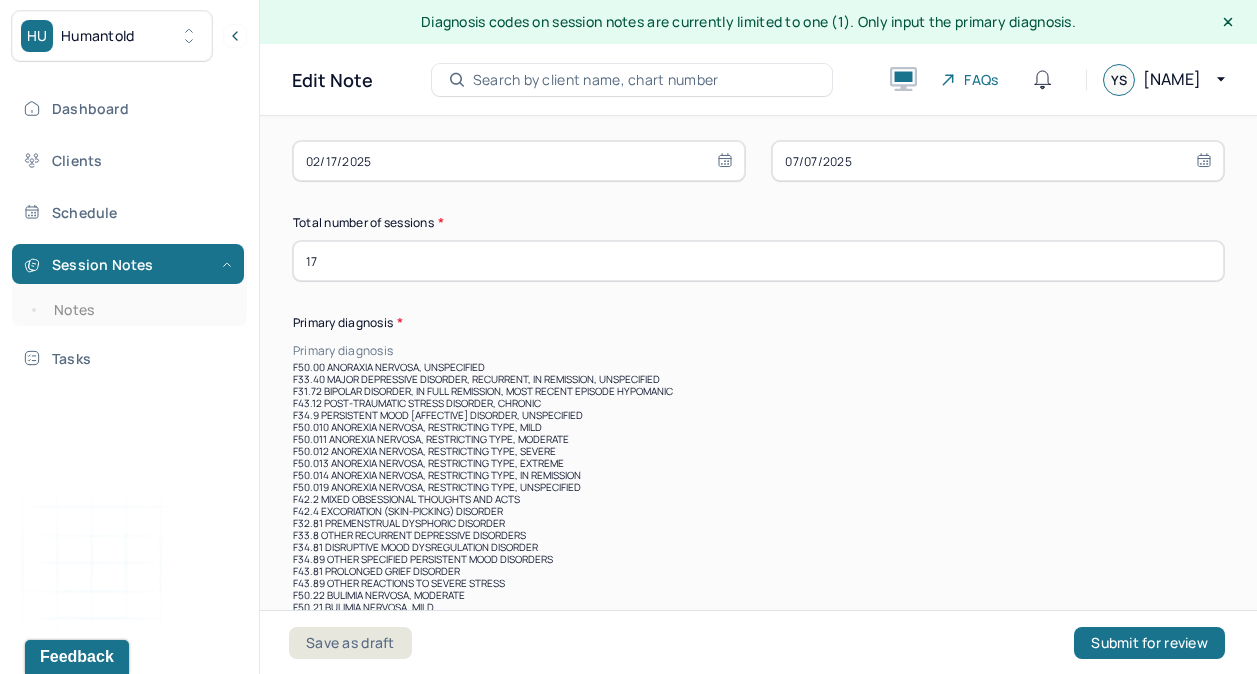 click at bounding box center [810, 351] 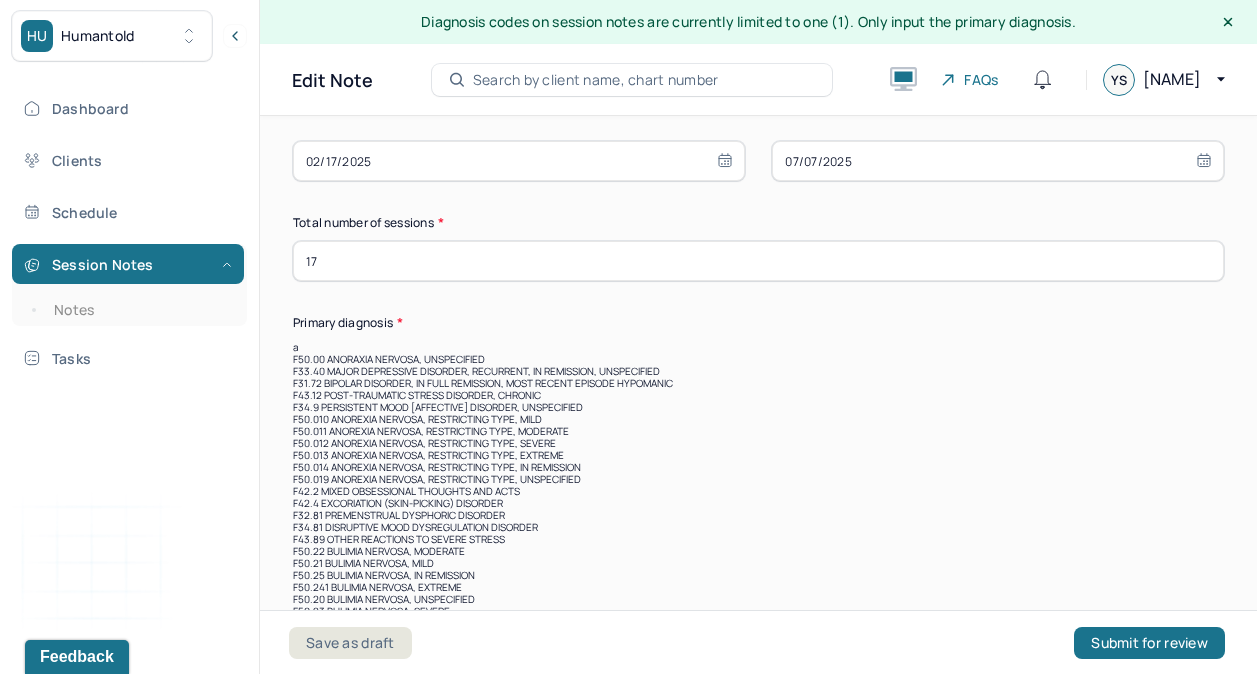 type on "ad" 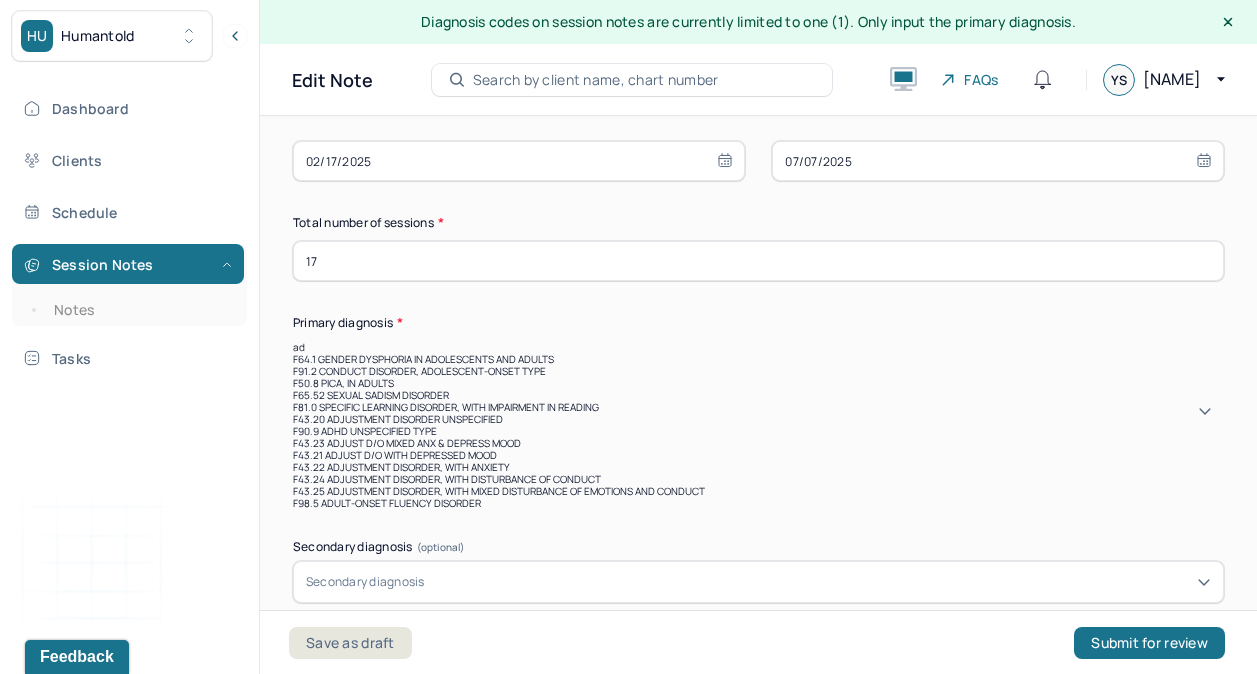 click on "F43.20 ADJUSTMENT DISORDER UNSPECIFIED" at bounding box center [758, 419] 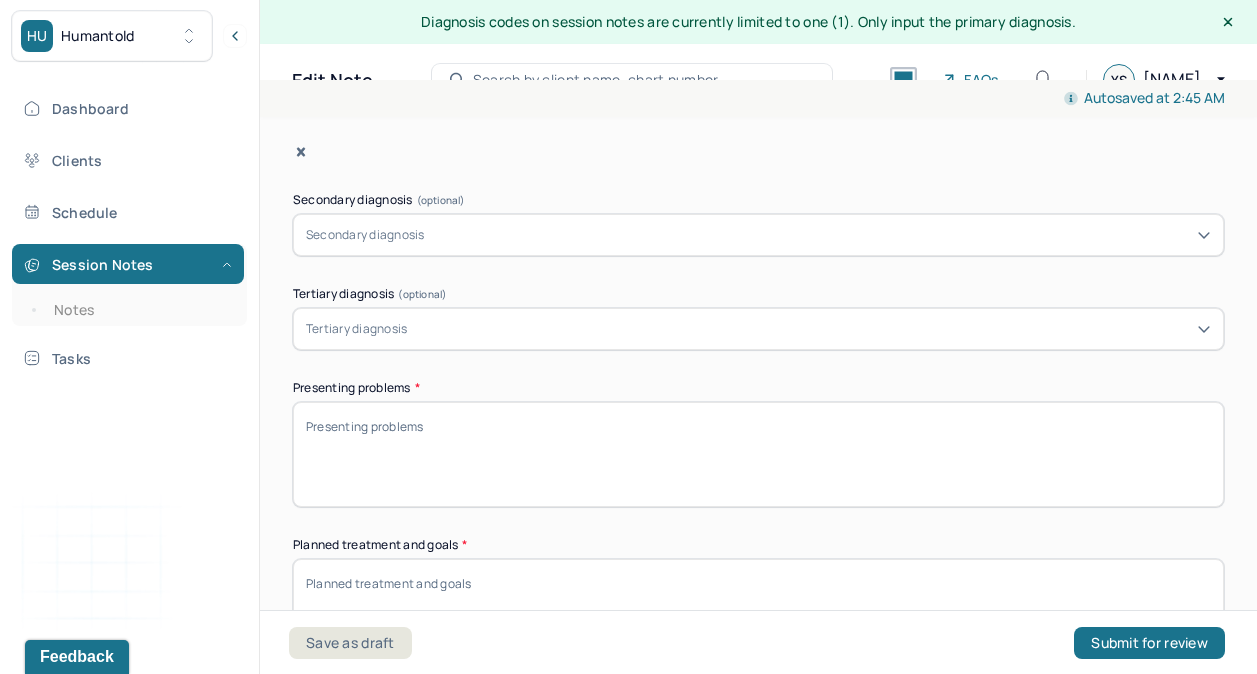 scroll, scrollTop: 600, scrollLeft: 0, axis: vertical 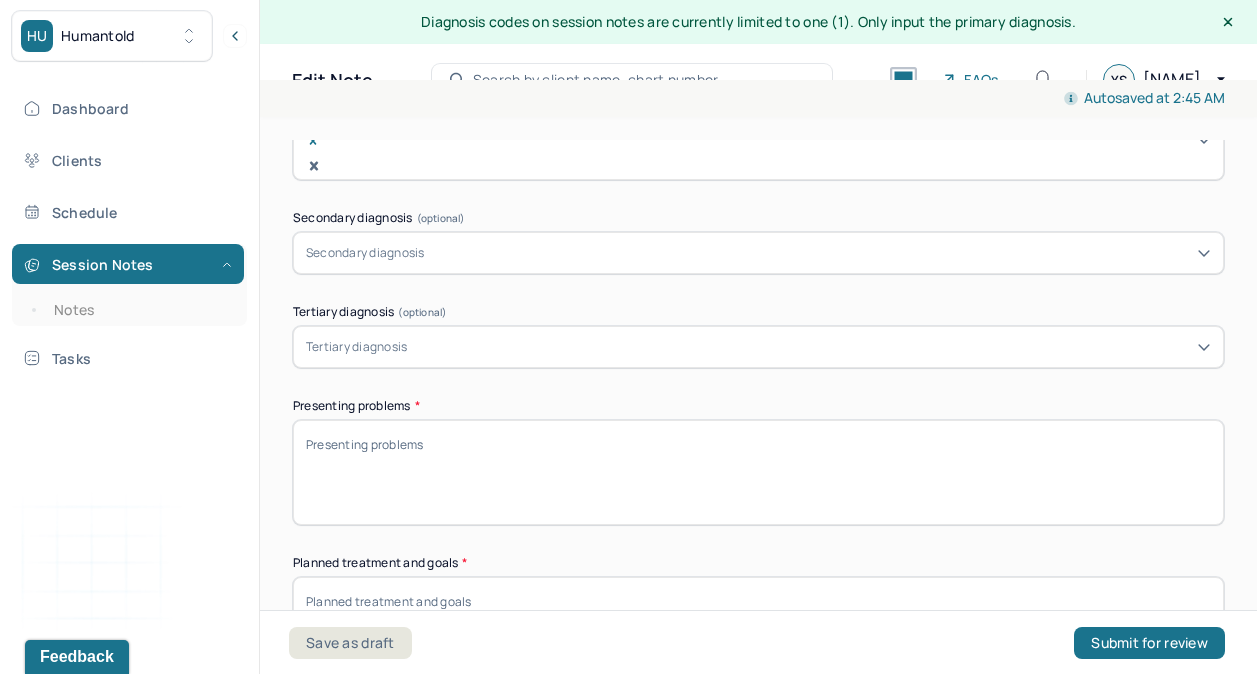 click on "Presenting problems *" at bounding box center (758, 472) 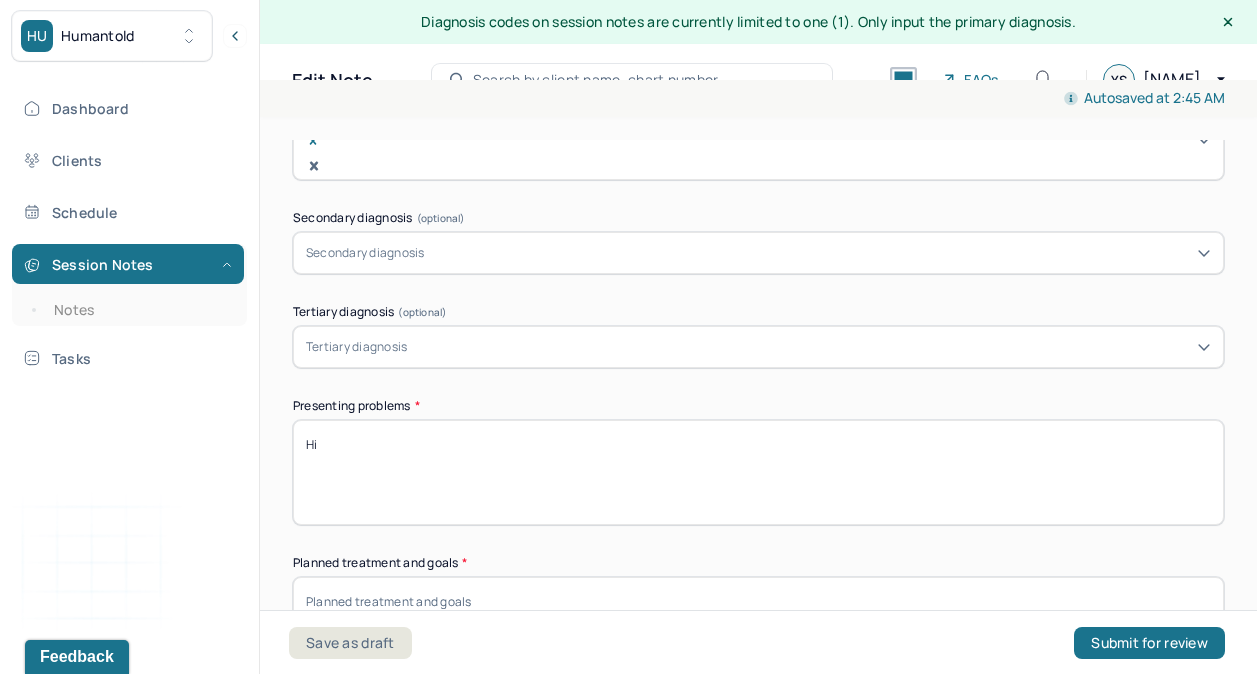 type on "H" 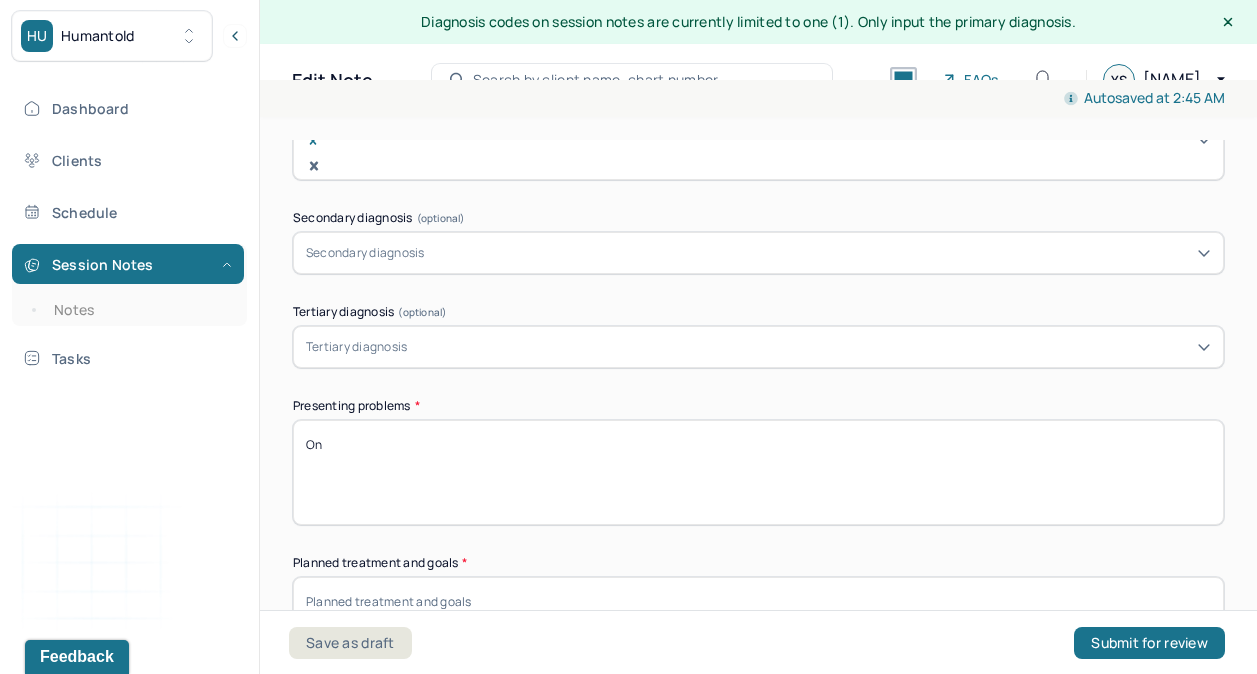 type on "O" 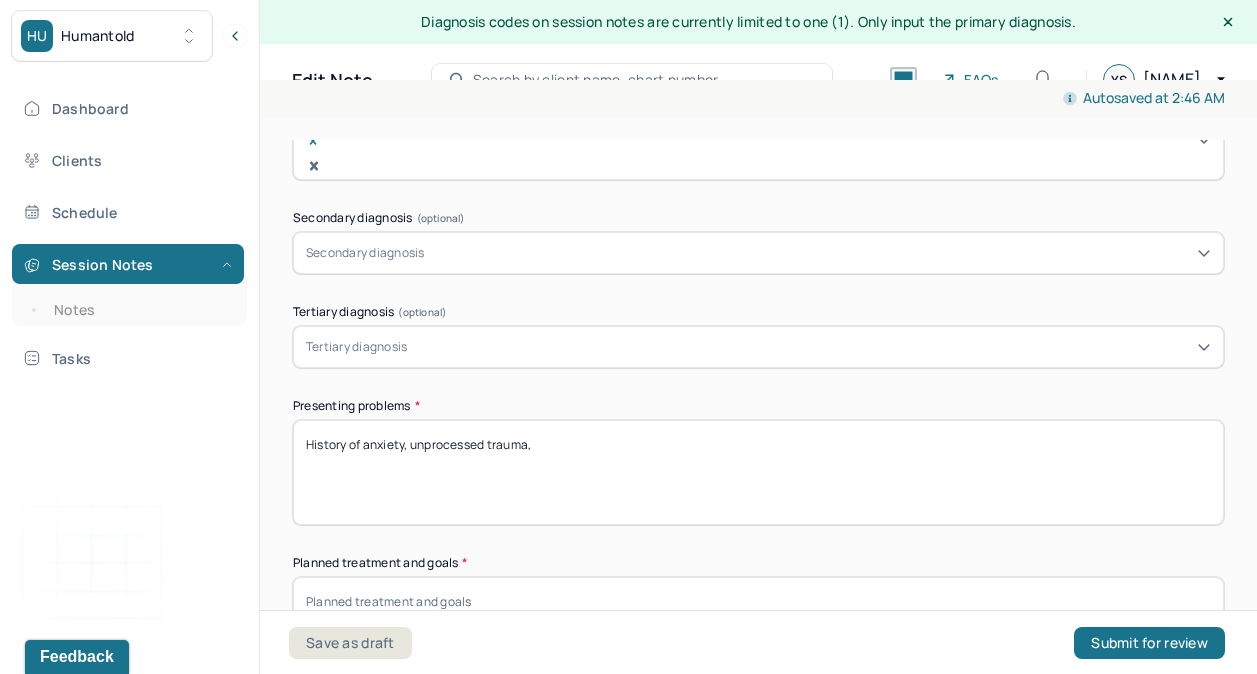 click on "History of anxiety, unprocessed trauma," at bounding box center [758, 472] 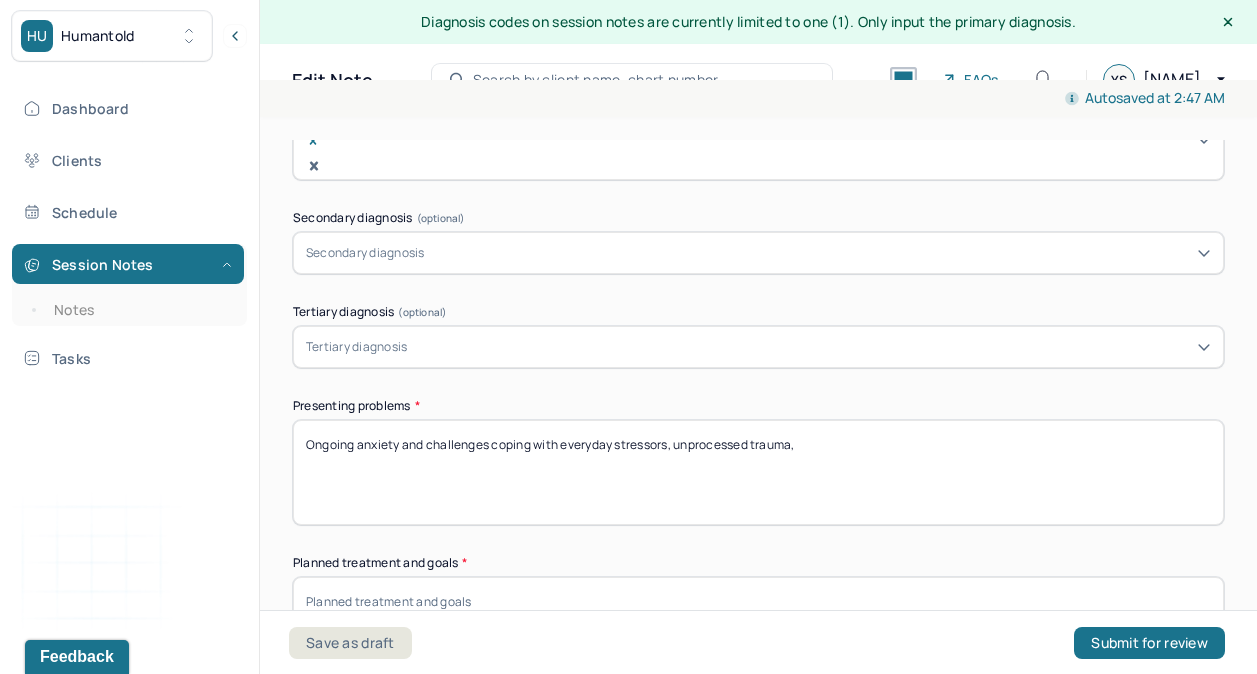 click on "Ongoing anxiety and challenges coping with everyday stressors, unprocessed trauma," at bounding box center [758, 472] 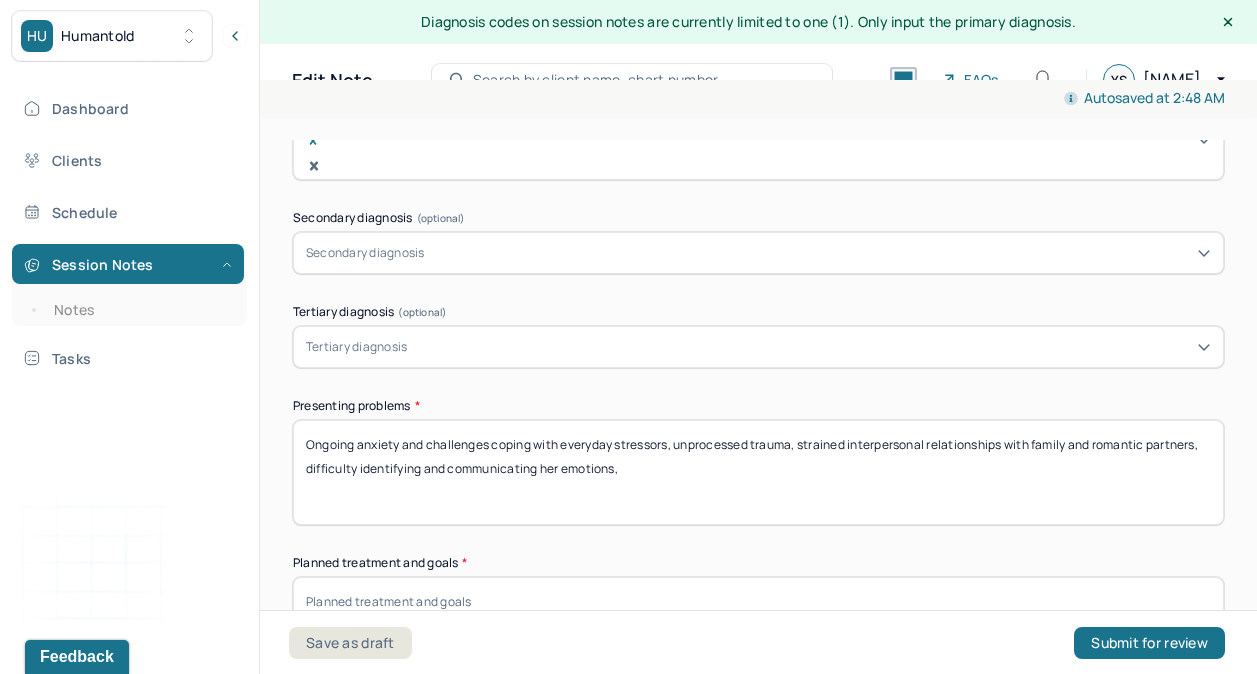 click on "Ongoing anxiety and challenges coping with everyday stressors, unprocessed trauma, strained interpersonal relationships with family and romantic partners, difficulty identifying and communicating her emotions," at bounding box center [758, 472] 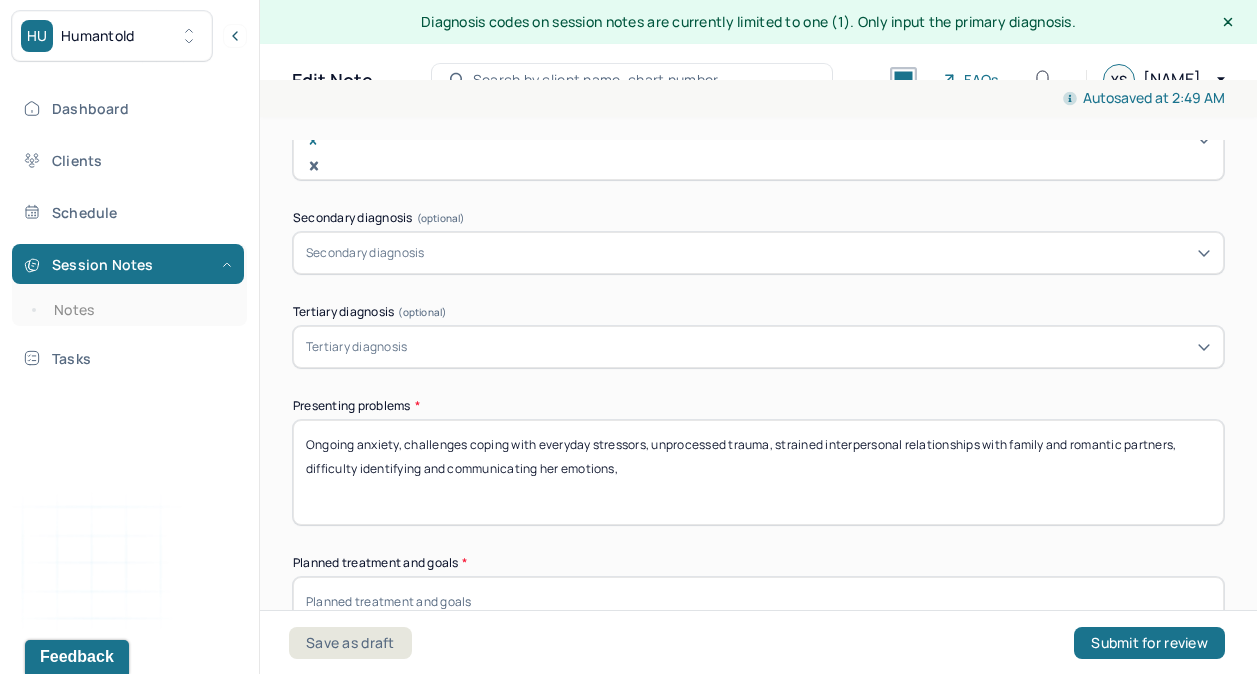 click on "Ongoing anxiety, challenges coping with everyday stressors, unprocessed trauma, strained interpersonal relationships with family and romantic partners, difficulty identifying and communicating her emotions," at bounding box center (758, 472) 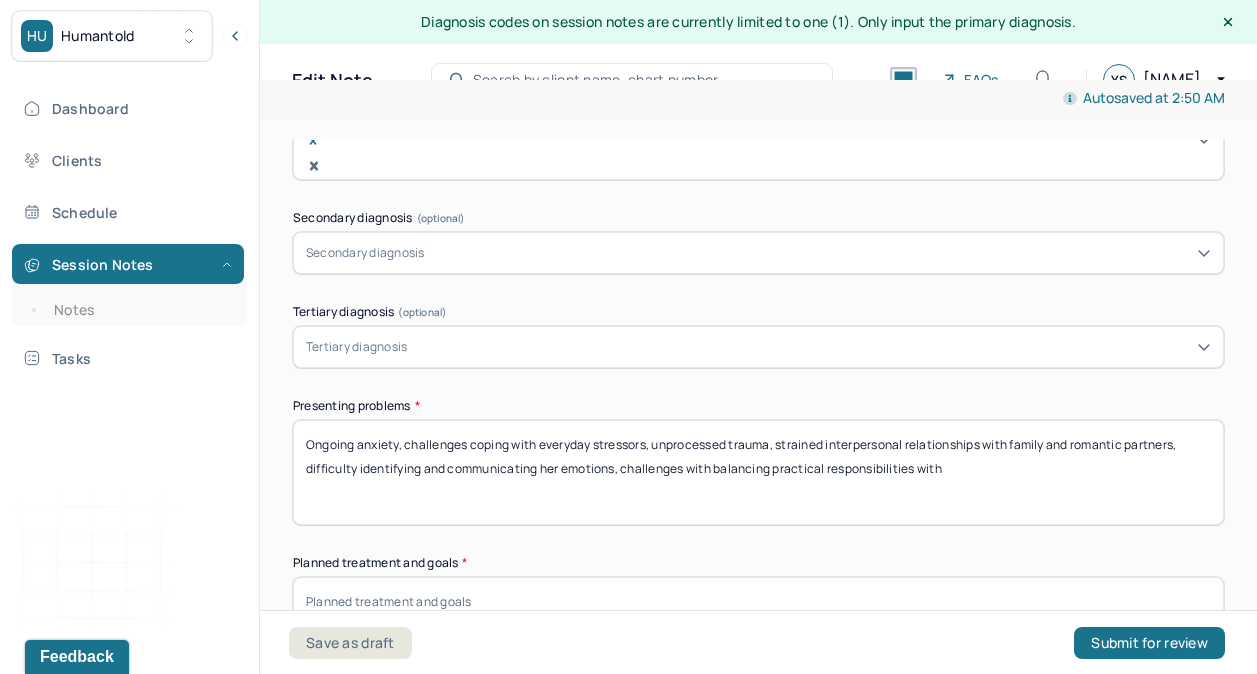 click on "Ongoing anxiety, challenges coping with everyday stressors, unprocessed trauma, strained interpersonal relationships with family and romantic partners, difficulty identifying and communicating her emotions, challenges with balancing practical responsibilities with" at bounding box center [758, 472] 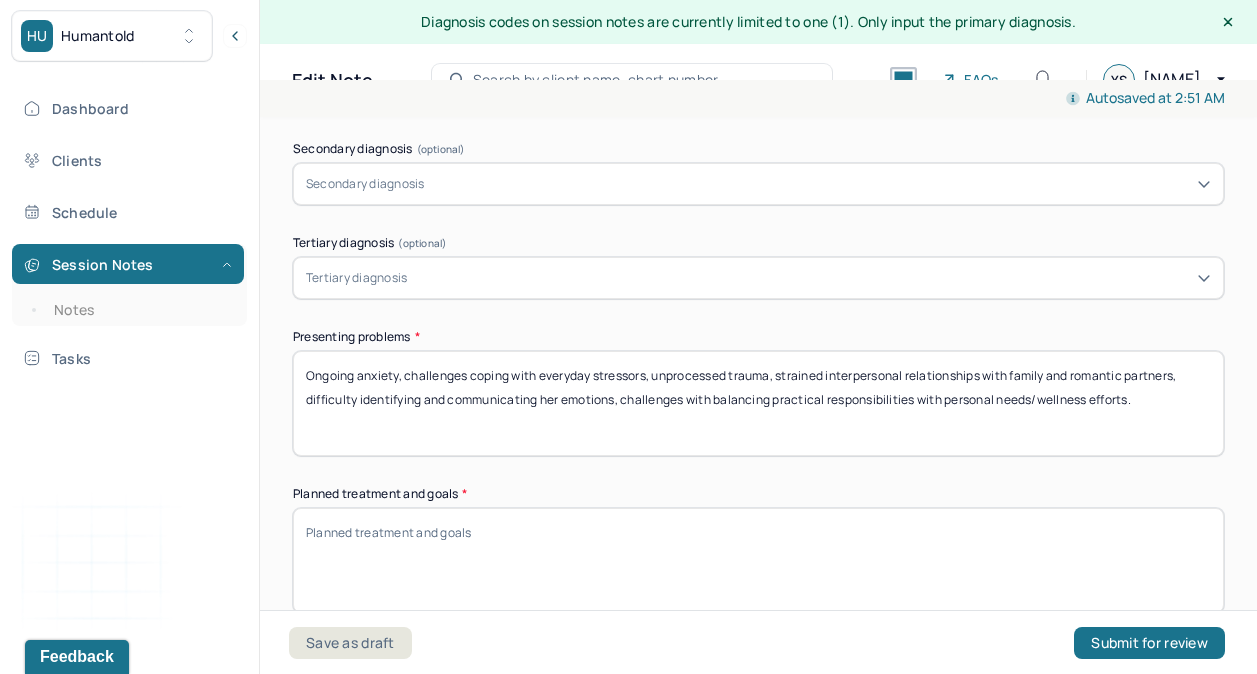 scroll, scrollTop: 708, scrollLeft: 0, axis: vertical 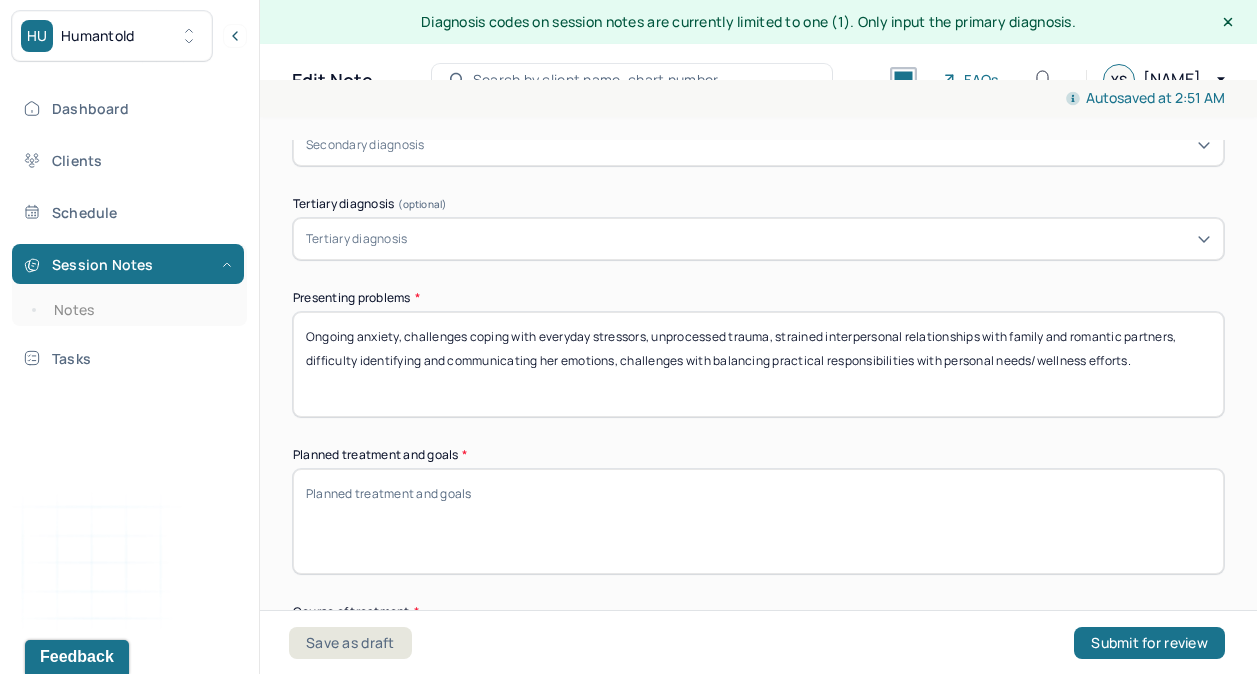 type on "Ongoing anxiety, challenges coping with everyday stressors, unprocessed trauma, strained interpersonal relationships with family and romantic partners, difficulty identifying and communicating her emotions, challenges with balancing practical responsibilities with personal needs/wellness efforts." 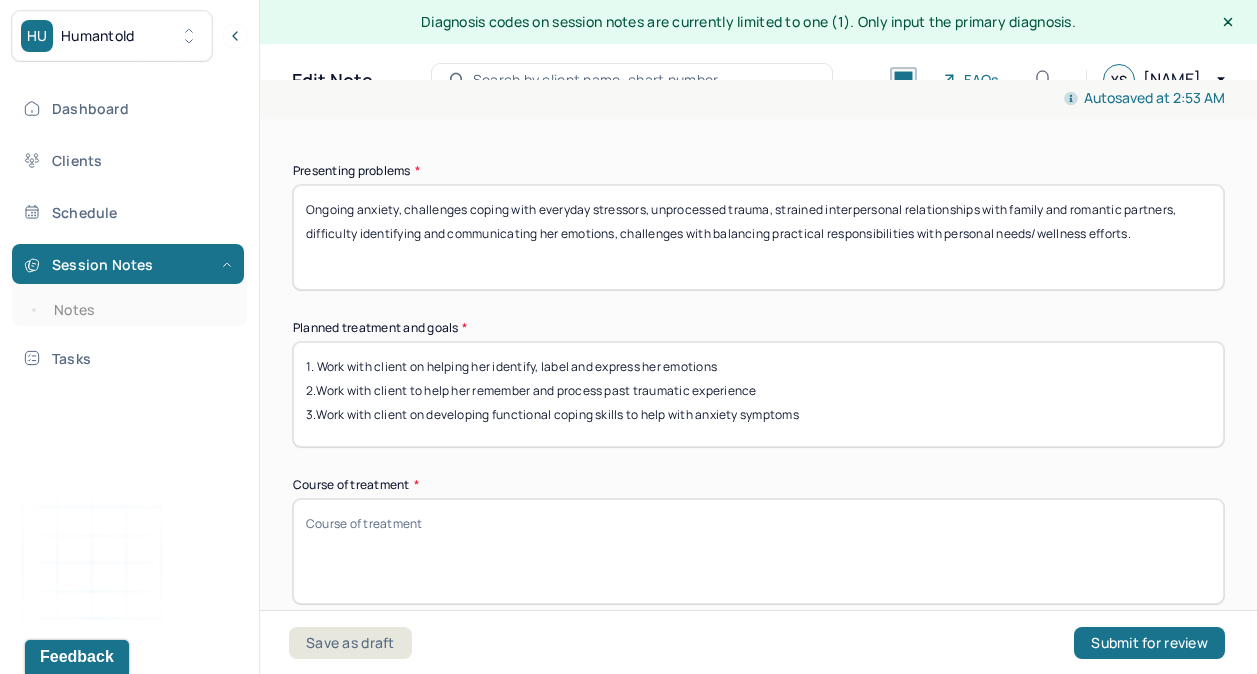 scroll, scrollTop: 836, scrollLeft: 0, axis: vertical 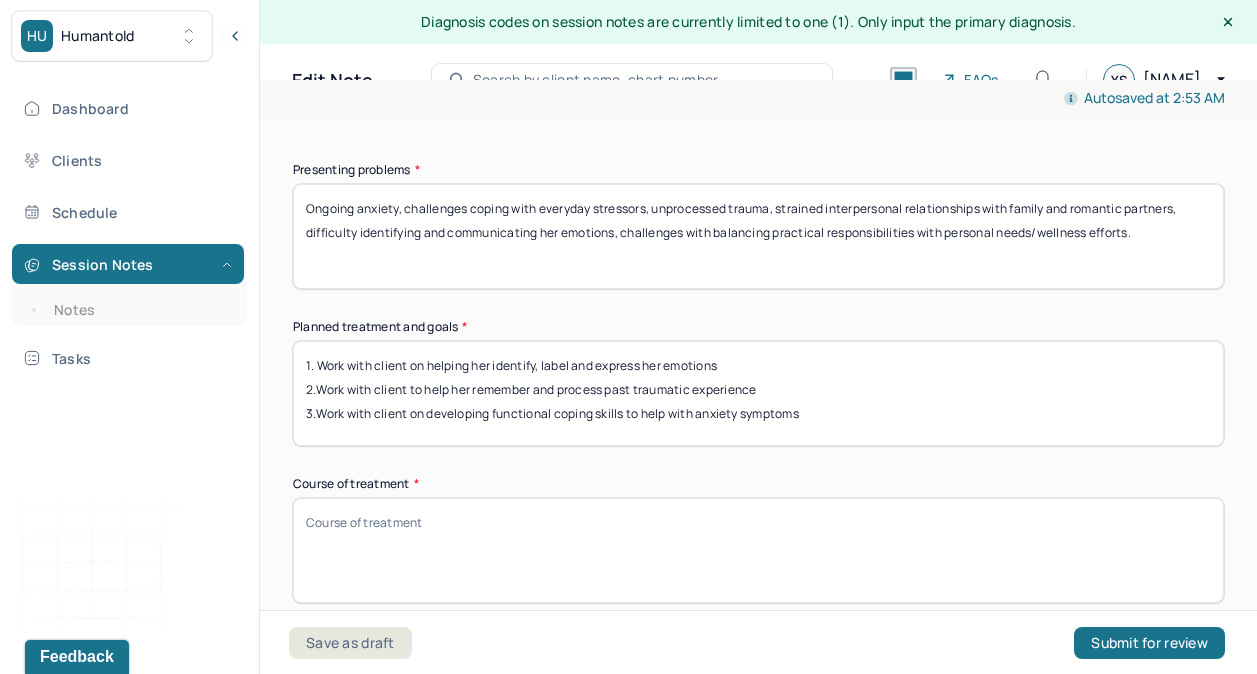 type on "1. Work with client on helping her identify, label and express her emotions
2.Work with client to help her remember and process past traumatic experience
3.Work with client on developing functional coping skills to help with anxiety symptoms" 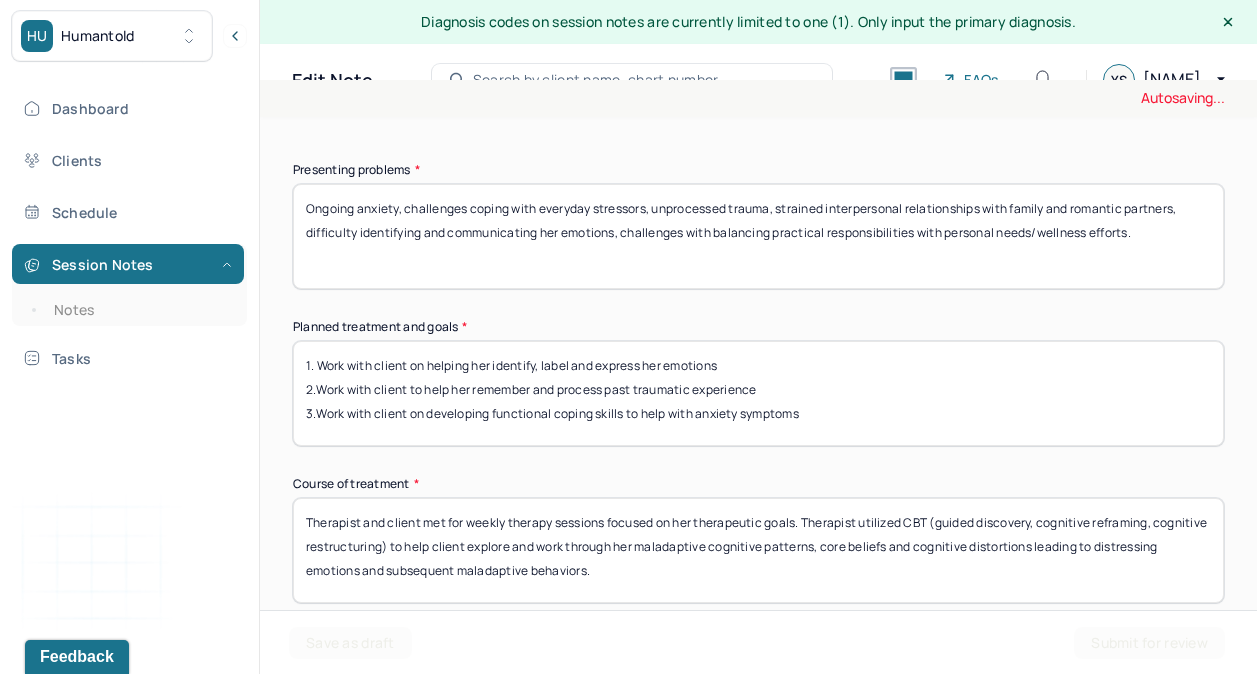 click on "Therapist and client met for weekly therapy sessions focused on her therapeutic goals. Therapist utilized CBT (guided discovery, cognitive reframing, cognitive restructuring) to help client explore and work through her maladaptive cognitive patterns, core beliefs and cogntive distortions leading to distressing emotions and subsequent maladaptive behaviors." at bounding box center (758, 550) 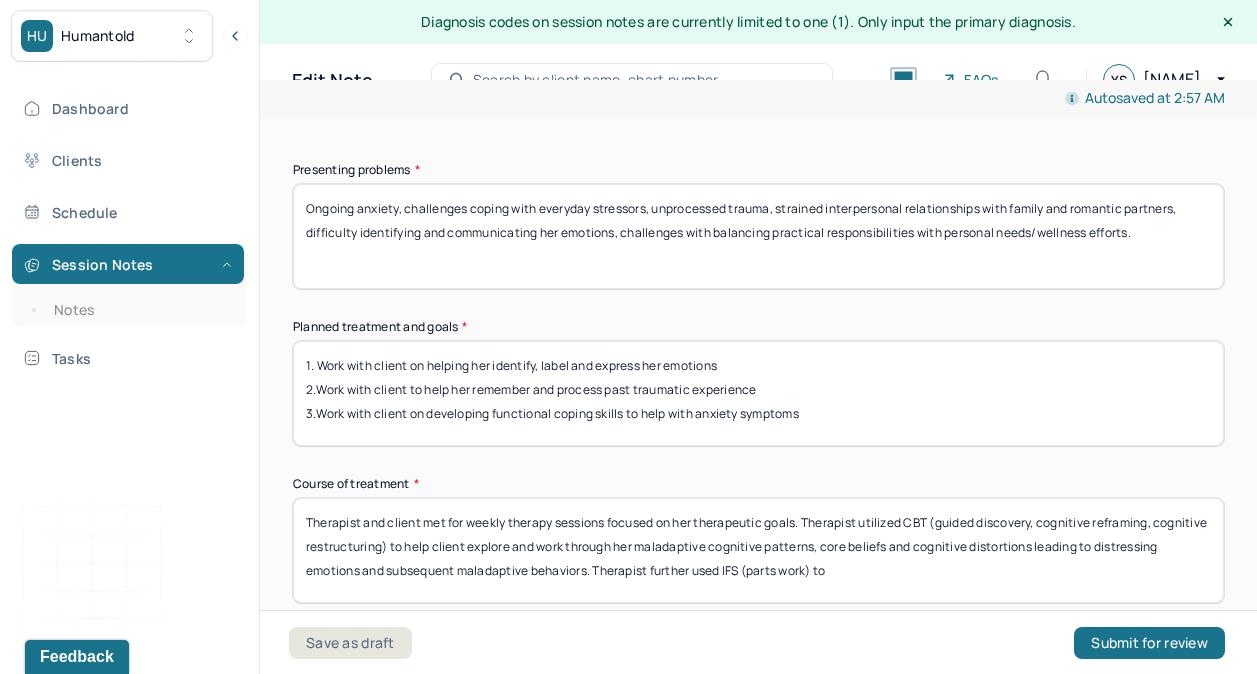 click on "Therapist and client met for weekly therapy sessions focused on her therapeutic goals. Therapist utilized CBT (guided discovery, cognitive reframing, cognitive restructuring) to help client explore and work through her maladaptive cognitive patterns, core beliefs and cognitive distortions leading to distressing emotions and subsequent maladaptive behaviors. Therapist further used IFS (parts work) to" at bounding box center (758, 550) 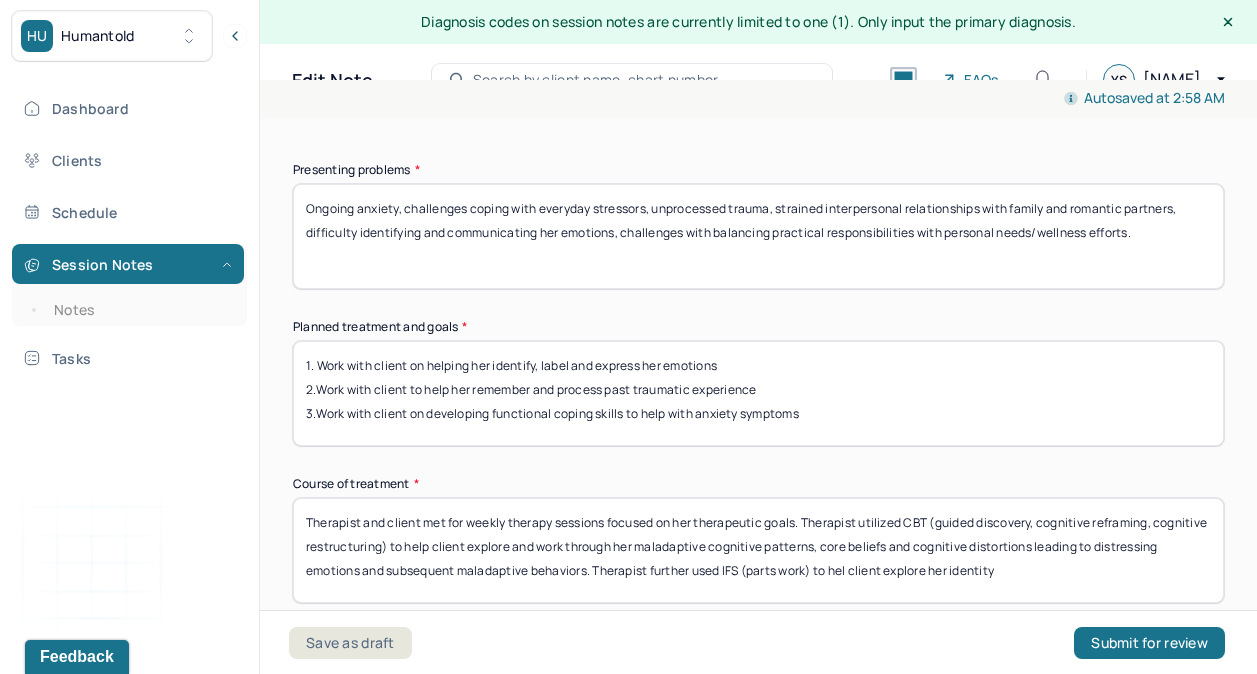 click on "Therapist and client met for weekly therapy sessions focused on her therapeutic goals. Therapist utilized CBT (guided discovery, cognitive reframing, cognitive restructuring) to help client explore and work through her maladaptive cognitive patterns, core beliefs and cognitive distortions leading to distressing emotions and subsequent maladaptive behaviors. Therapist further used IFS (parts work) to hel client explore her identity an" at bounding box center [758, 550] 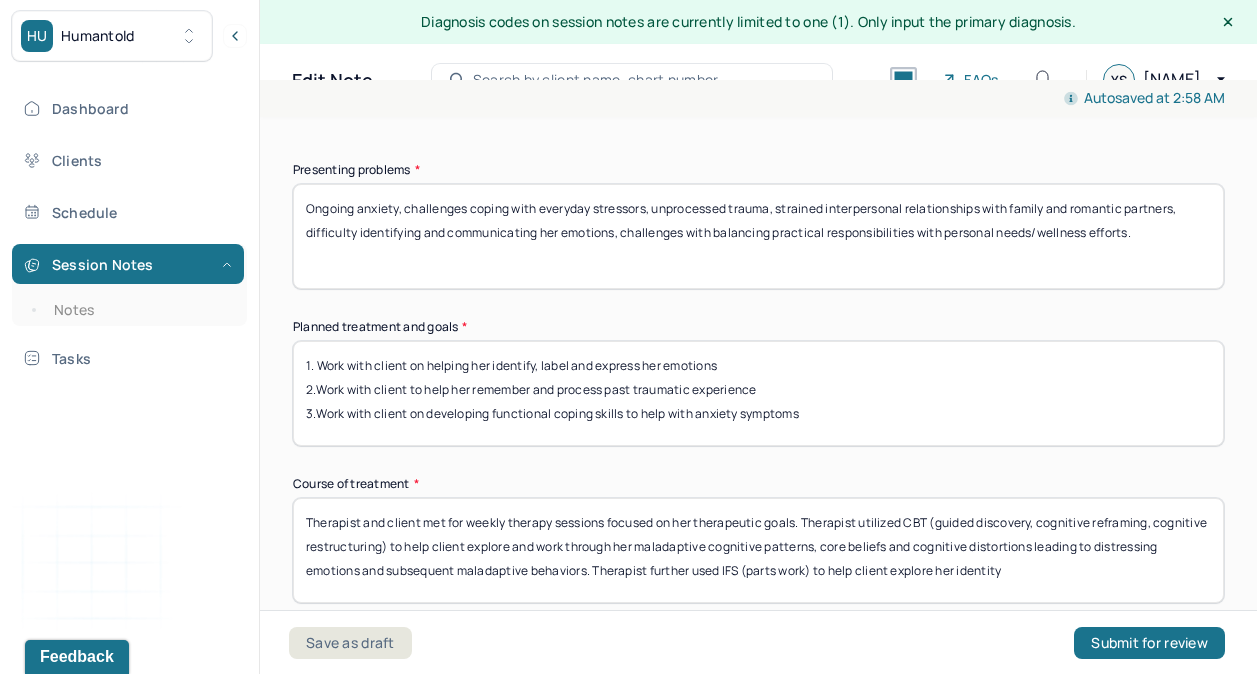 click on "Therapist and client met for weekly therapy sessions focused on her therapeutic goals. Therapist utilized CBT (guided discovery, cognitive reframing, cognitive restructuring) to help client explore and work through her maladaptive cognitive patterns, core beliefs and cognitive distortions leading to distressing emotions and subsequent maladaptive behaviors. Therapist further used IFS (parts work) to help client explore her identity" at bounding box center [758, 550] 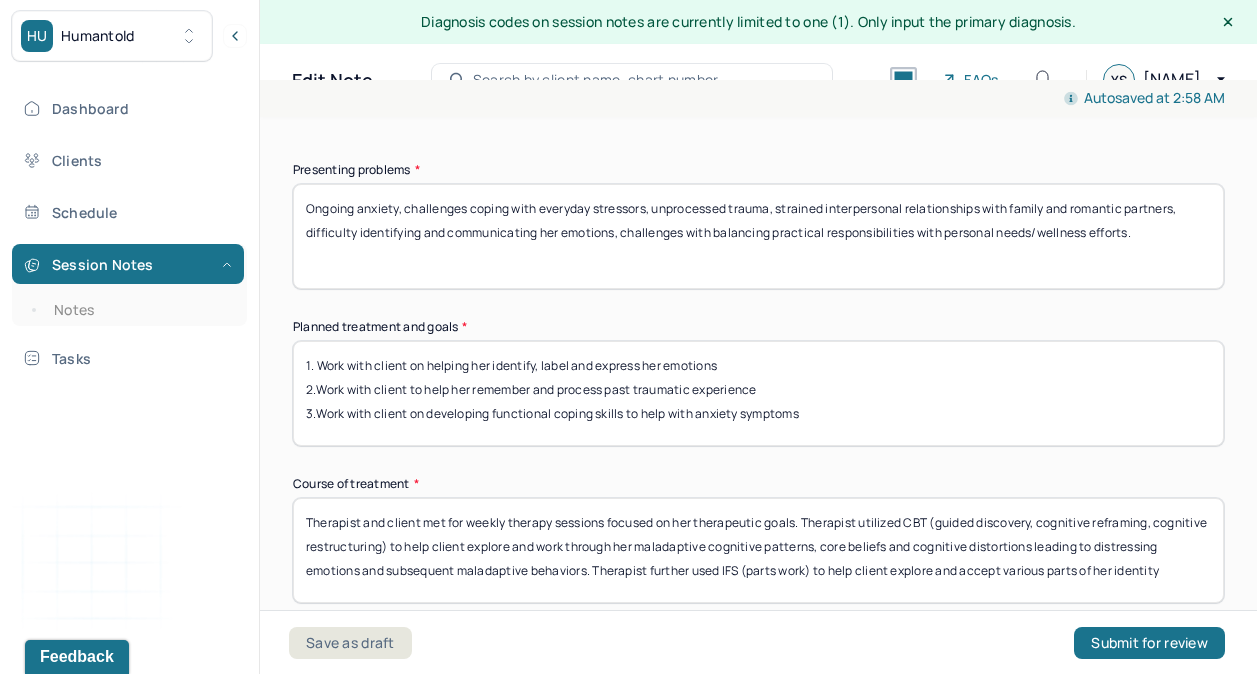 click on "Therapist and client met for weekly therapy sessions focused on her therapeutic goals. Therapist utilized CBT (guided discovery, cognitive reframing, cognitive restructuring) to help client explore and work through her maladaptive cognitive patterns, core beliefs and cognitive distortions leading to distressing emotions and subsequent maladaptive behaviors. Therapist further used IFS (parts work) to help client explore and accept various parts of her identity" at bounding box center [758, 550] 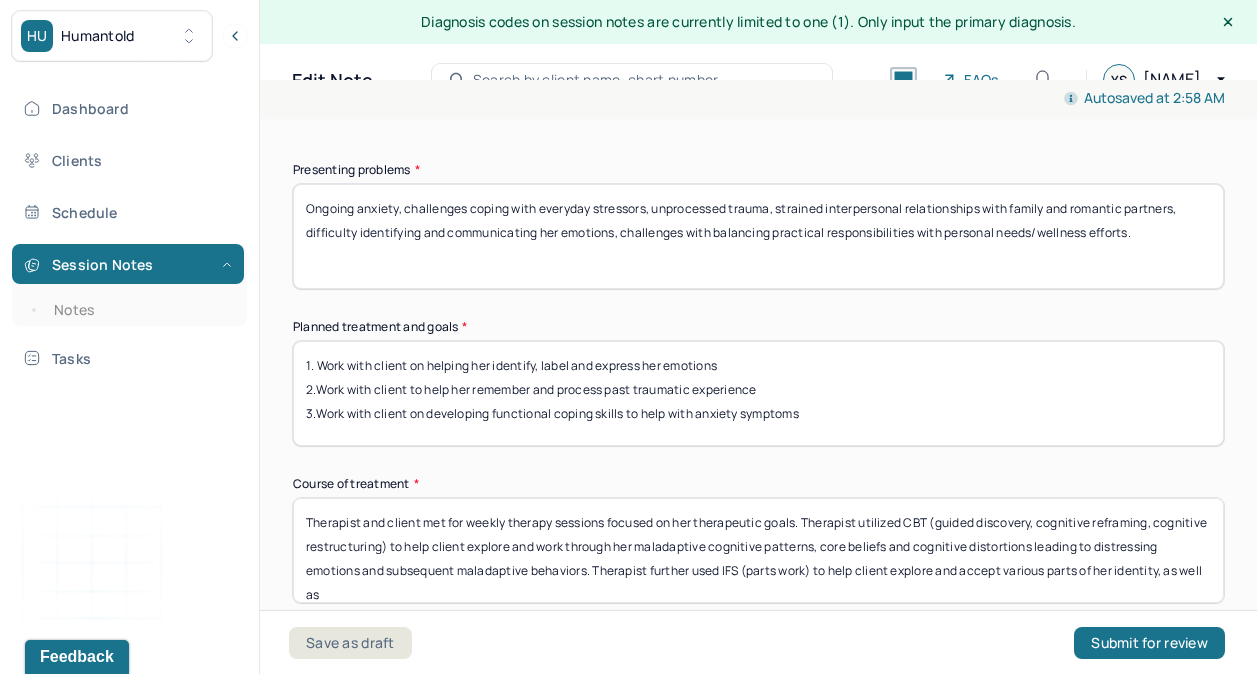 click on "Therapist and client met for weekly therapy sessions focused on her therapeutic goals. Therapist utilized CBT (guided discovery, cognitive reframing, cognitive restructuring) to help client explore and work through her maladaptive cognitive patterns, core beliefs and cognitive distortions leading to distressing emotions and subsequent maladaptive behaviors. Therapist further used IFS (parts work) to help client explore and accept various parts of her identity, as well as" at bounding box center (758, 550) 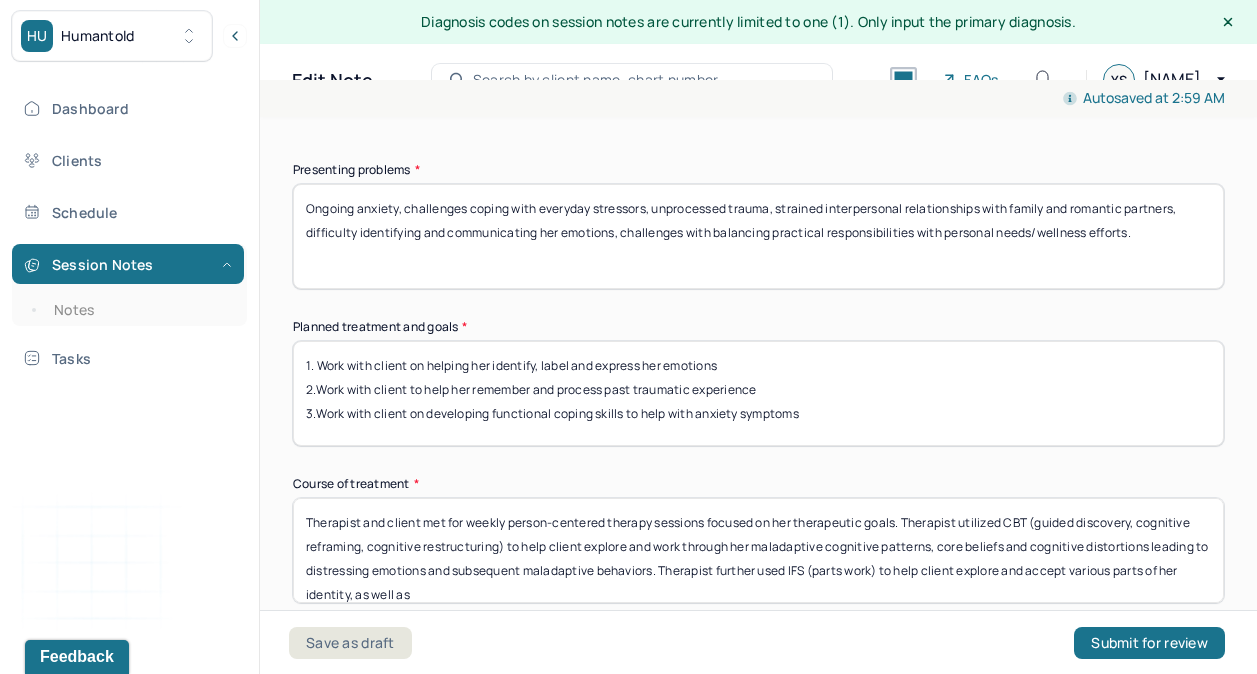 click on "Therapist and client met for weekly person-centered therapy sessions focused on her therapeutic goals. Therapist utilized CBT (guided discovery, cognitive reframing, cognitive restructuring) to help client explore and work through her maladaptive cognitive patterns, core beliefs and cognitive distortions leading to distressing emotions and subsequent maladaptive behaviors. Therapist further used IFS (parts work) to help client explore and accept various parts of her identity, as well as" at bounding box center [758, 550] 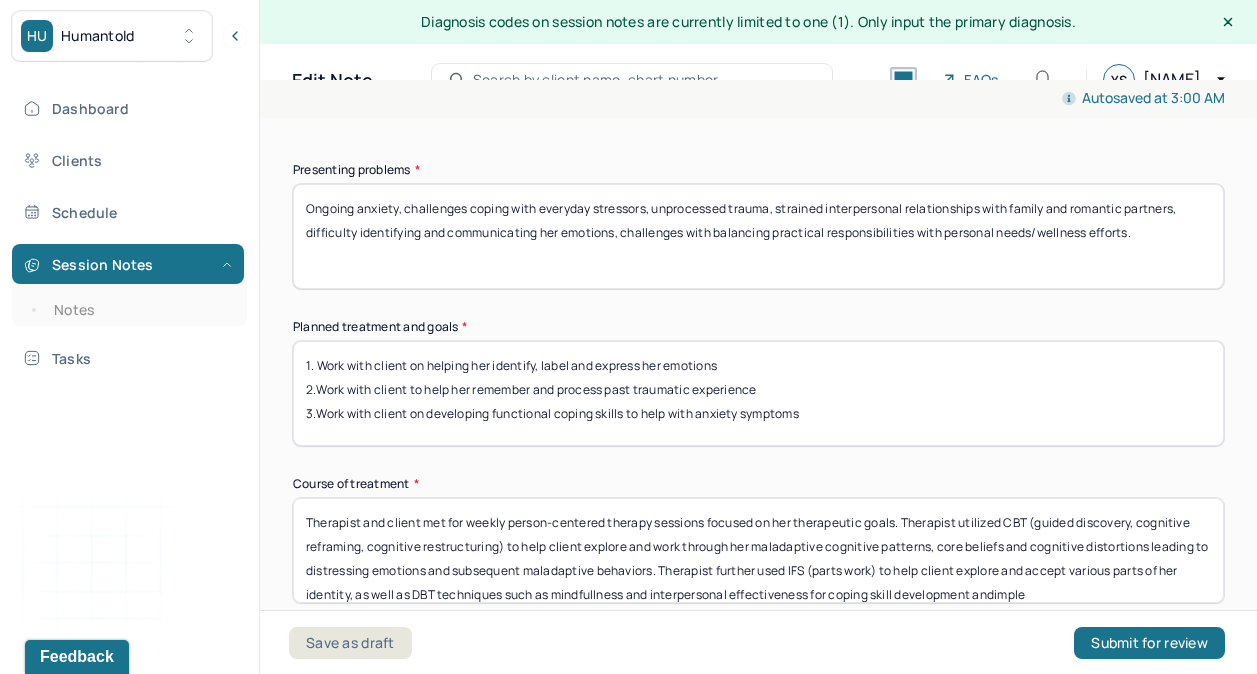 scroll, scrollTop: 23, scrollLeft: 0, axis: vertical 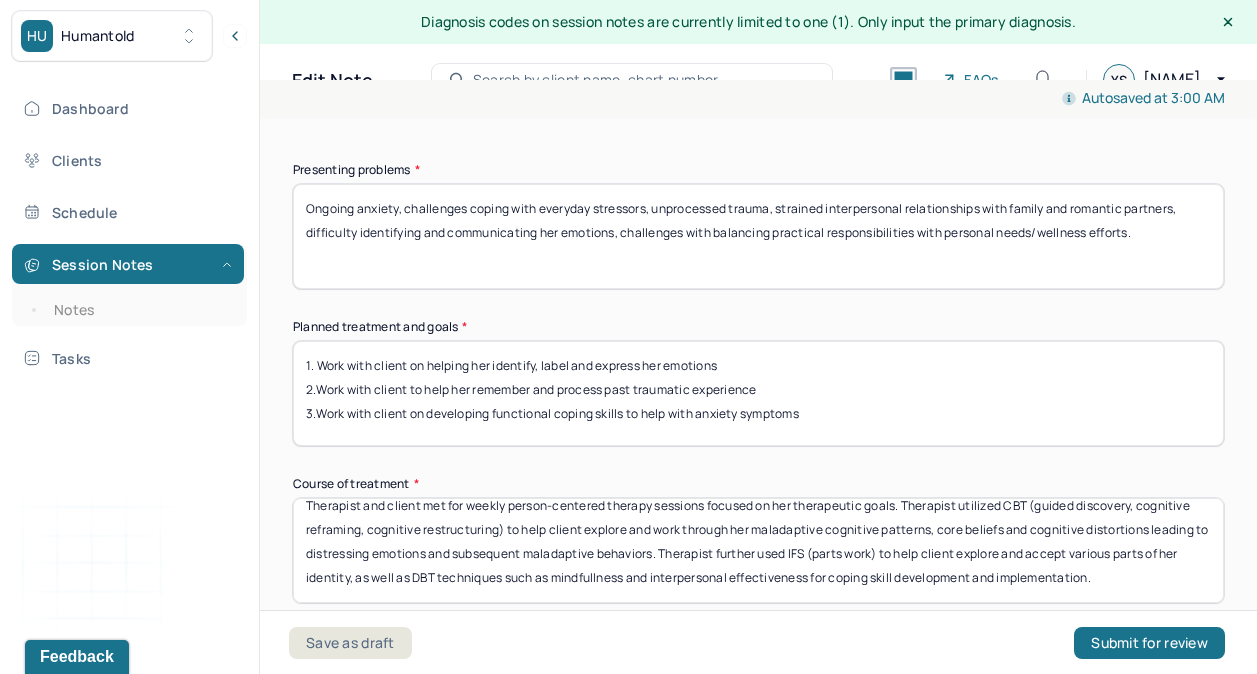 click on "Appointment location * In person First session date * 02/17/2025 Last session date * 07/07/2025 Total number of sessions * 17 Primary diagnosis * F43.20 ADJUSTMENT DISORDER UNSPECIFIED Secondary diagnosis (optional) Secondary diagnosis Tertiary diagnosis (optional) Tertiary diagnosis Presenting problems * Ongoing anxiety, challenges coping with everyday stressors, unprocessed trauma, strained interpersonal relationships with family and romantic partners, difficulty identifying and communicating her emotions, challenges with balancing practical responsibilities with personal needs/wellness efforts. Planned treatment and goals * 1. Work with client on helping her identify, label and express her emotions
2.Work with client to help her remember and process past traumatic experience
3.Work with client on developing functional coping skills to help with anxiety symptoms Course of treatment * Patient final condition * Prognosis * Reason for termination * Discharge plan and follow-up * Date created * Sign note here *" at bounding box center [758, 531] 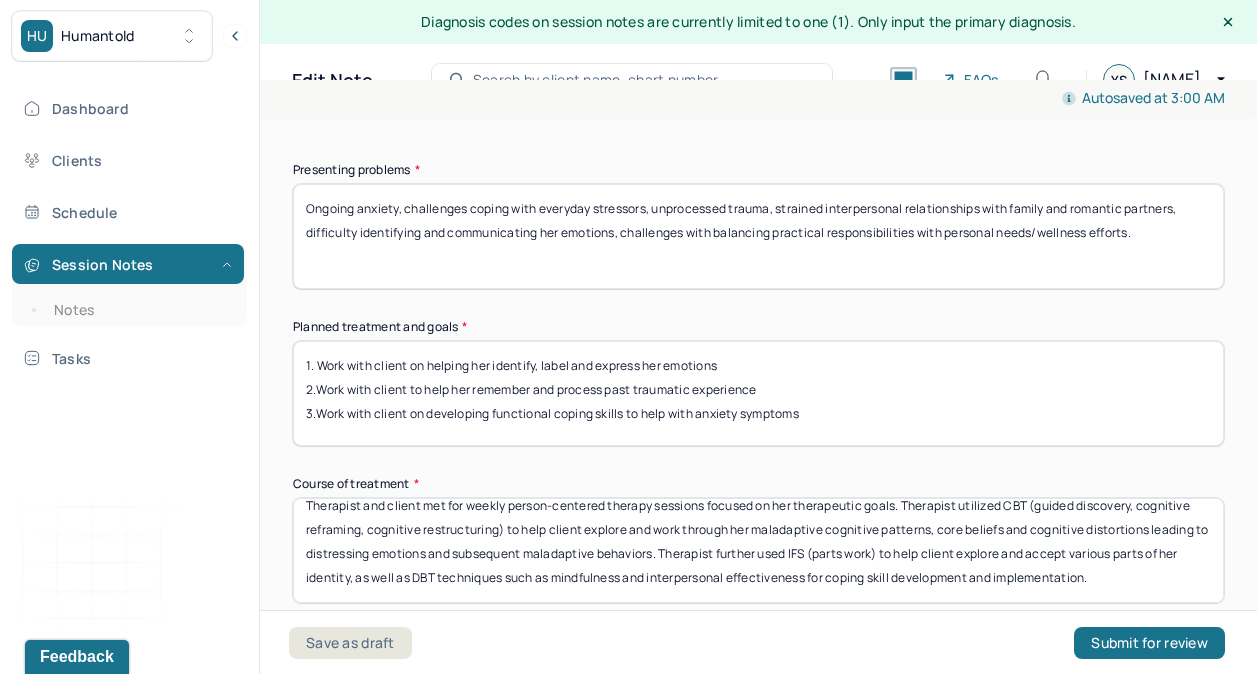 click on "Therapist and client met for weekly person-centered therapy sessions focused on her therapeutic goals. Therapist utilized CBT (guided discovery, cognitive reframing, cognitive restructuring) to help client explore and work through her maladaptive cognitive patterns, core beliefs and cognitive distortions leading to distressing emotions and subsequent maladaptive behaviors. Therapist further used IFS (parts work) to help client explore and accept various parts of her identity, as well as DBT techniques such as mindfullness and interpersonal effectiveness for coping skill development and implementation." at bounding box center [758, 550] 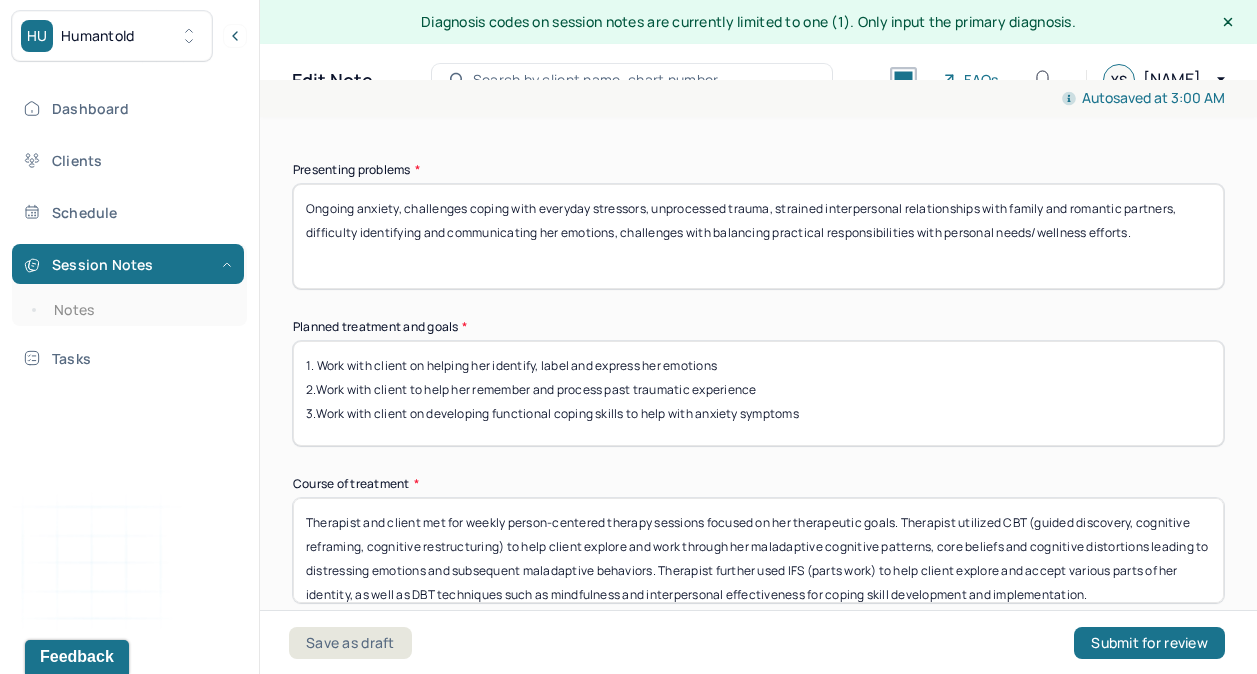 scroll, scrollTop: 39, scrollLeft: 0, axis: vertical 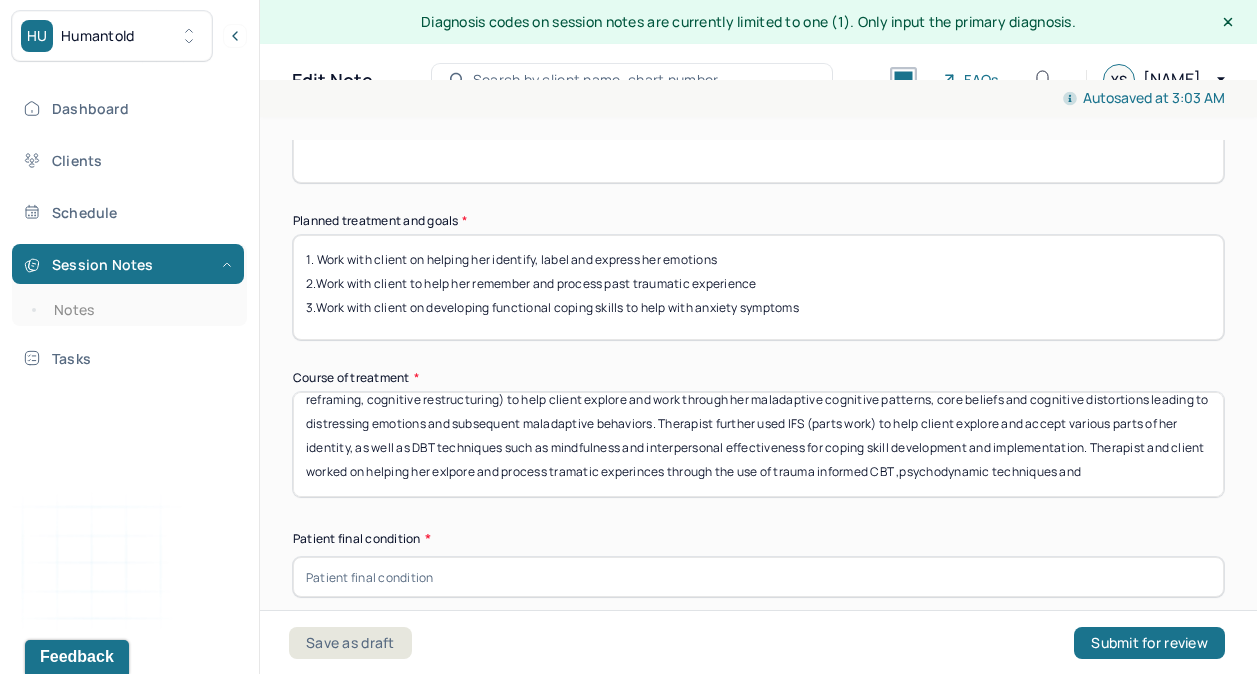 click on "Therapist and client met for weekly person-centered therapy sessions focused on her therapeutic goals. Therapist utilized CBT (guided discovery, cognitive reframing, cognitive restructuring) to help client explore and work through her maladaptive cognitive patterns, core beliefs and cognitive distortions leading to distressing emotions and subsequent maladaptive behaviors. Therapist further used IFS (parts work) to help client explore and accept various parts of her identity, as well as DBT techniques such as mindfulness and interpersonal effectiveness for coping skill development and implementation. Therapist and client worked on helping her exlpore and process tramatic experinces through the use of trauma informed CBT ,psychodynamic techniques and" at bounding box center [758, 444] 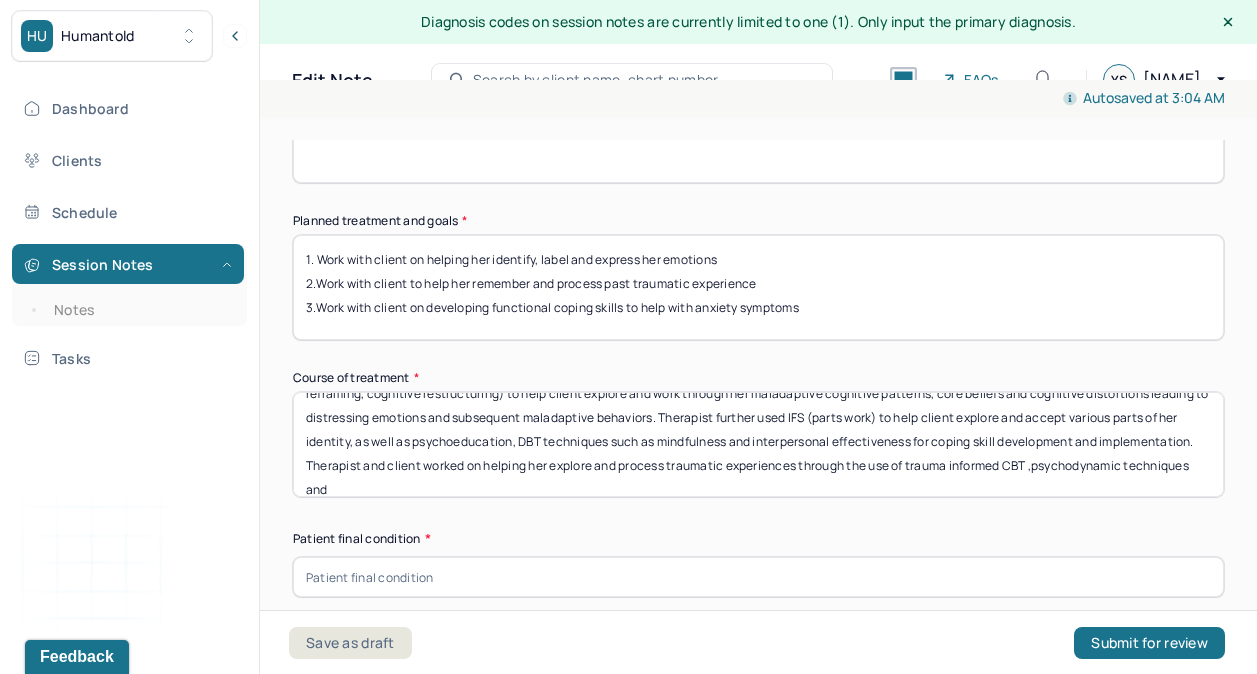 click on "Therapist and client met for weekly person-centered therapy sessions focused on her therapeutic goals. Therapist utilized CBT (guided discovery, cognitive reframing, cognitive restructuring) to help client explore and work through her maladaptive cognitive patterns, core beliefs and cognitive distortions leading to distressing emotions and subsequent maladaptive behaviors. Therapist further used IFS (parts work) to help client explore and accept various parts of her identity, as well as psychoeducation, DBT techniques such as mindfulness and interpersonal effectiveness for coping skill development and implementation. Therapist and client worked on helping her explore and process traumatic experiences through the use of trauma informed CBT ,psychodynamic techniques and" at bounding box center [758, 444] 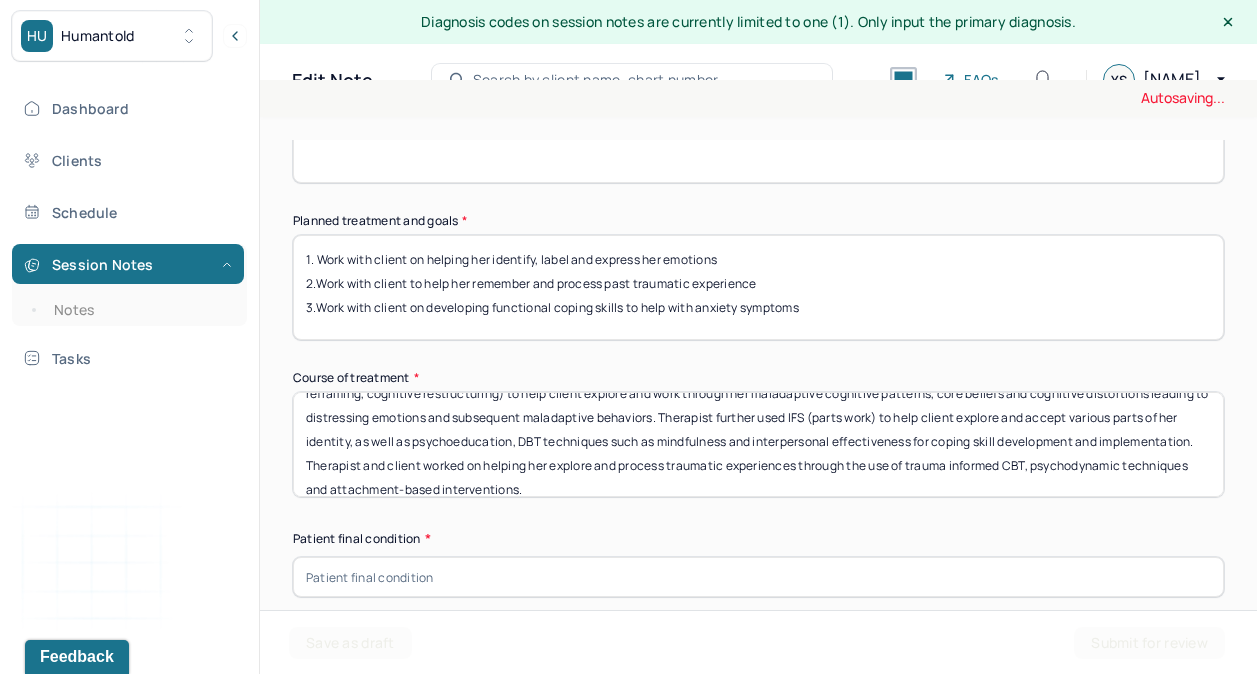 click on "Therapist and client met for weekly person-centered therapy sessions focused on her therapeutic goals. Therapist utilized CBT (guided discovery, cognitive reframing, cognitive restructuring) to help client explore and work through her maladaptive cognitive patterns, core beliefs and cognitive distortions leading to distressing emotions and subsequent maladaptive behaviors. Therapist further used IFS (parts work) to help client explore and accept various parts of her identity, as well as psychoeducation, DBT techniques such as mindfulness and interpersonal effectiveness for coping skill development and implementation. Therapist and client worked on helping her explore and process traumatic experiences through the use of trauma informed CBT, psychodynamic techniques and attachment based interventions." at bounding box center [758, 444] 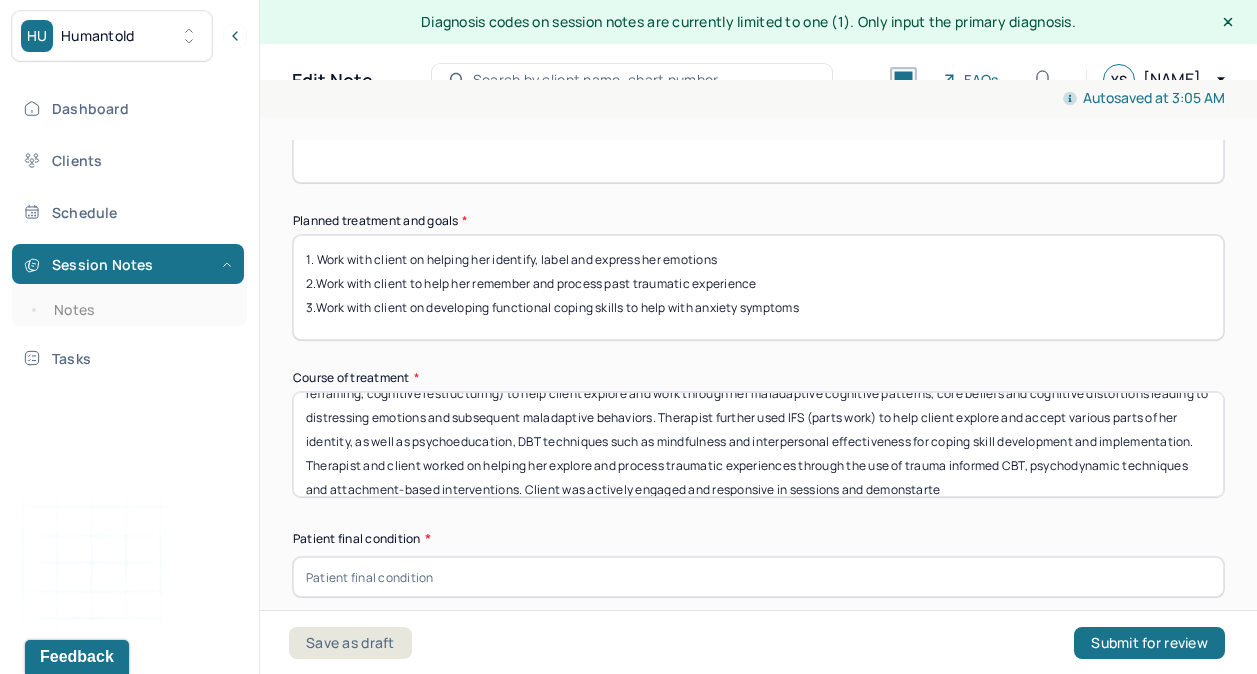 scroll, scrollTop: 71, scrollLeft: 0, axis: vertical 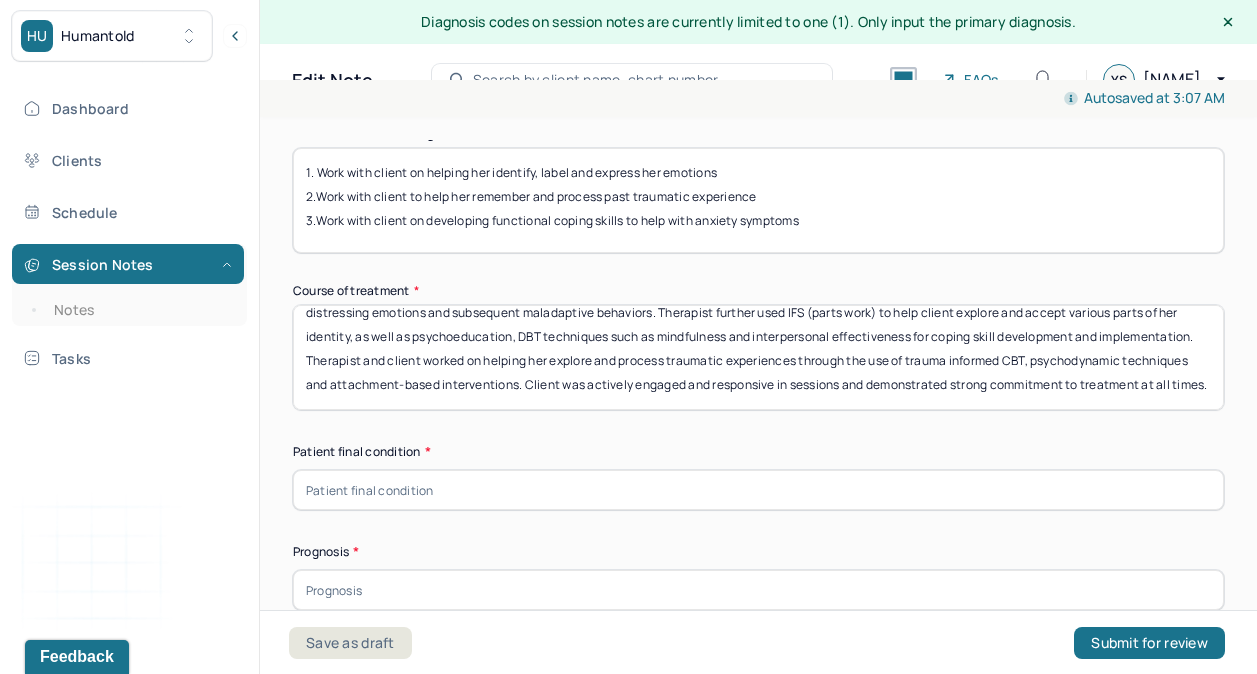 type on "Therapist and client met for weekly person-centered therapy sessions focused on her therapeutic goals. Therapist utilized CBT (guided discovery, cognitive reframing, cognitive restructuring) to help client explore and work through her maladaptive cognitive patterns, core beliefs and cognitive distortions leading to distressing emotions and subsequent maladaptive behaviors. Therapist further used IFS (parts work) to help client explore and accept various parts of her identity, as well as psychoeducation, DBT techniques such as mindfulness and interpersonal effectiveness for coping skill development and implementation. Therapist and client worked on helping her explore and process traumatic experiences through the use of trauma informed CBT, psychodynamic techniques and attachment-based interventions. Client was actively engaged and responsive in sessions and demonstrated strong commitment to treatment at all times." 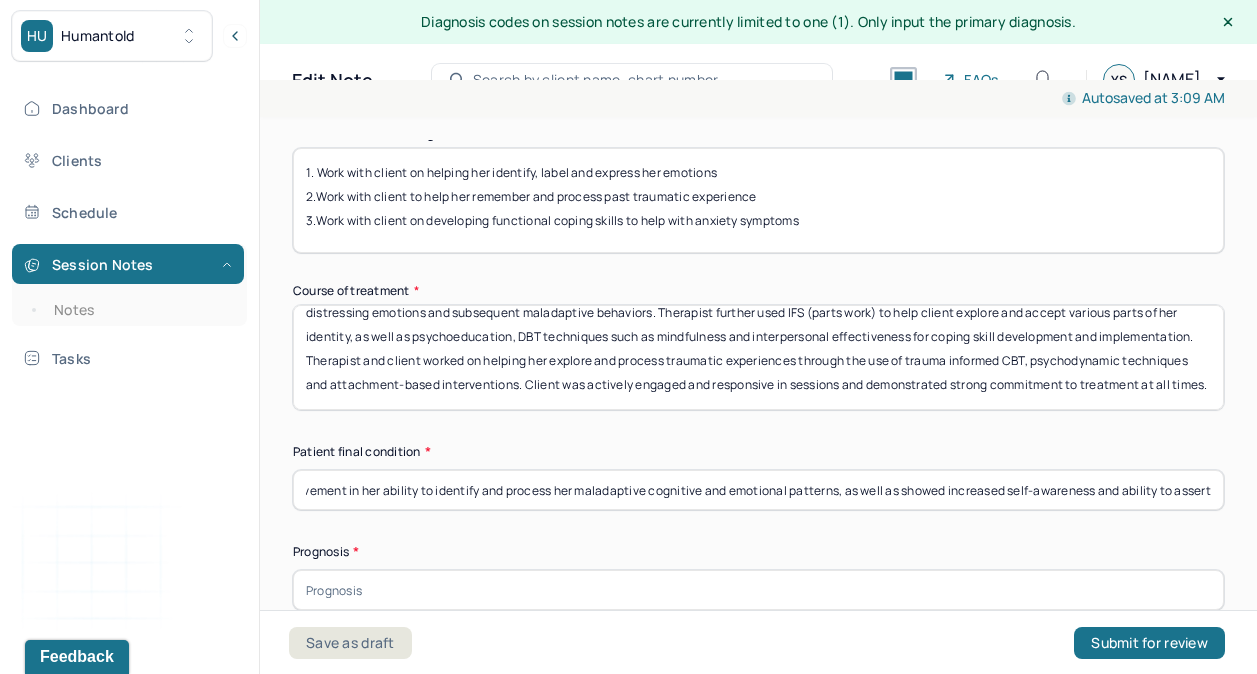 scroll, scrollTop: 0, scrollLeft: 189, axis: horizontal 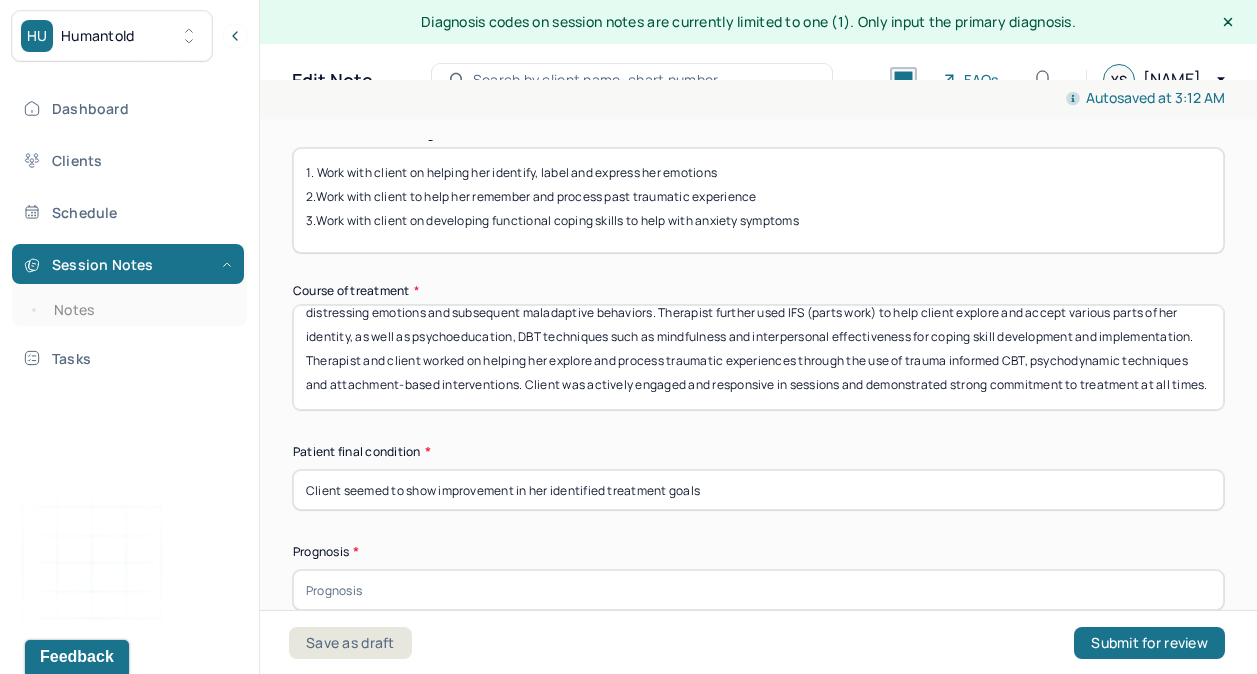 click on "Client seemed to show improvement in her identified treatment goals" at bounding box center (758, 490) 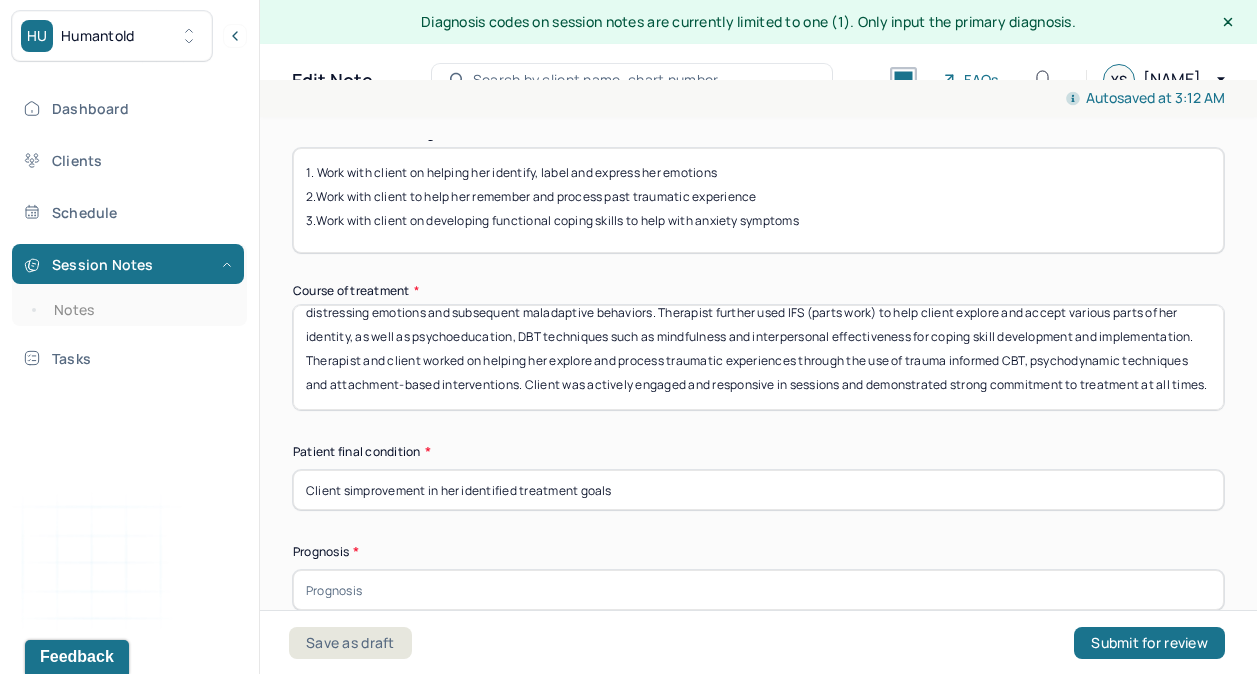 type on "Client improvement in her identified treatment goals" 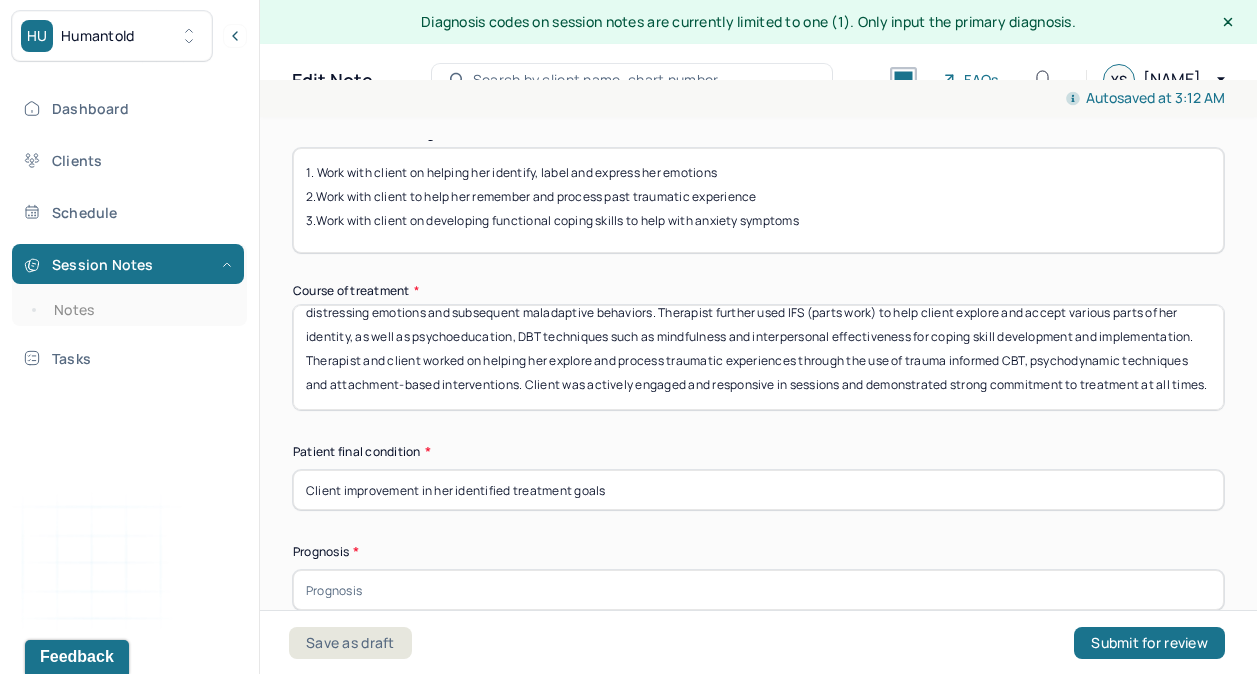 drag, startPoint x: 613, startPoint y: 449, endPoint x: 298, endPoint y: 443, distance: 315.05713 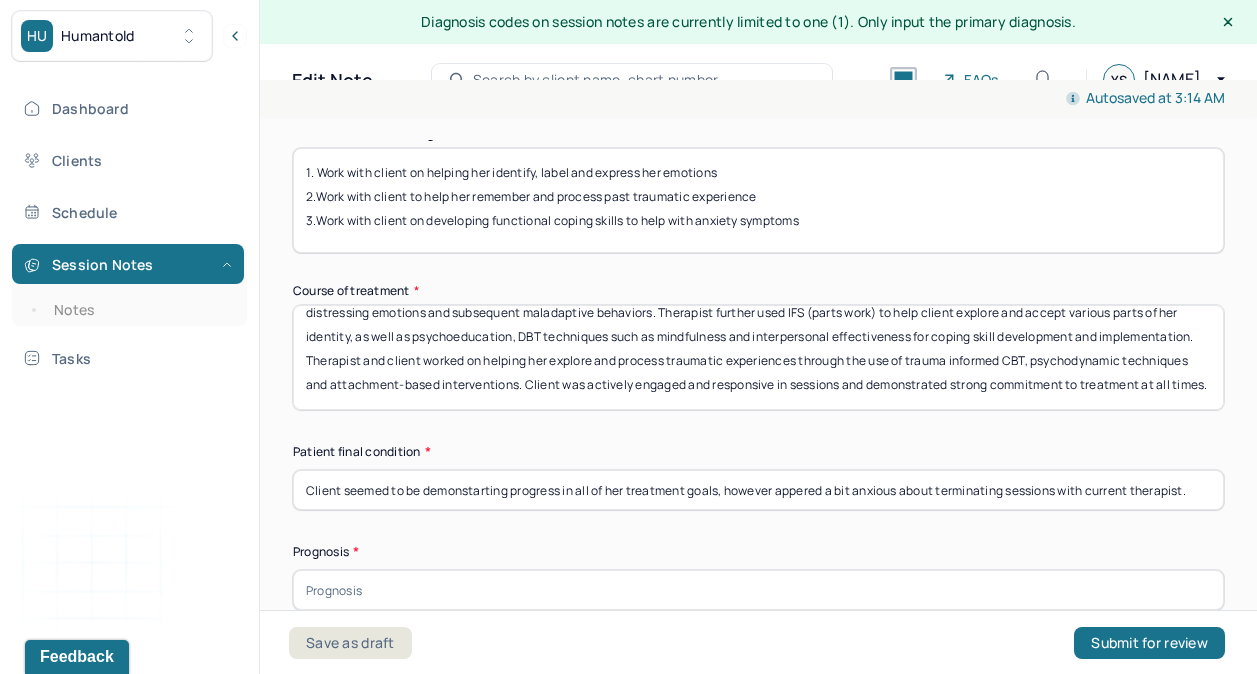 click on "Client seemed to be demonstarting progress in all of her treatment goals, however appered a bit anxious about terminating sessions with current therapist." at bounding box center (758, 490) 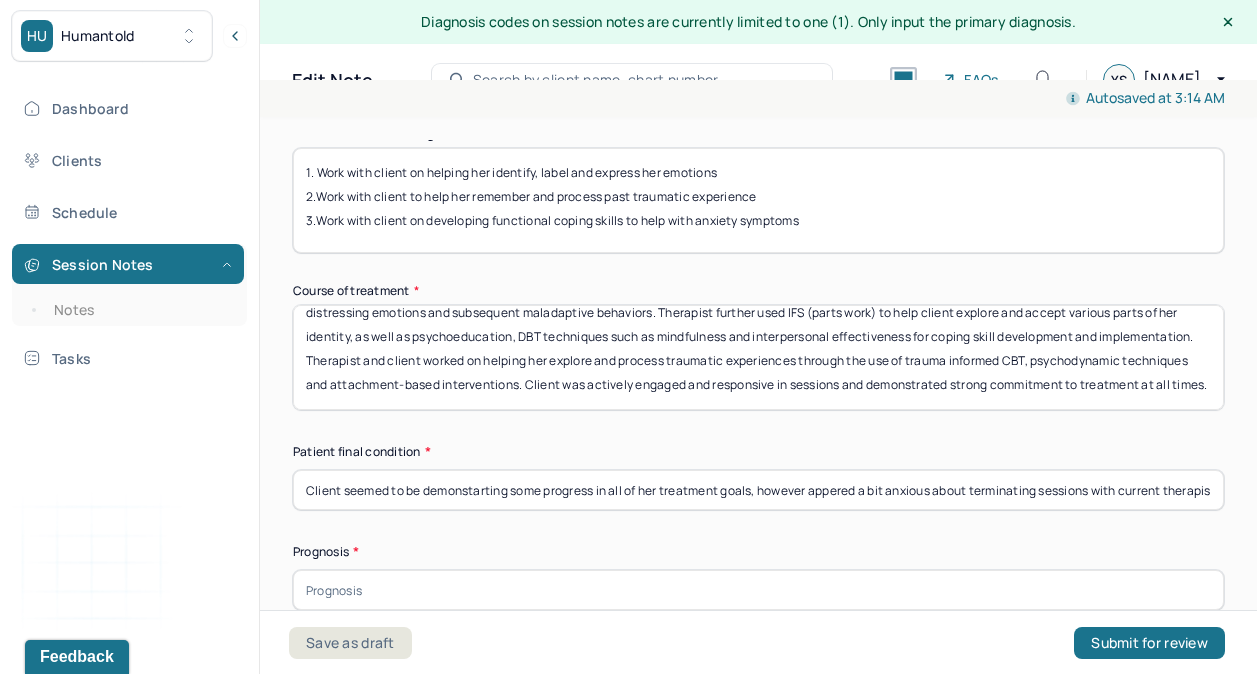 type on "Client seemed to be demonstarting some progress in all of her treatment goals, however appered a bit anxious about terminating sessions with current therapist." 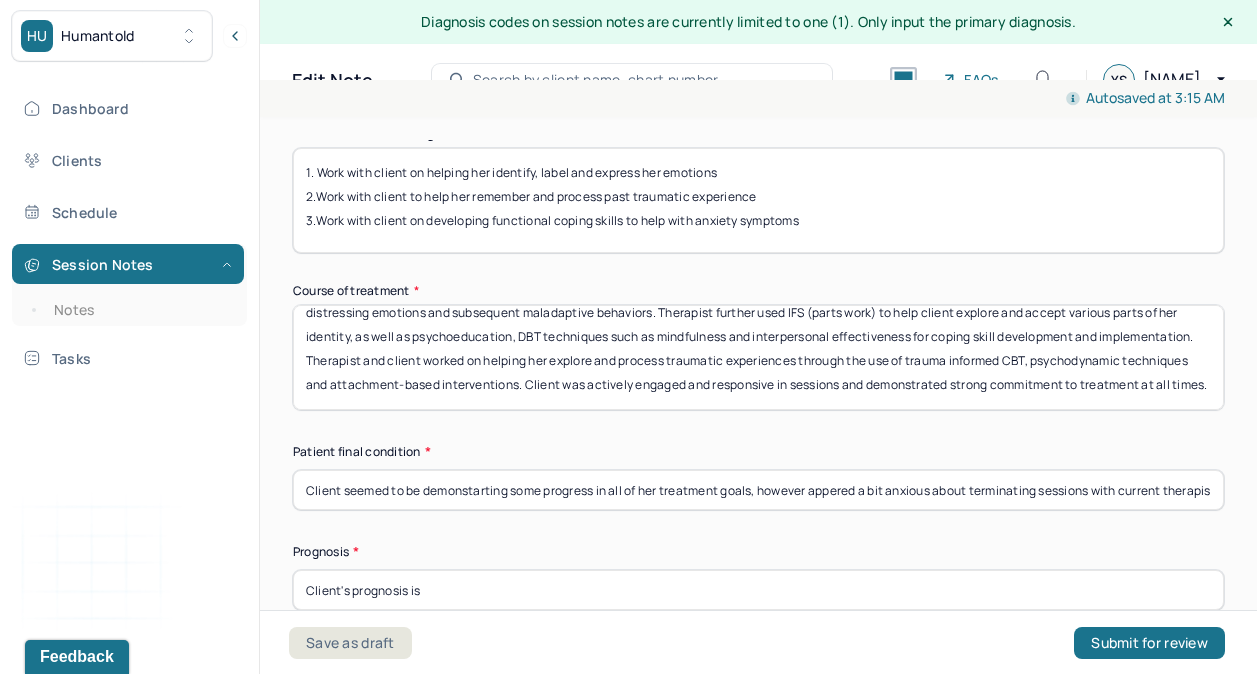 type on "Client's prognosis is" 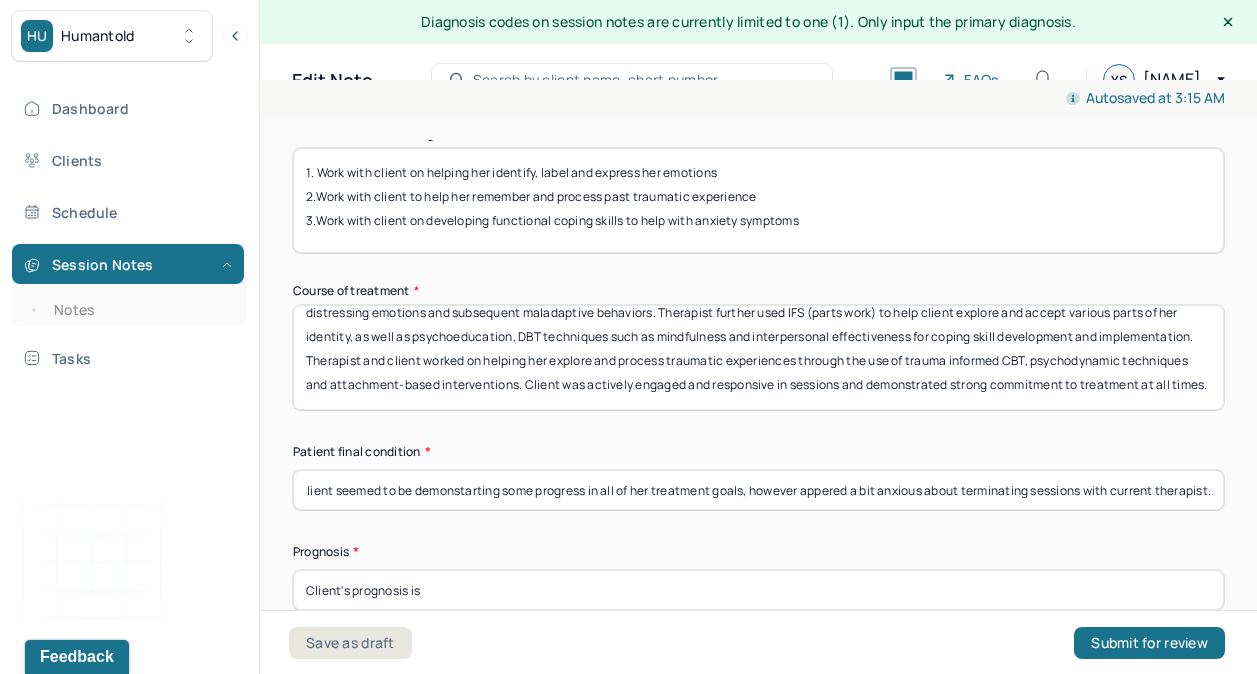 scroll, scrollTop: 0, scrollLeft: 0, axis: both 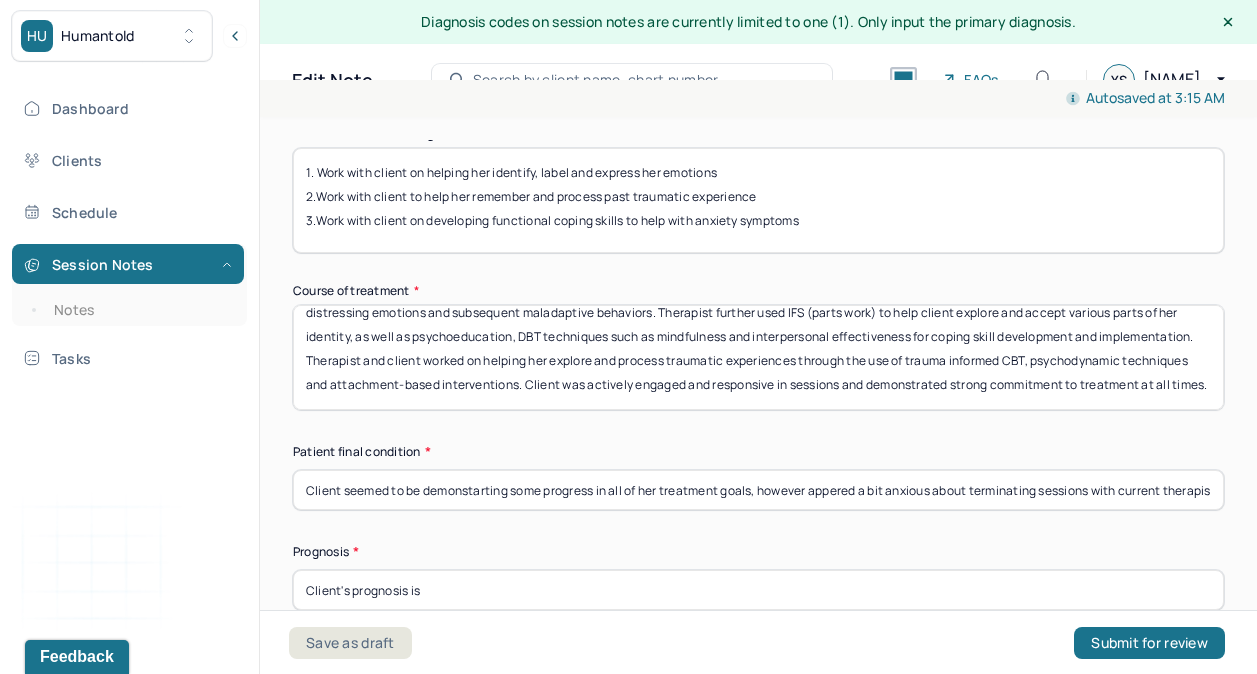 drag, startPoint x: 1200, startPoint y: 446, endPoint x: 224, endPoint y: 540, distance: 980.5162 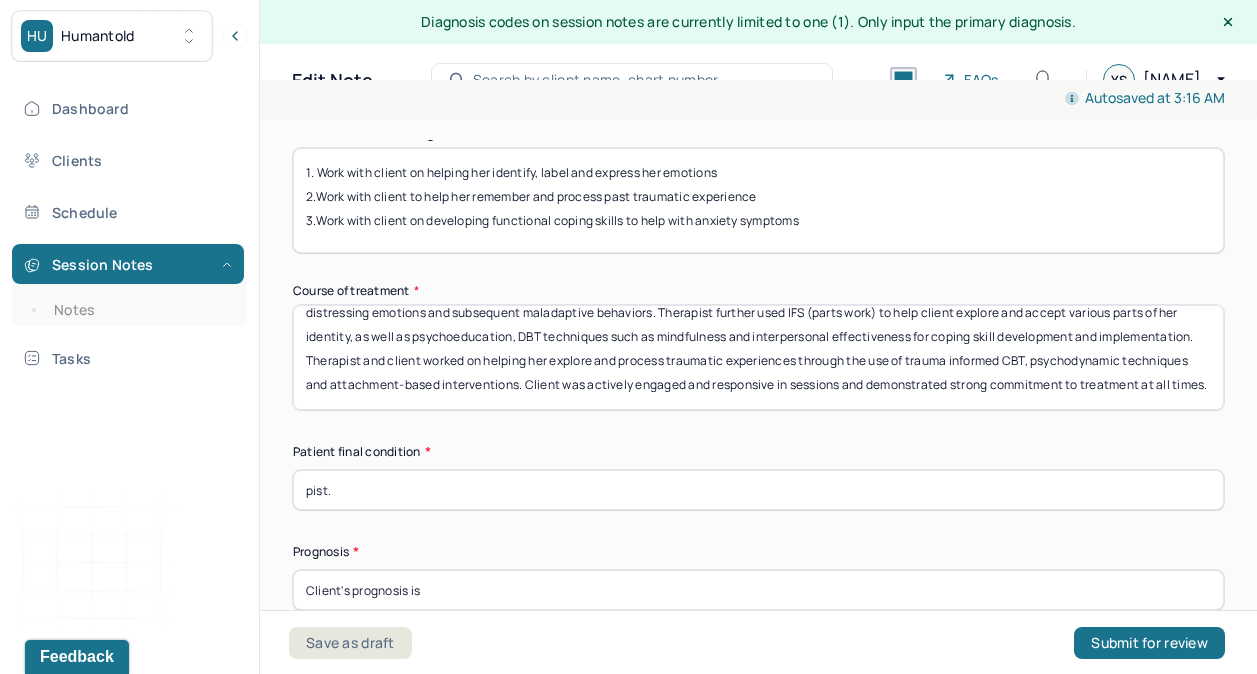 click on "pist." at bounding box center [758, 490] 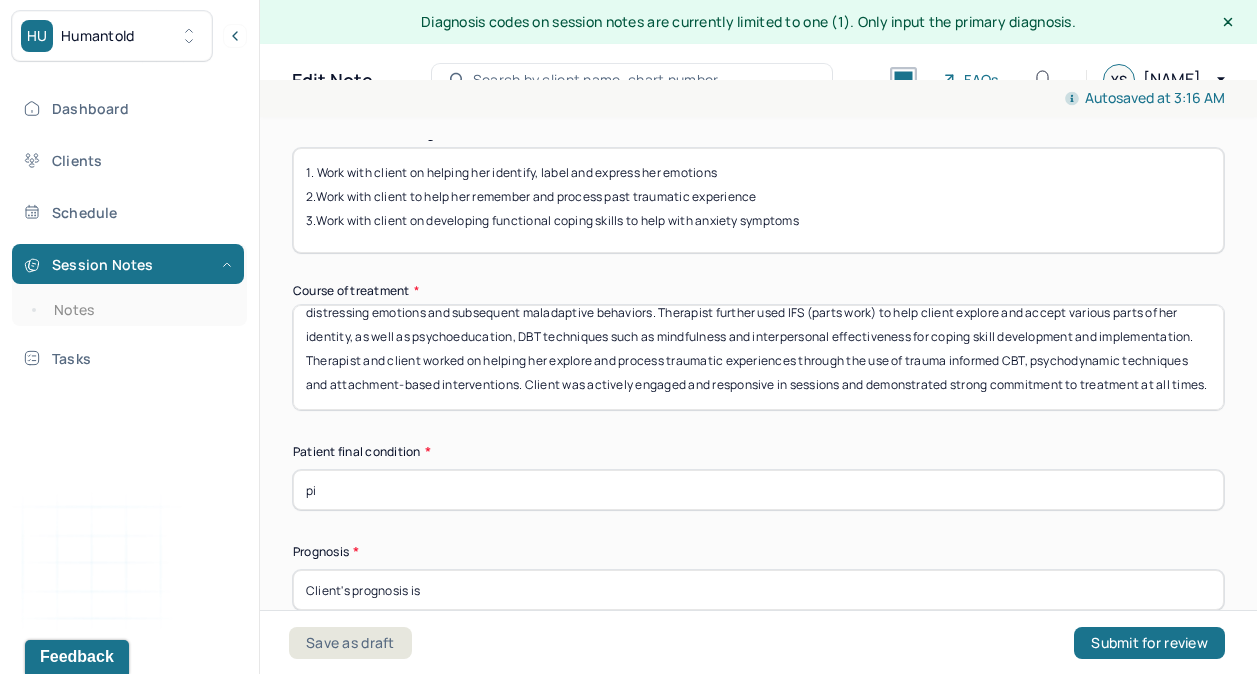 type on "p" 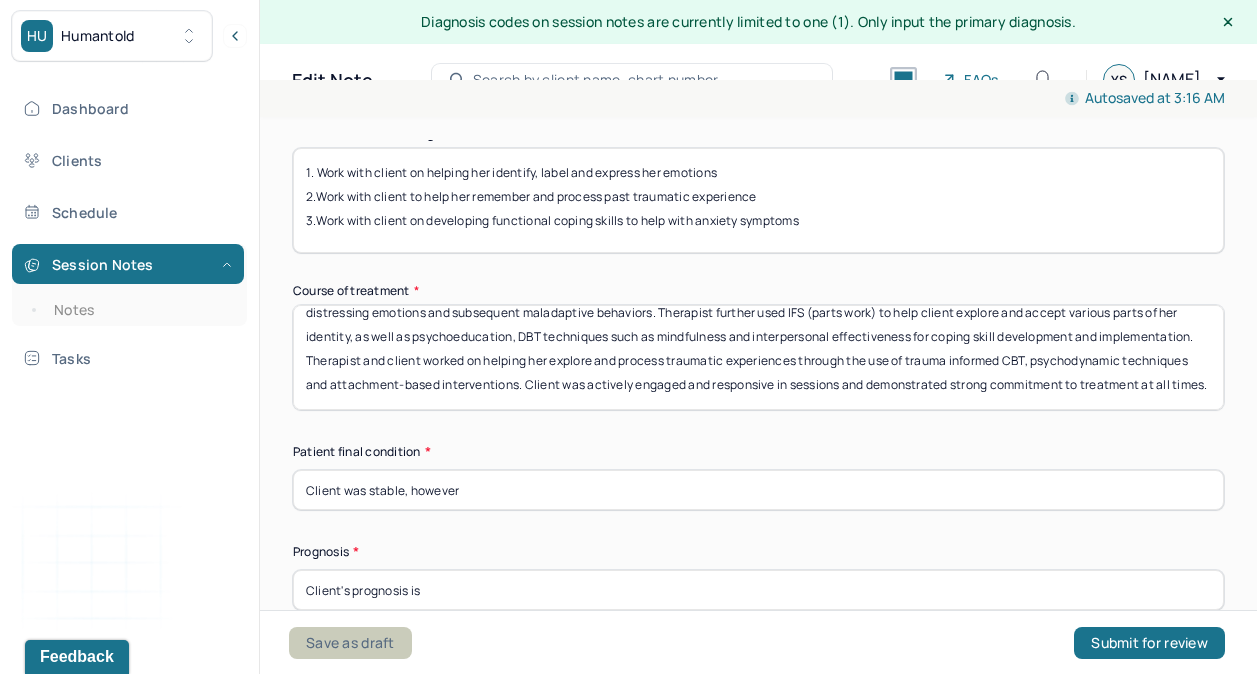 type on "Client was stable, however" 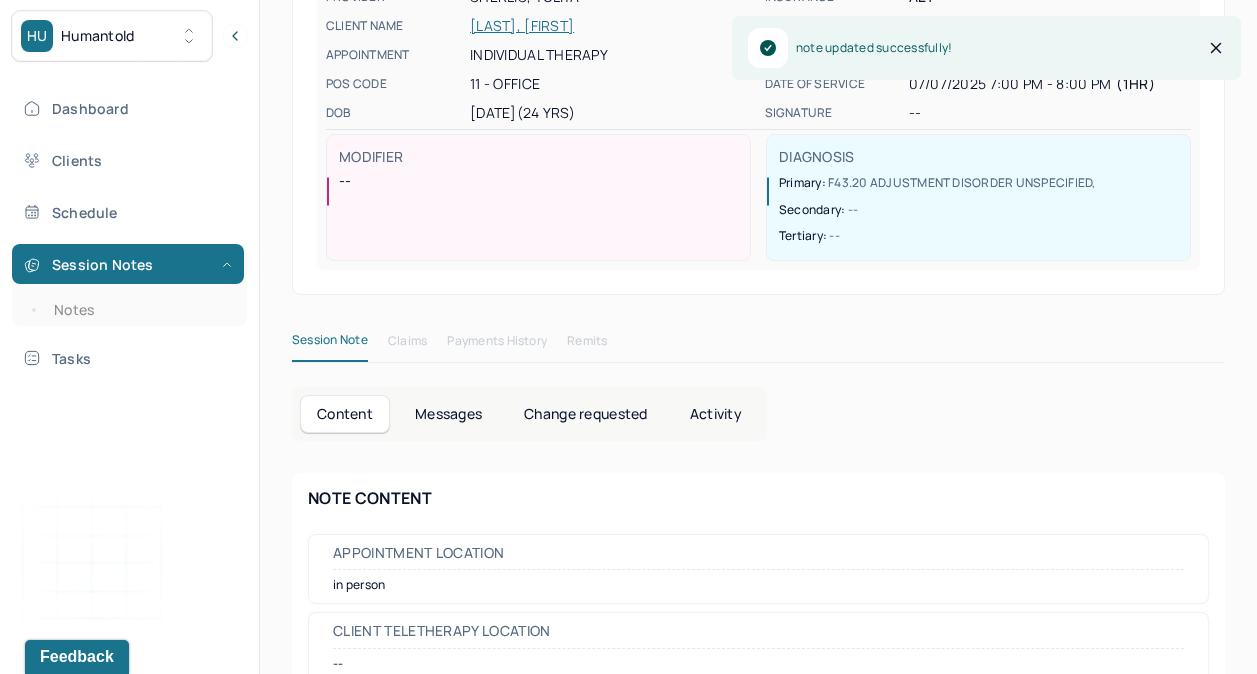 scroll, scrollTop: 258, scrollLeft: 0, axis: vertical 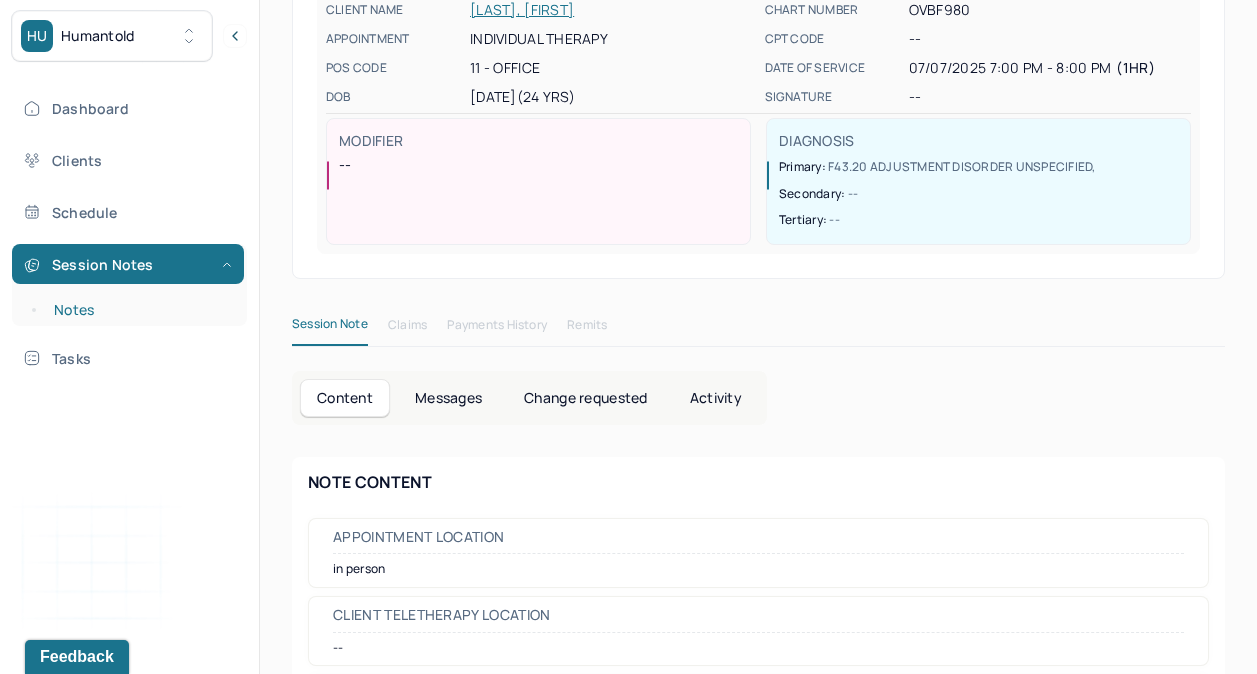 click on "Notes" at bounding box center [139, 310] 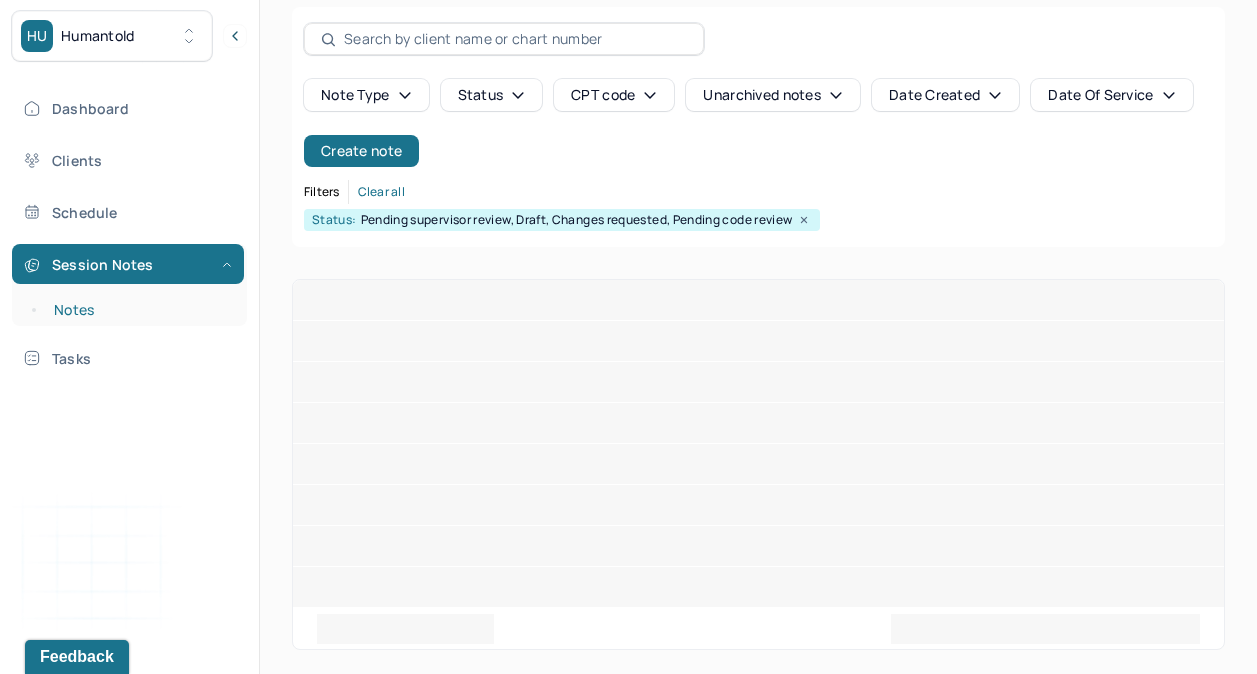 scroll, scrollTop: 0, scrollLeft: 0, axis: both 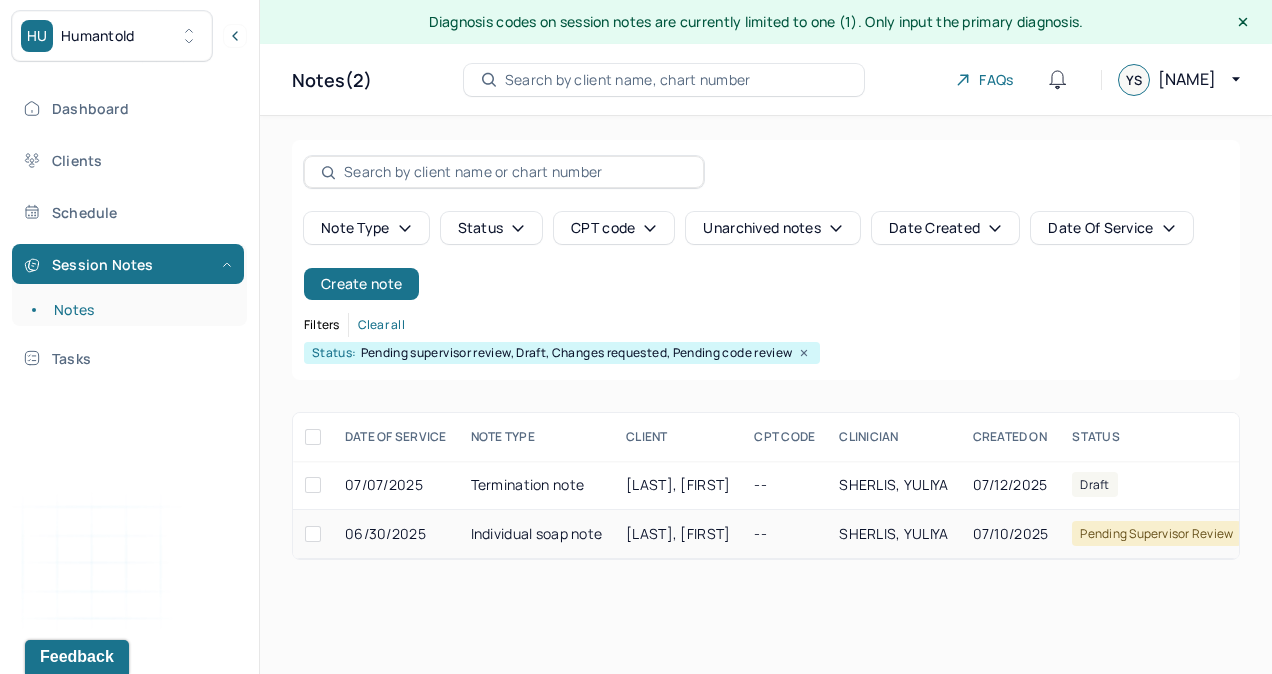 click on "SHERLIS, YULIYA" at bounding box center [893, 534] 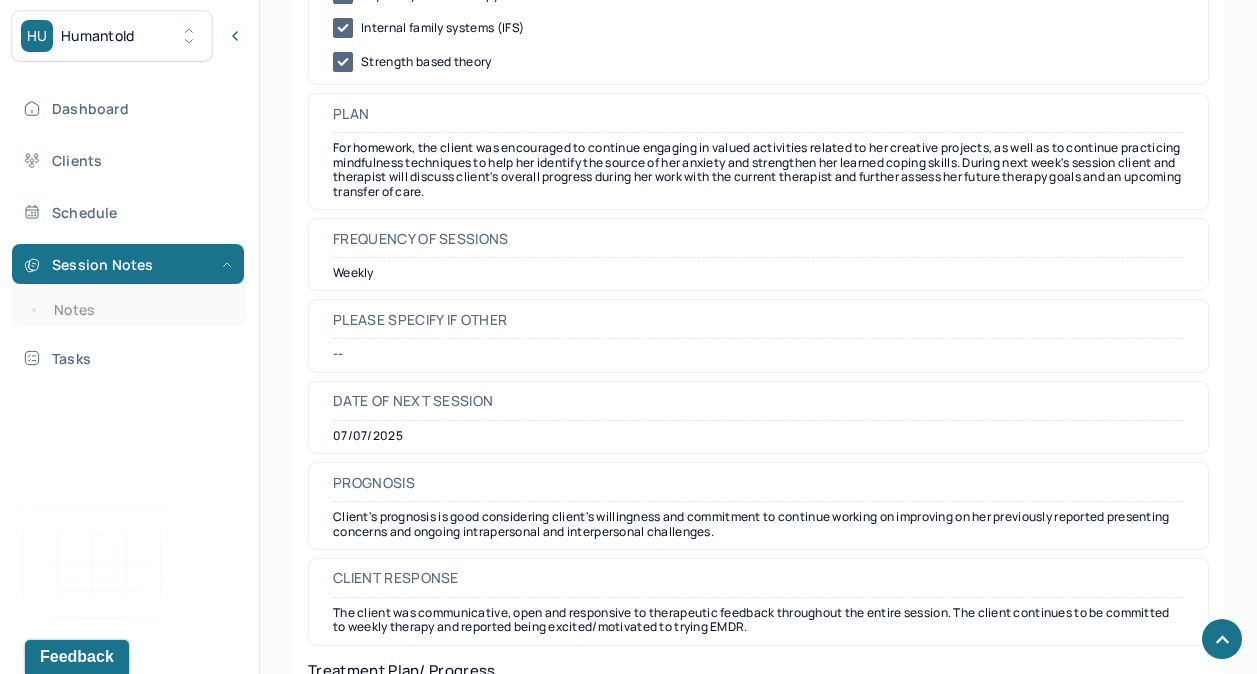 scroll, scrollTop: 2760, scrollLeft: 0, axis: vertical 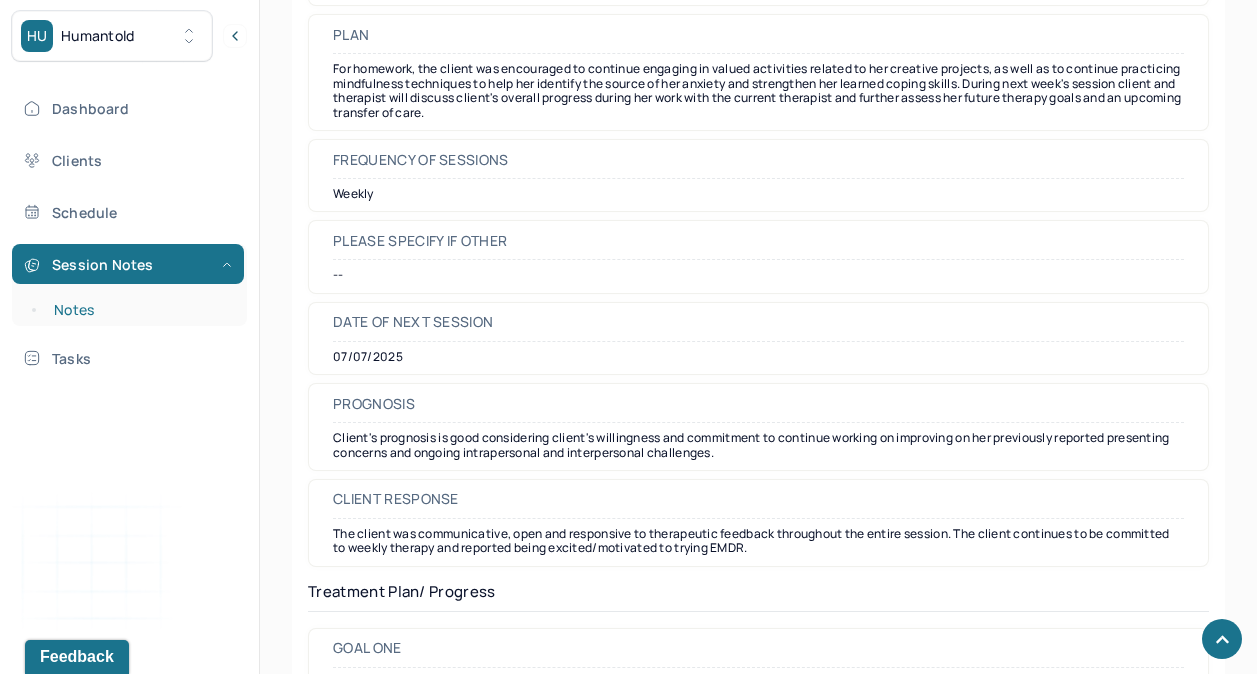 click on "Notes" at bounding box center [139, 310] 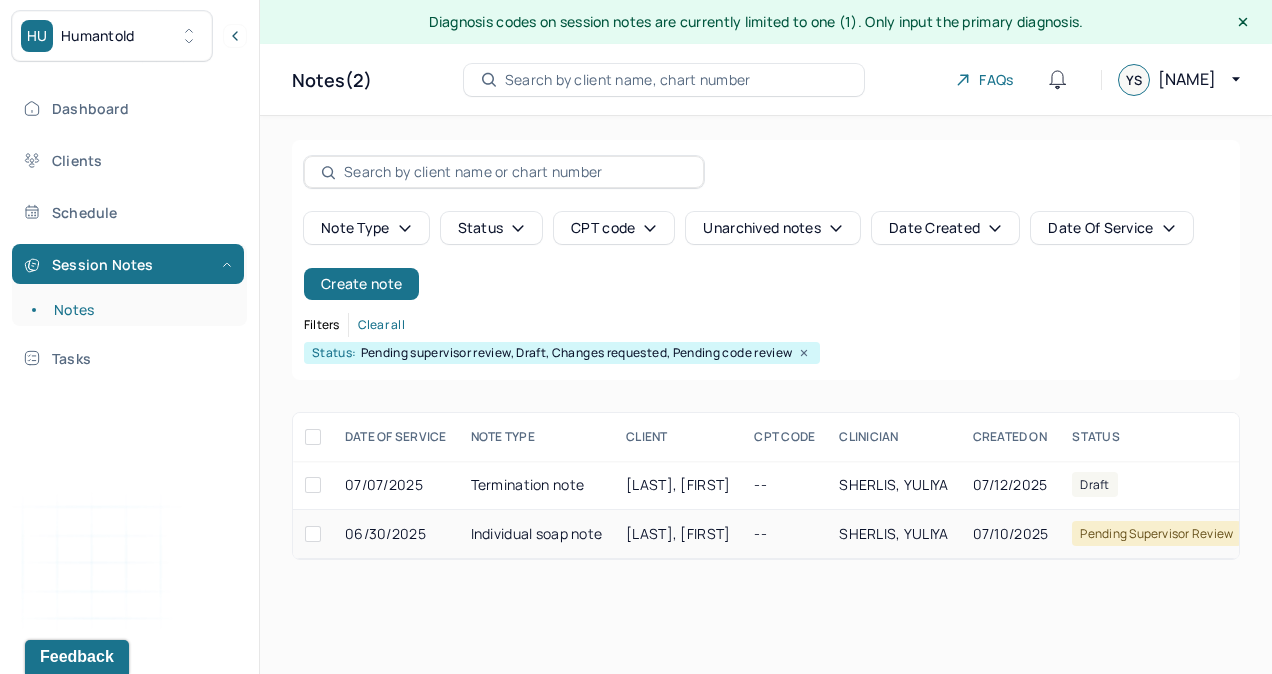 click on "[LAST], [FIRST]" at bounding box center [678, 534] 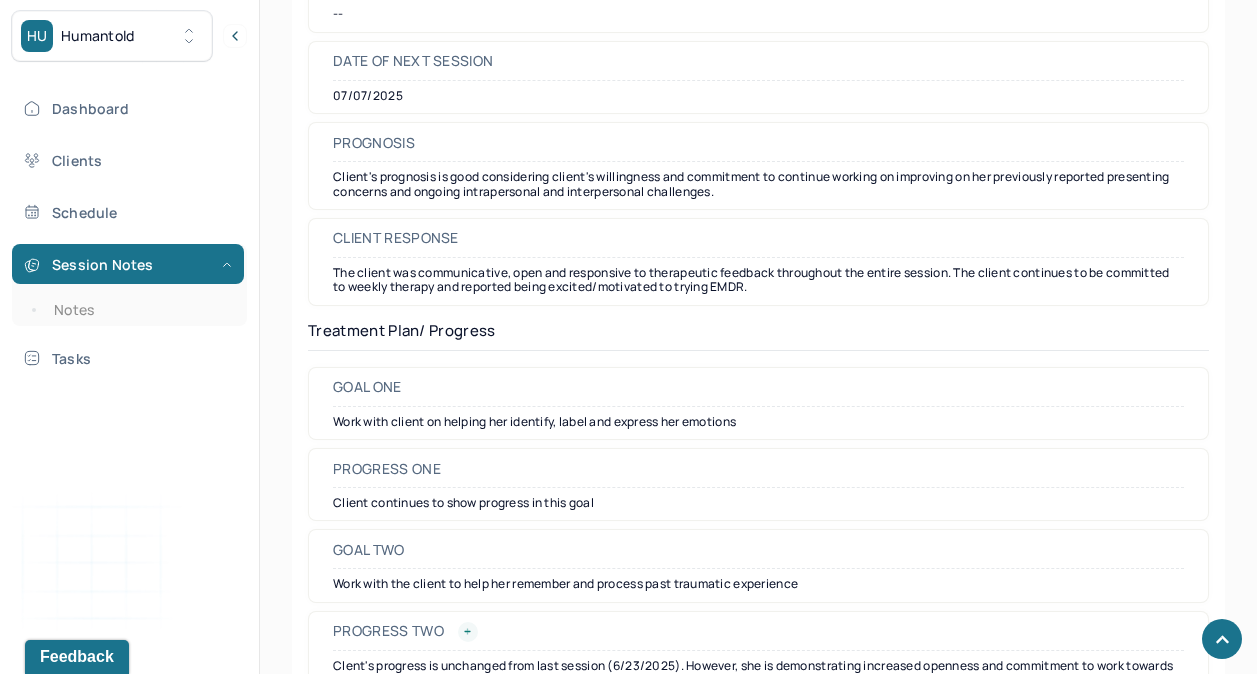 scroll, scrollTop: 3018, scrollLeft: 0, axis: vertical 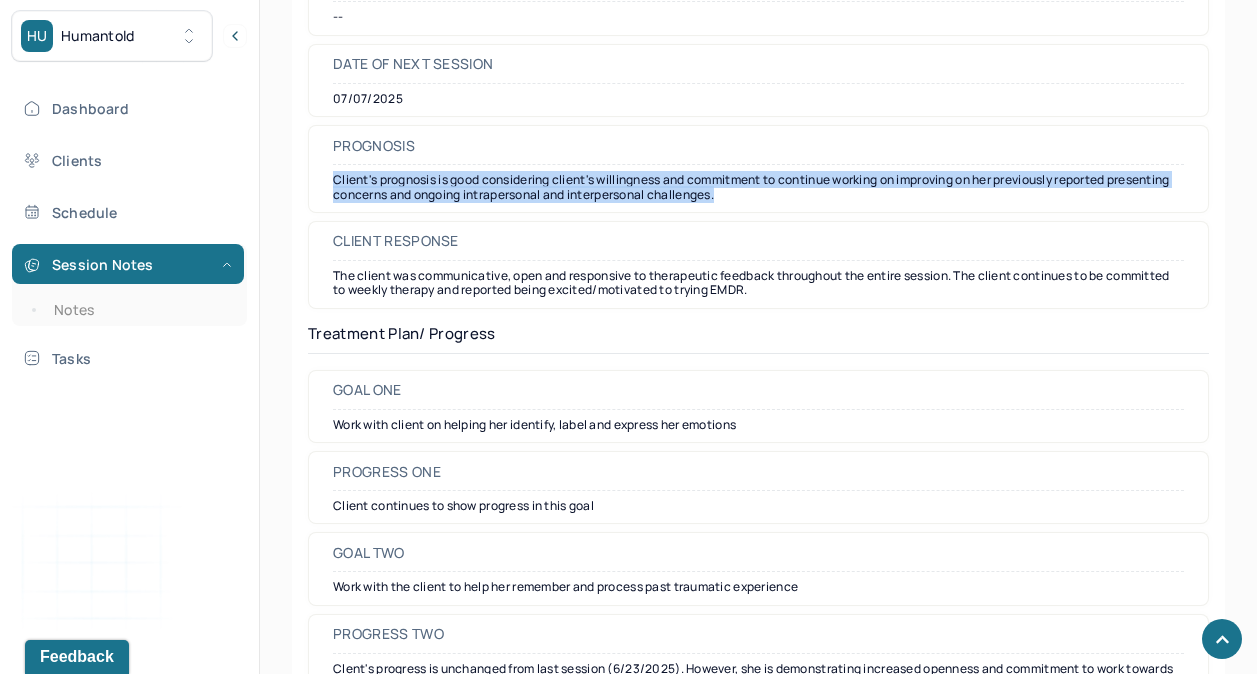 drag, startPoint x: 336, startPoint y: 186, endPoint x: 806, endPoint y: 195, distance: 470.08615 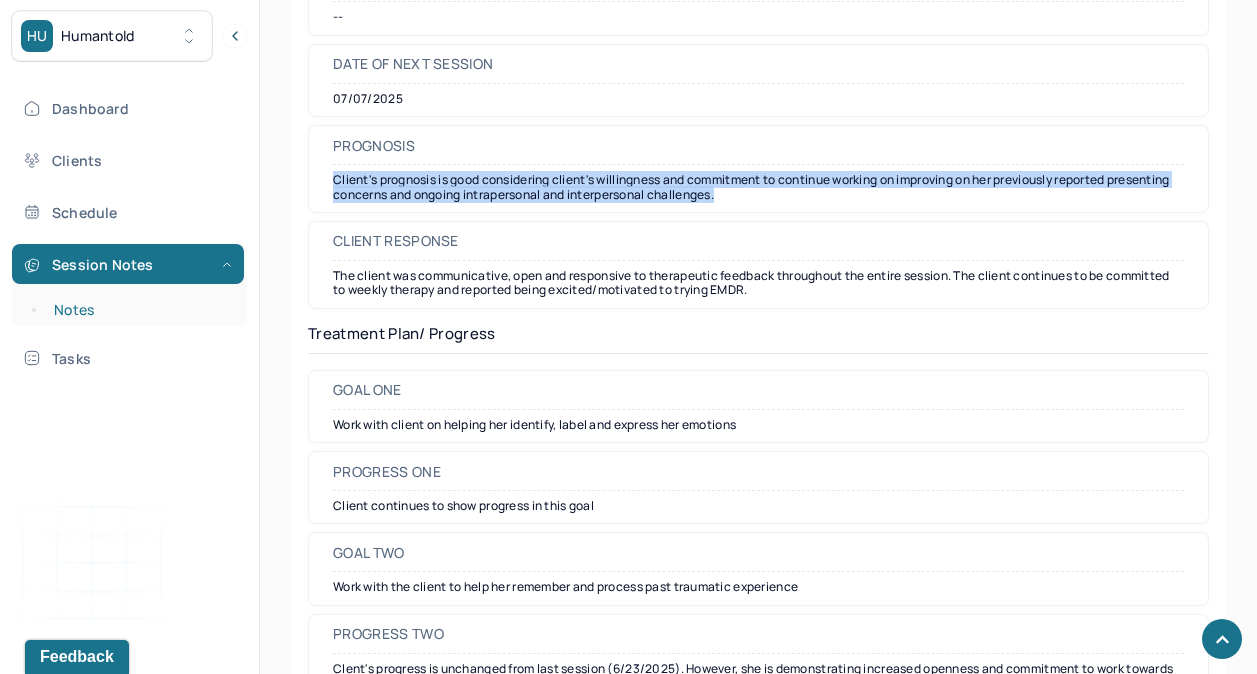 click on "Notes" at bounding box center [139, 310] 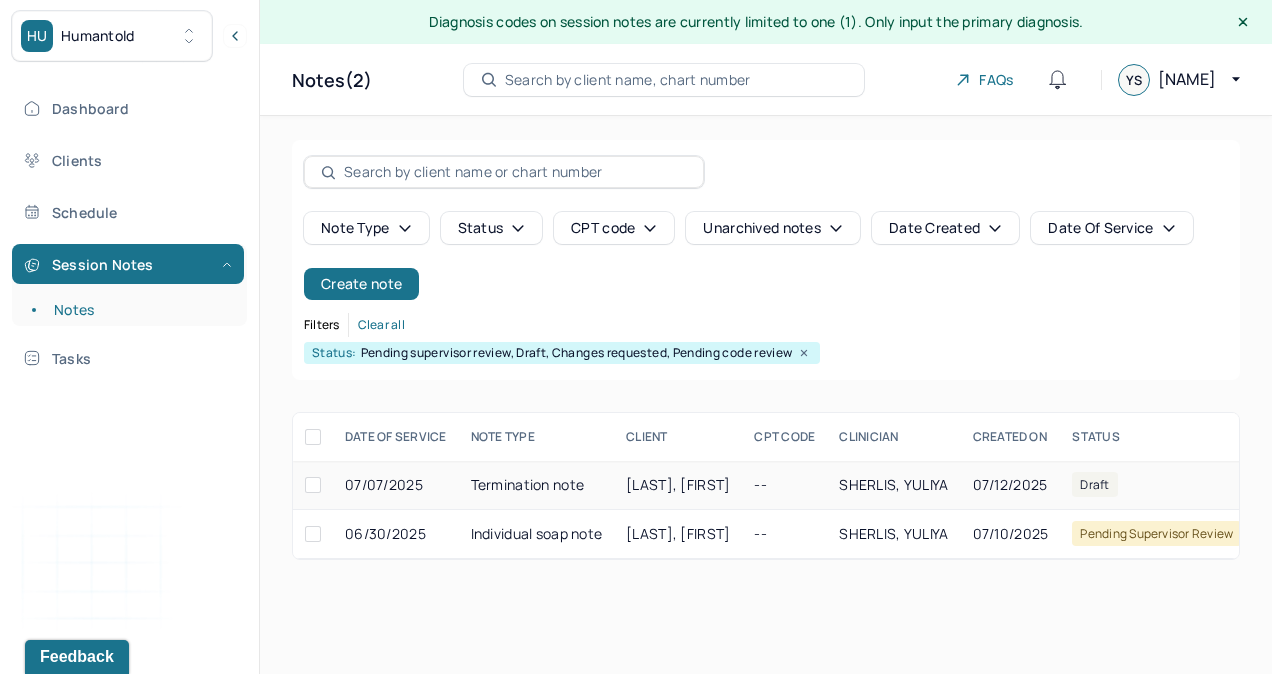 click on "[LAST], [FIRST]" at bounding box center [678, 484] 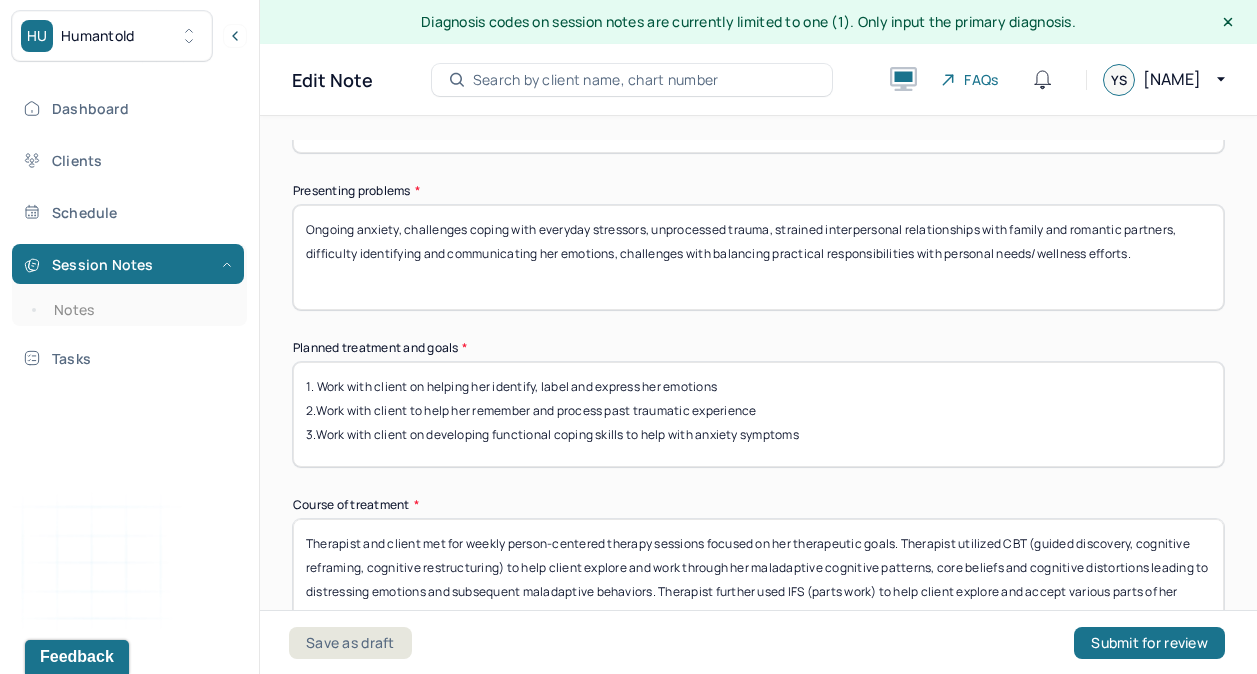 scroll, scrollTop: 817, scrollLeft: 0, axis: vertical 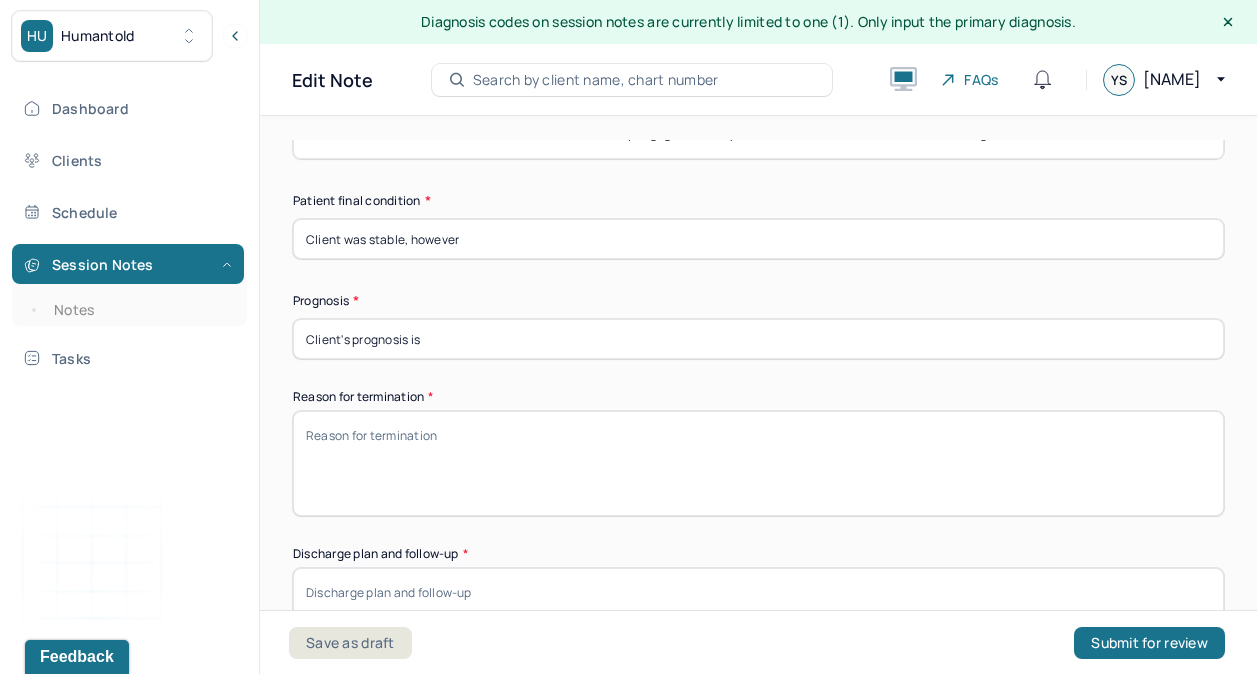 click on "Client was stable, however" at bounding box center (758, 239) 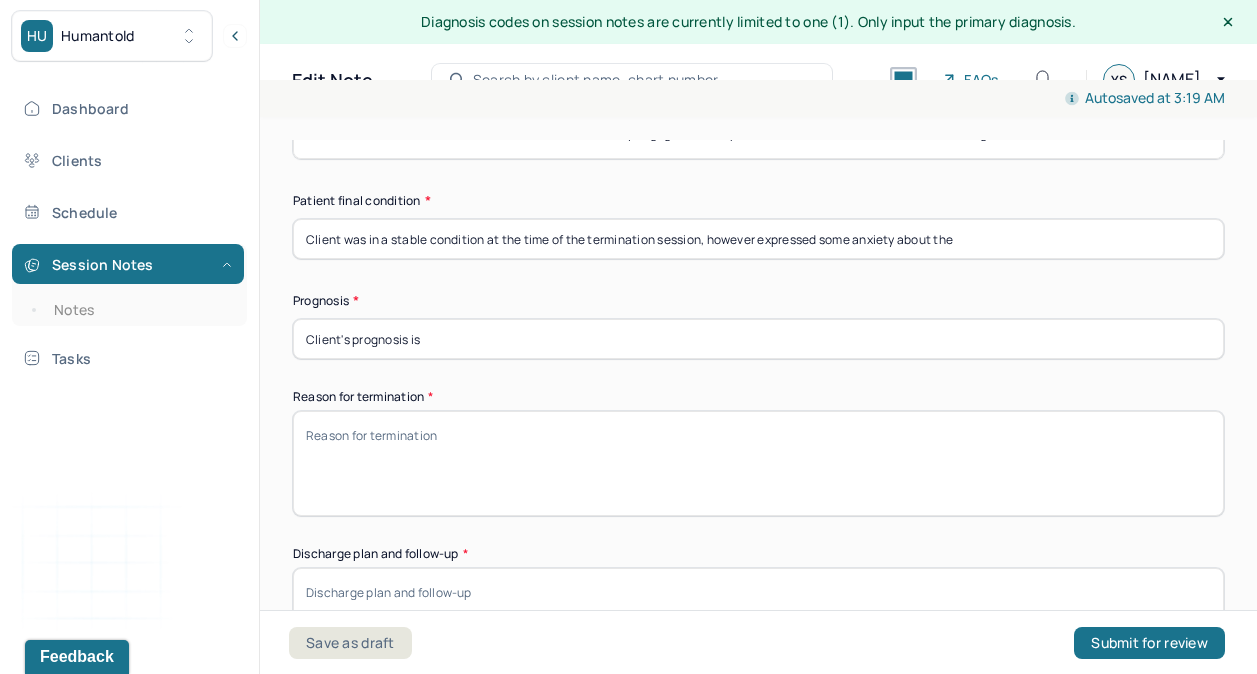 click on "Client was in a stable condition at the time of the termination session, however expressed some anxiety about the" at bounding box center (758, 239) 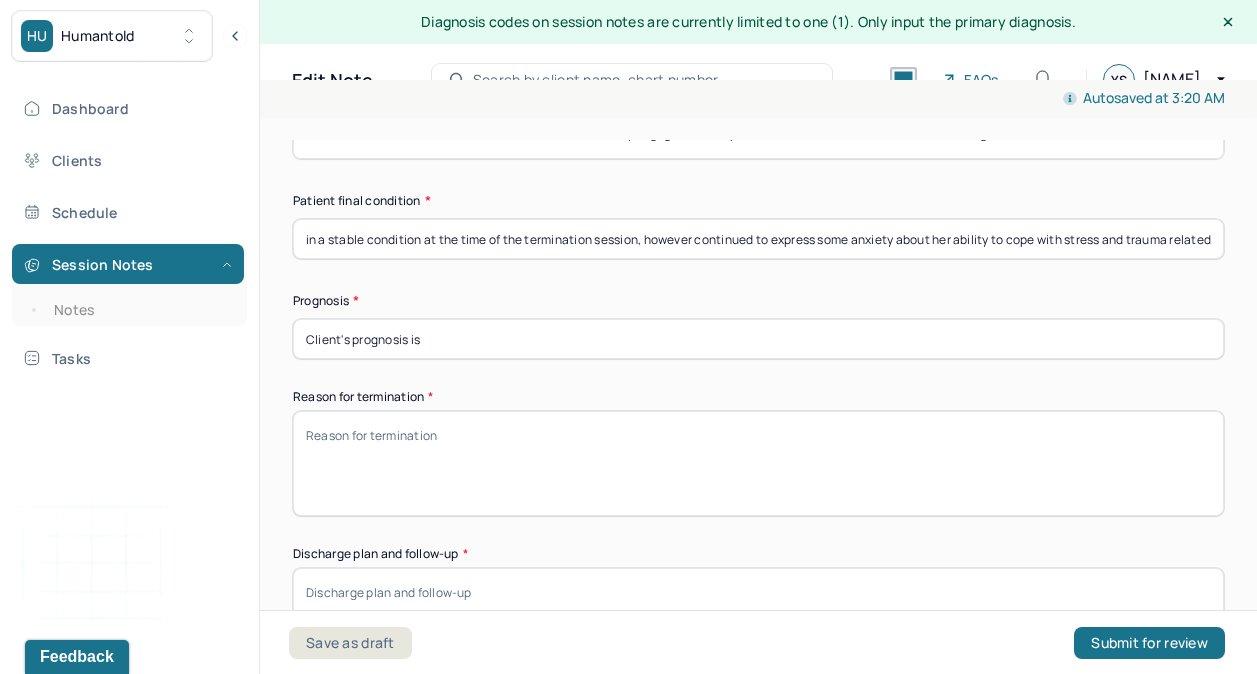 scroll, scrollTop: 0, scrollLeft: 87, axis: horizontal 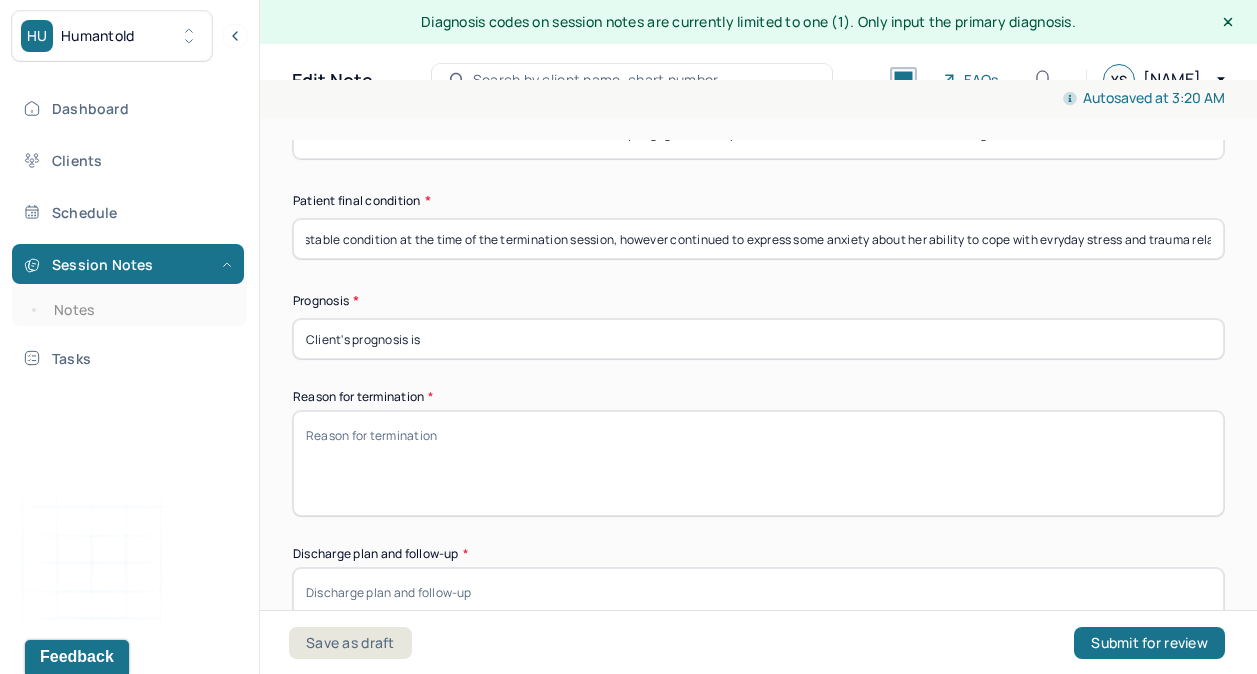 click on "Client was in a stable condition at the time of the termination session, however continued to express some anxiety about her ability to cope with evryday stress and trauma related" at bounding box center [758, 239] 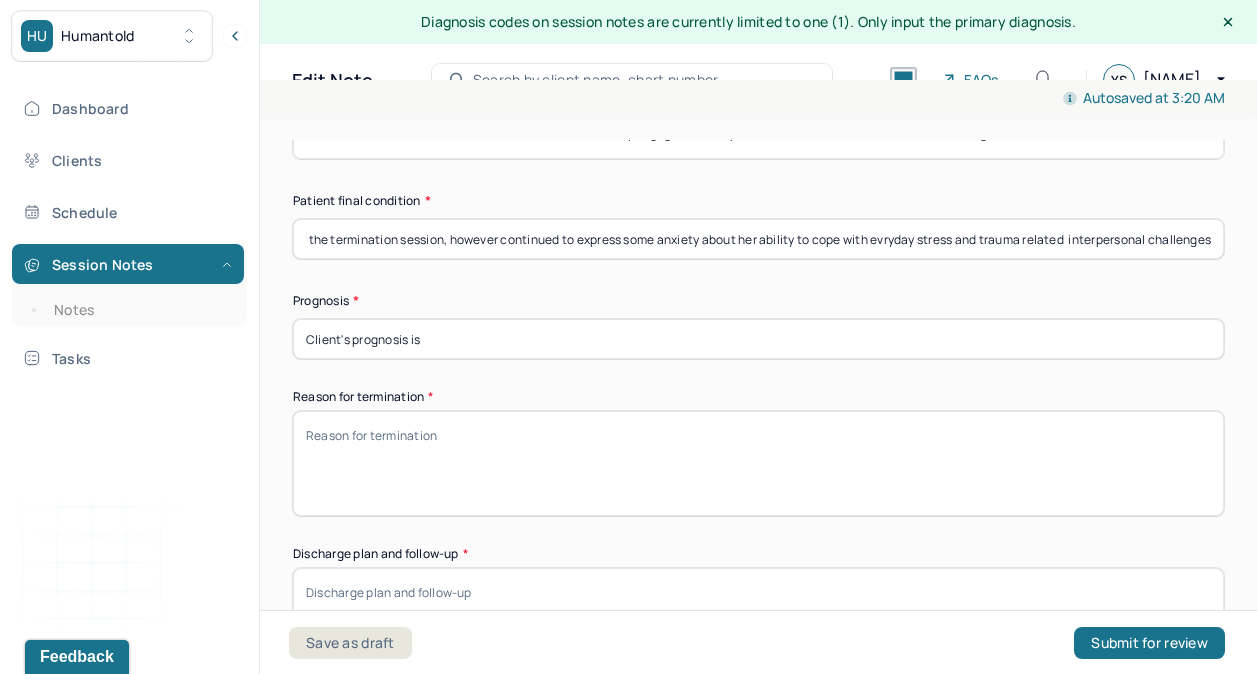 scroll, scrollTop: 0, scrollLeft: 279, axis: horizontal 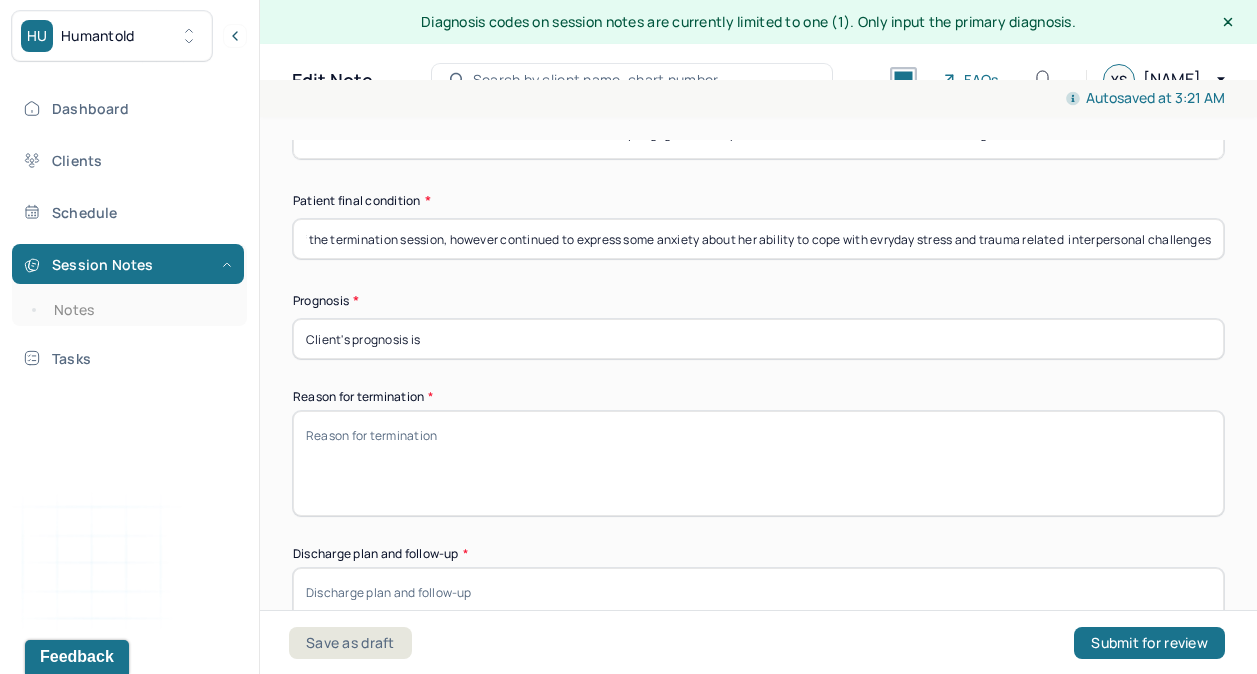 click on "Client was in a stable condition at the time of the termination session, however continued to express some anxiety about her ability to cope with evryday stress and trauma related  interpersonal challenges" at bounding box center [758, 239] 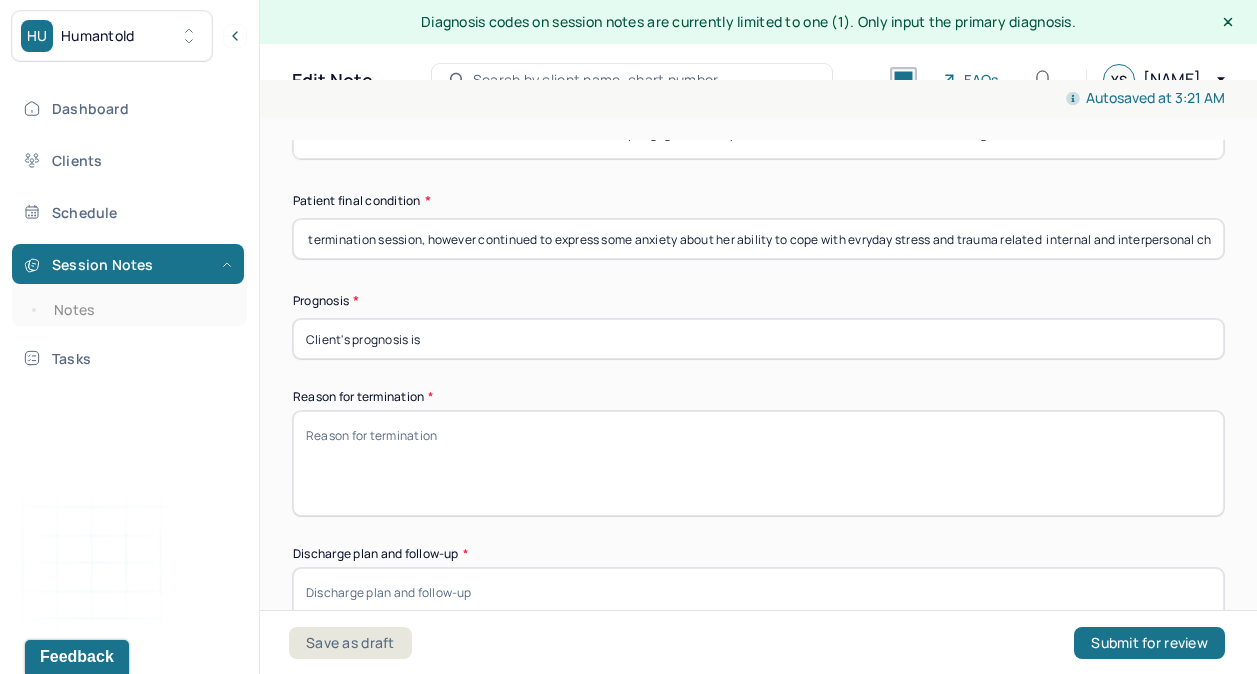 click on "Client was in a stable condition at the time of the termination session, however continued to express some anxiety about her ability to cope with evryday stress and trauma related  internal and interpersonal challenges" at bounding box center (758, 239) 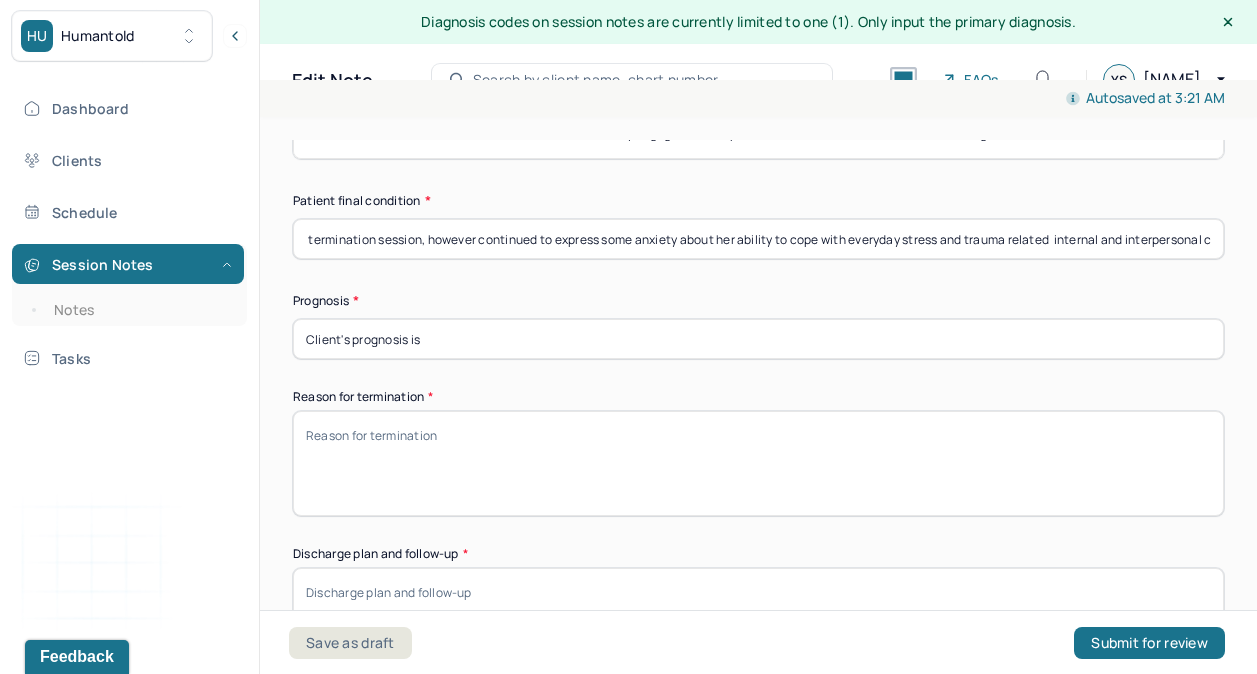 type on "Client was in a stable condition at the time of the termination session, however continued to express some anxiety about her ability to cope with everyday stress and trauma related  internal and interpersonal challenges" 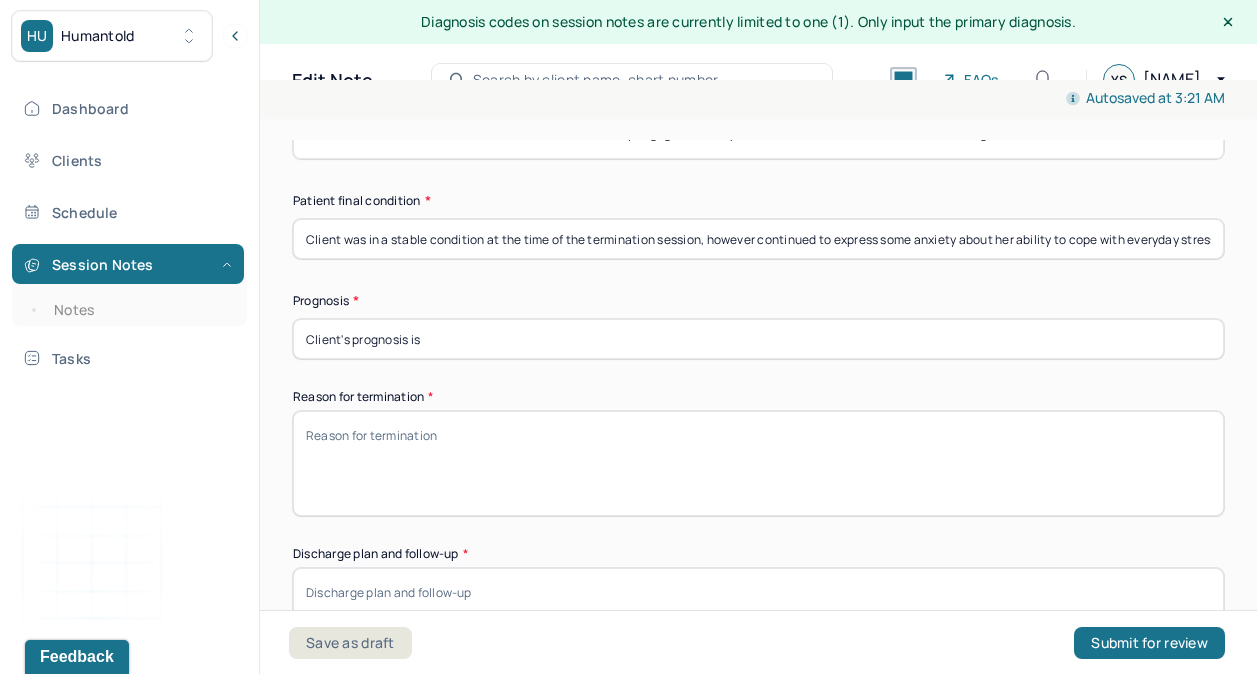 click on "Client's prognosis is" at bounding box center [758, 339] 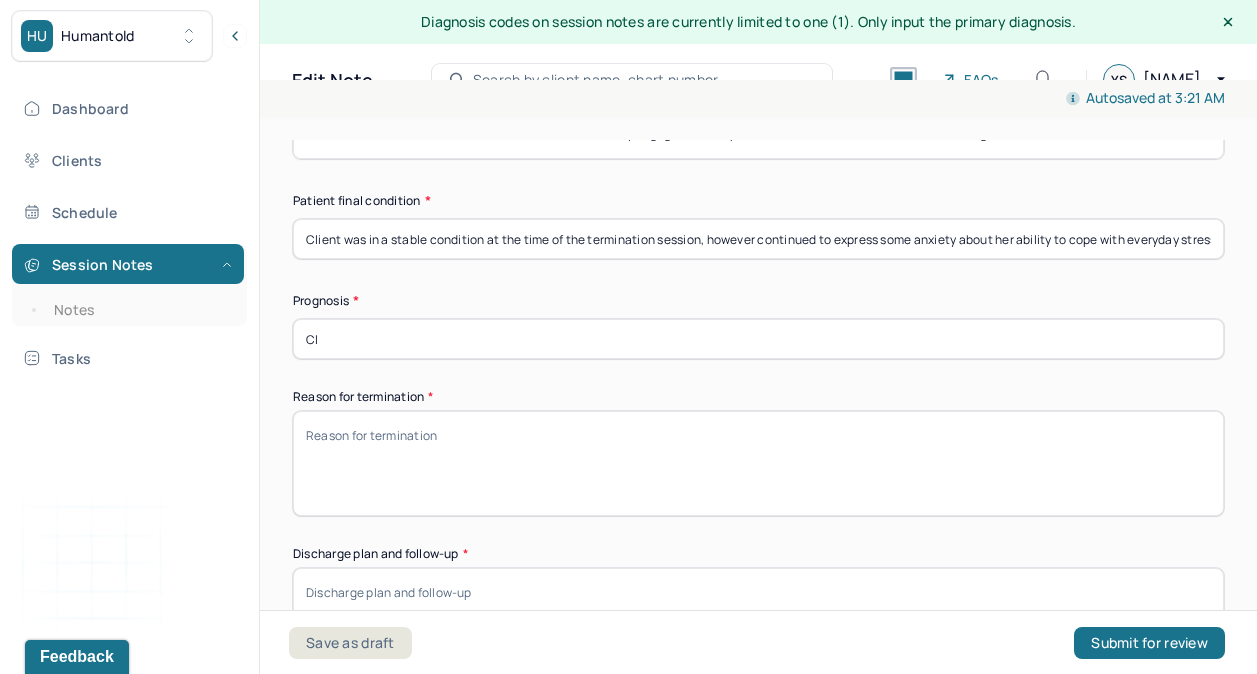 type on "C" 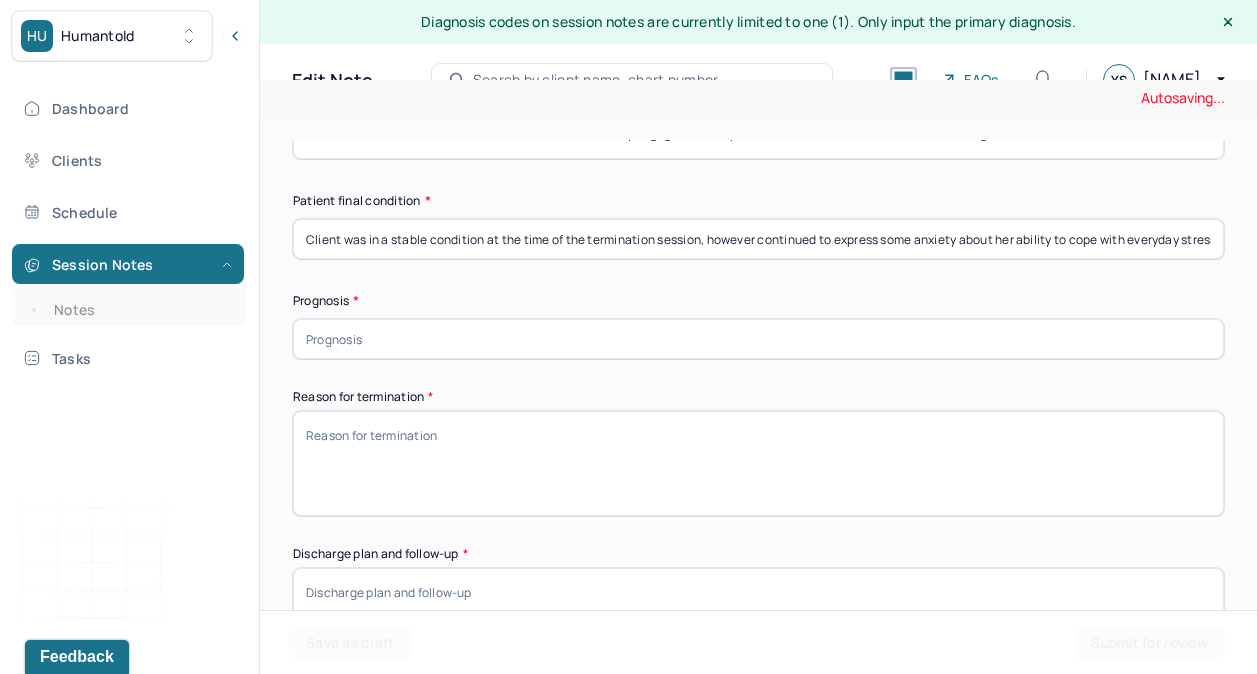 paste on "Client's prognosis is good considering client's willingness and commitment to continue working on improving on her previously reported presenting concerns and ongoing intrapersonal and interpersonal challenges." 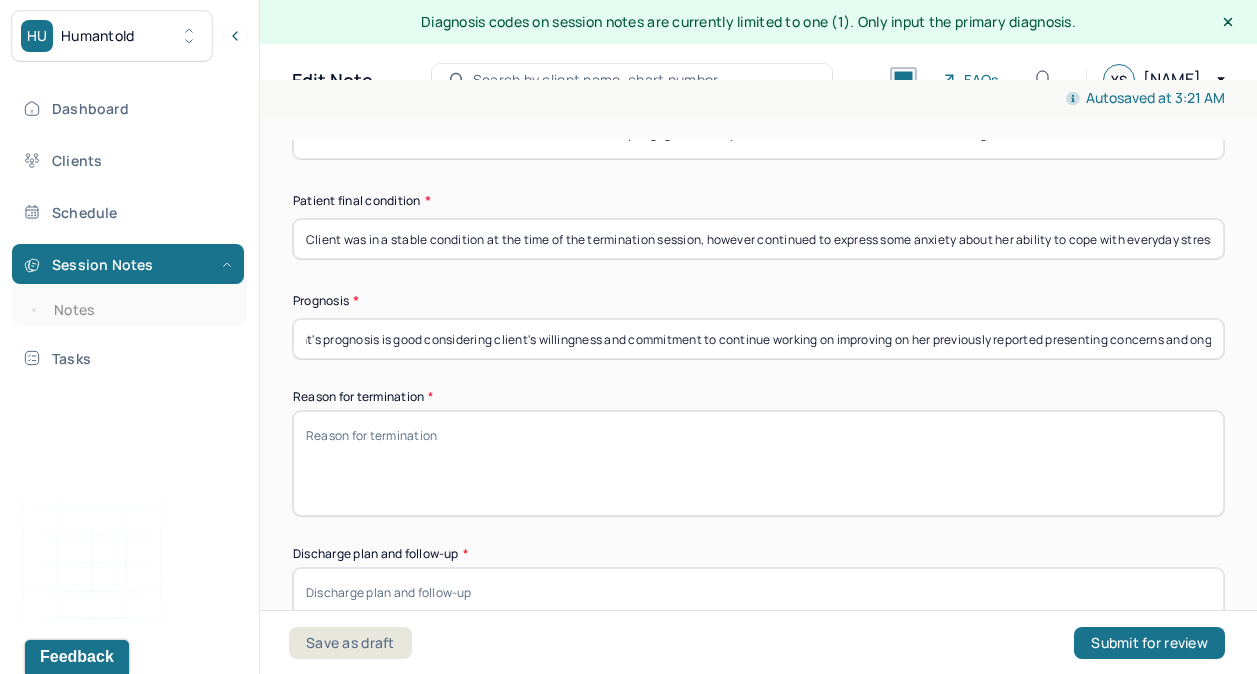 scroll, scrollTop: 0, scrollLeft: 0, axis: both 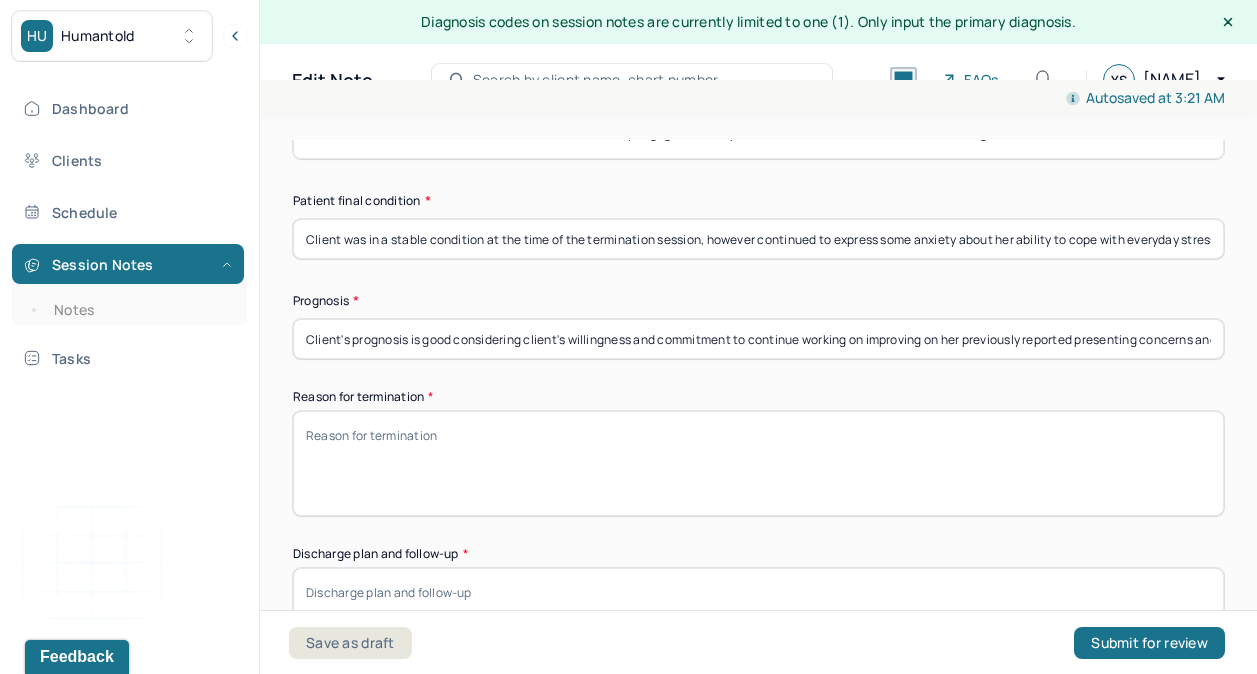 click on "Client's prognosis is good considering client's willingness and commitment to continue working on improving on her previously reported presenting concerns and ongoing intrapersonal and interpersonal challenges." at bounding box center (758, 339) 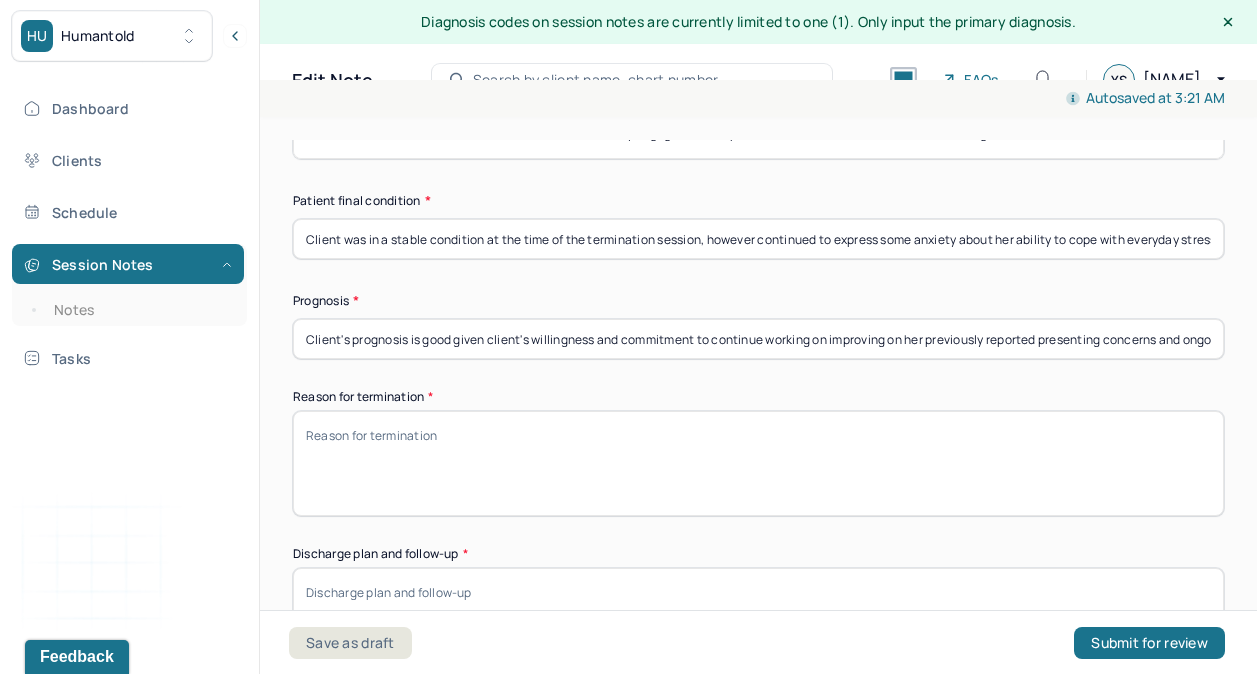 click on "Client's prognosis is good given client's willingness and commitment to continue working on improving on her previously reported presenting concerns and ongoing intrapersonal and interpersonal challenges." at bounding box center [758, 339] 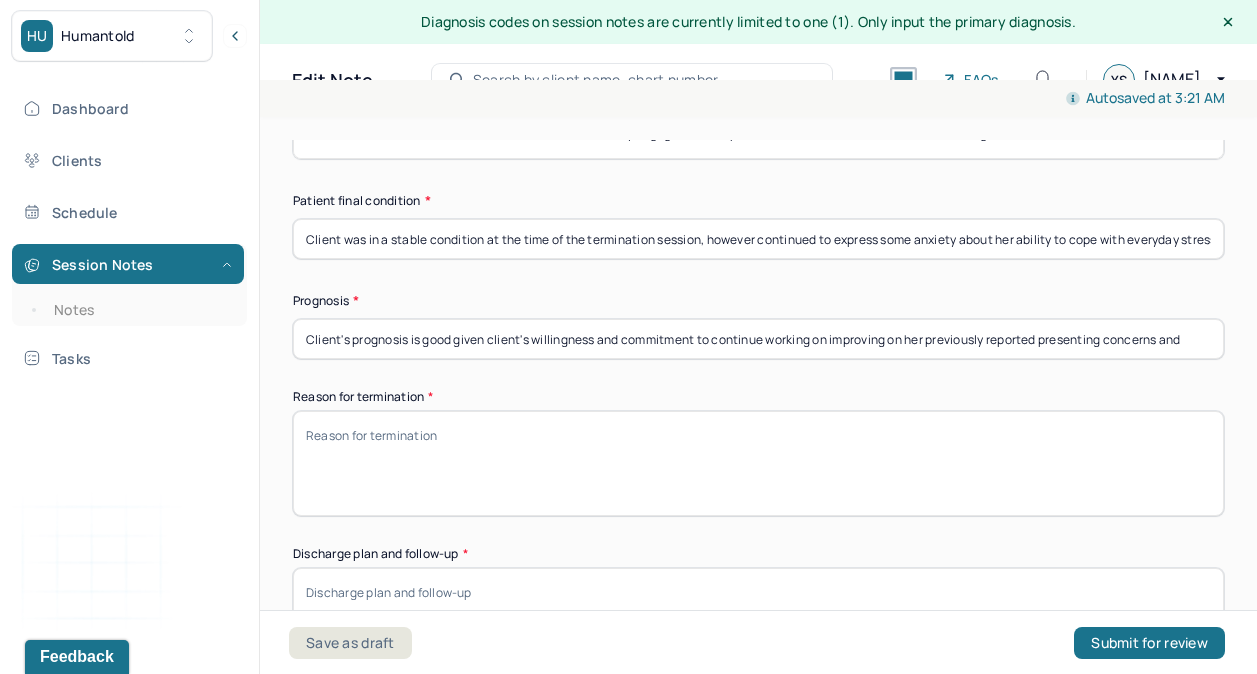 scroll, scrollTop: 0, scrollLeft: 0, axis: both 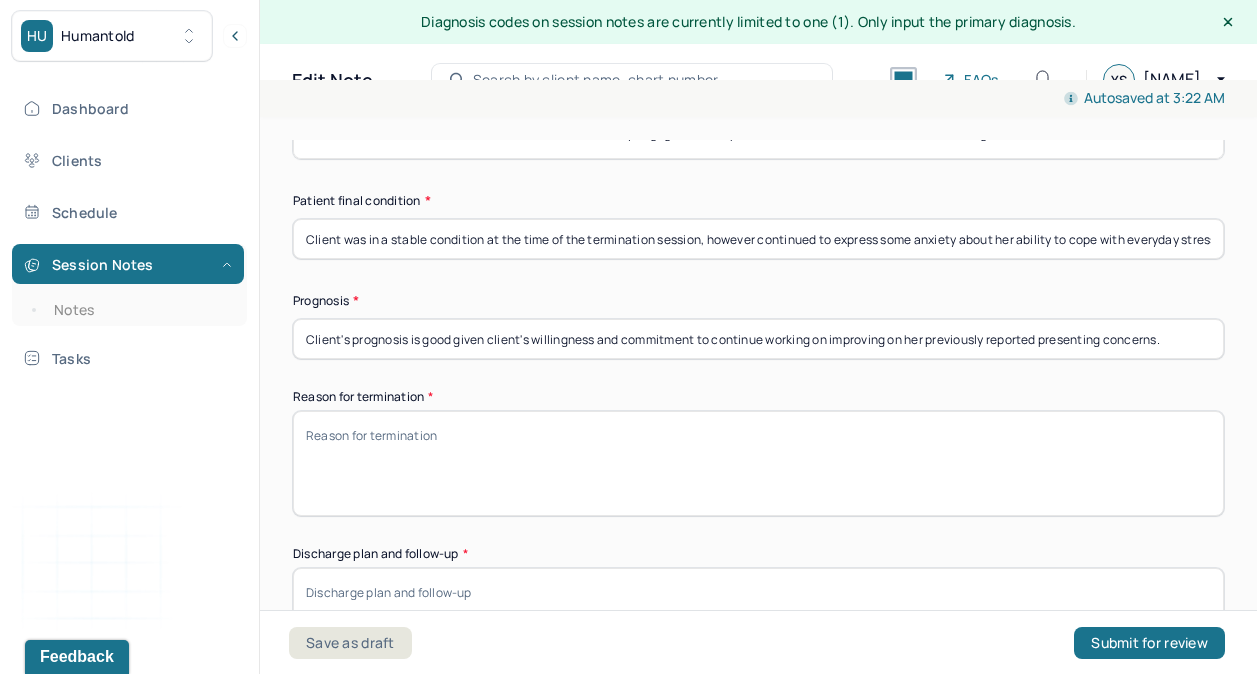 type on "Client's prognosis is good given client's willingness and commitment to continue working on improving on her previously reported presenting concerns." 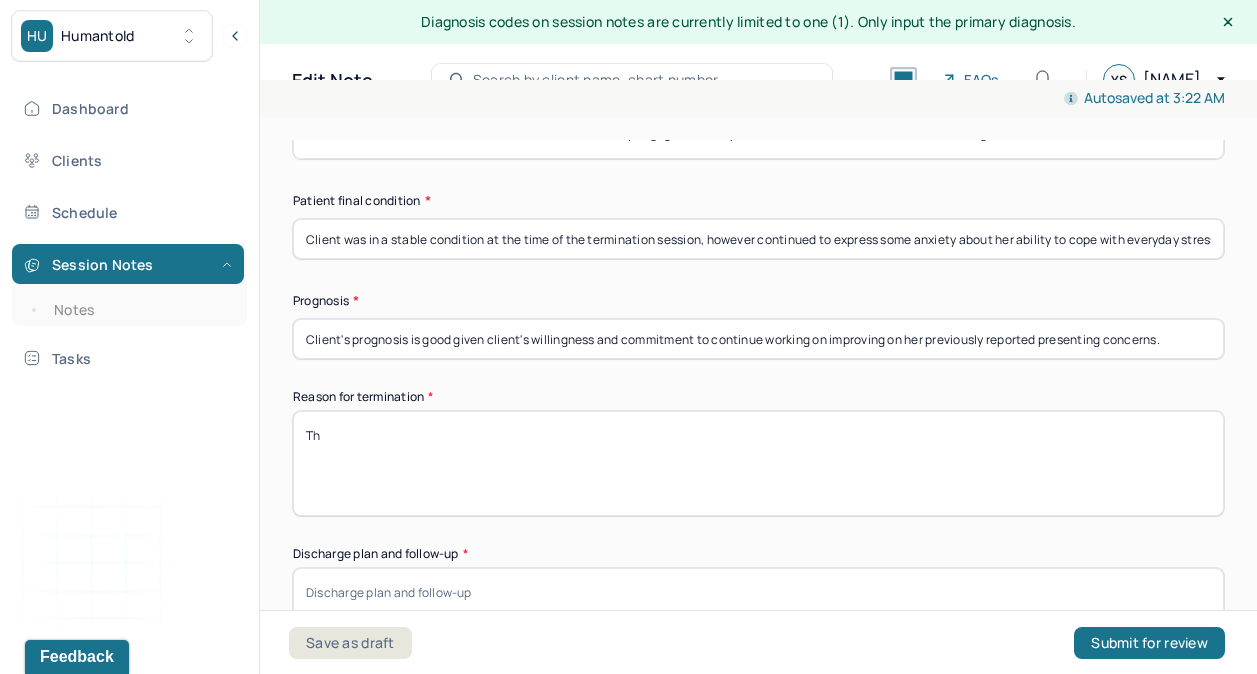 type on "T" 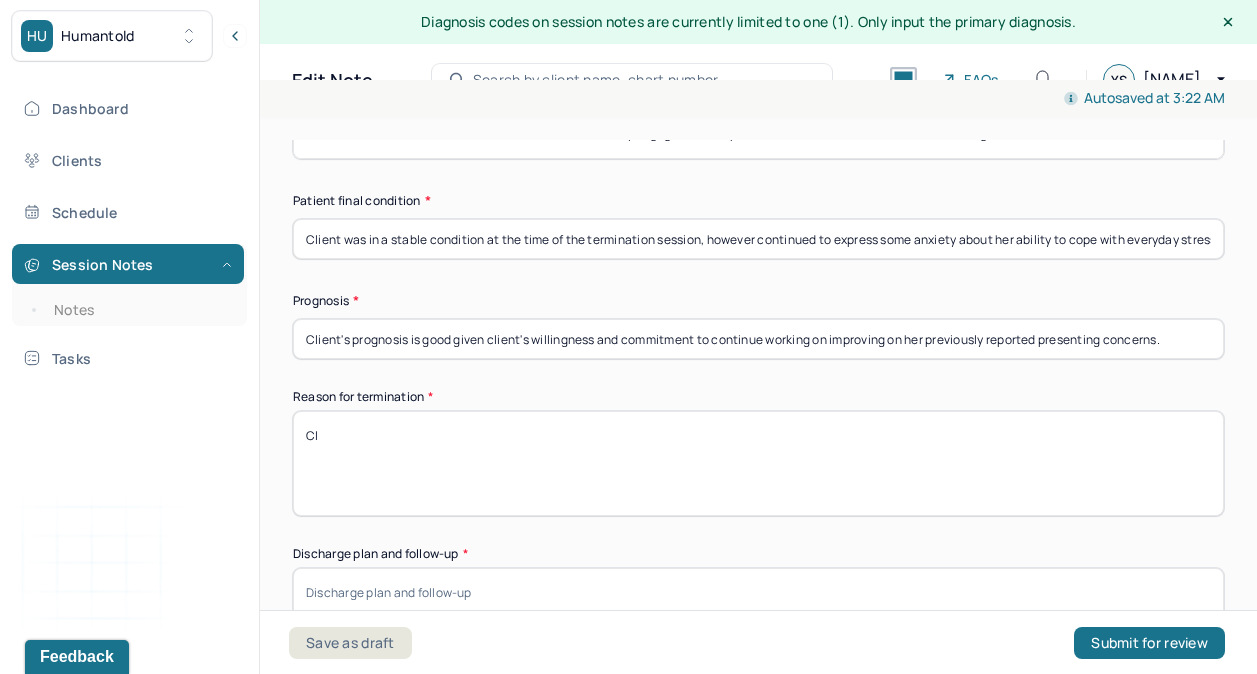 type on "C" 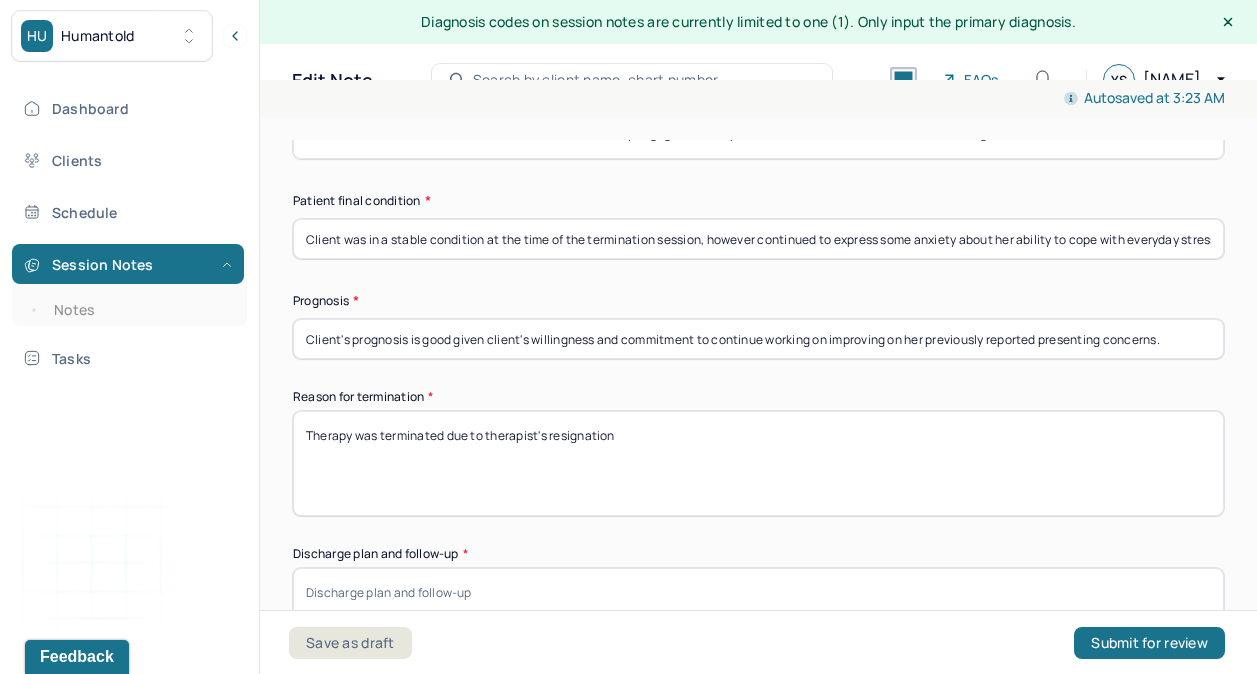 click on "Therapy was terminated due to therapist's resignation" at bounding box center [758, 463] 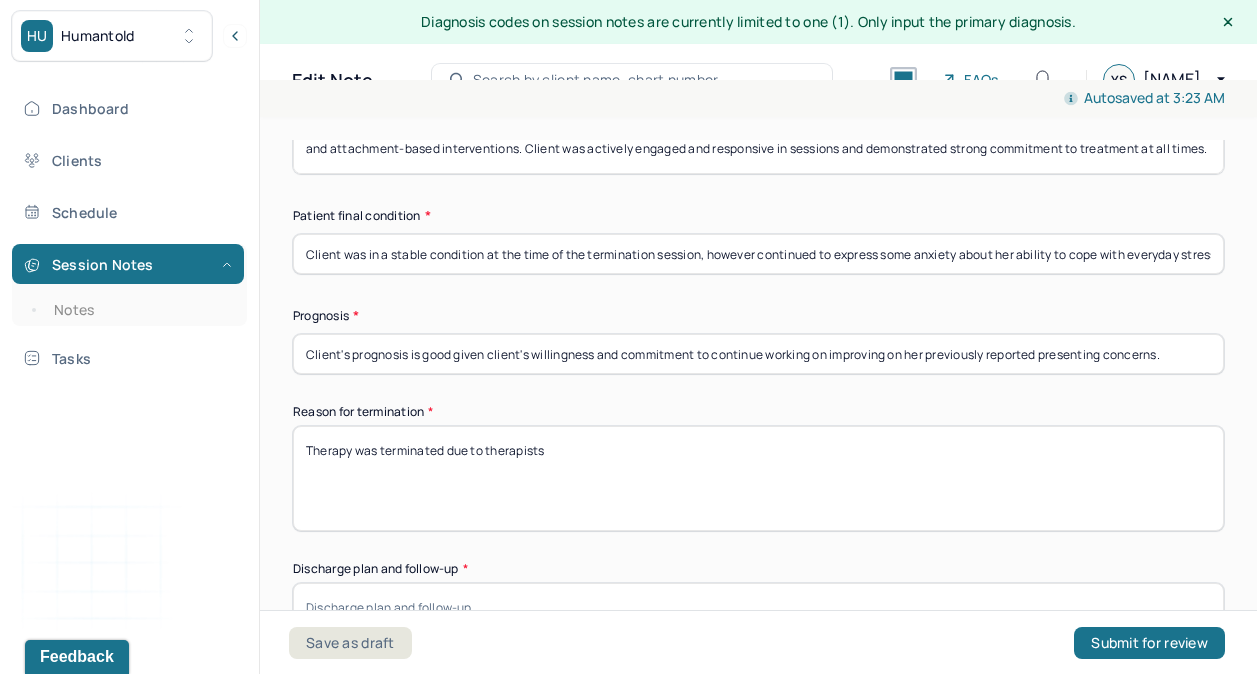 scroll, scrollTop: 1264, scrollLeft: 0, axis: vertical 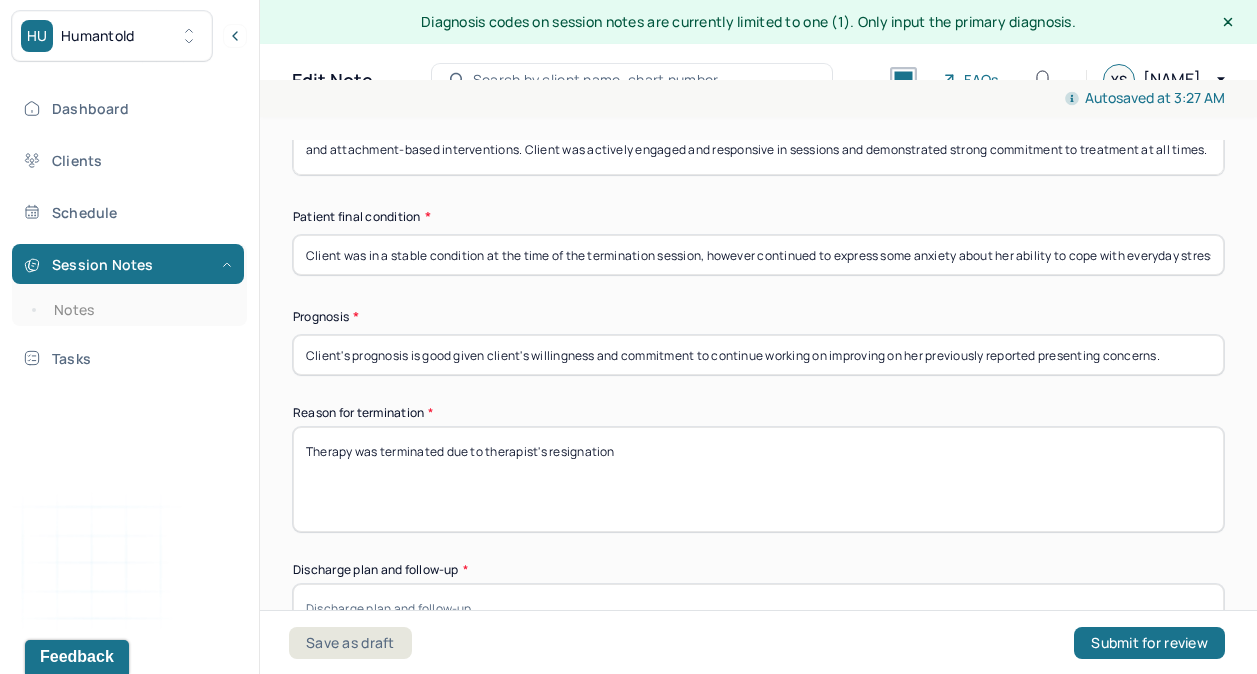 click on "Therapy was terminated due to therapist's resignation" at bounding box center [758, 479] 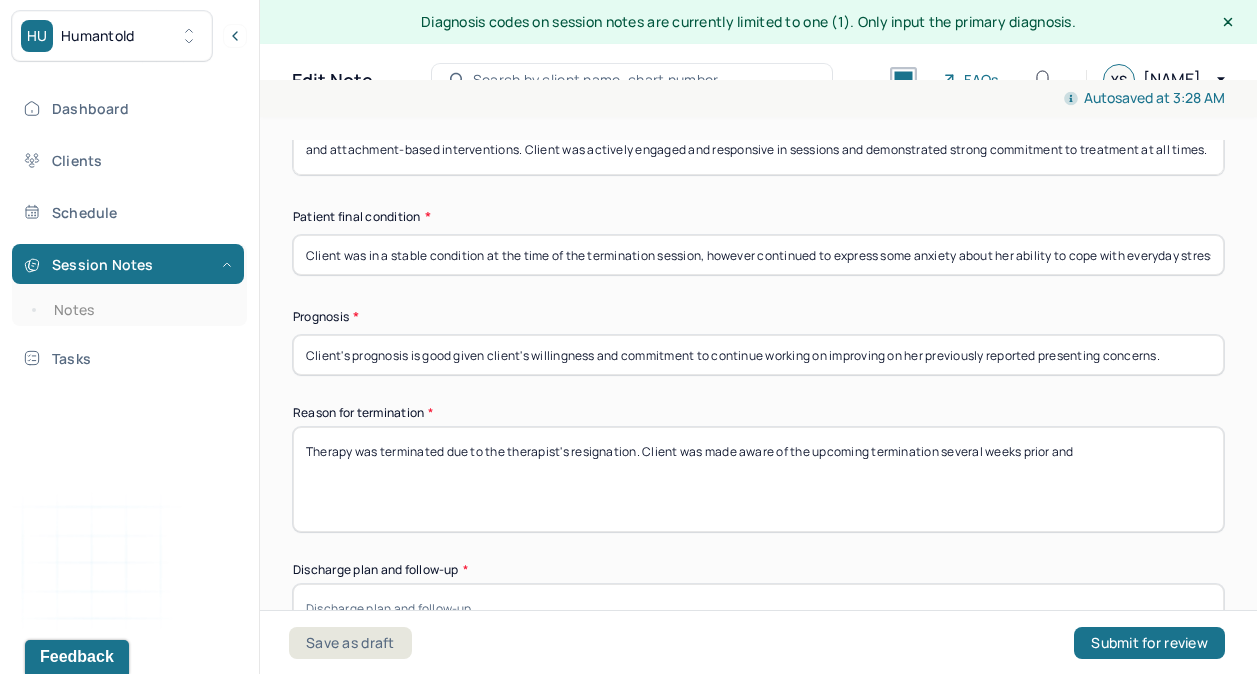type on "Therapy was terminated due to the therapist's resignation. Client was made aware of the upcoming termination several weeks prior and" 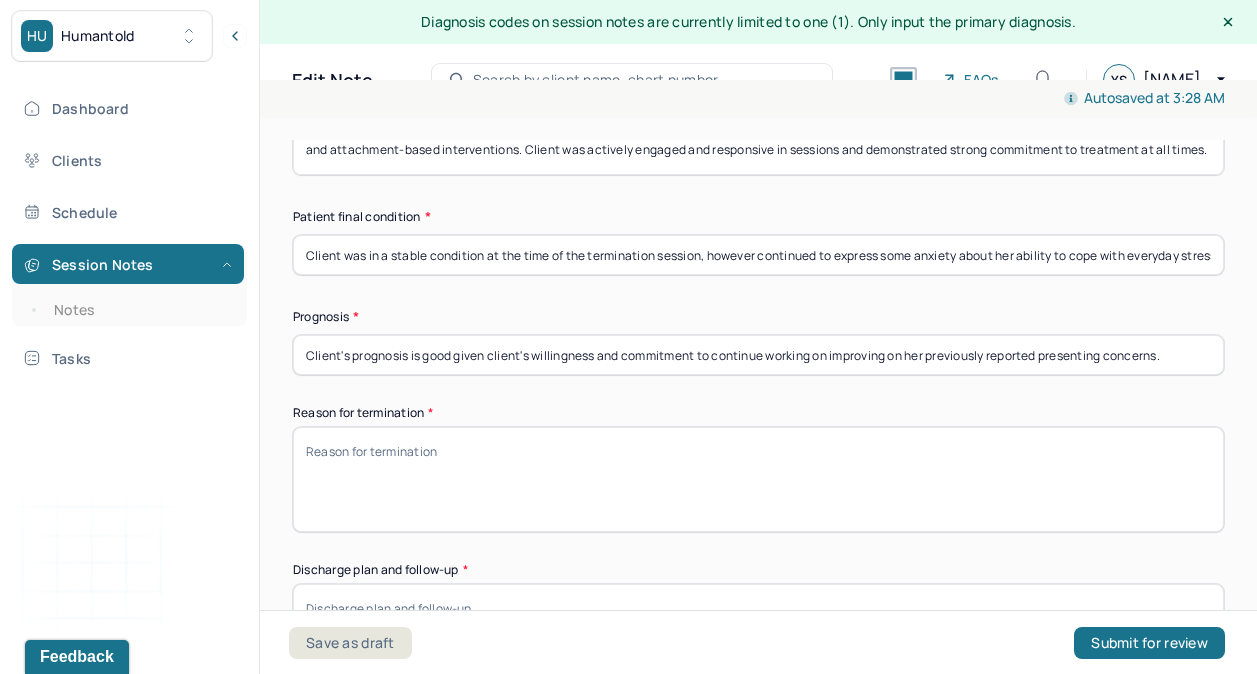 paste on "Therapist discontinuation of services due to departure from the practice." 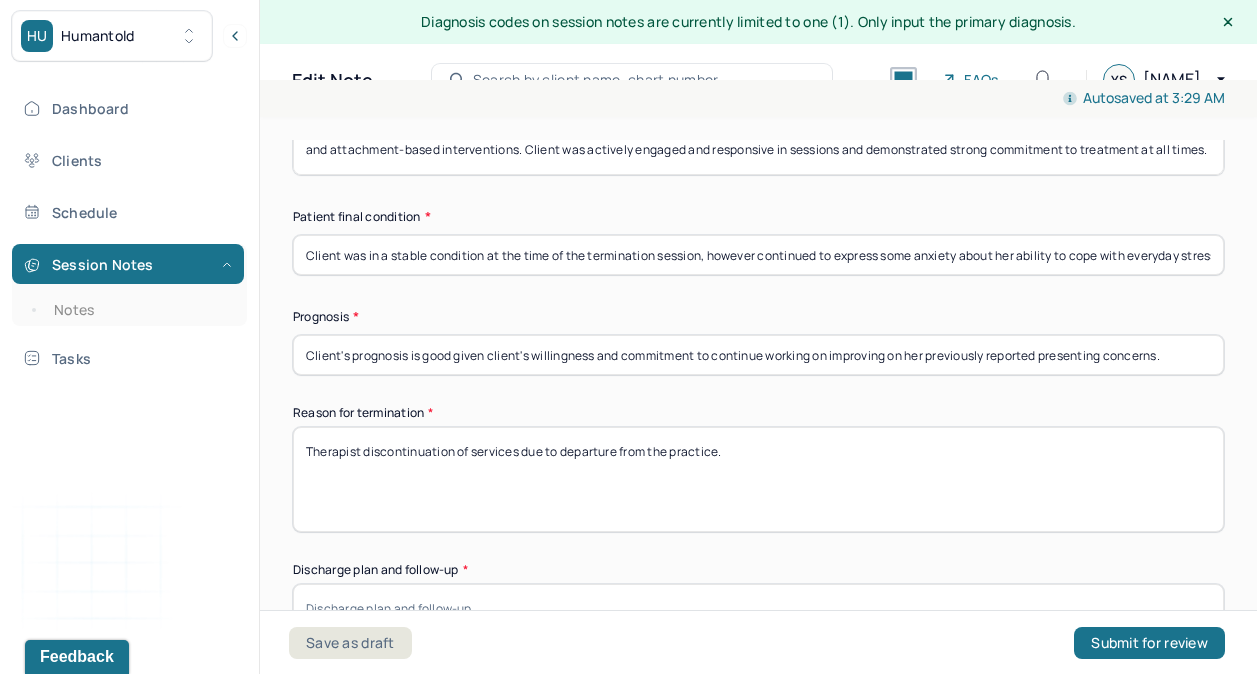 click on "Therapist discontinuation of services due to departure from the practice." at bounding box center (758, 479) 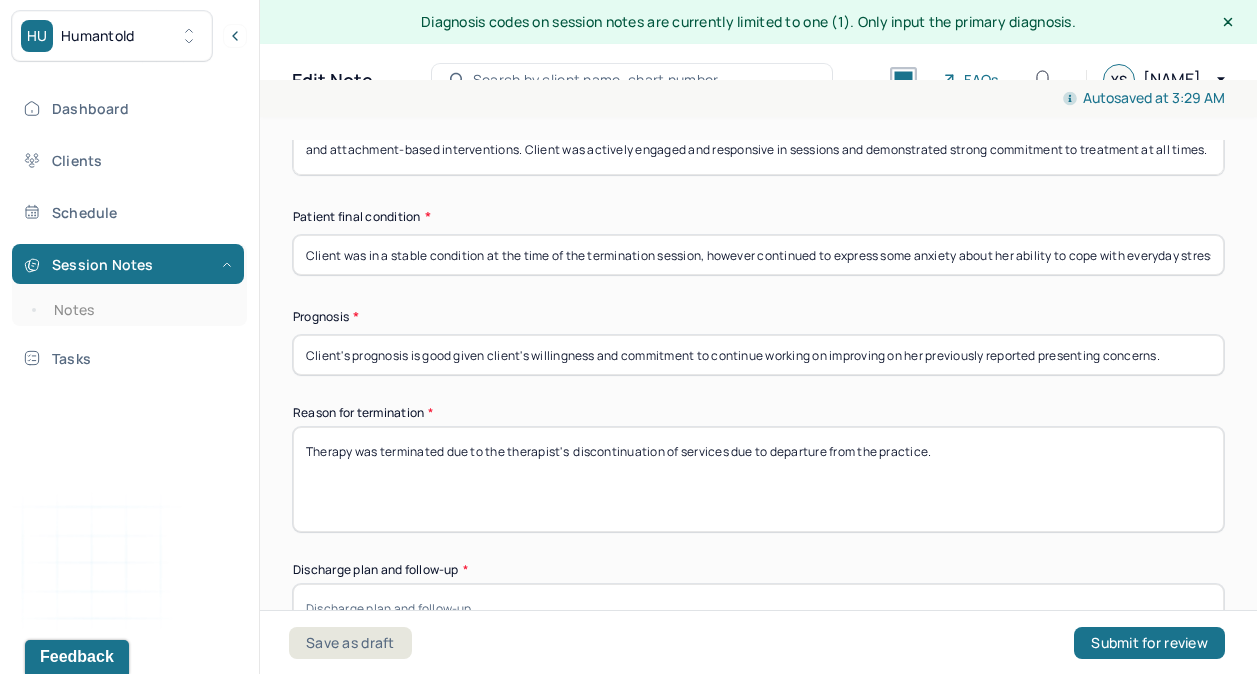 click on "Therapy was terminated due to the therapist's  discontinuation of services due to departure from the practice." at bounding box center (758, 479) 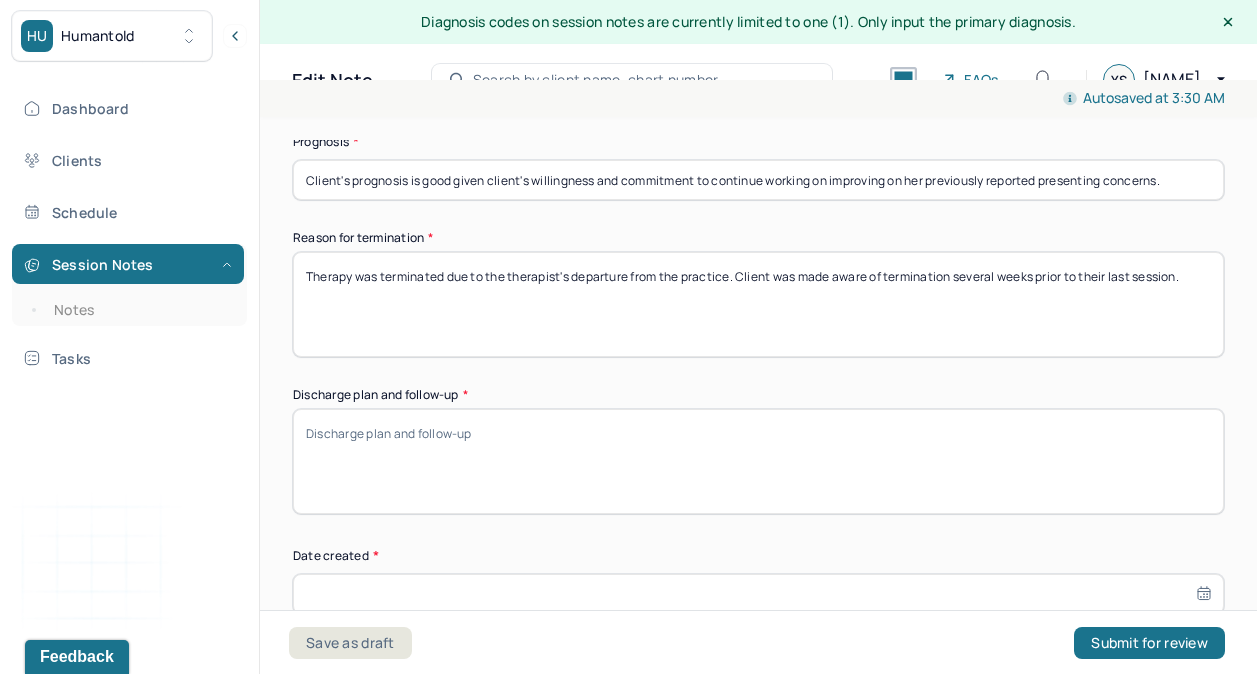 scroll, scrollTop: 1441, scrollLeft: 0, axis: vertical 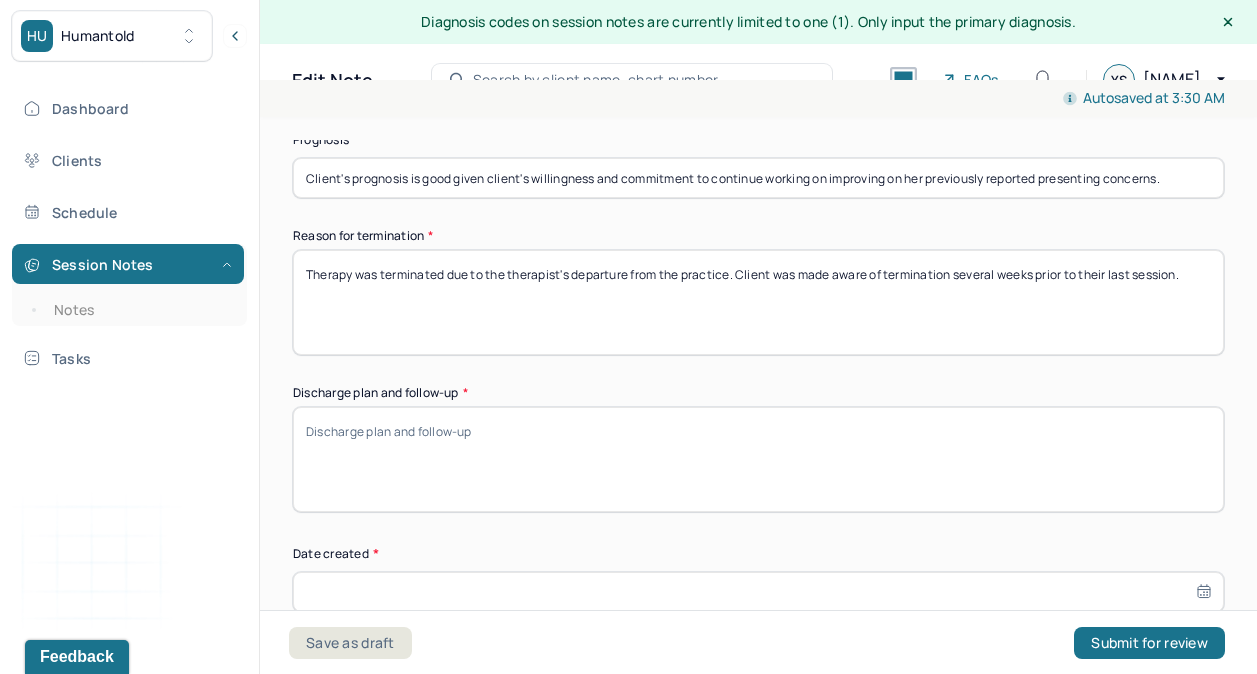 type on "Therapy was terminated due to the therapist's departure from the practice. Client was made aware of termination several weeks prior to their last session." 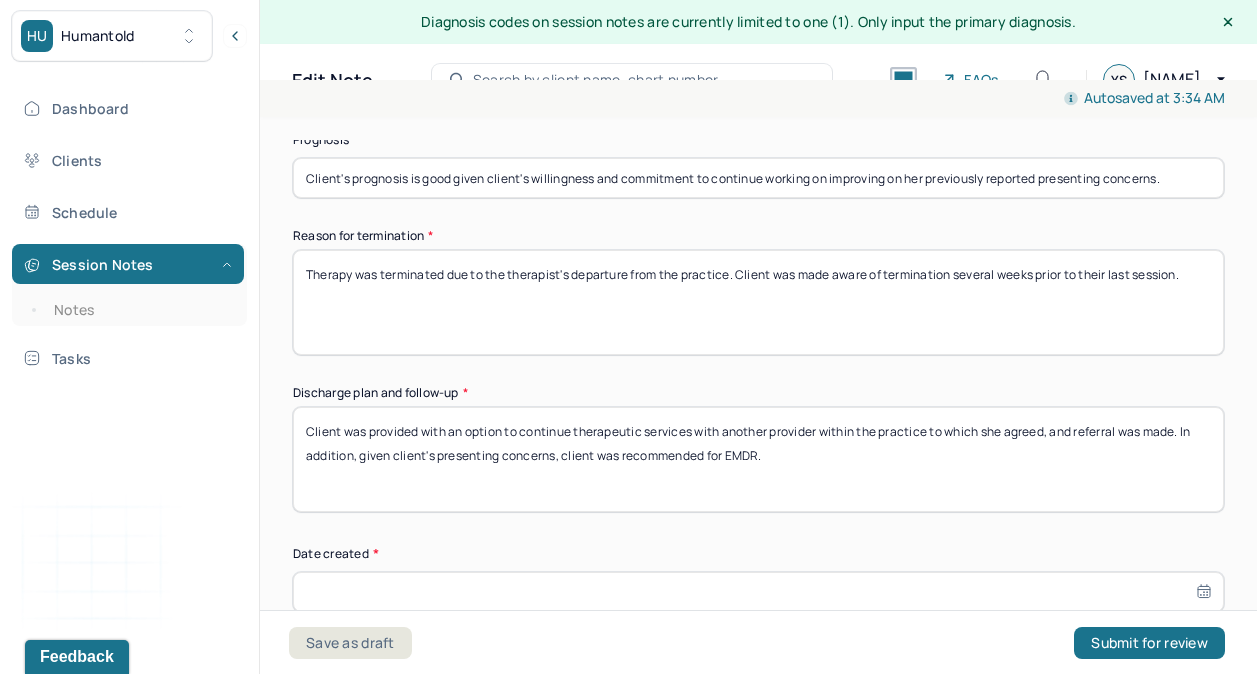 click on "Client was provided with an option to continue therapeutic services with another provider within the practice to which she agreed, and referral was made. In addition, given client's presenting concerns, client was recommended for EMDR." at bounding box center [758, 459] 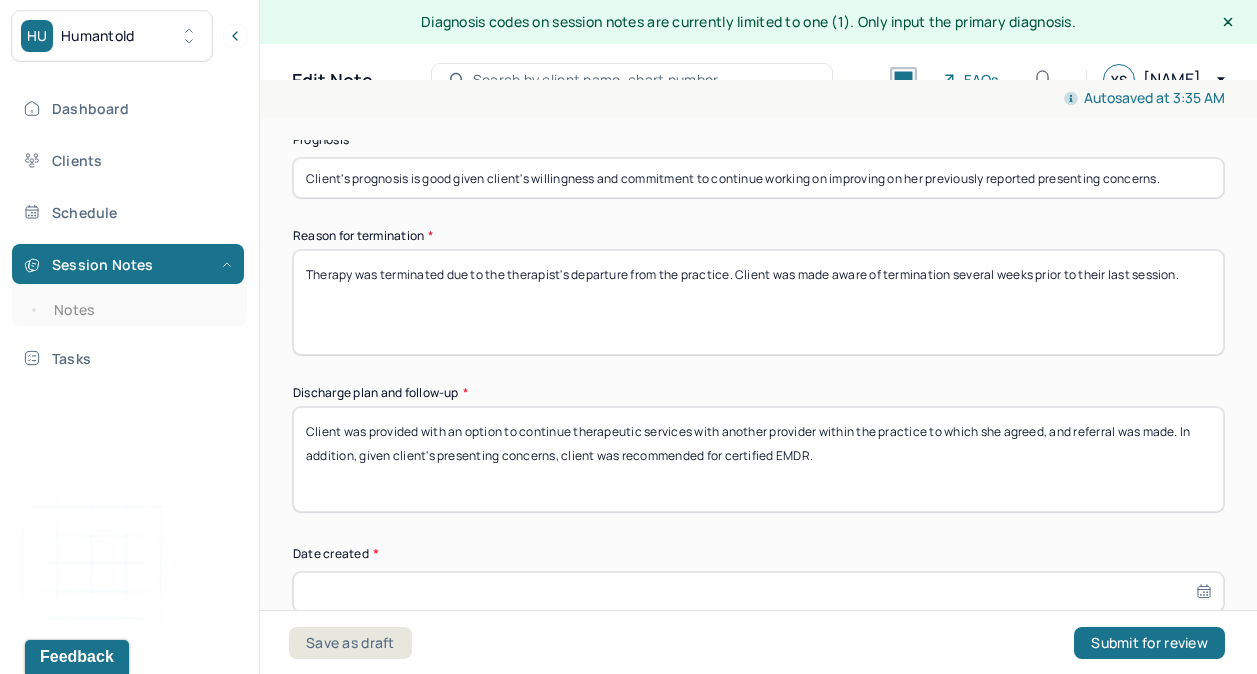 click on "Client was provided with an option to continue therapeutic services with another provider within the practice to which she agreed, and referral was made. In addition, given client's presenting concerns, client was recommended for certified EMDR." at bounding box center (758, 459) 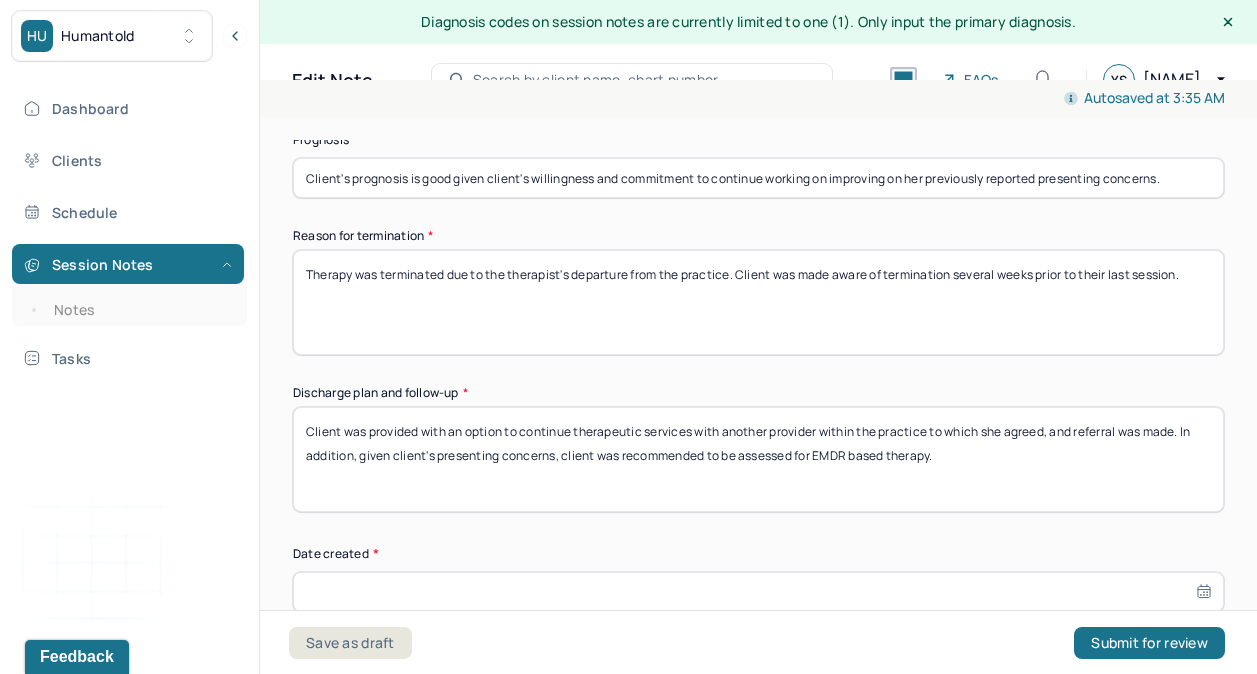 click on "Client was provided with an option to continue therapeutic services with another provider within the practice to which she agreed, and referral was made. In addition, given client's presenting concerns, client was recommended to be assessed for EMDR based therapy." at bounding box center (758, 459) 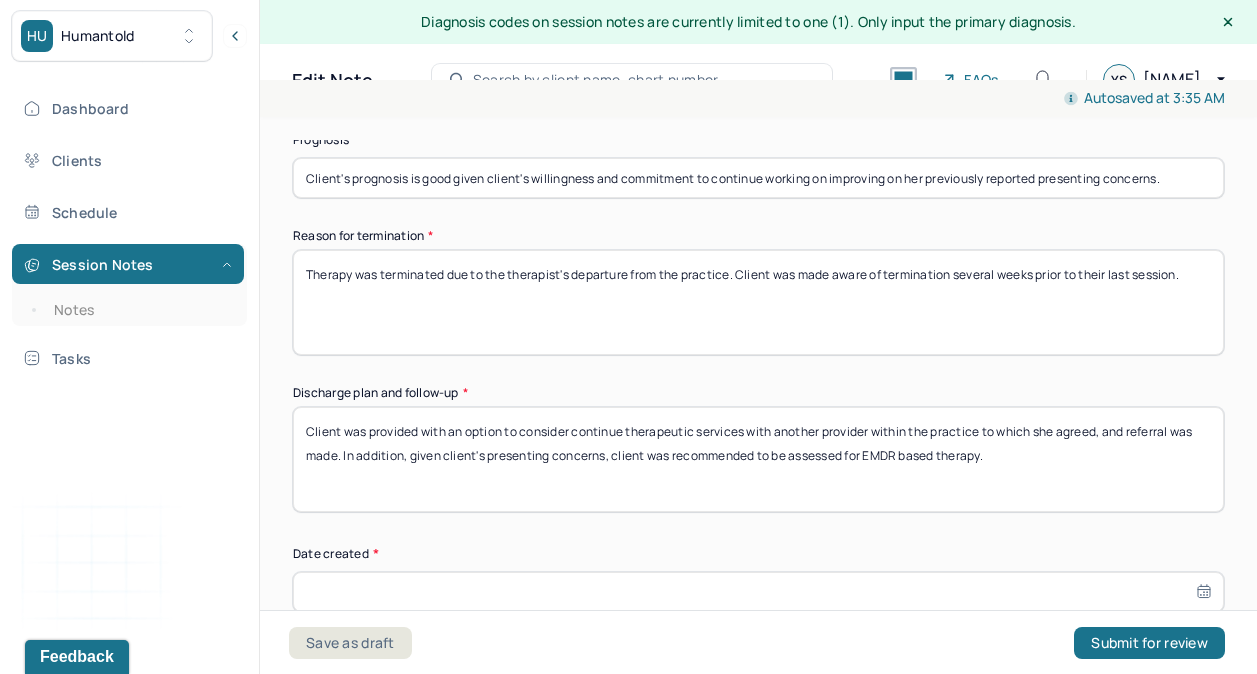 click on "Client was provided with an option to consider continue therapeutic services with another provider within the practice to which she agreed, and referral was made. In addition, given client's presenting concerns, client was recommended to be assessed for EMDR based therapy." at bounding box center (758, 459) 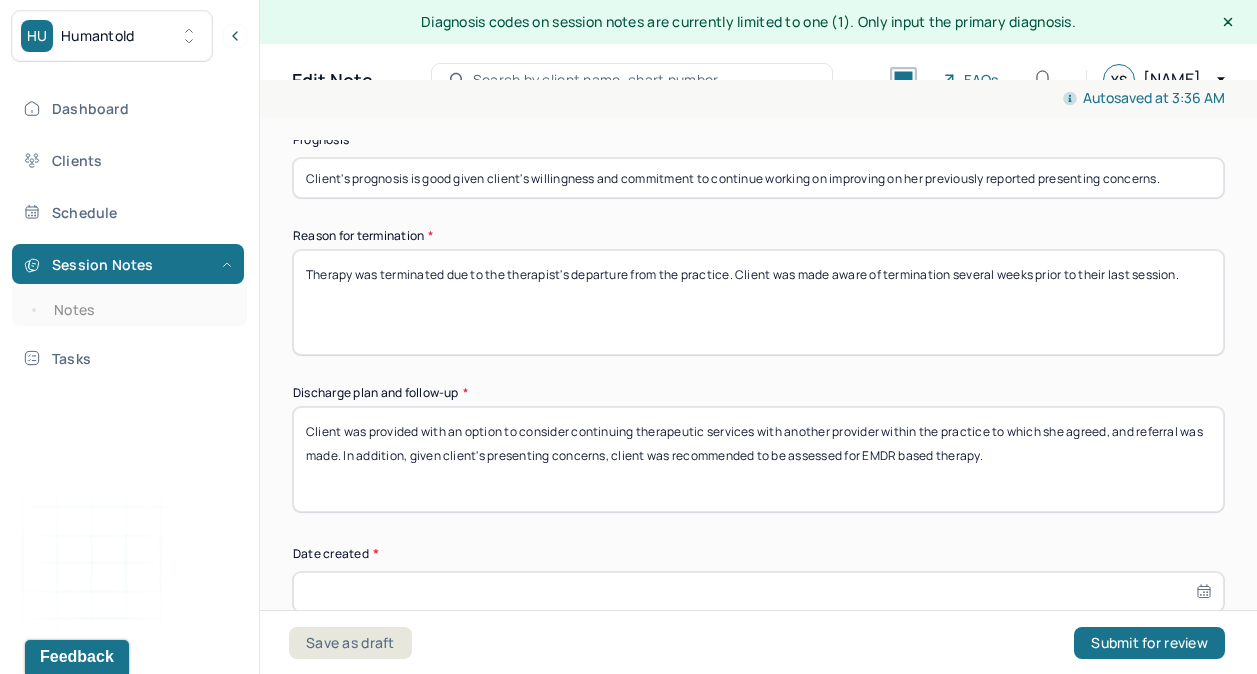 click on "Client was provided with an option to consider continuing therapeutic services with another provider within the practice to which she agreed, and referral was made. In addition, given client's presenting concerns, client was recommended to be assessed for EMDR based therapy." at bounding box center (758, 459) 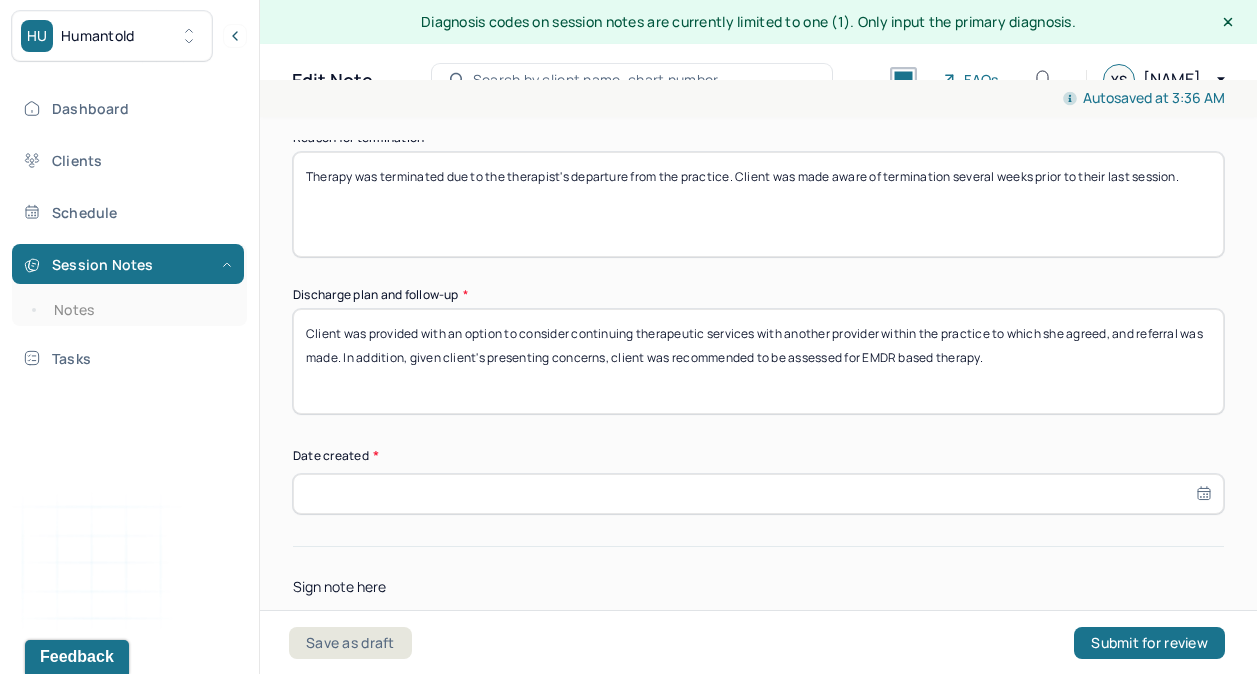 scroll, scrollTop: 1631, scrollLeft: 0, axis: vertical 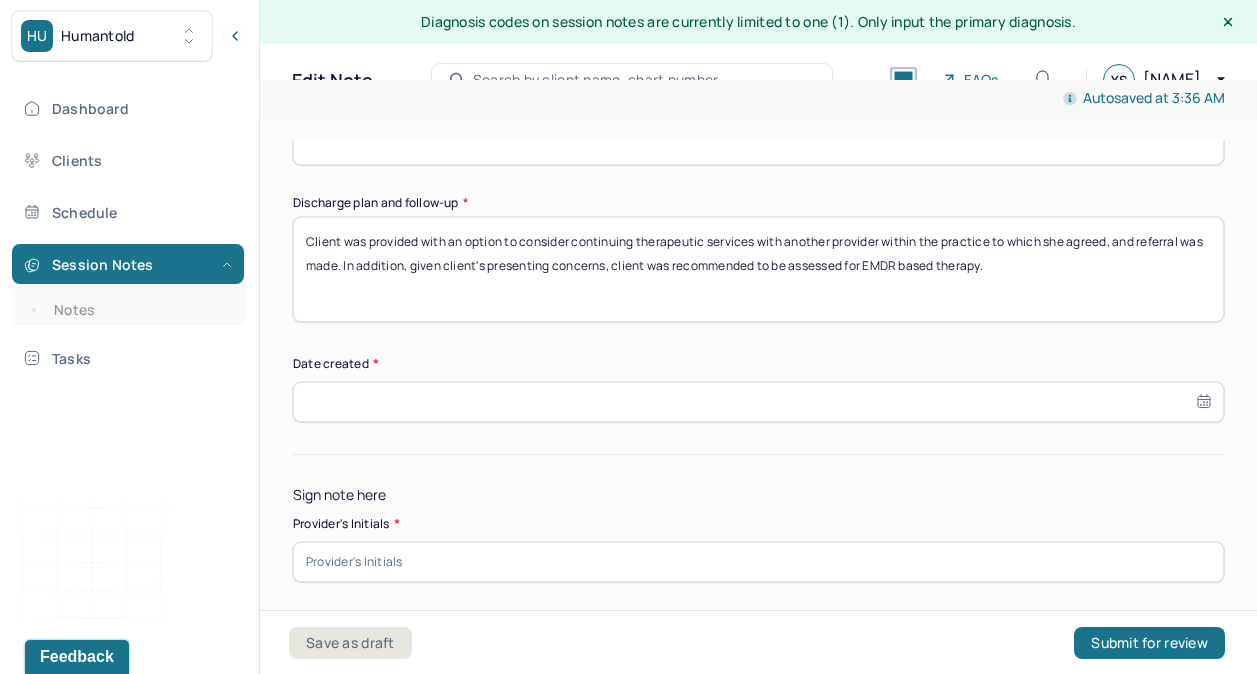 type on "Client was provided with an option to consider continuing therapeutic services with another provider within the practice to which she agreed, and referral was made. In addition, given client's presenting concerns, client was recommended to be assessed for EMDR based therapy." 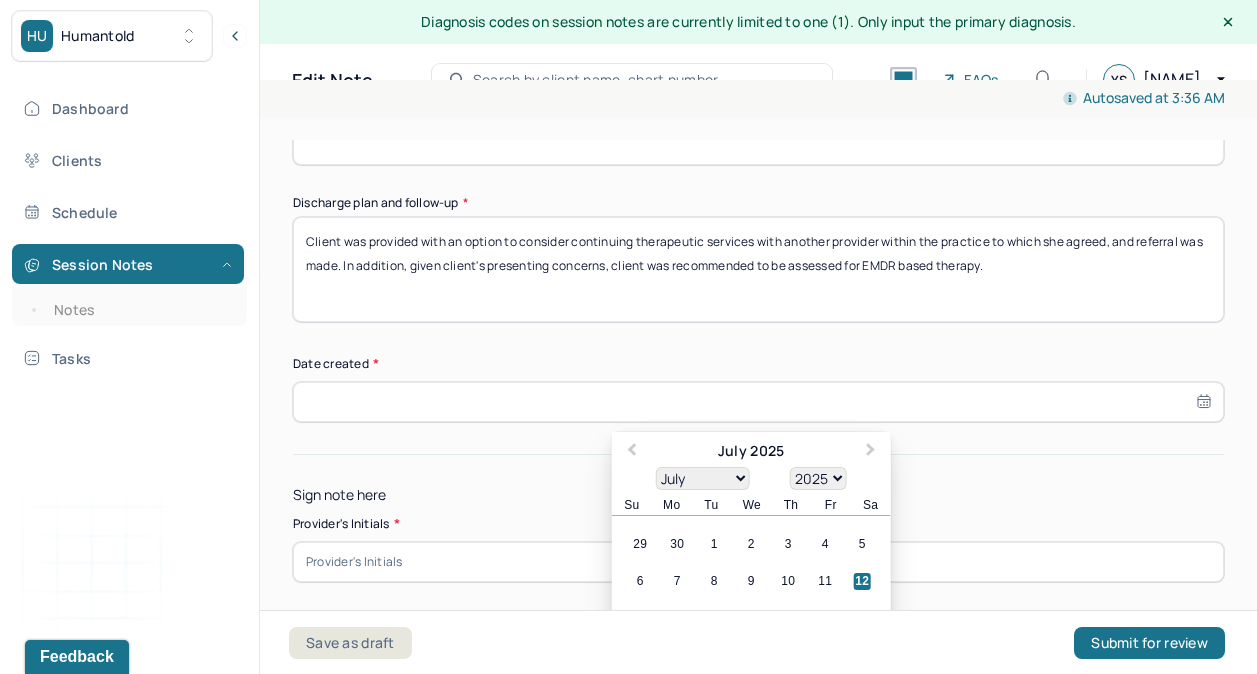 click at bounding box center [758, 402] 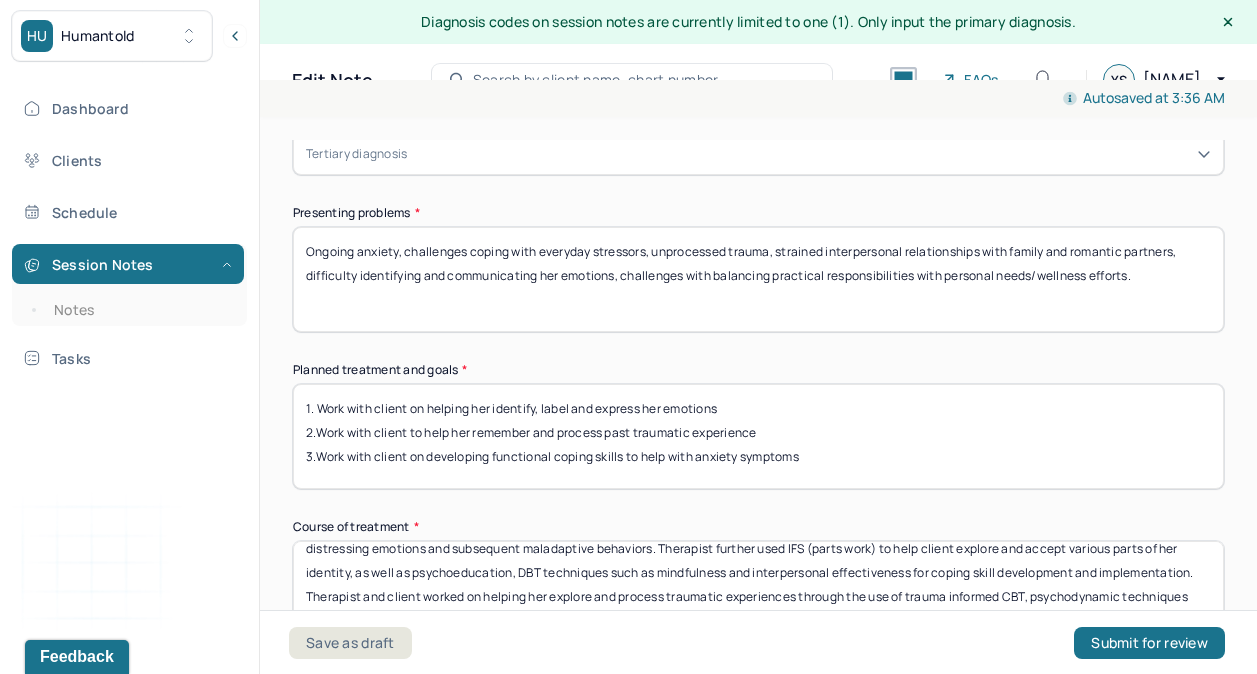 scroll, scrollTop: 913, scrollLeft: 0, axis: vertical 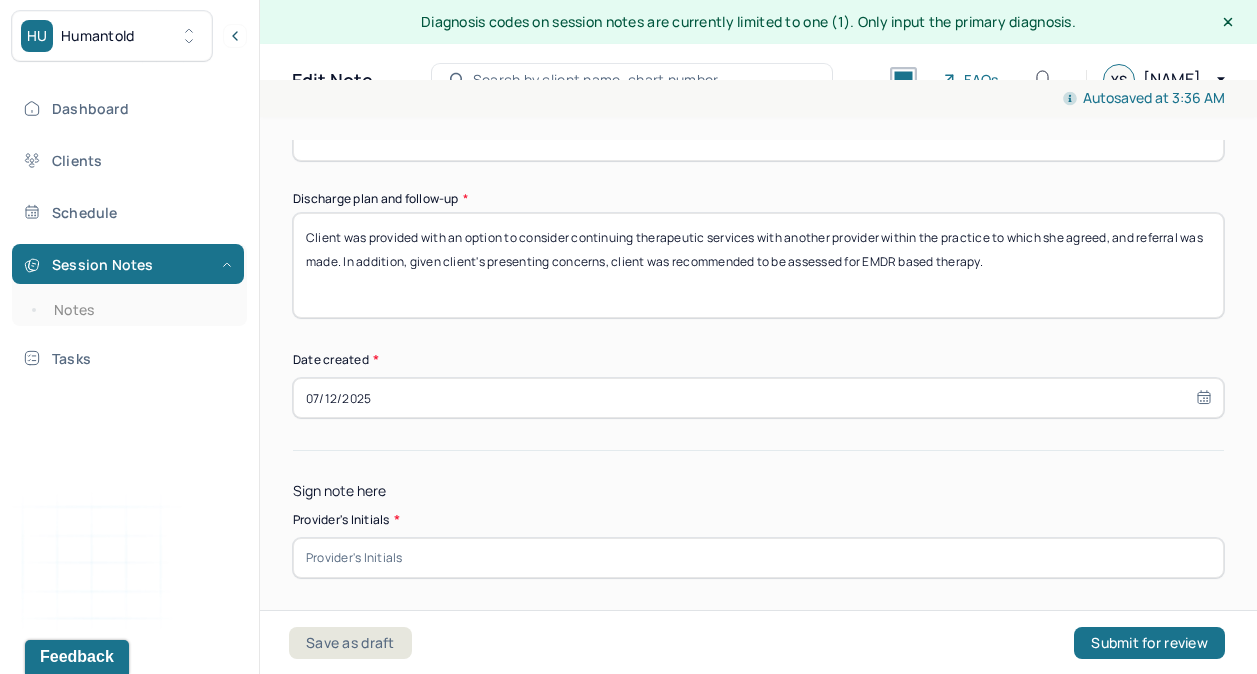 click at bounding box center (758, 558) 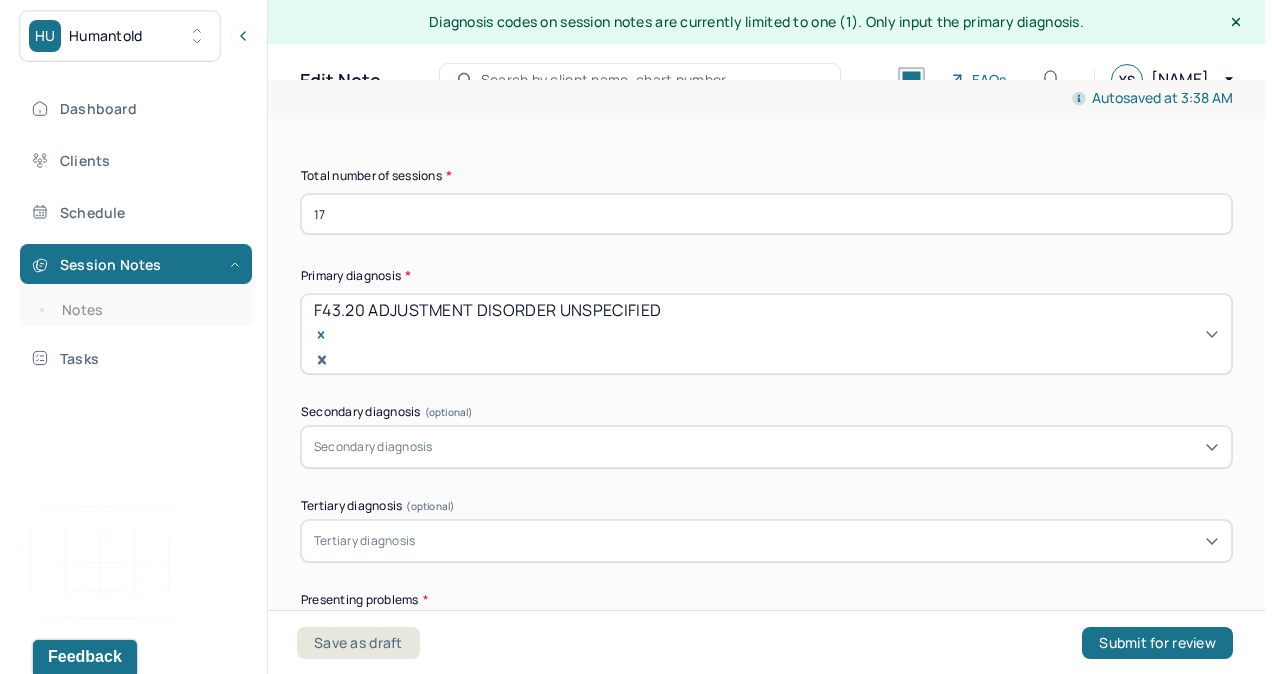 scroll, scrollTop: 405, scrollLeft: 0, axis: vertical 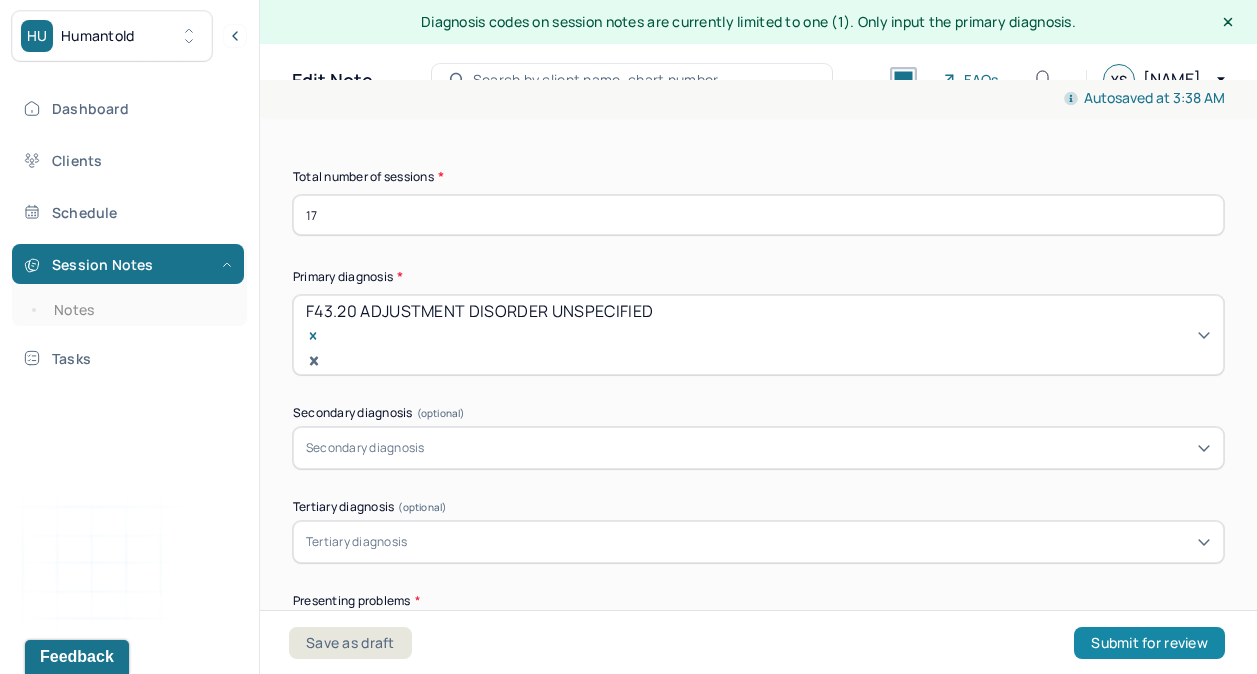type on "YS" 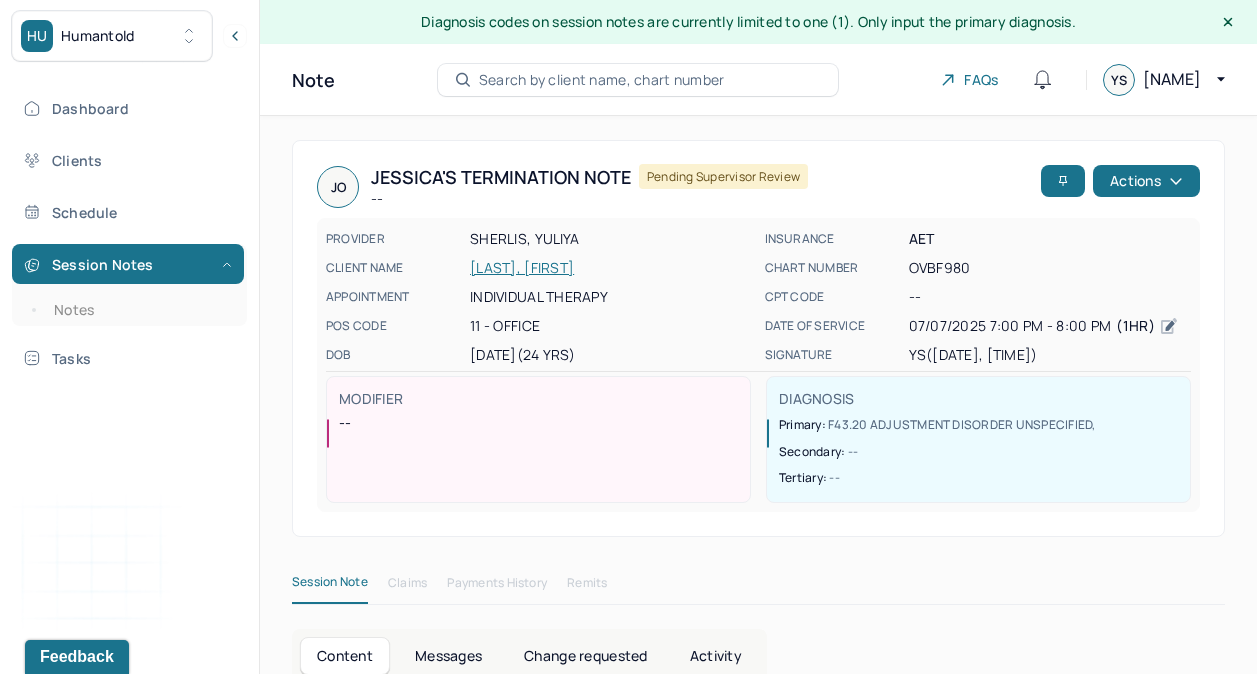 click 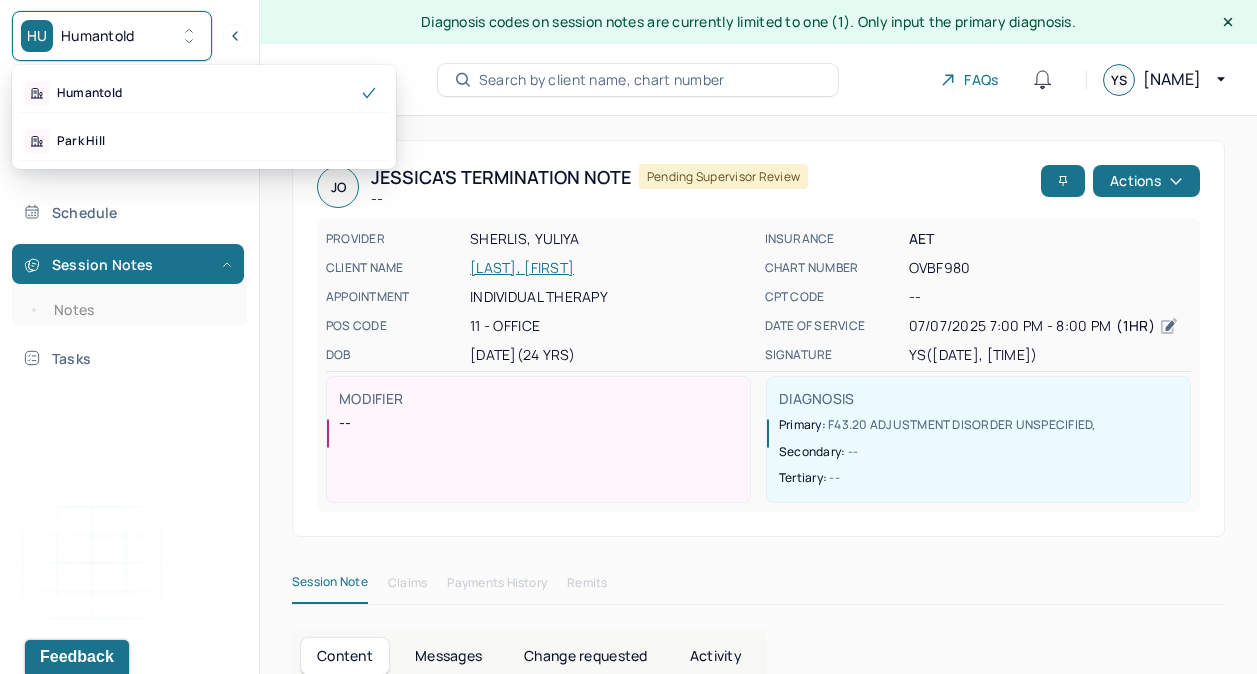 click on "Dashboard Clients Schedule Session Notes Notes Tasks" at bounding box center [129, 233] 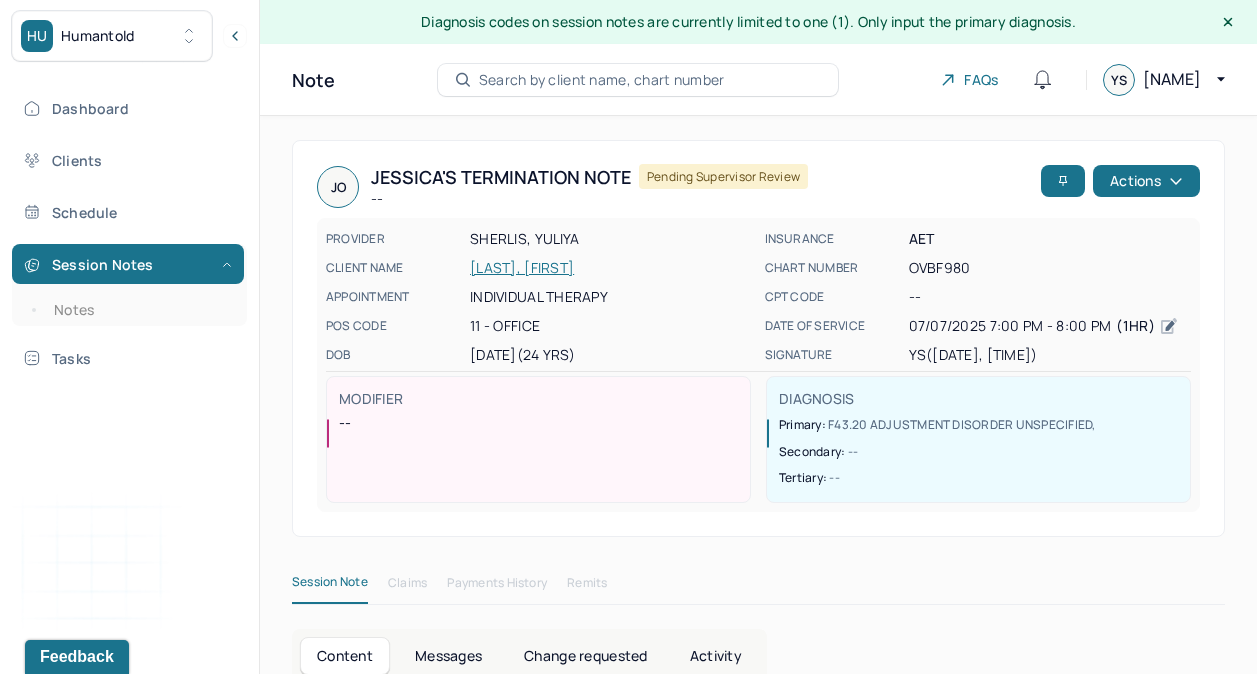 click 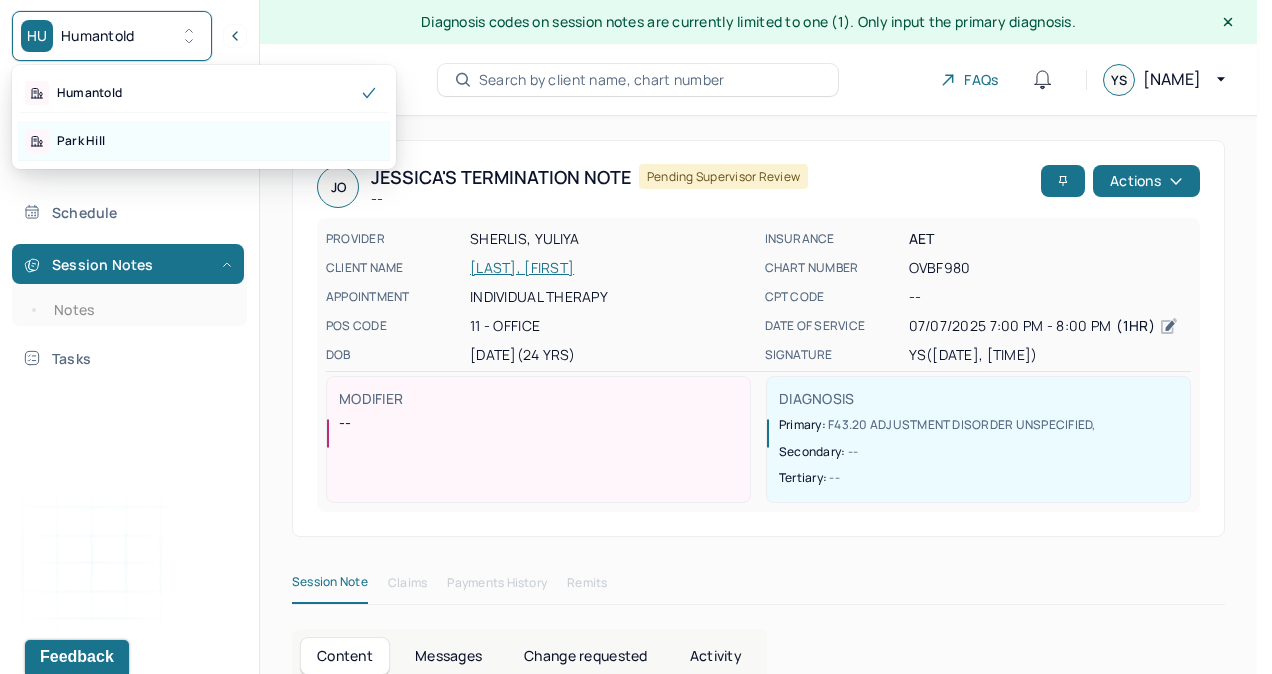 click on "Park Hill" at bounding box center (81, 141) 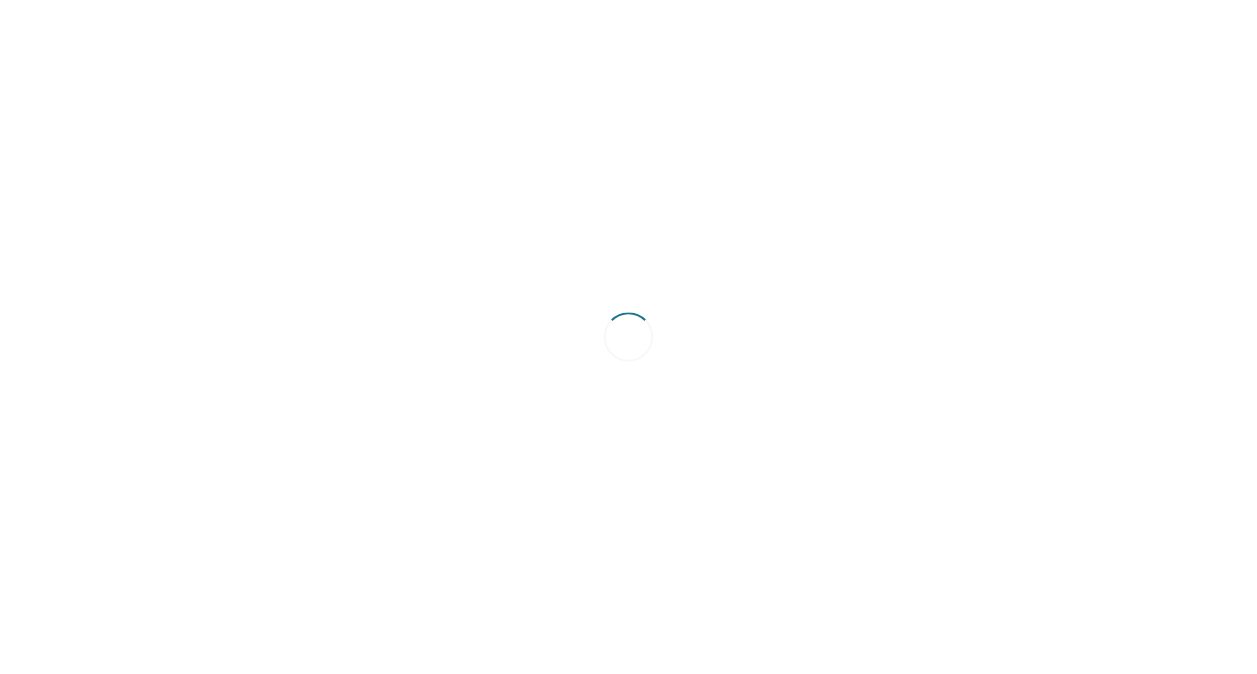 scroll, scrollTop: 0, scrollLeft: 0, axis: both 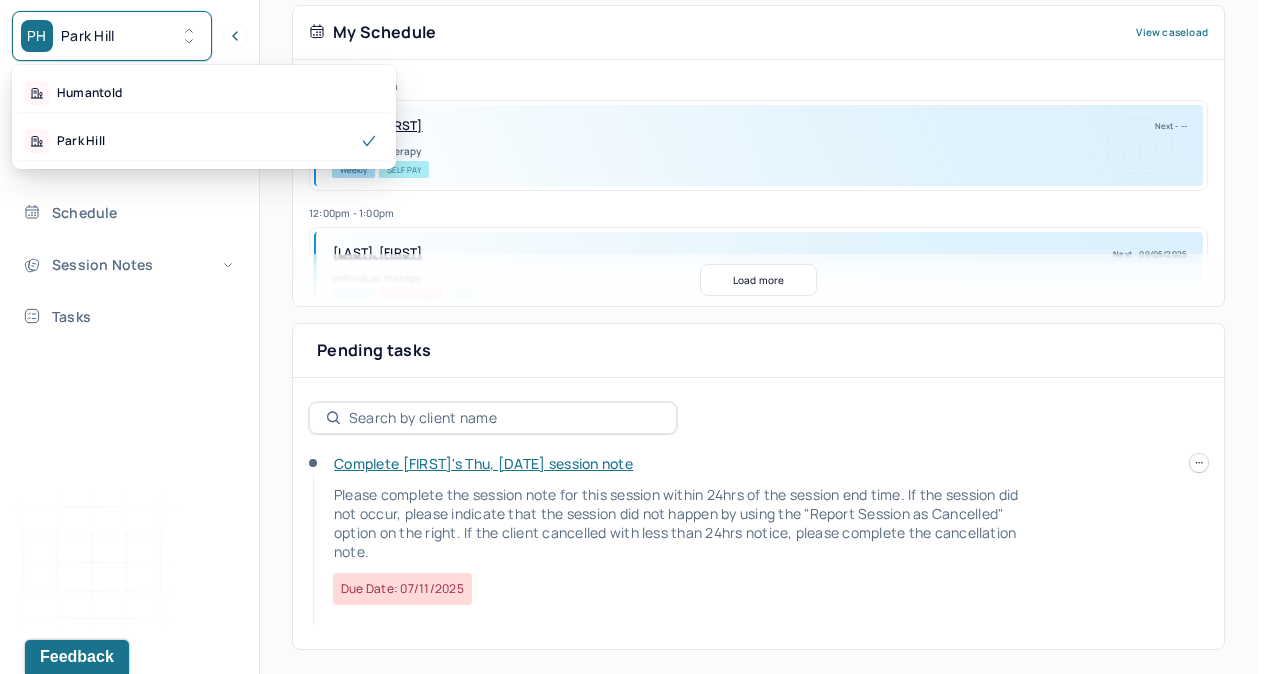 click 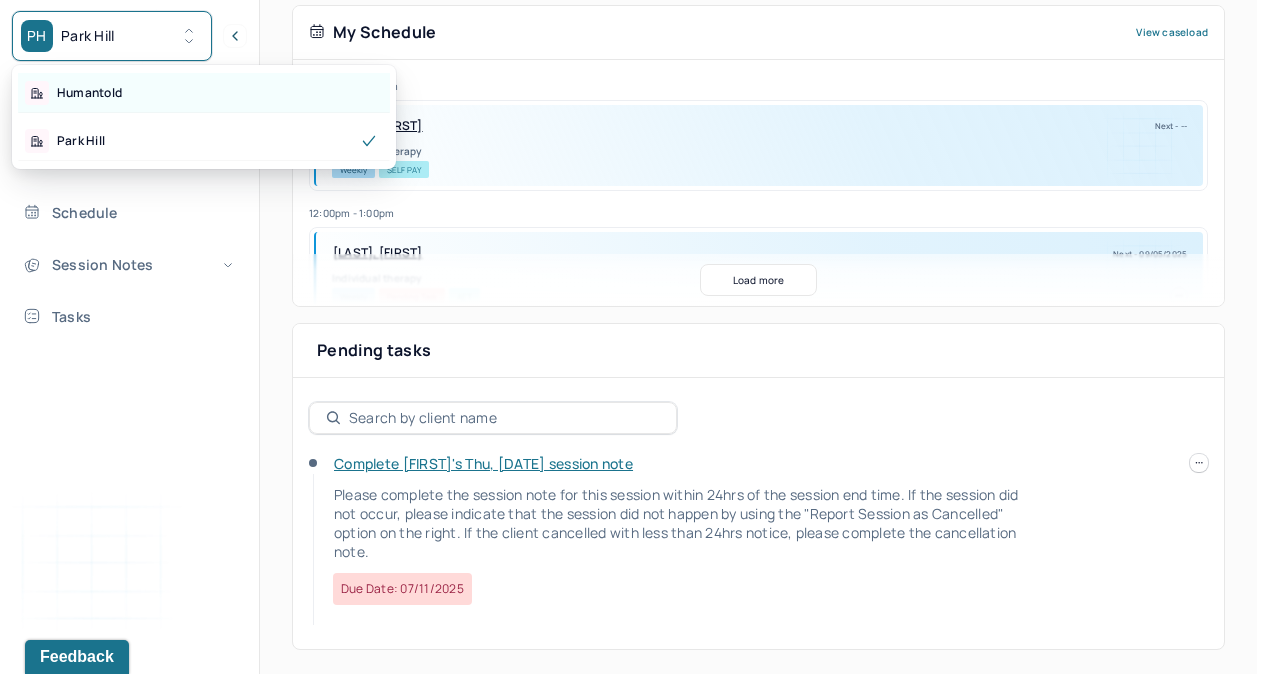 click on "Humantold" at bounding box center [89, 93] 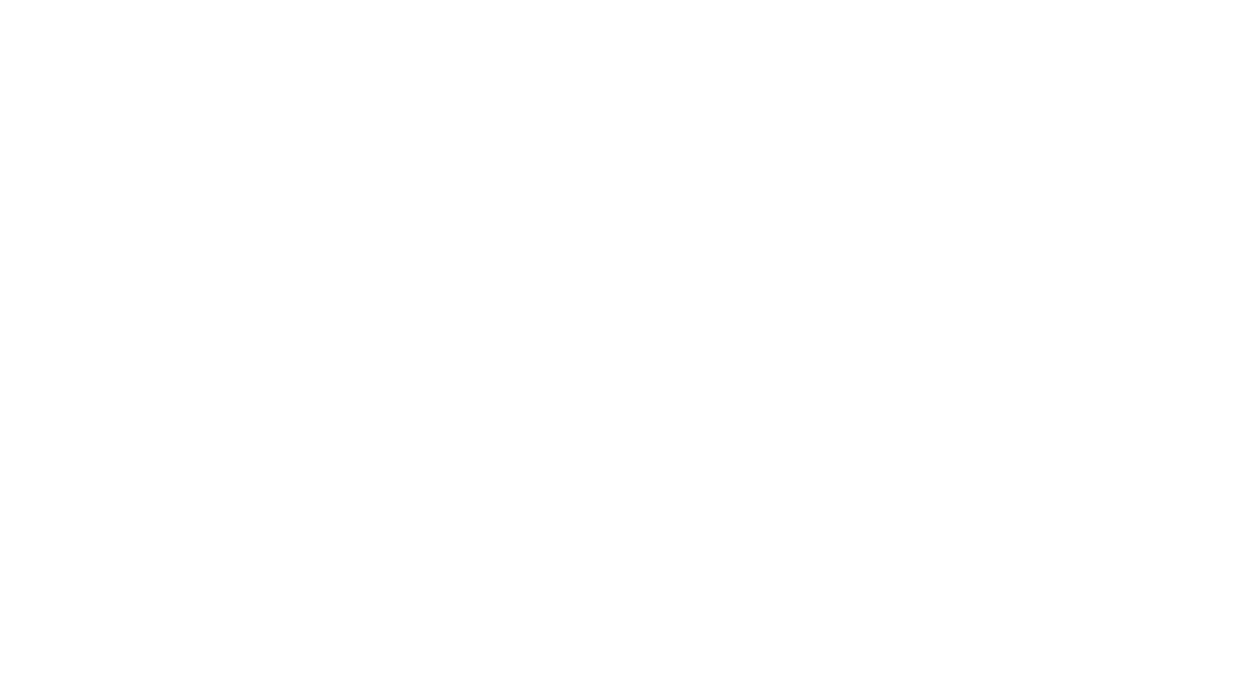 scroll, scrollTop: 0, scrollLeft: 0, axis: both 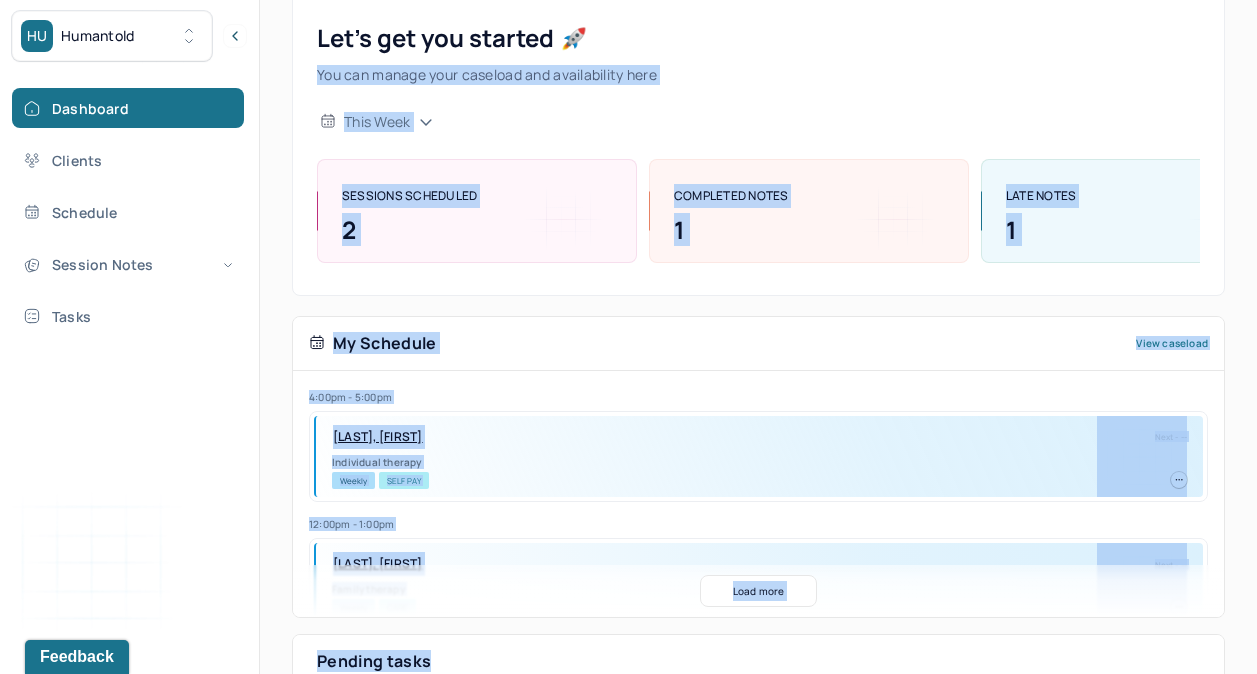 drag, startPoint x: 654, startPoint y: 316, endPoint x: 834, endPoint y: -74, distance: 429.53464 